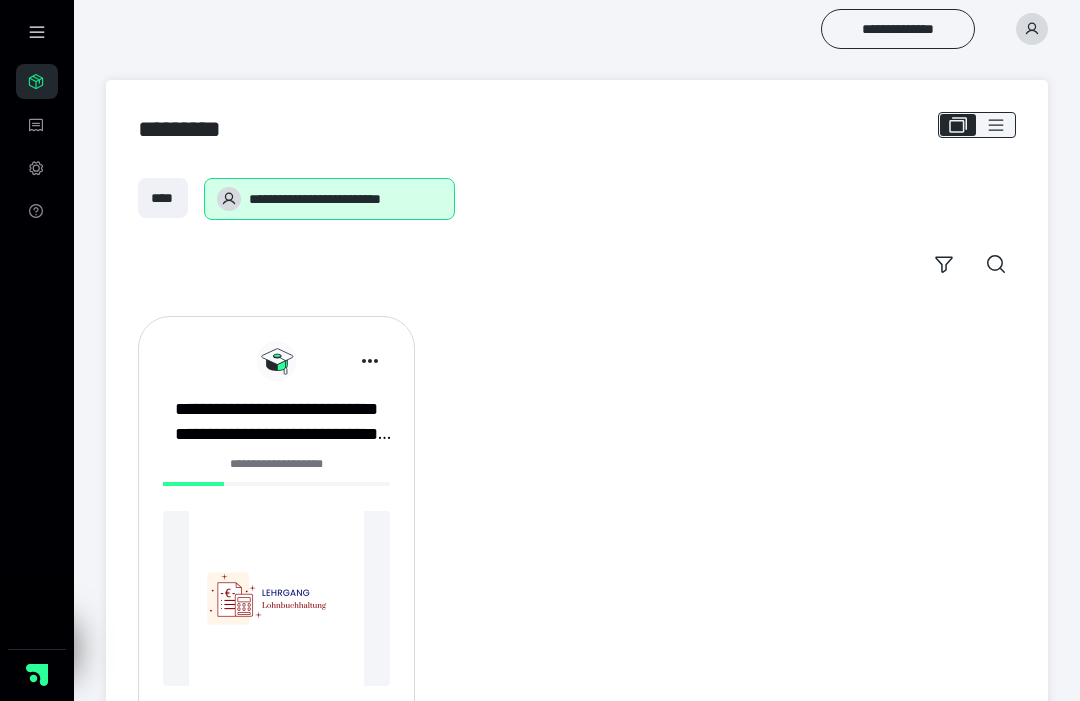 scroll, scrollTop: 0, scrollLeft: 0, axis: both 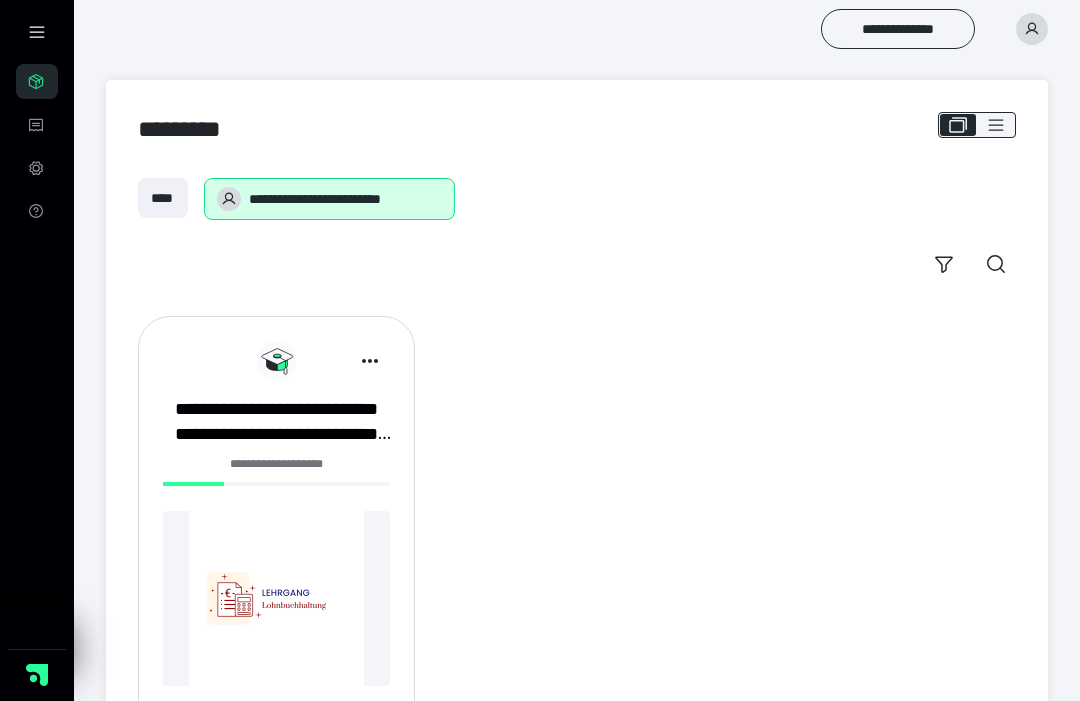 click on "**********" at bounding box center (276, 422) 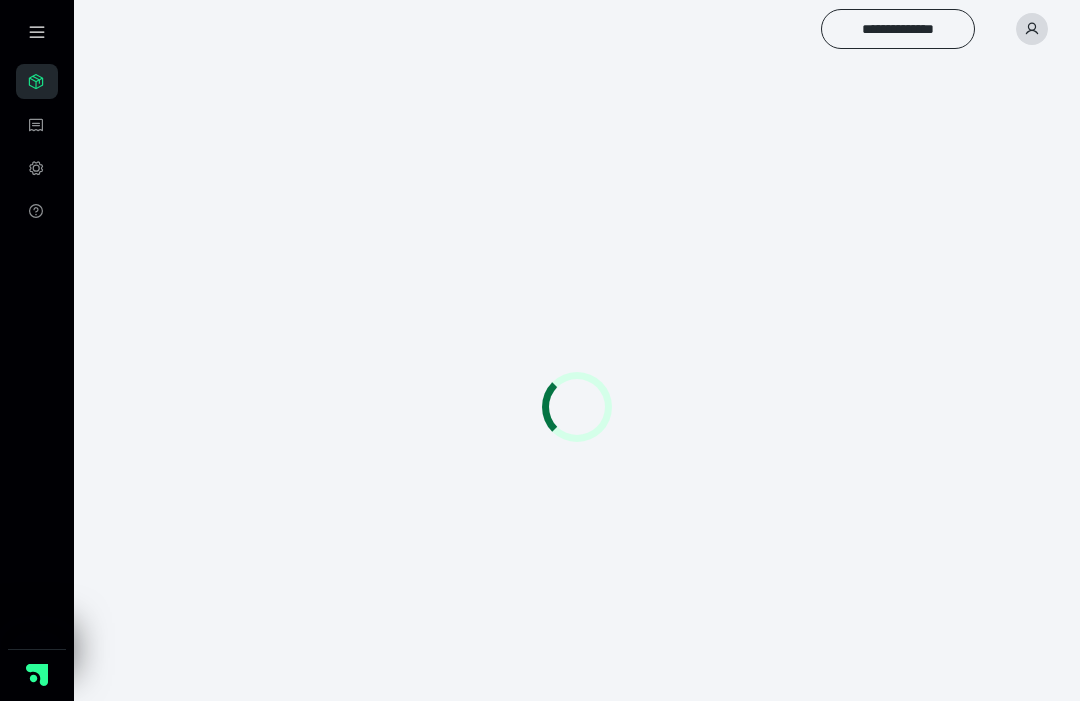 scroll, scrollTop: 0, scrollLeft: 0, axis: both 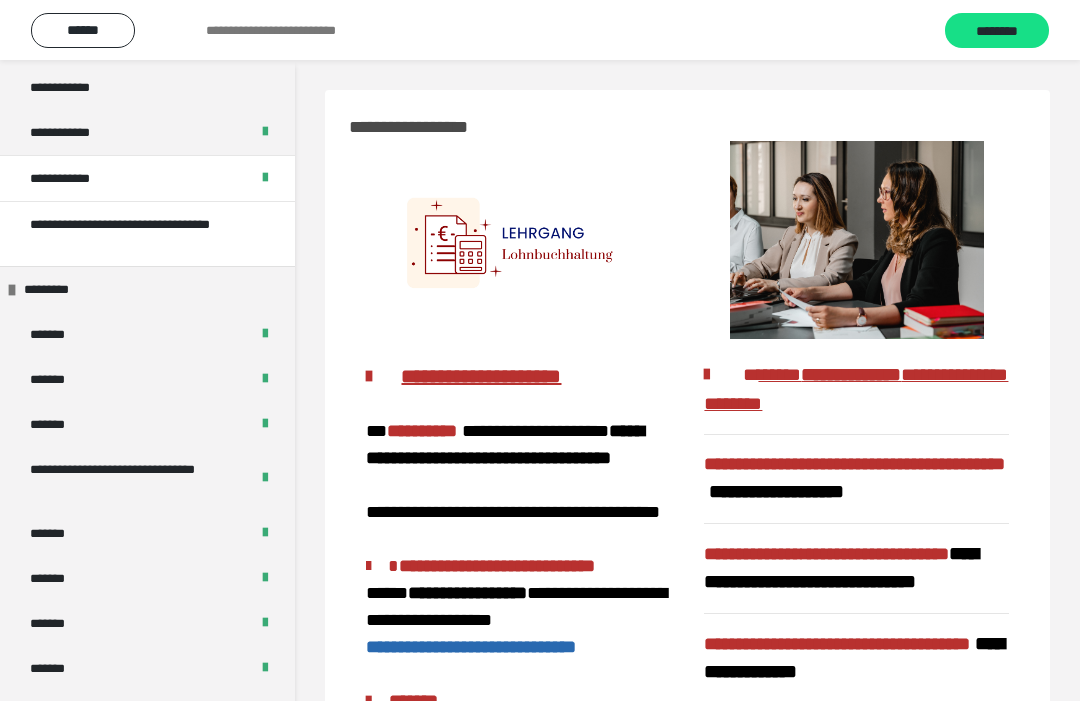 click on "*******" at bounding box center (61, 334) 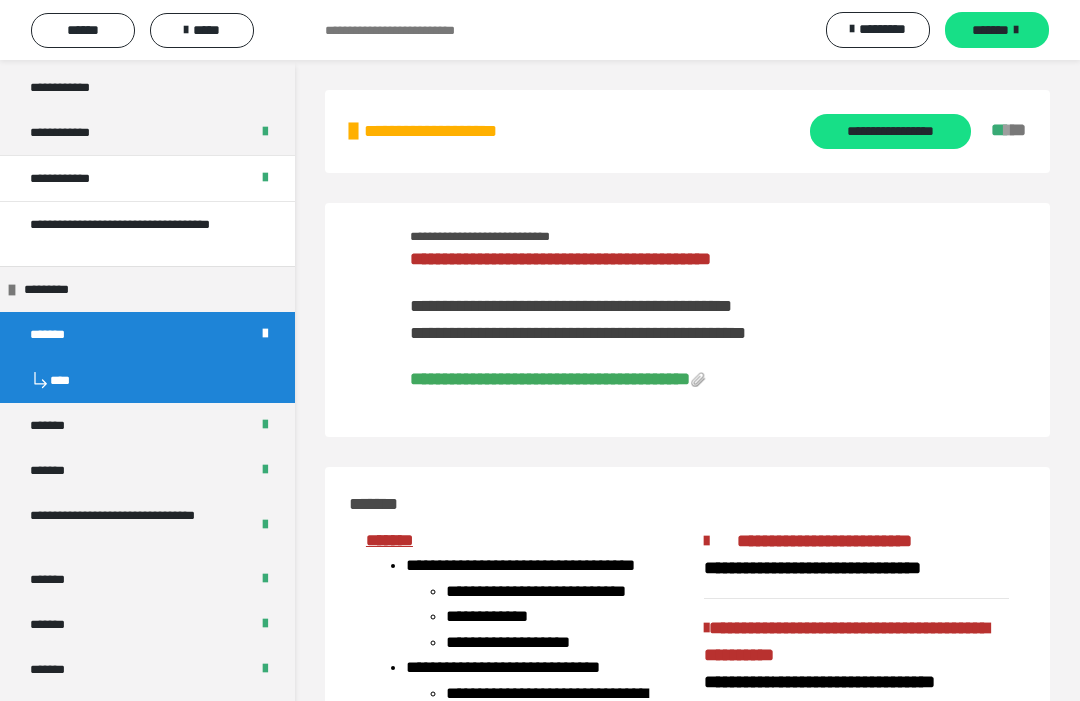 click on "*****" at bounding box center (202, 30) 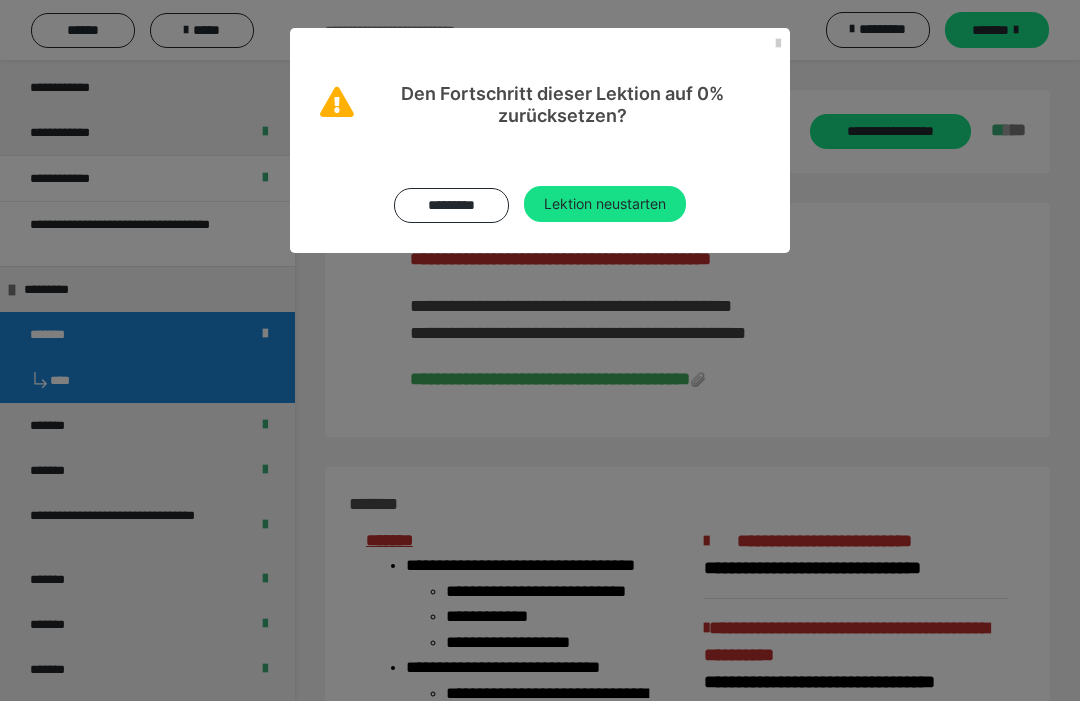 click on "Lektion neustarten" at bounding box center (605, 204) 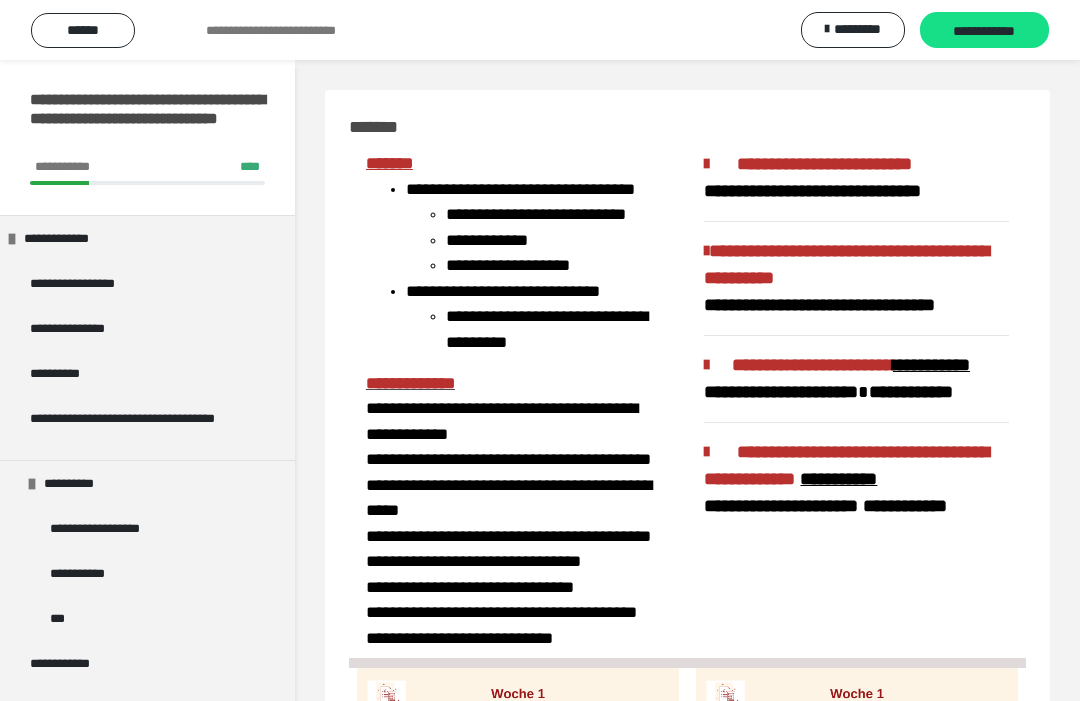 click on "**********" at bounding box center [984, 31] 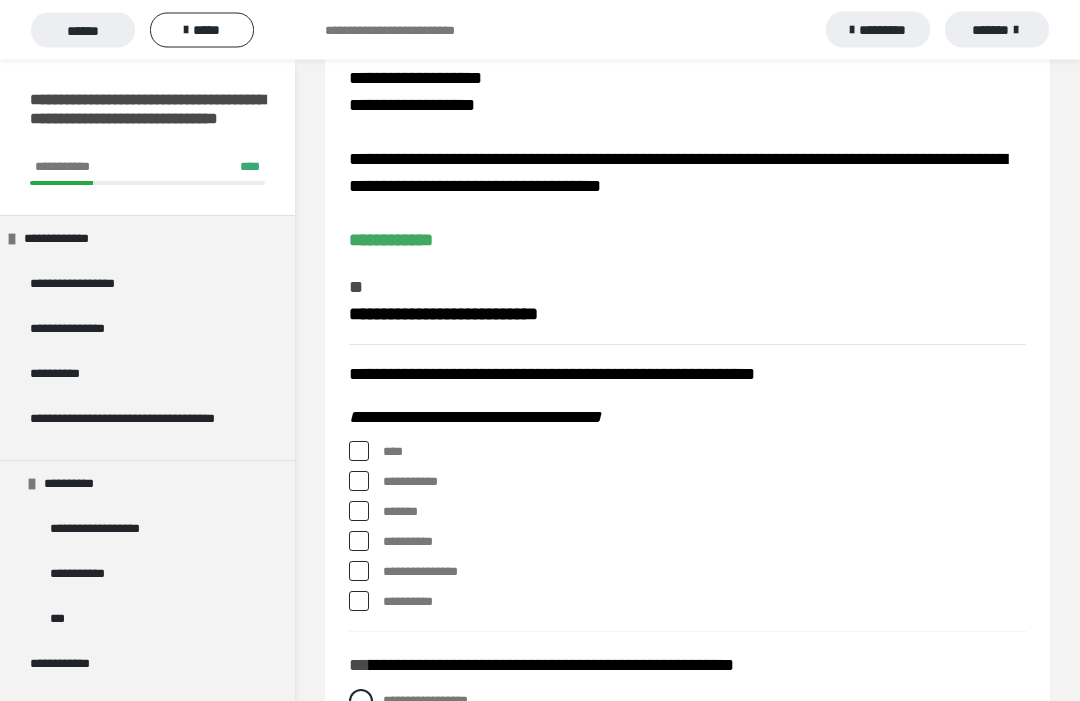 scroll, scrollTop: 63, scrollLeft: 0, axis: vertical 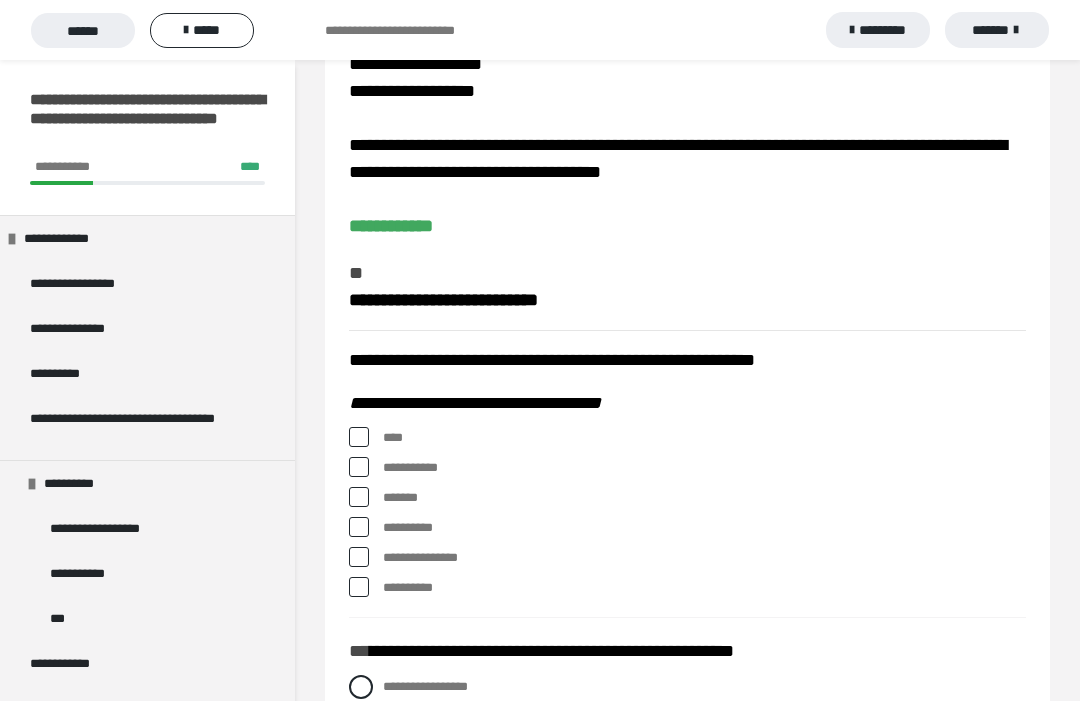 click on "****" at bounding box center (687, 438) 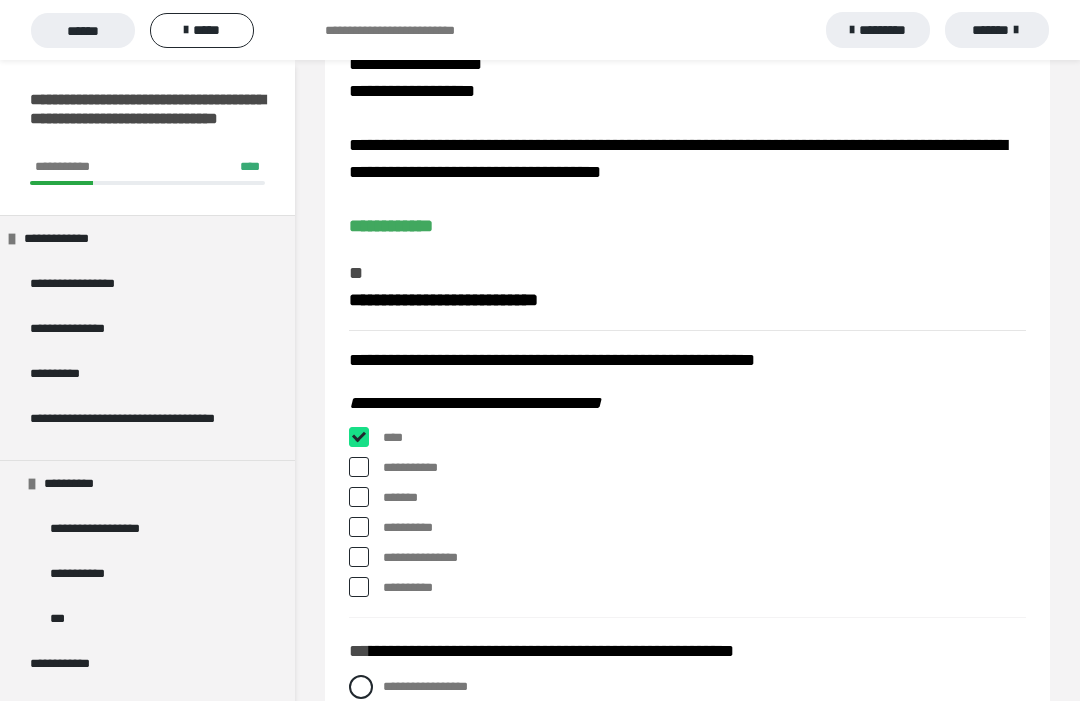 checkbox on "****" 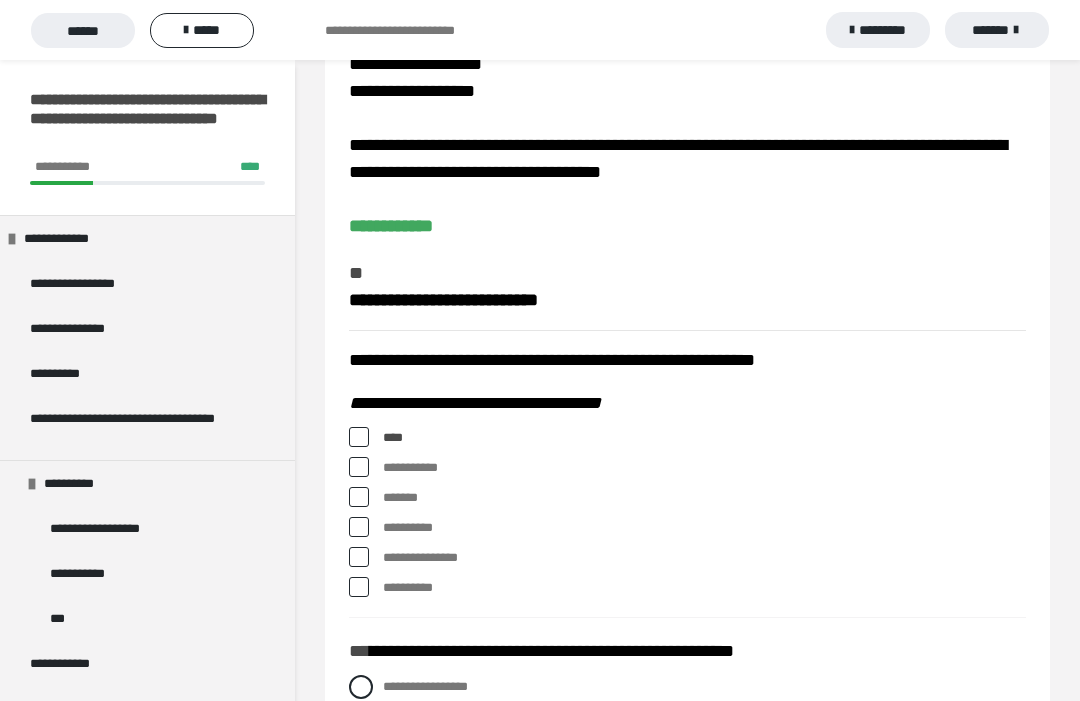 click at bounding box center (359, 467) 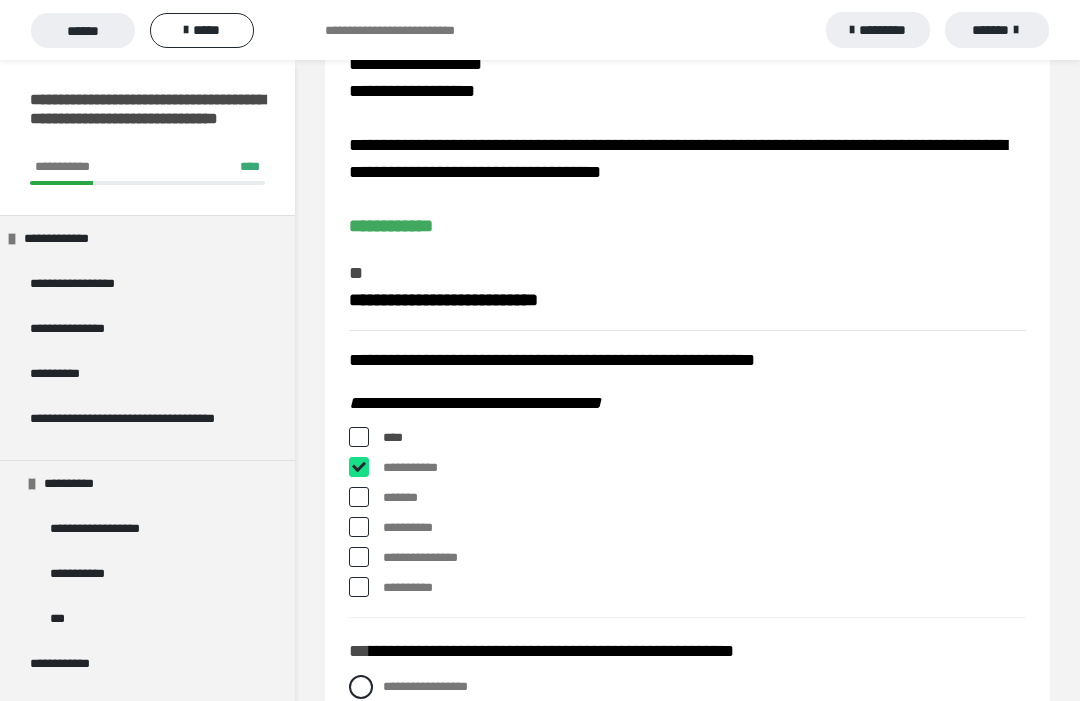 checkbox on "****" 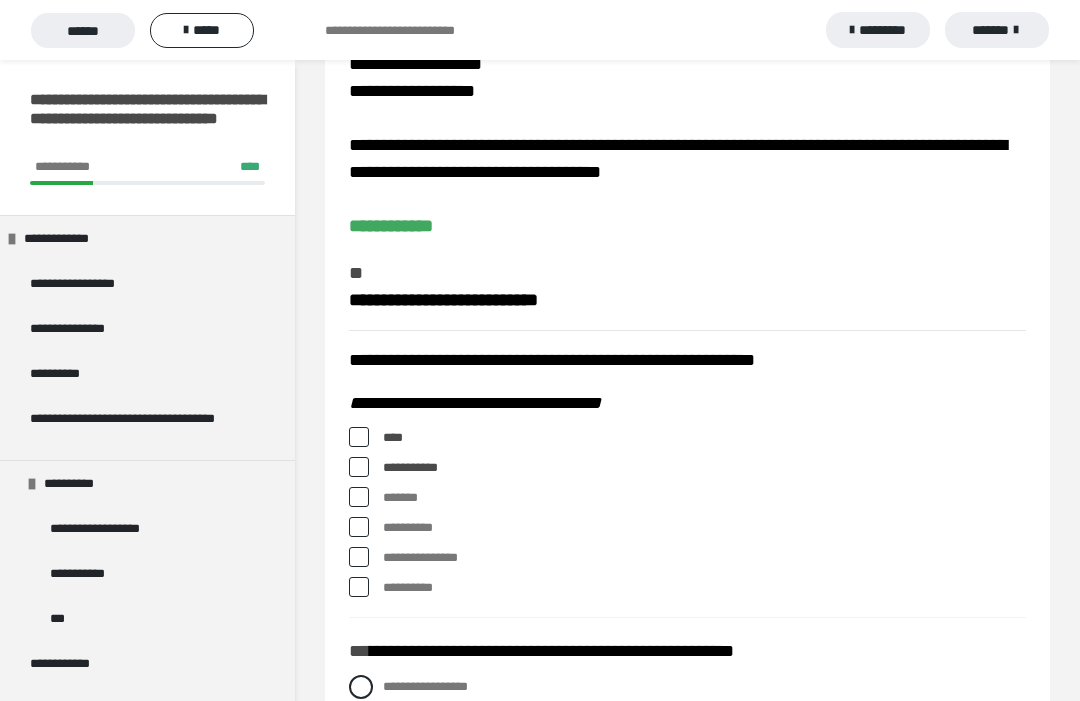 click at bounding box center [359, 557] 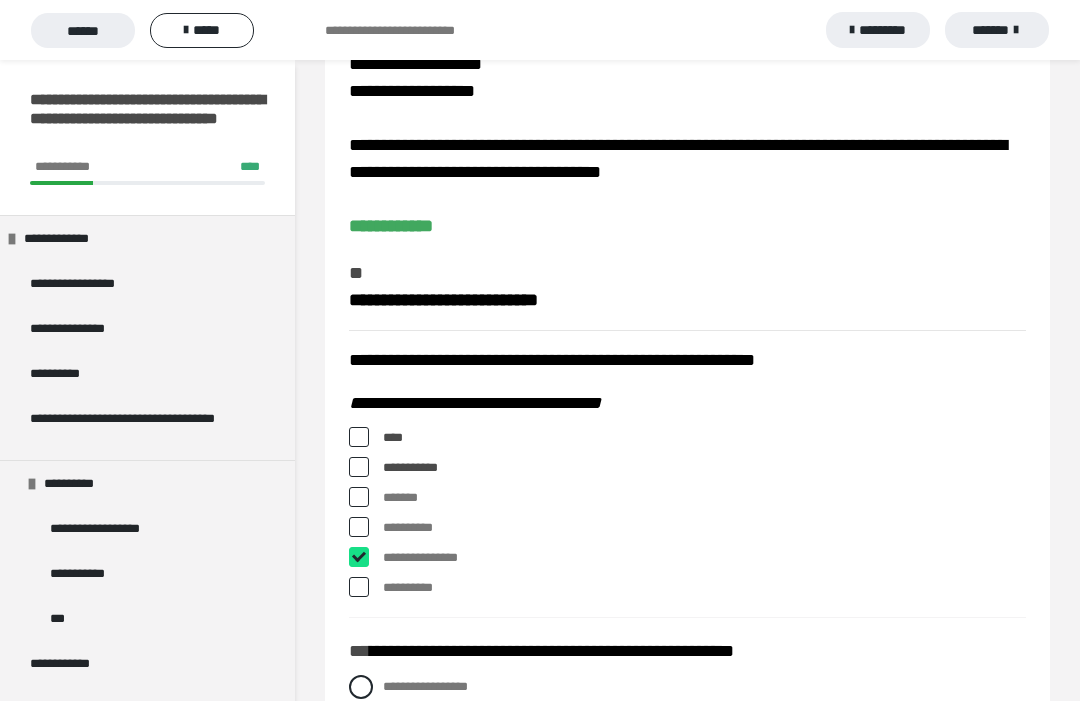 checkbox on "****" 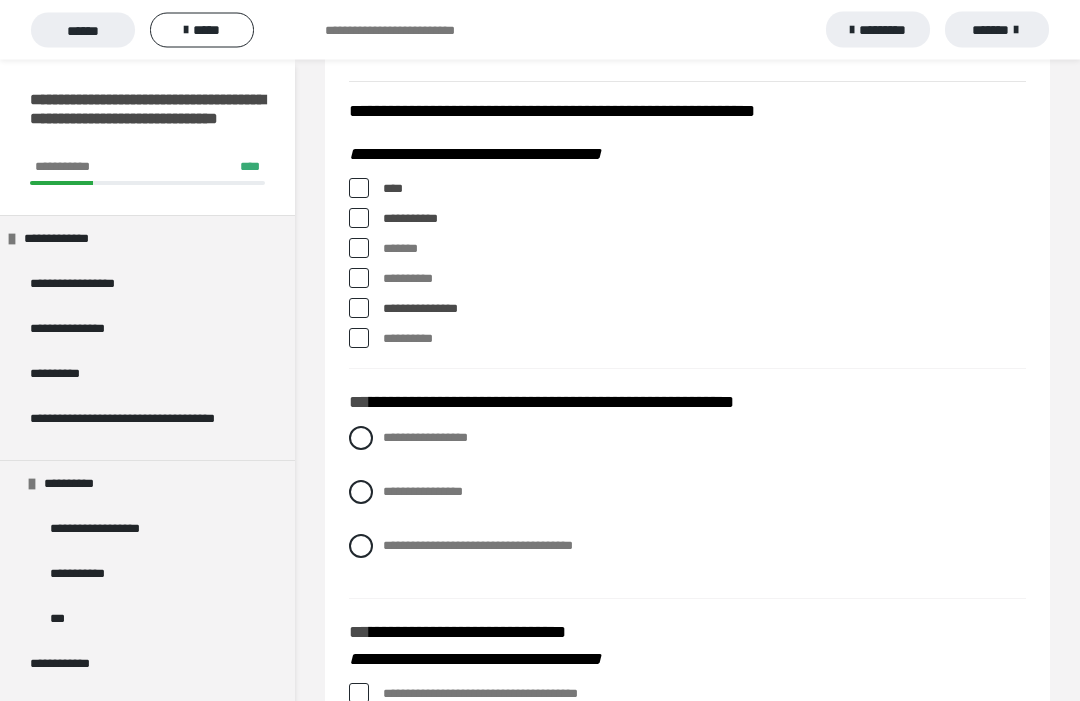 scroll, scrollTop: 324, scrollLeft: 0, axis: vertical 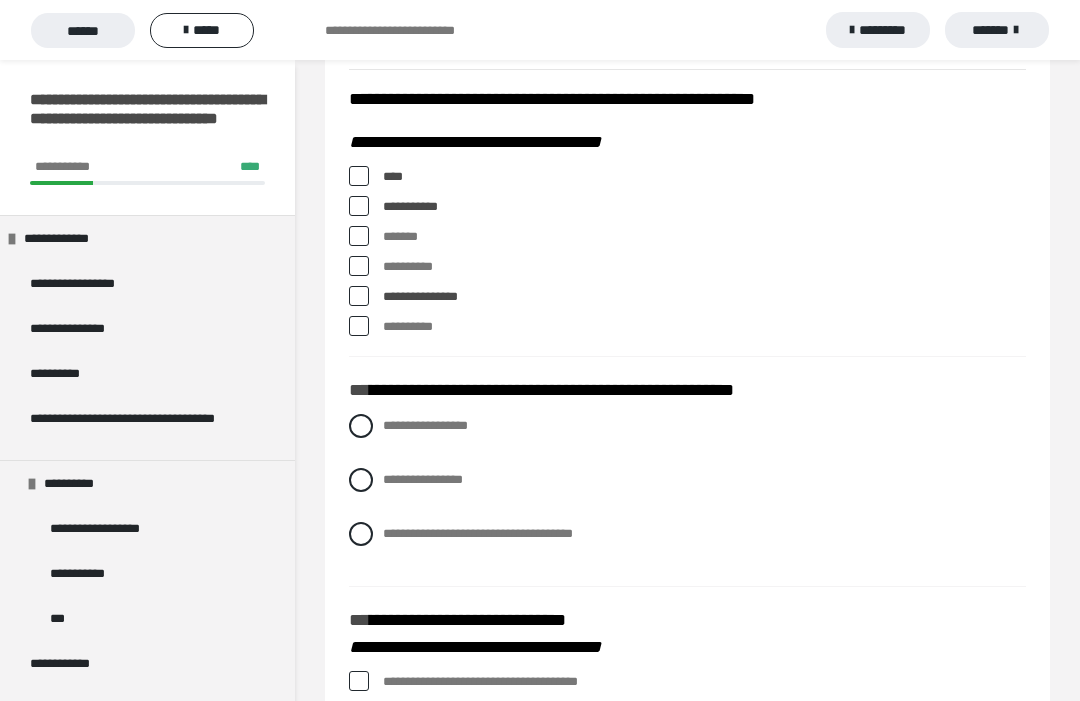 click on "**********" at bounding box center (425, 425) 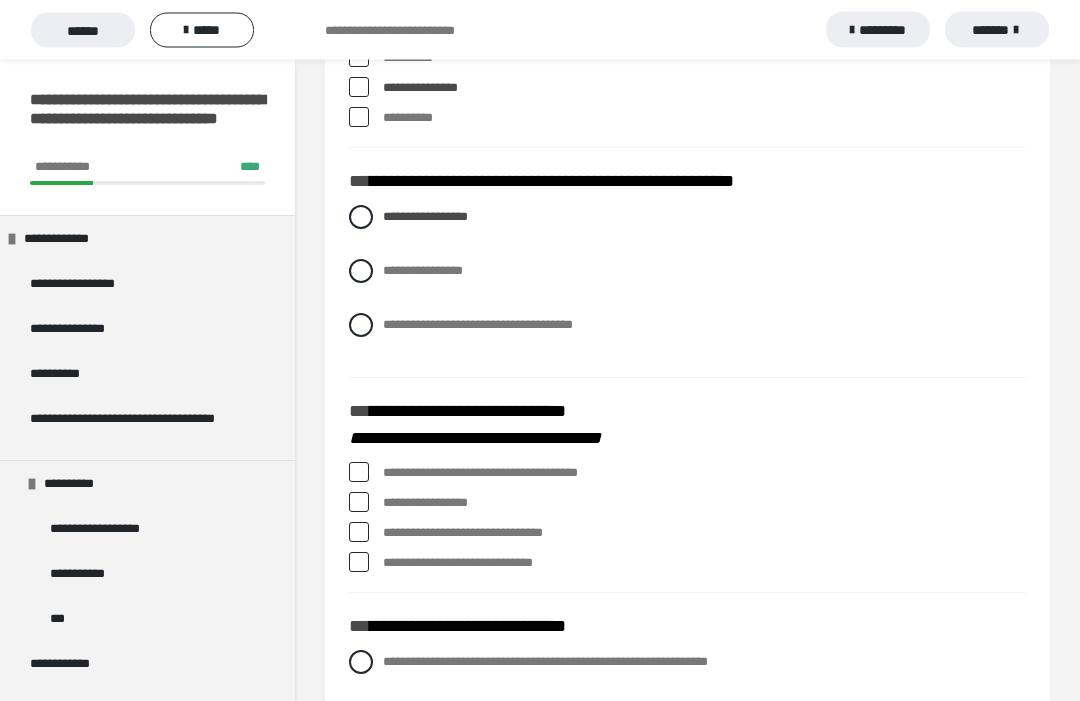 scroll, scrollTop: 565, scrollLeft: 0, axis: vertical 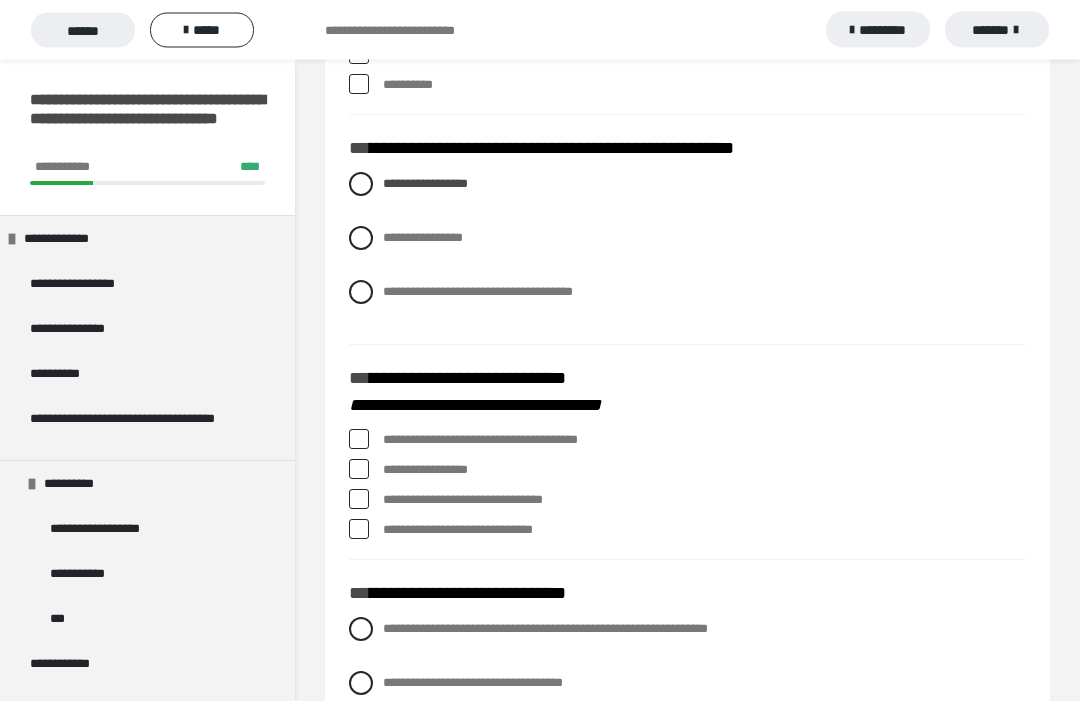 click at bounding box center (359, 440) 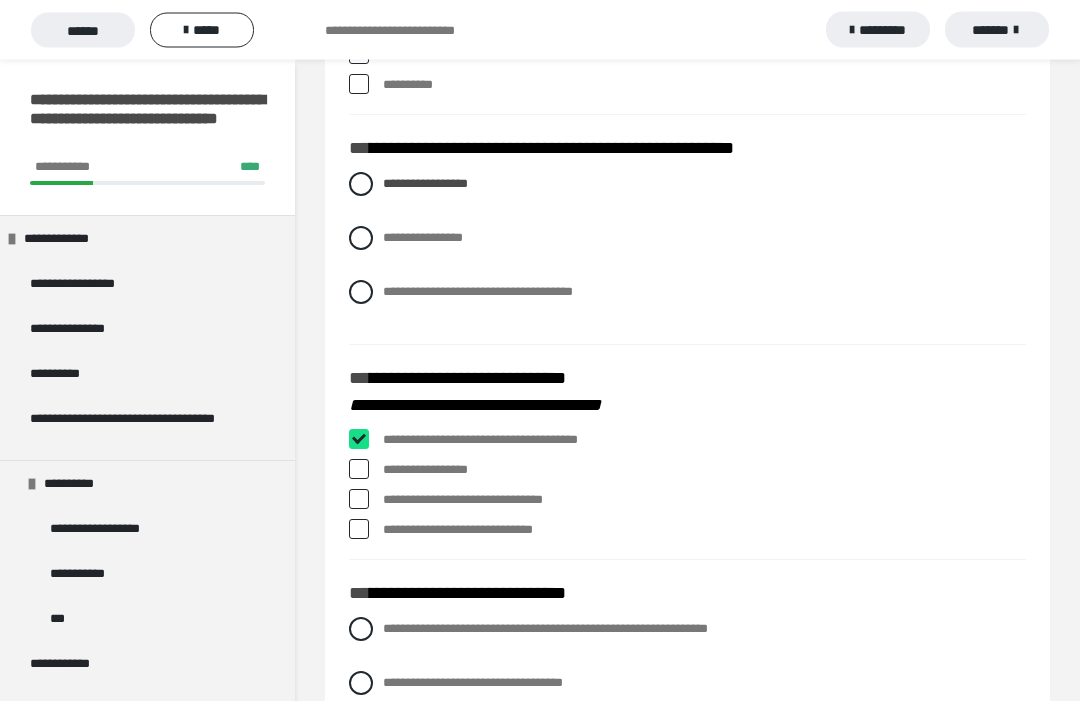 checkbox on "****" 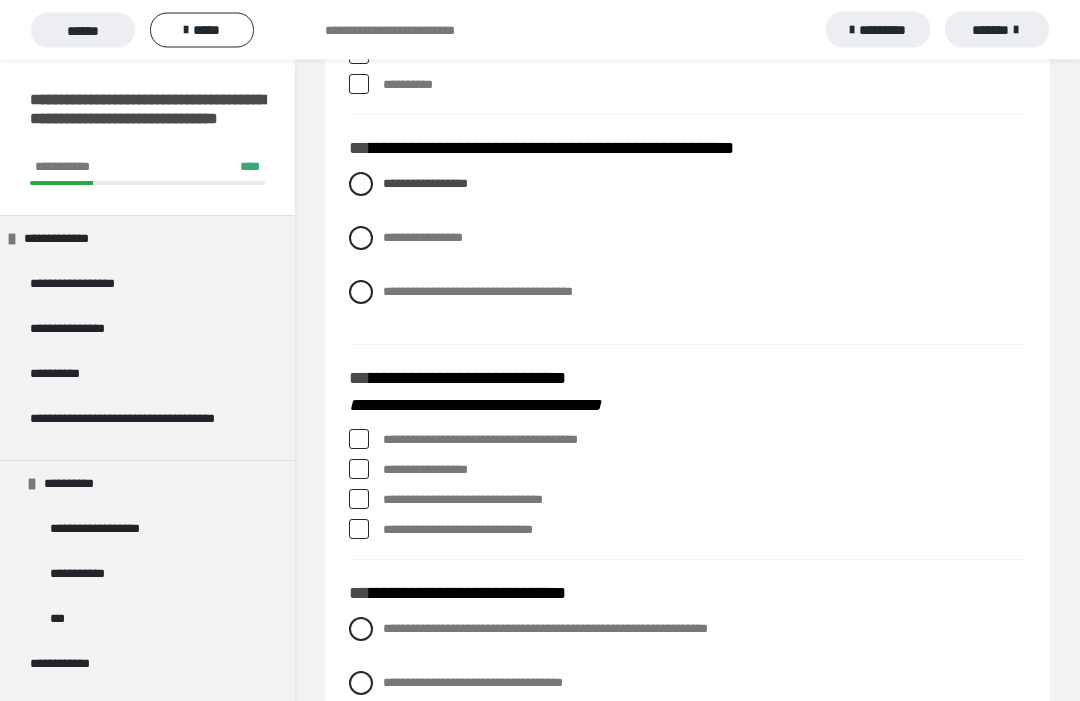 scroll, scrollTop: 566, scrollLeft: 0, axis: vertical 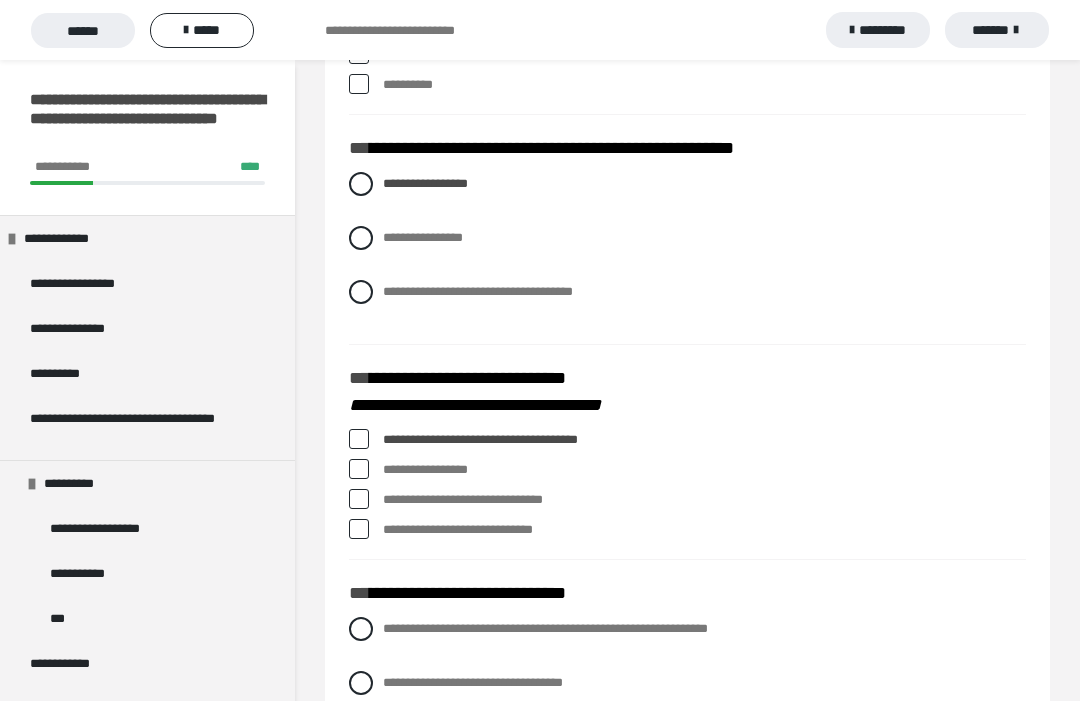 click at bounding box center (359, 469) 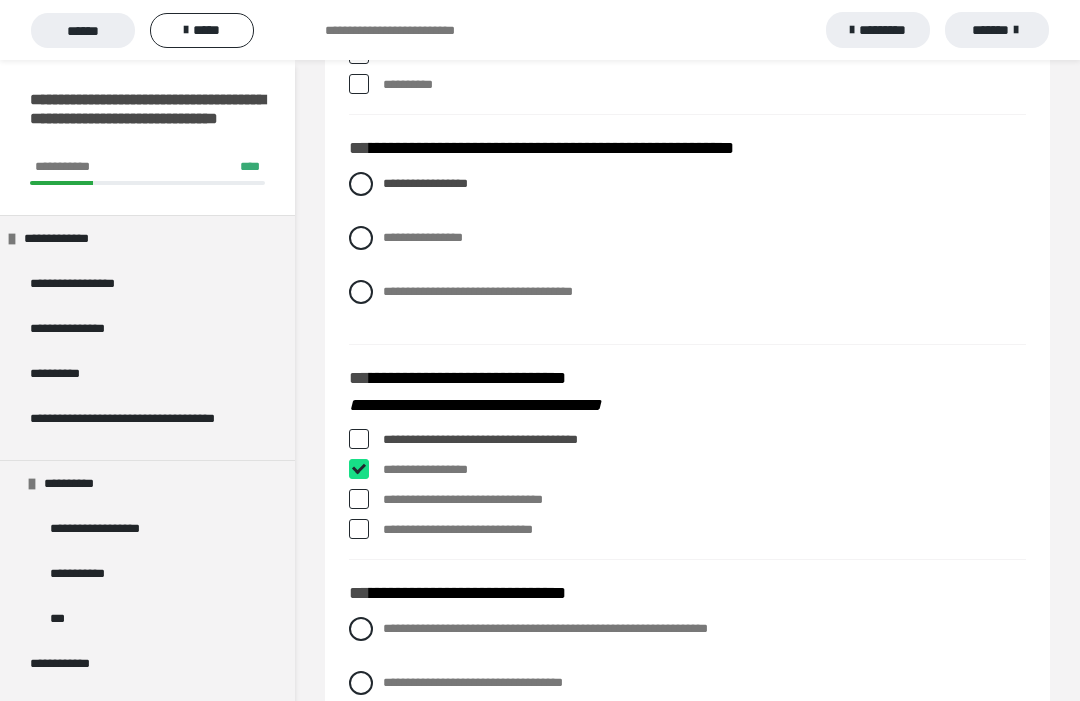 checkbox on "****" 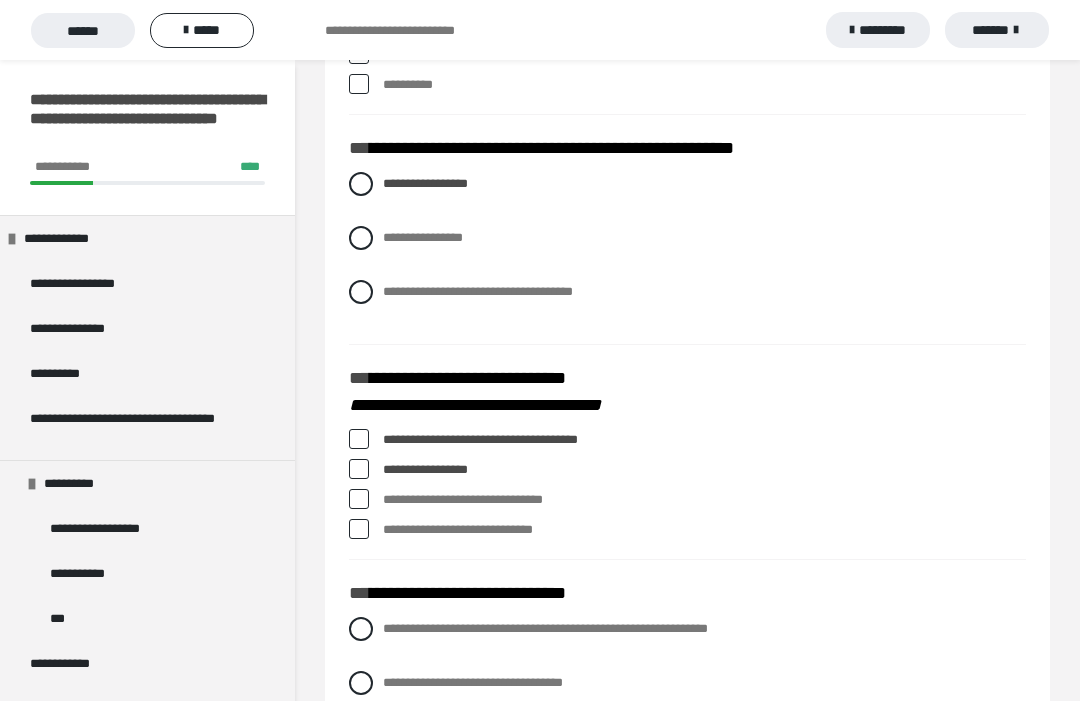 click at bounding box center (359, 529) 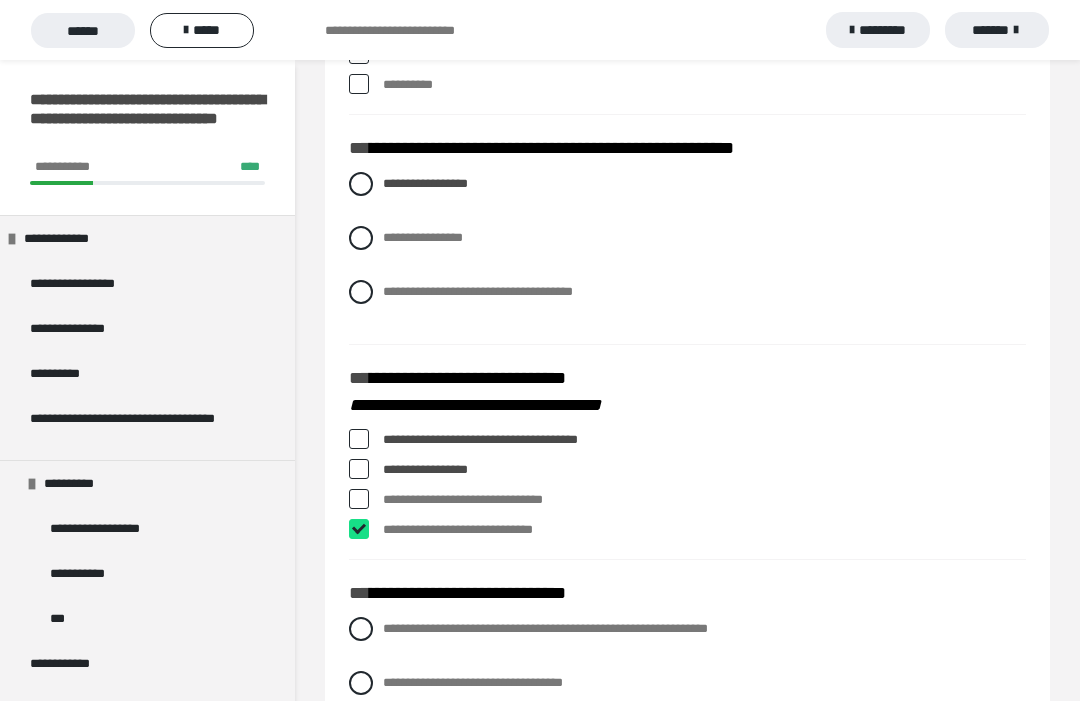 checkbox on "****" 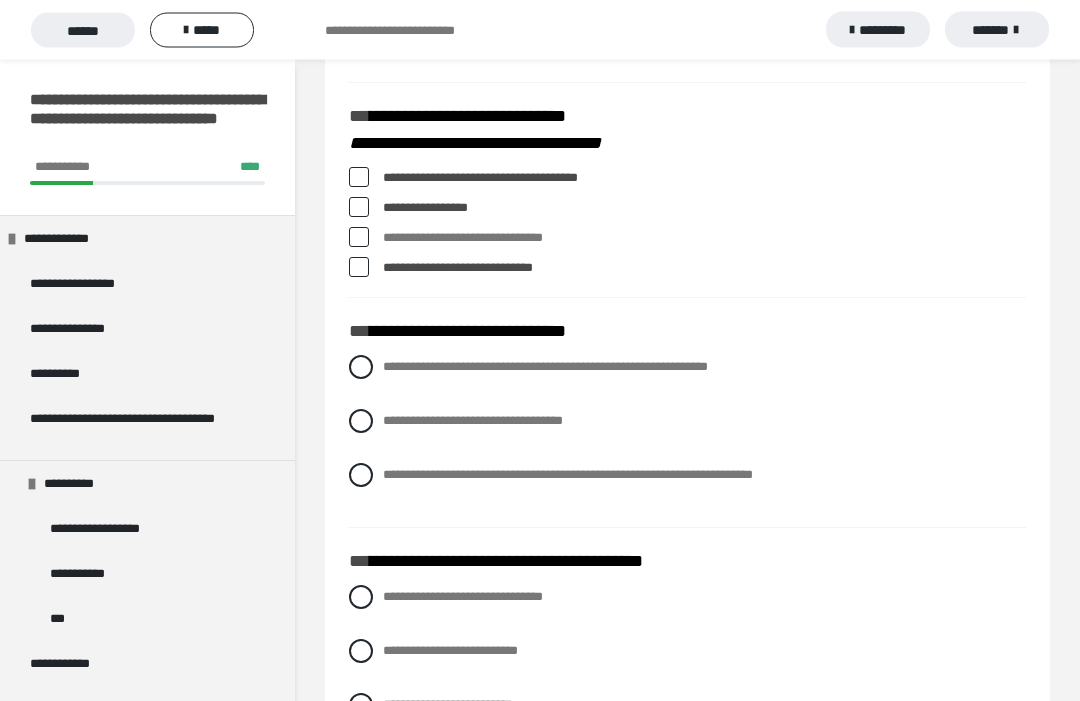 scroll, scrollTop: 828, scrollLeft: 0, axis: vertical 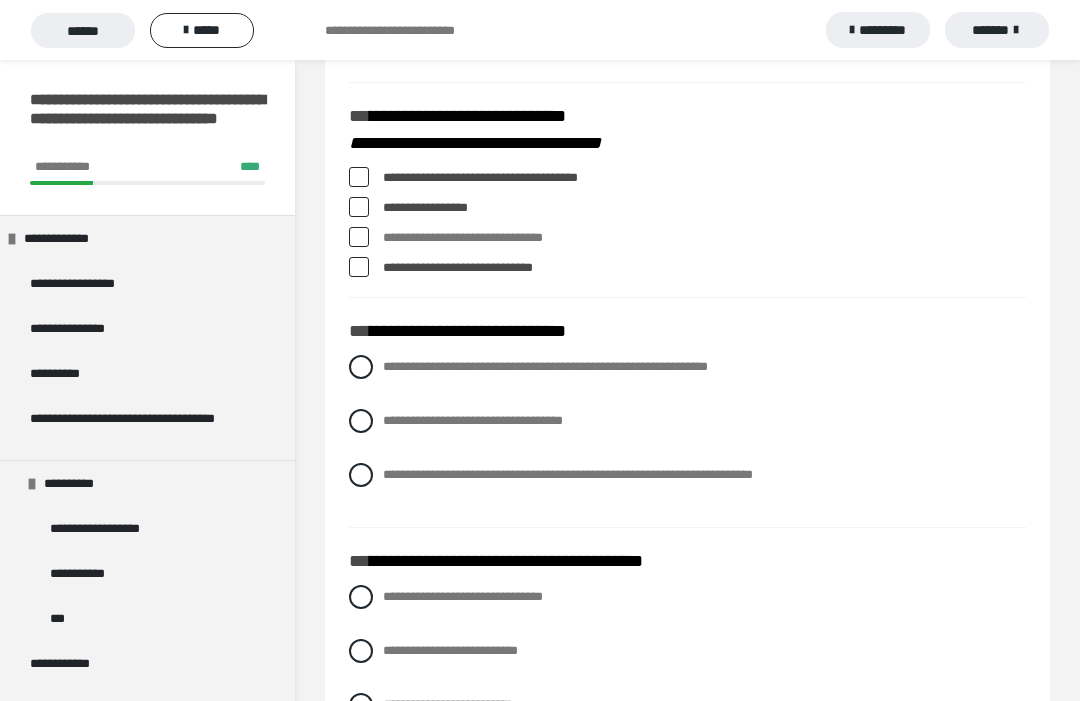 click on "**********" at bounding box center (687, 475) 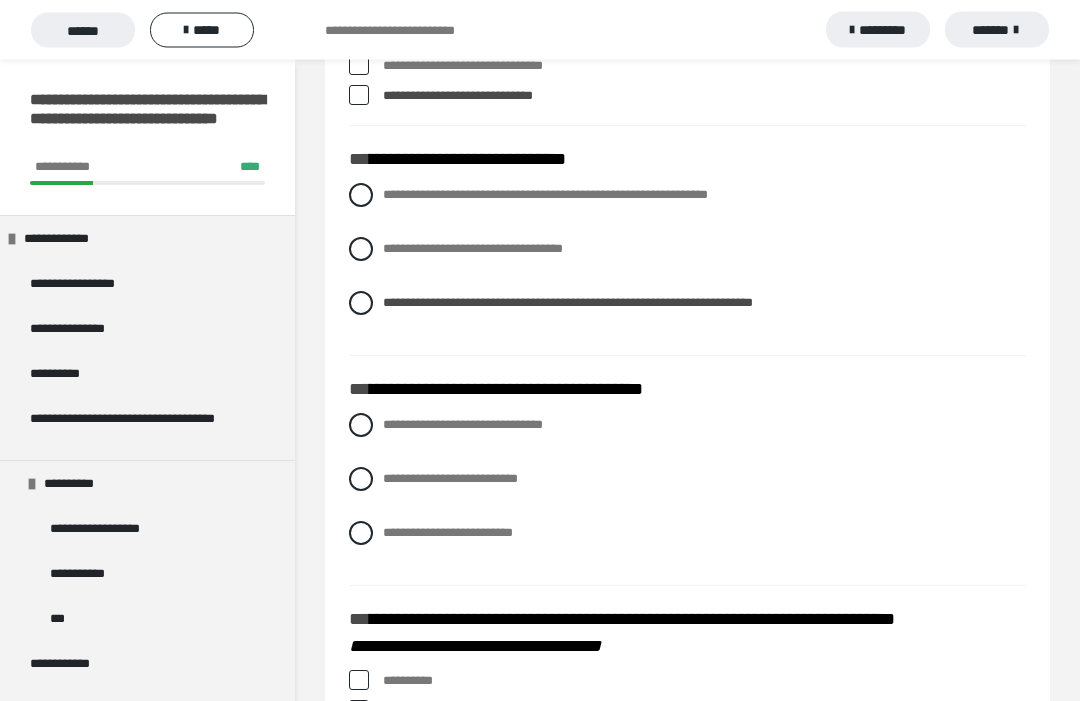 scroll, scrollTop: 1006, scrollLeft: 0, axis: vertical 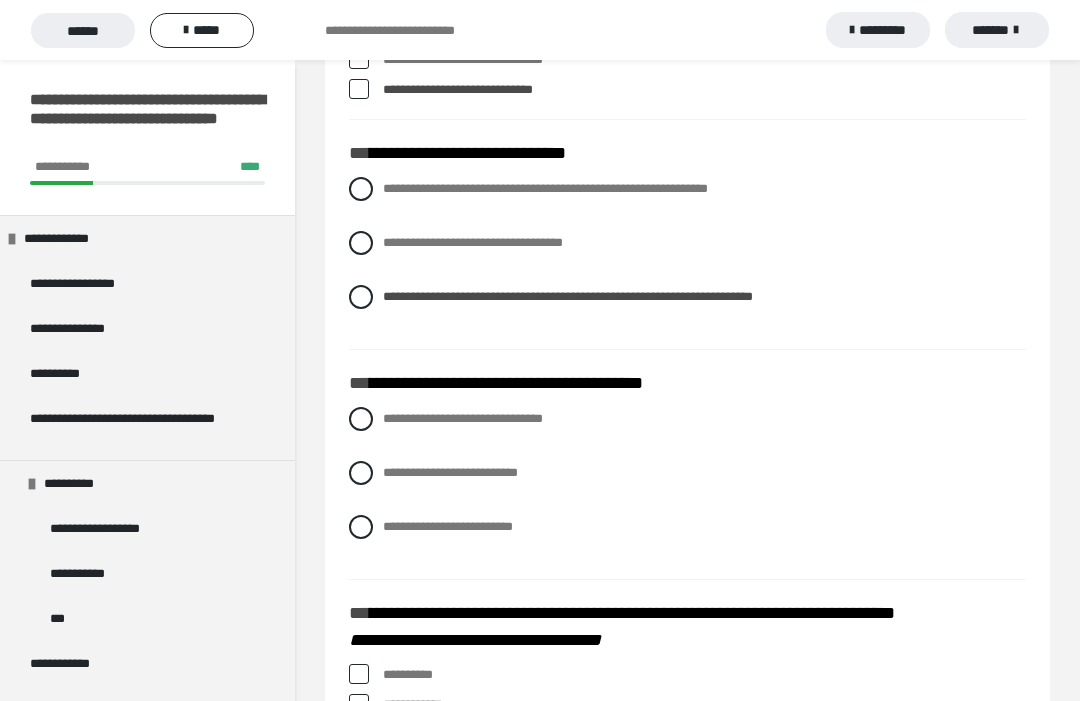 click on "**********" at bounding box center (687, 473) 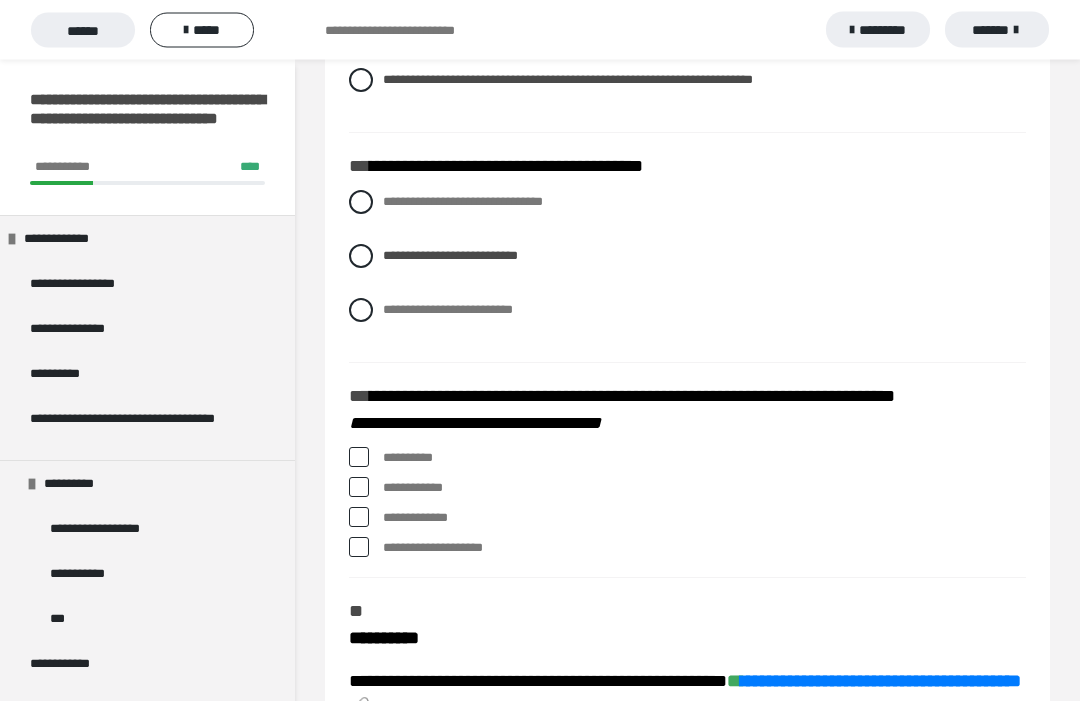 scroll, scrollTop: 1258, scrollLeft: 0, axis: vertical 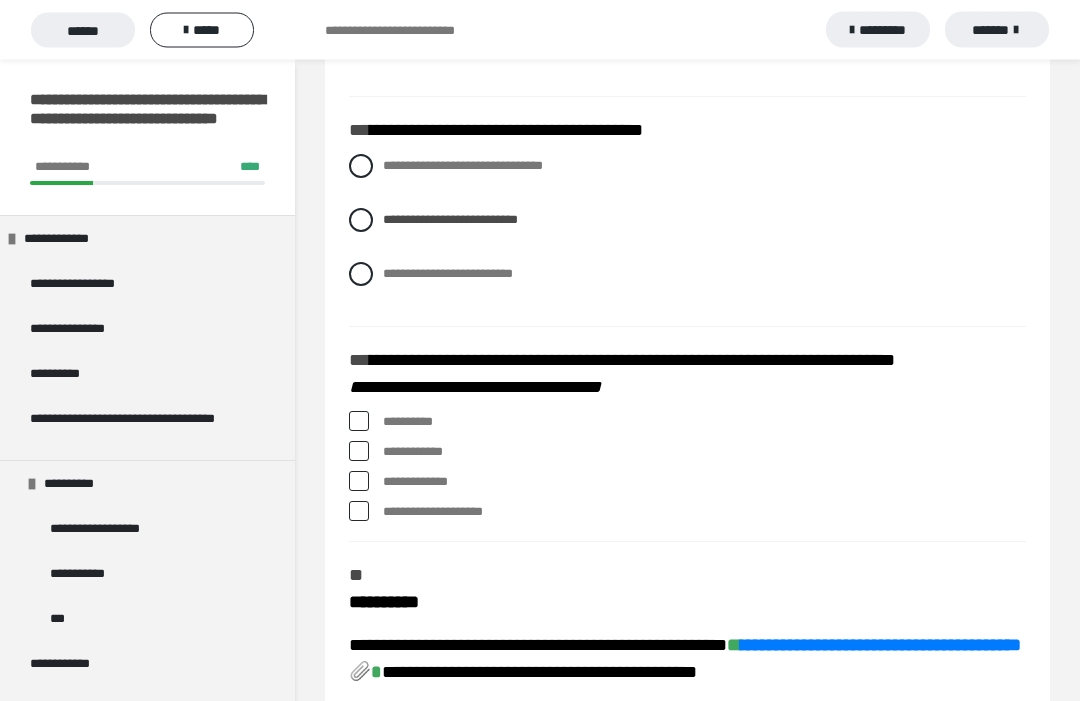click on "**********" at bounding box center [704, 423] 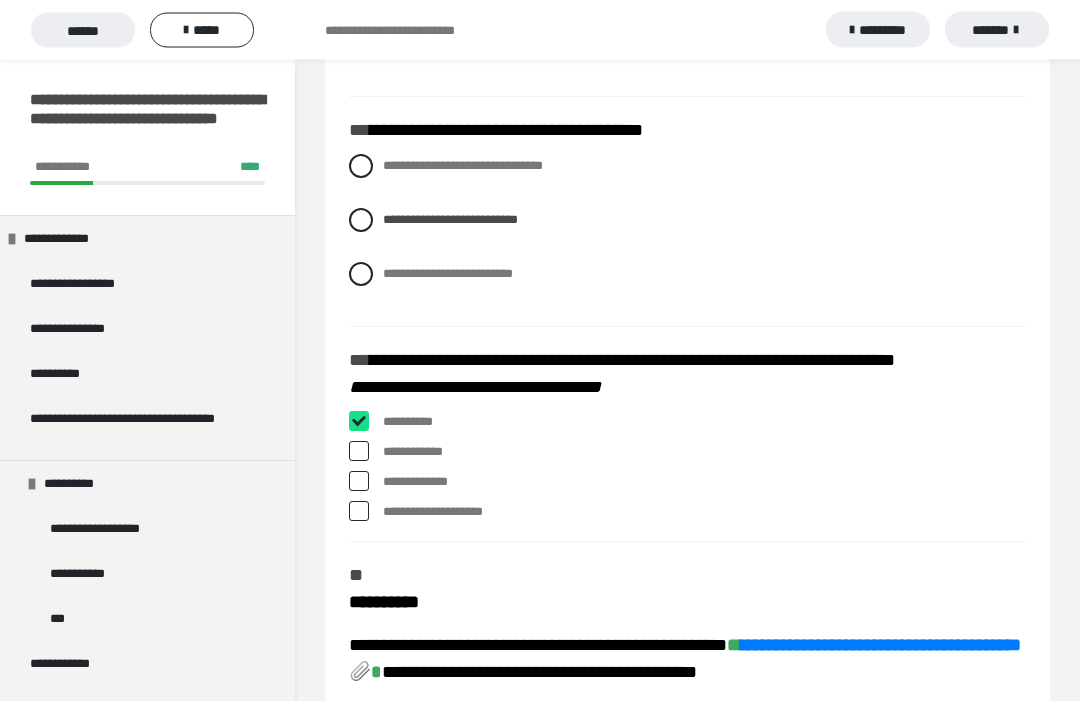 checkbox on "****" 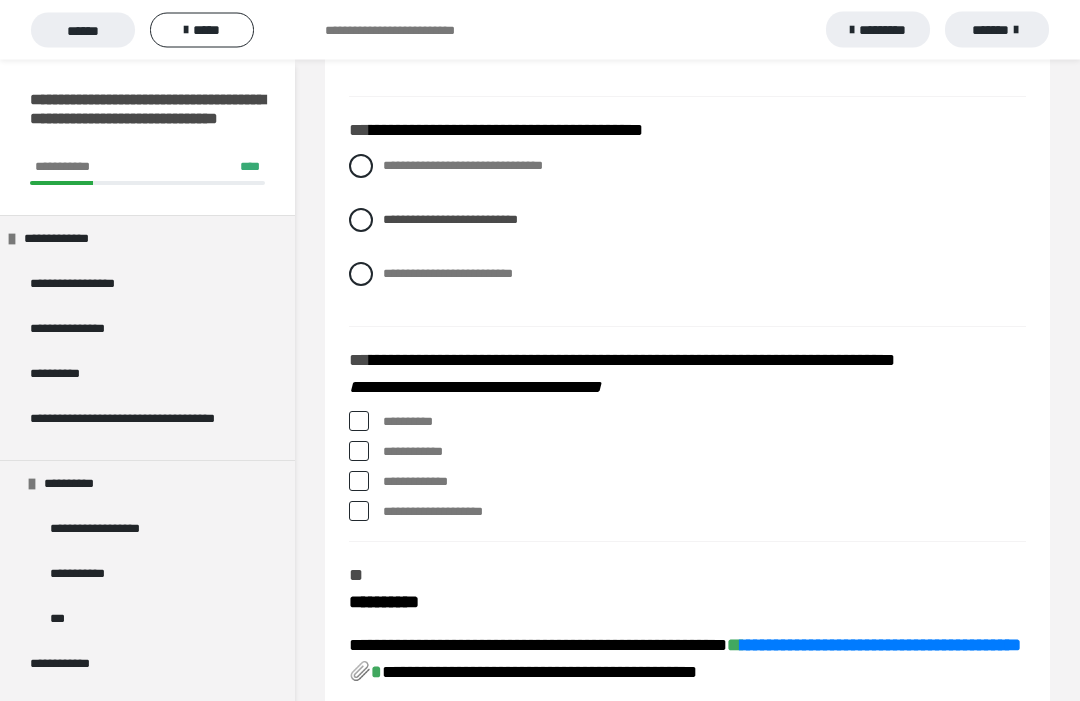 scroll, scrollTop: 1259, scrollLeft: 0, axis: vertical 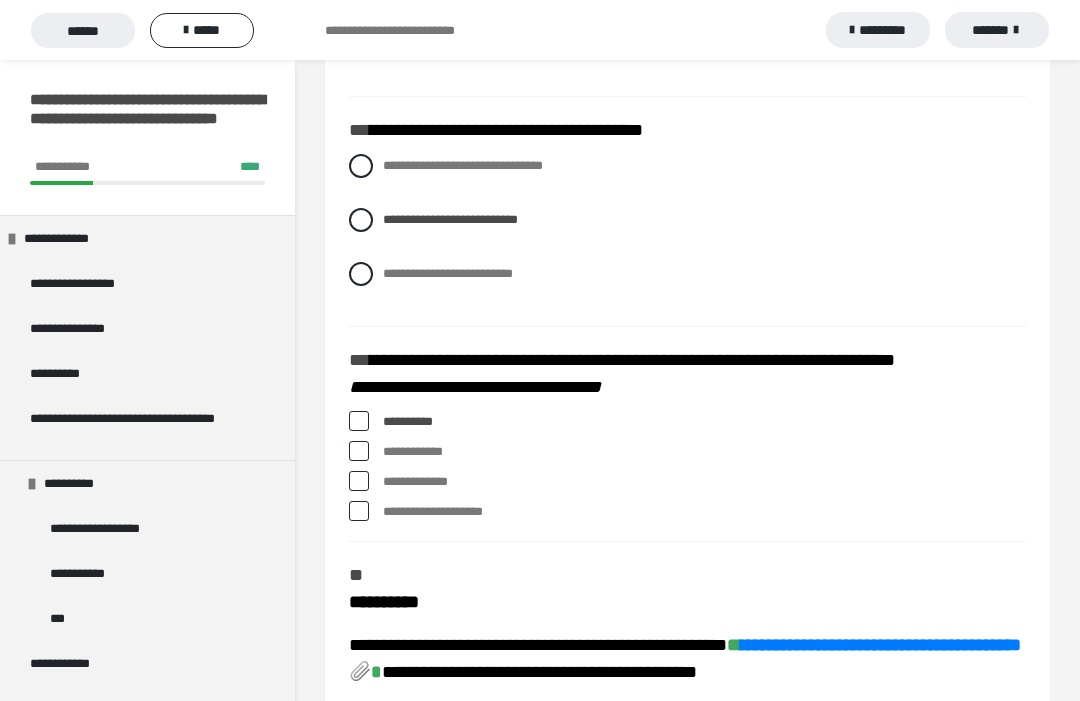 click on "**********" at bounding box center [704, 482] 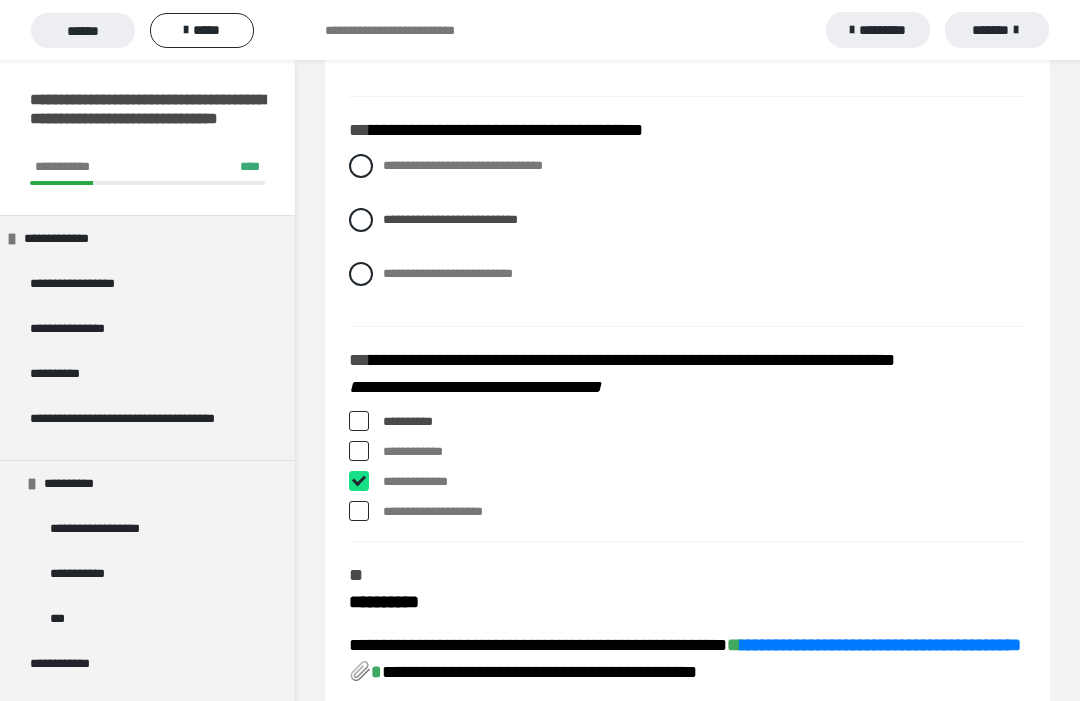 checkbox on "****" 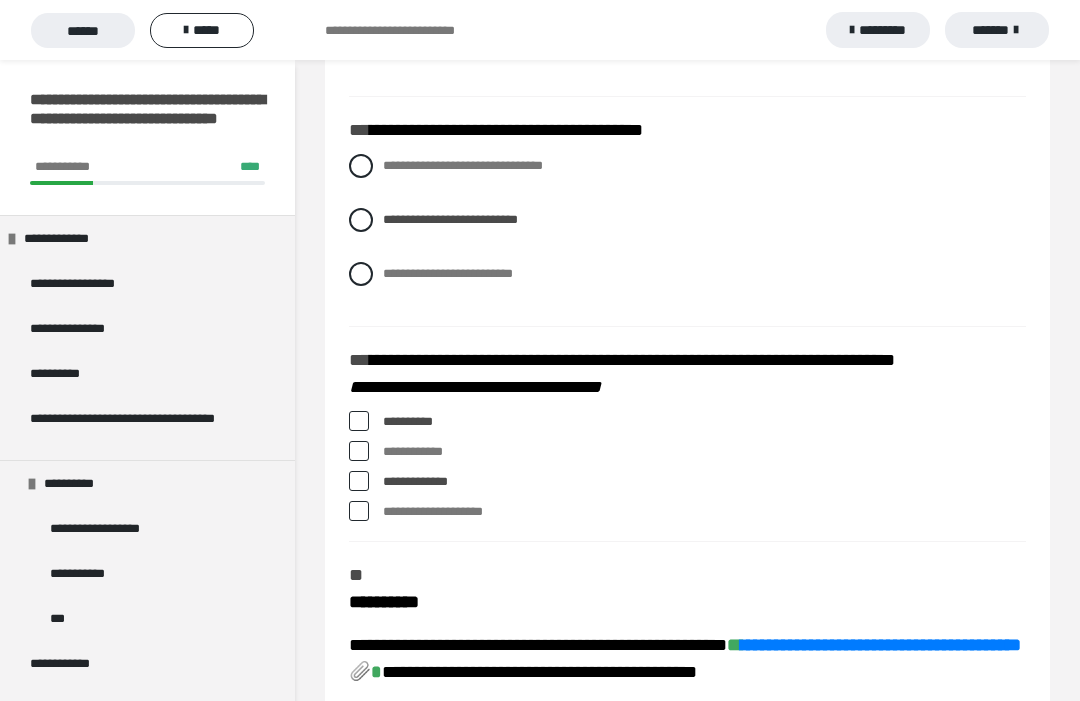 click on "**********" at bounding box center (687, 512) 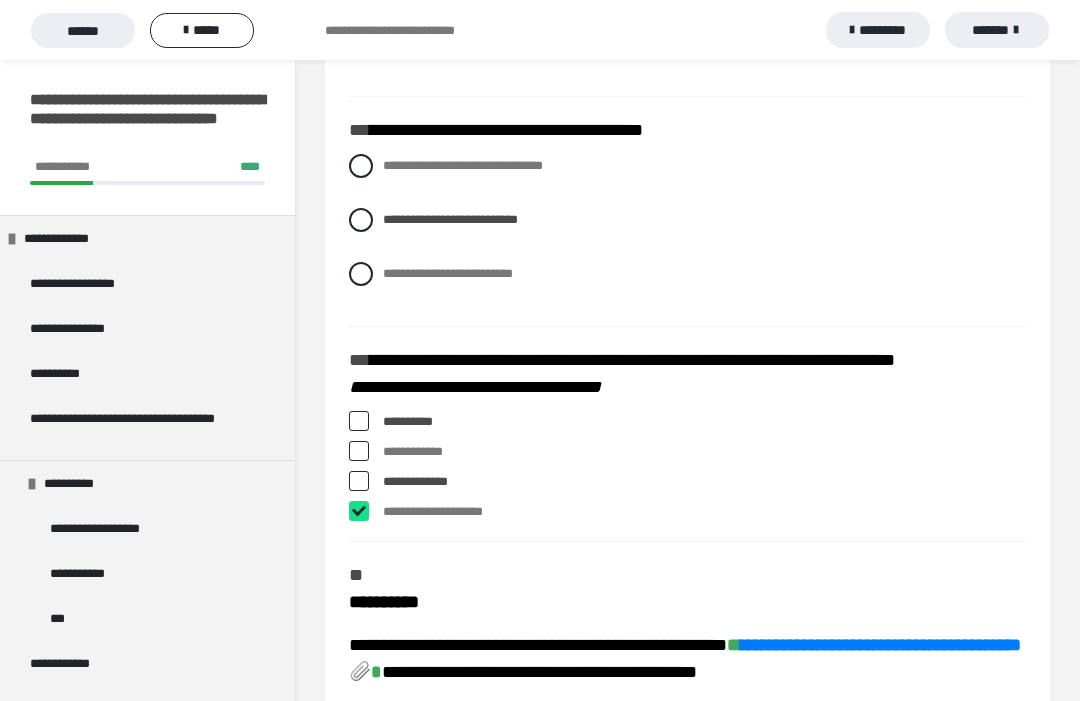 checkbox on "****" 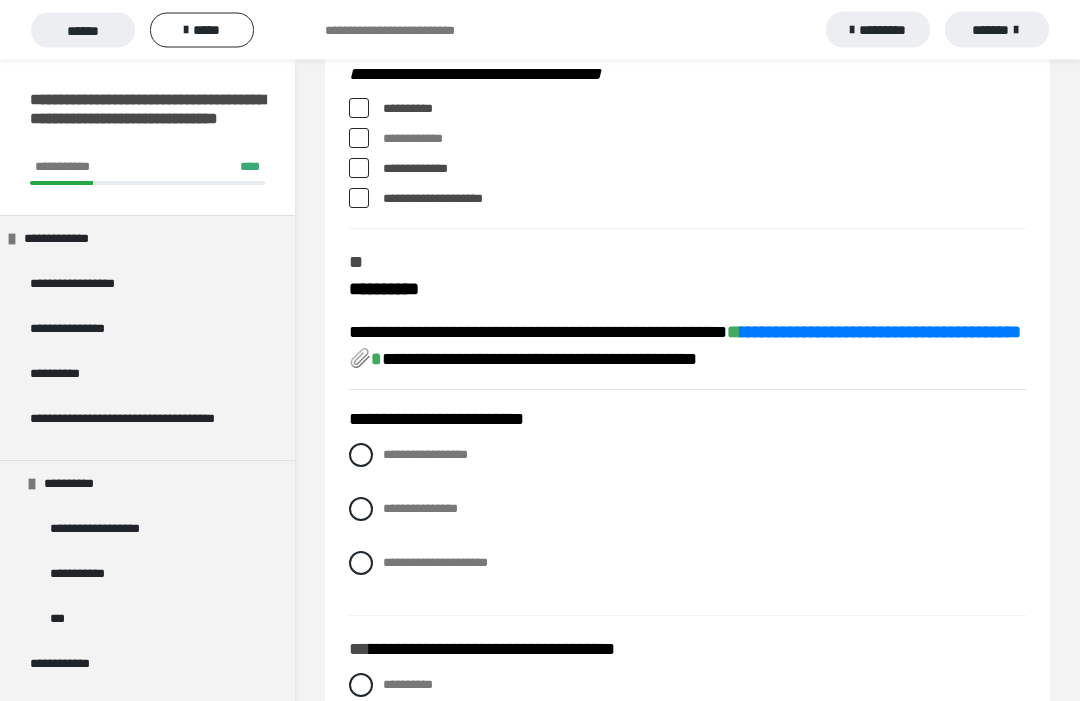 scroll, scrollTop: 1572, scrollLeft: 0, axis: vertical 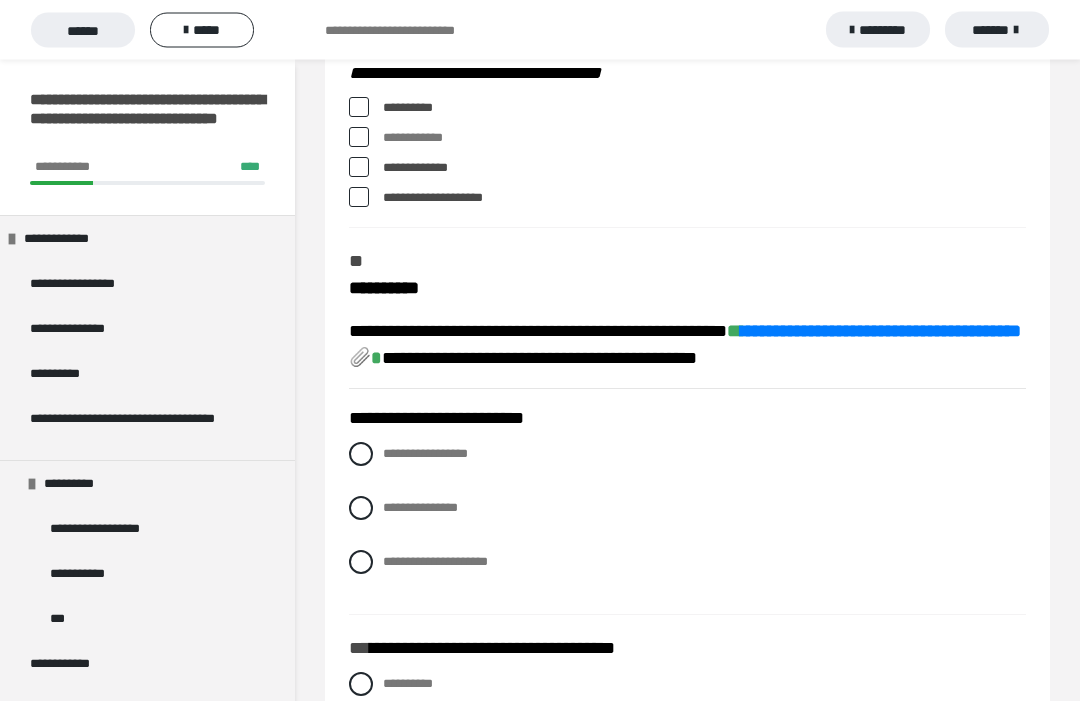click on "**********" at bounding box center [420, 508] 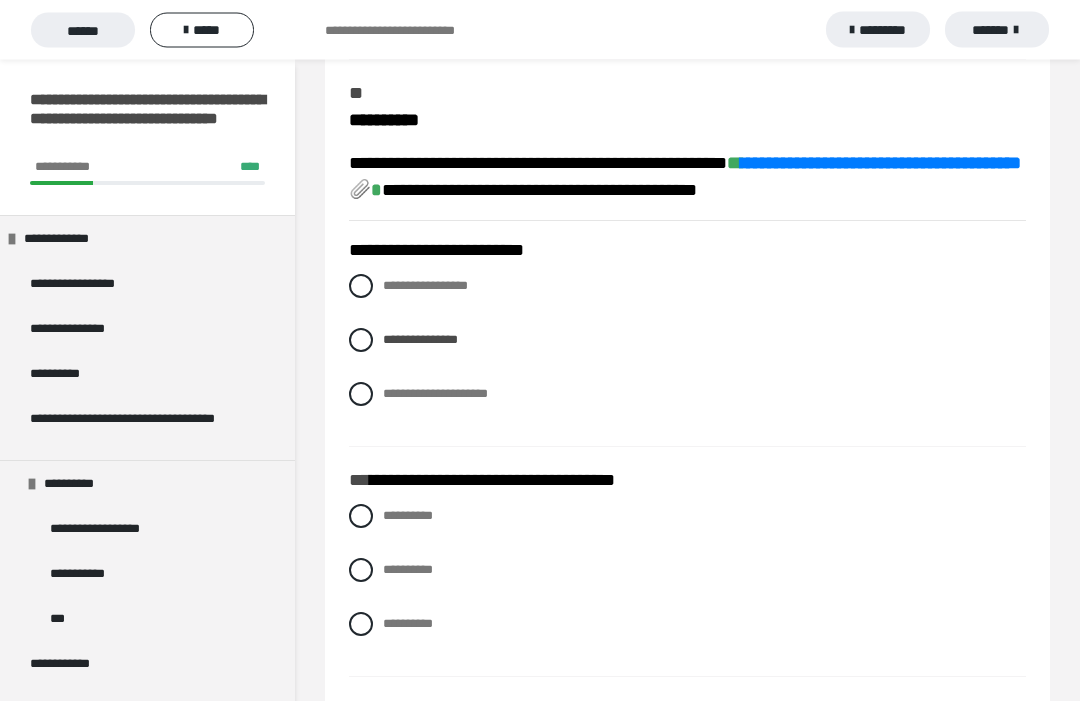 scroll, scrollTop: 1761, scrollLeft: 0, axis: vertical 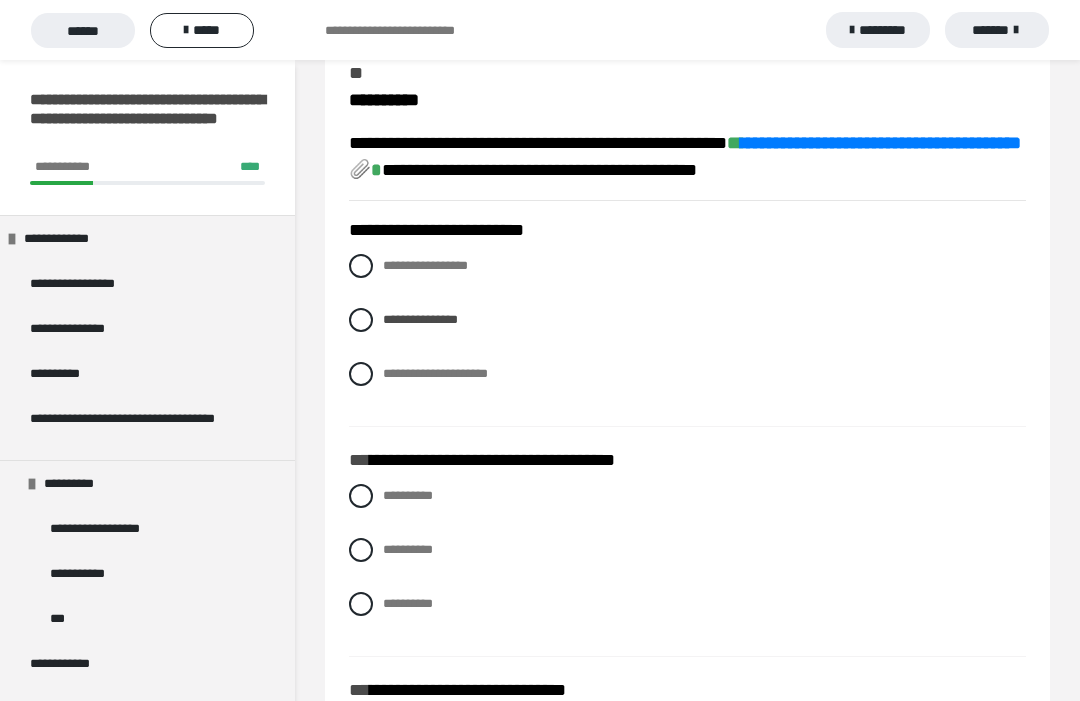 click at bounding box center (361, 604) 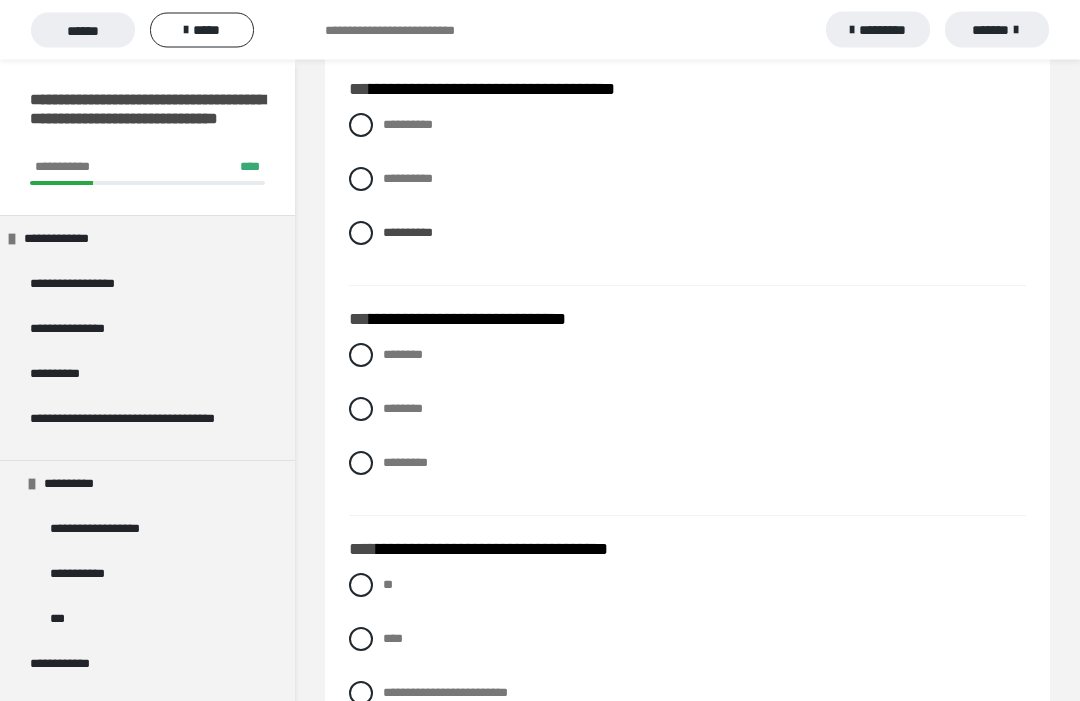 click at bounding box center [361, 464] 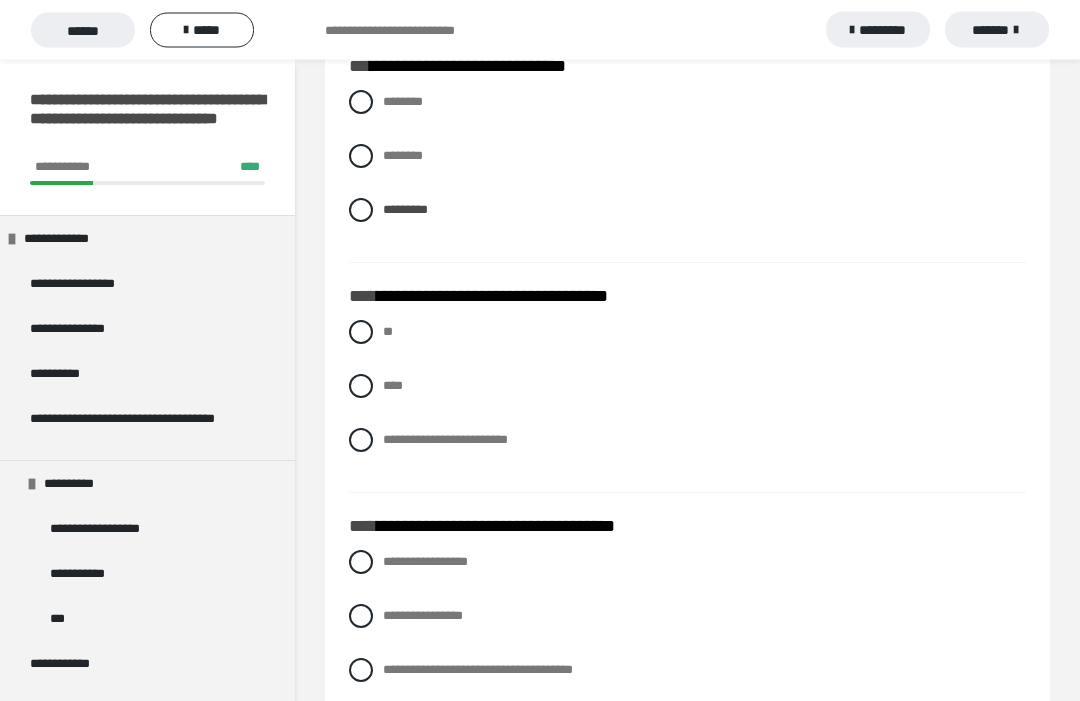 scroll, scrollTop: 2385, scrollLeft: 0, axis: vertical 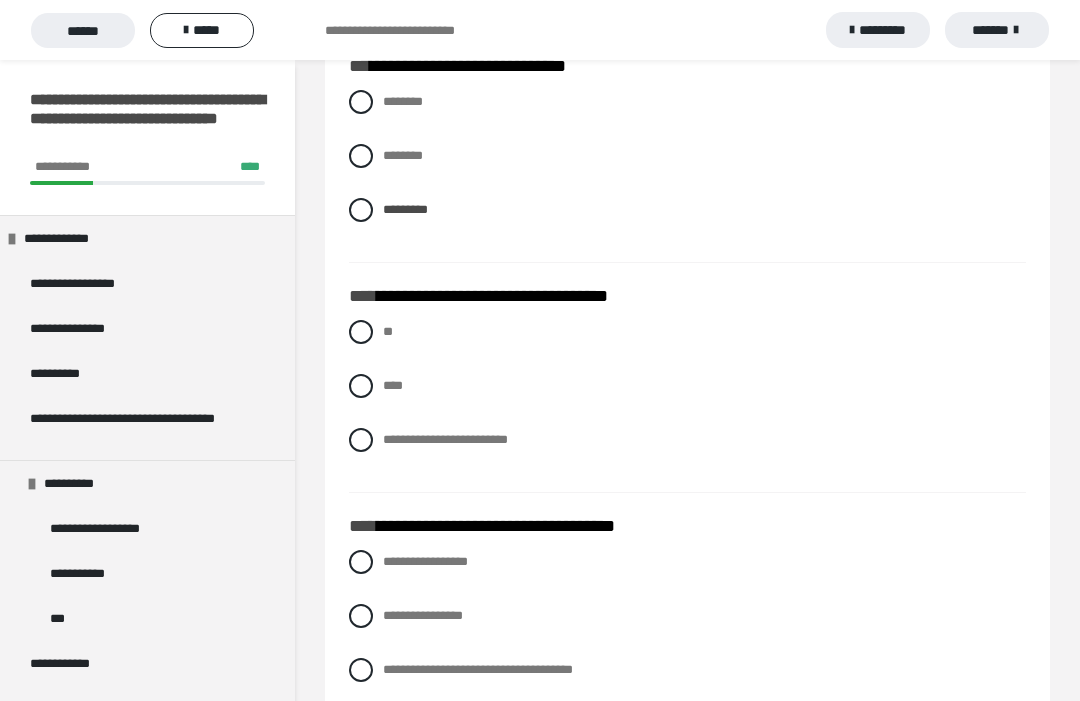 click at bounding box center [361, 386] 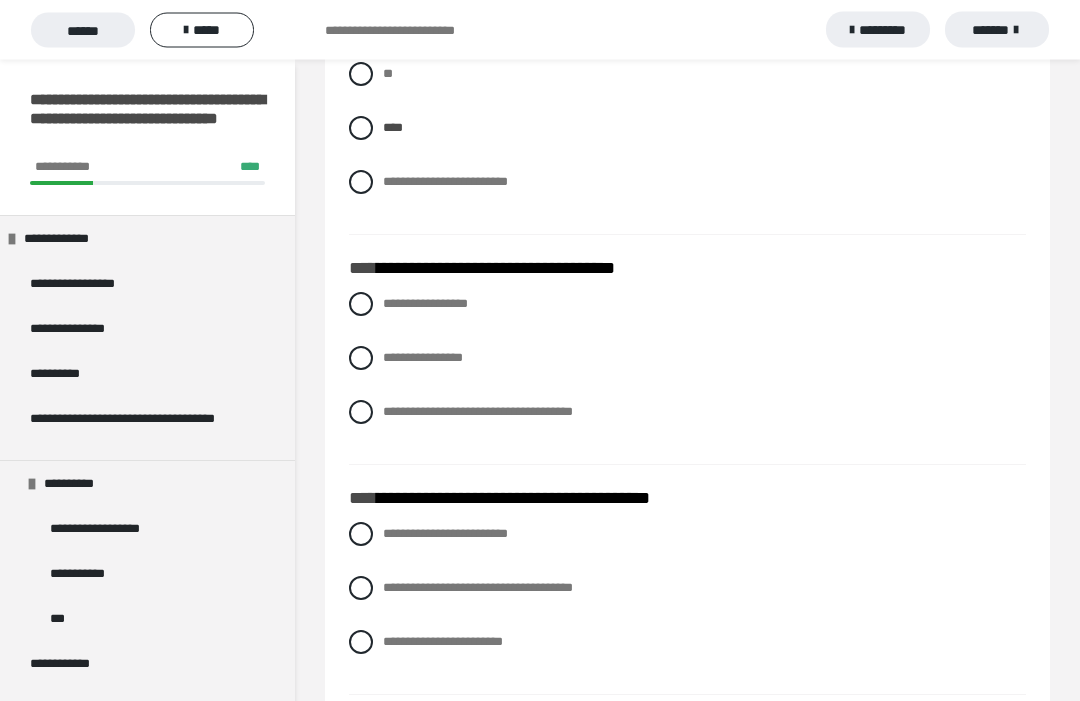 scroll, scrollTop: 2640, scrollLeft: 0, axis: vertical 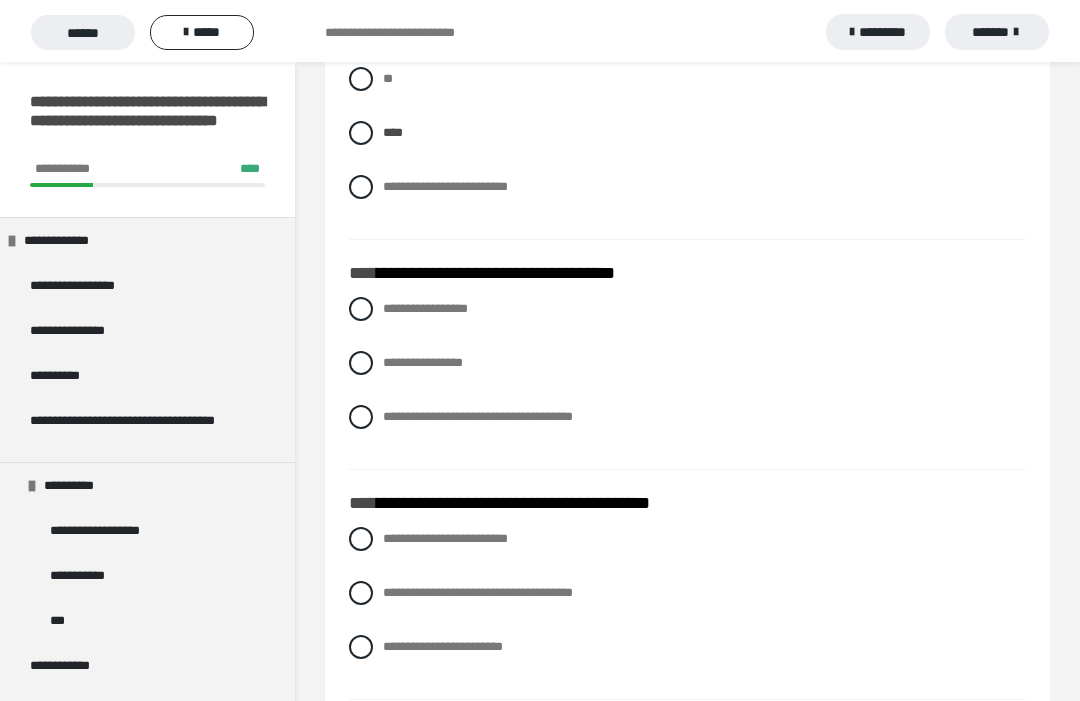 click on "**********" at bounding box center [687, 307] 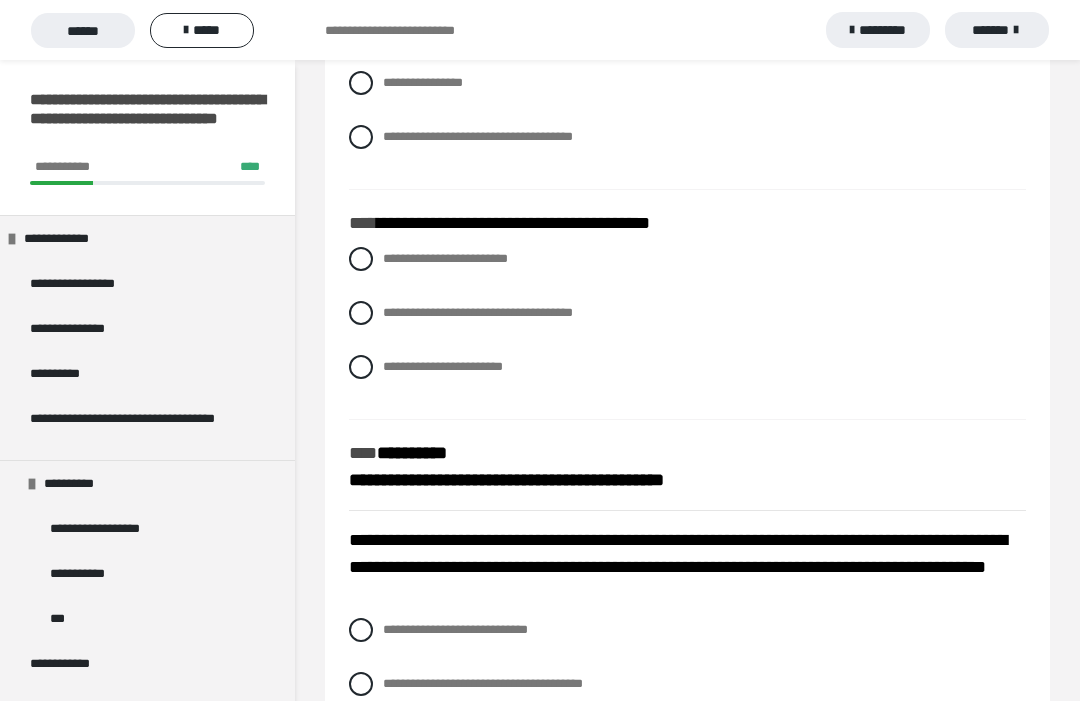 scroll, scrollTop: 2923, scrollLeft: 0, axis: vertical 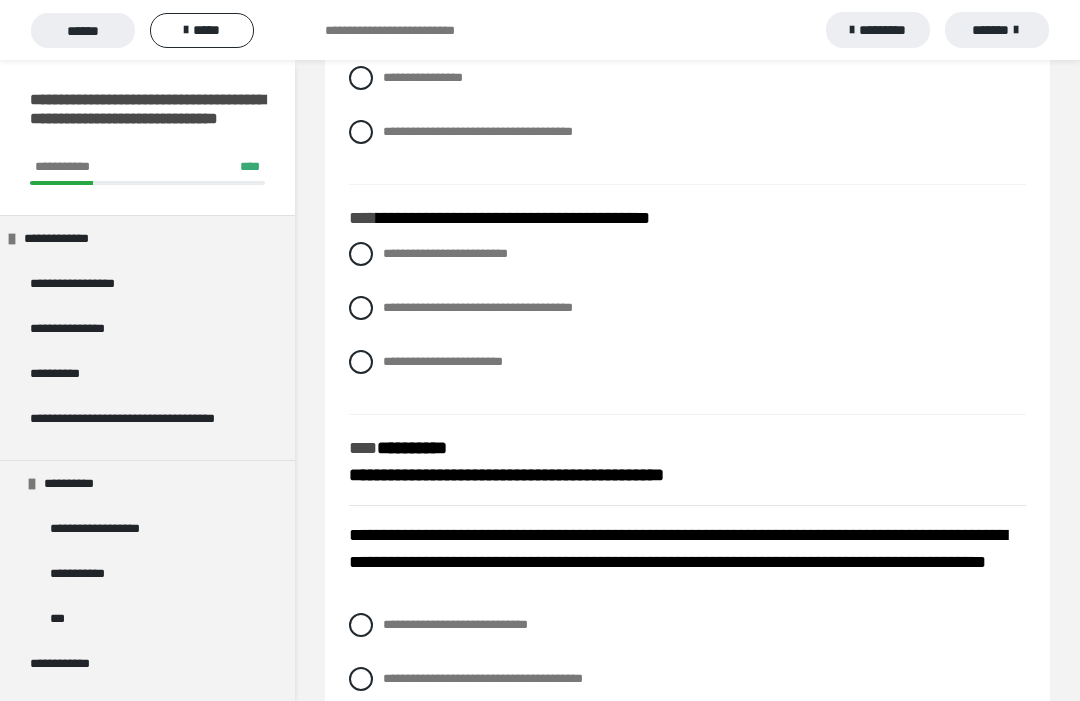 click at bounding box center [361, 308] 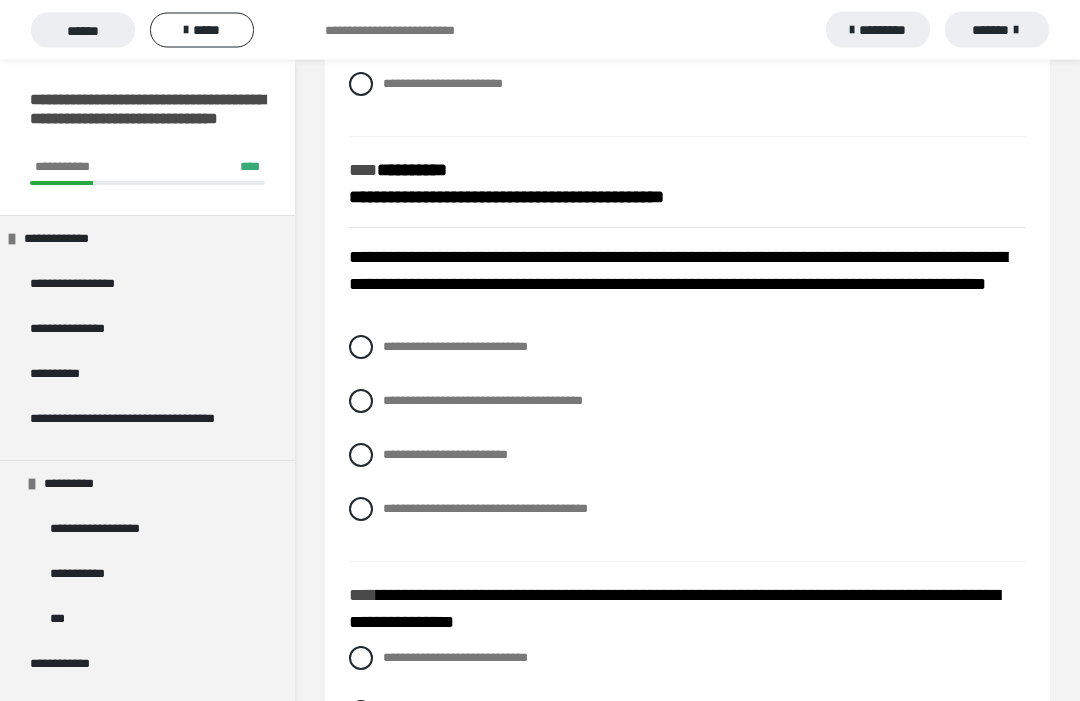 scroll, scrollTop: 3202, scrollLeft: 0, axis: vertical 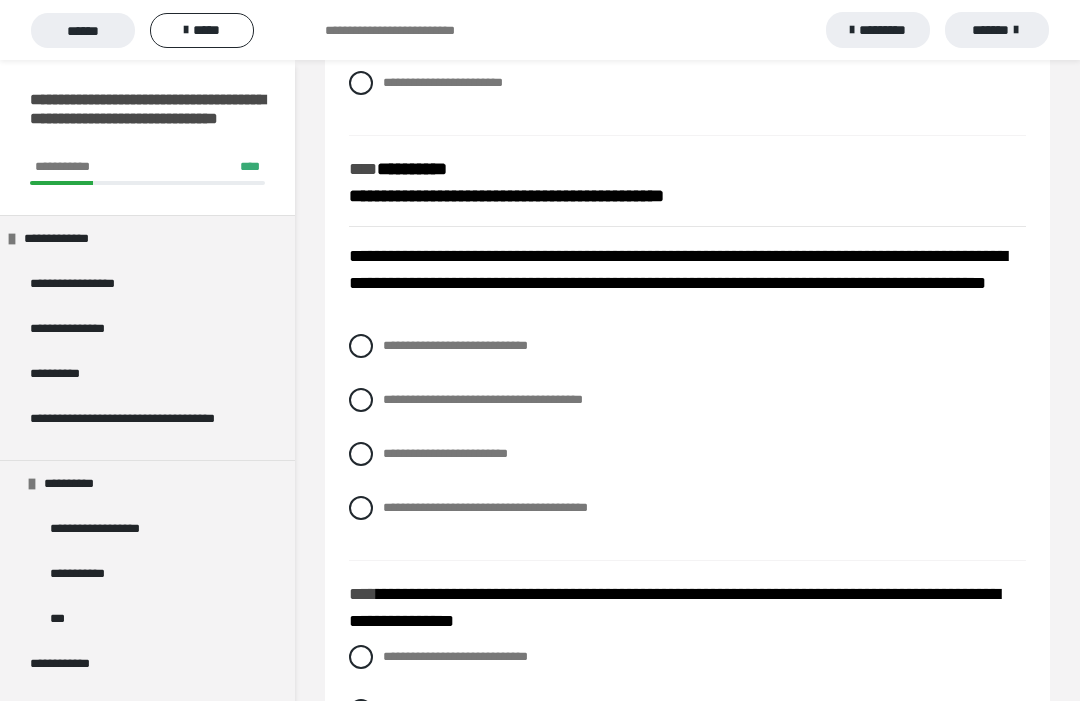 click at bounding box center (361, 346) 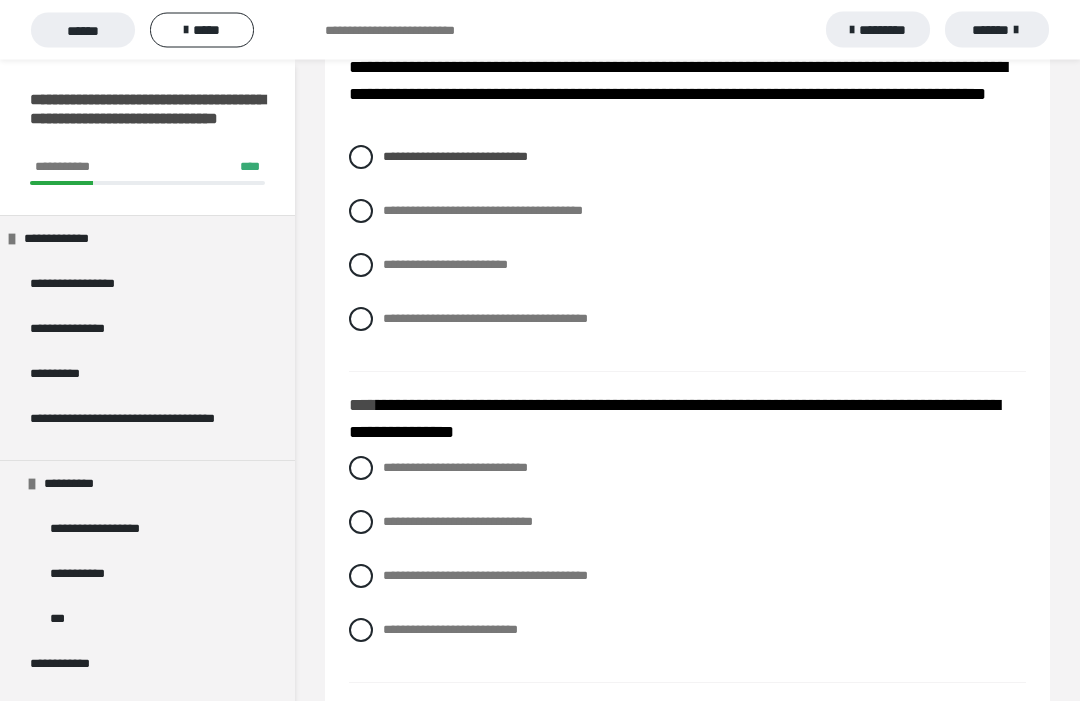 scroll, scrollTop: 3393, scrollLeft: 0, axis: vertical 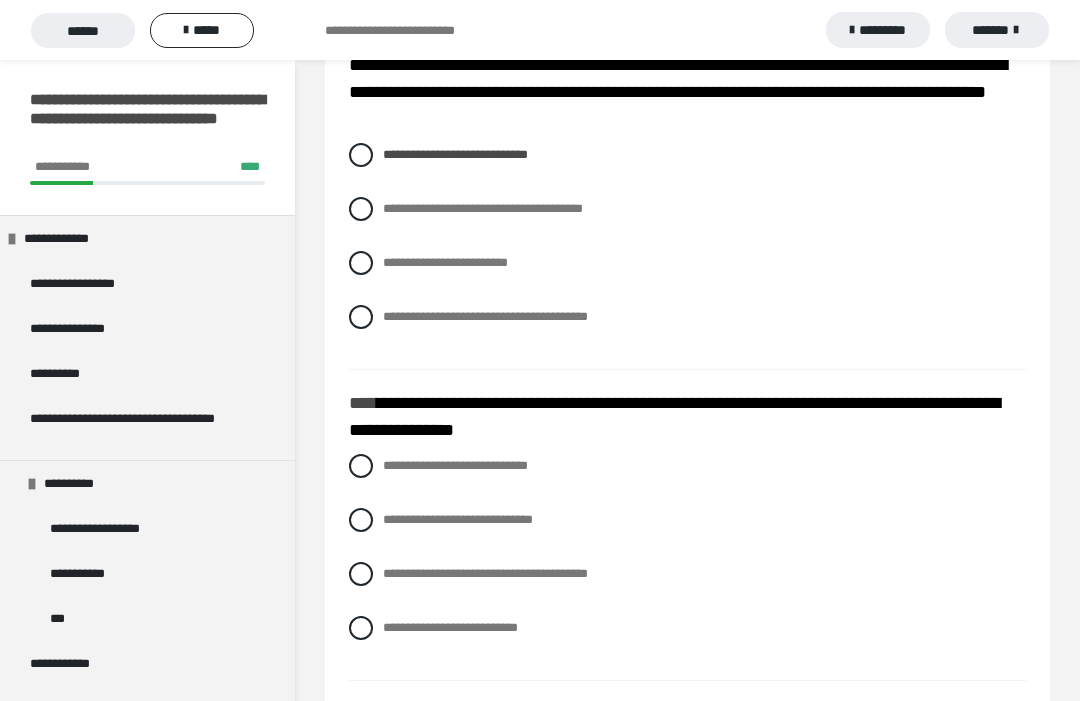 click on "**********" at bounding box center [485, 573] 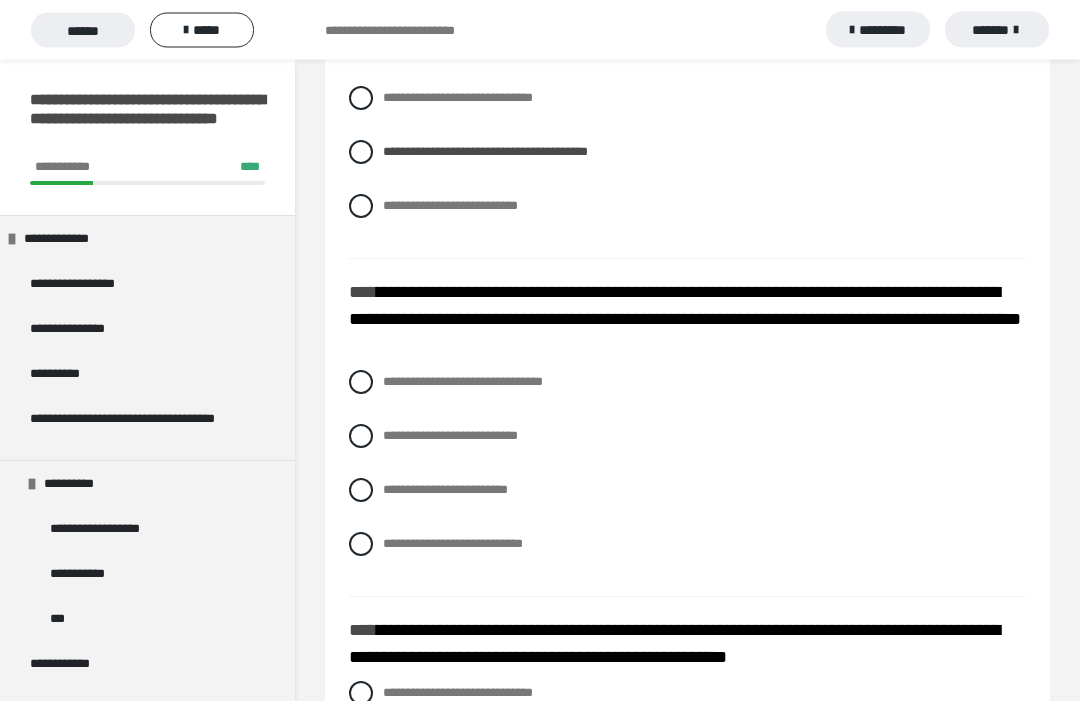 scroll, scrollTop: 3815, scrollLeft: 0, axis: vertical 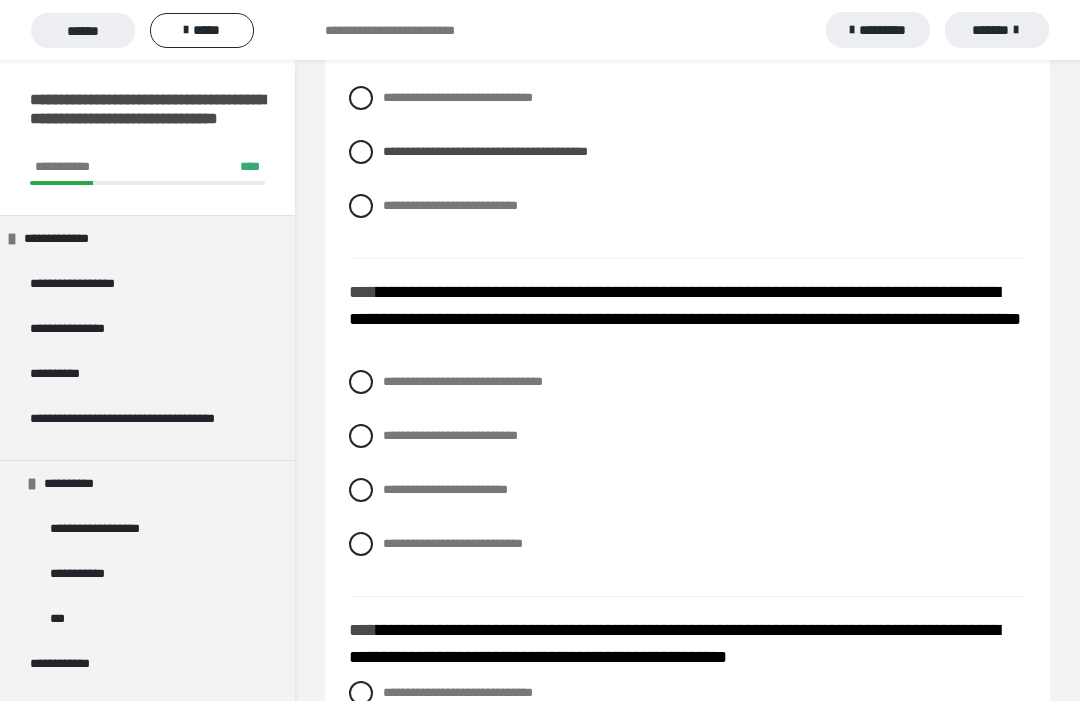 click at bounding box center [361, 436] 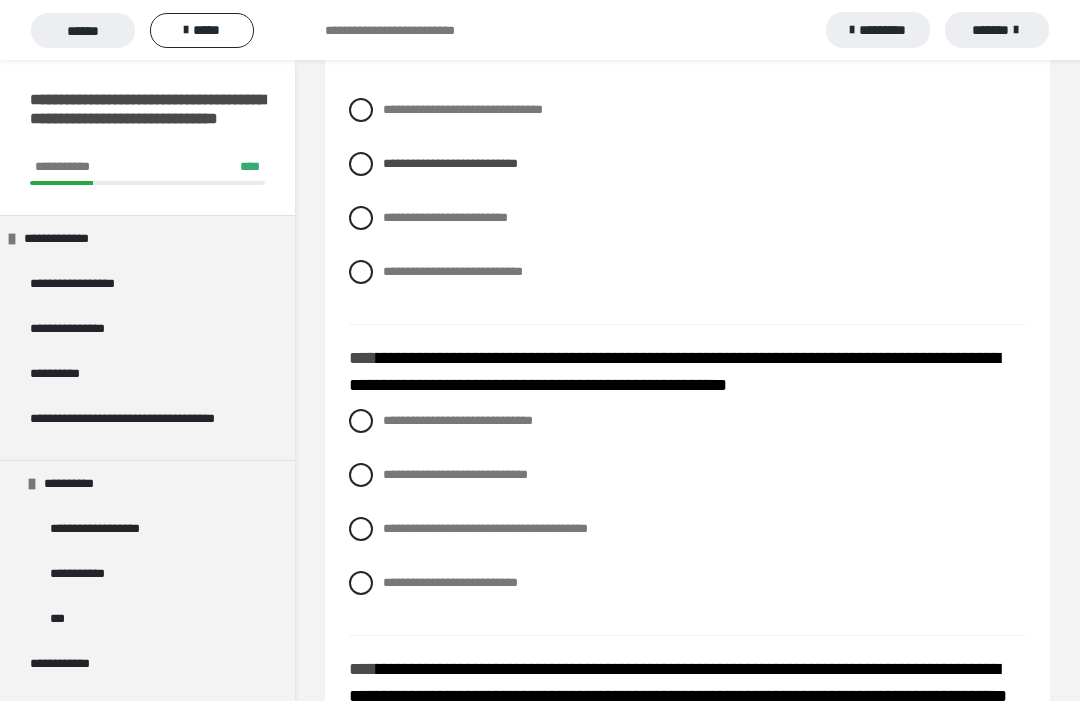 scroll, scrollTop: 4126, scrollLeft: 0, axis: vertical 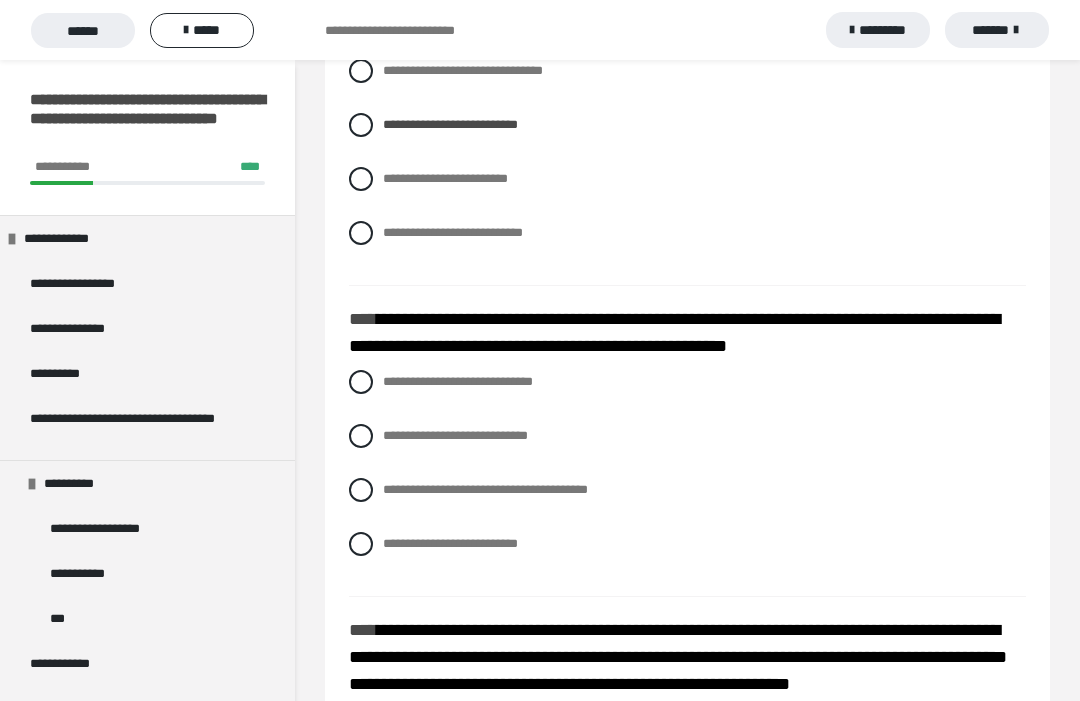 click on "**********" at bounding box center (450, 543) 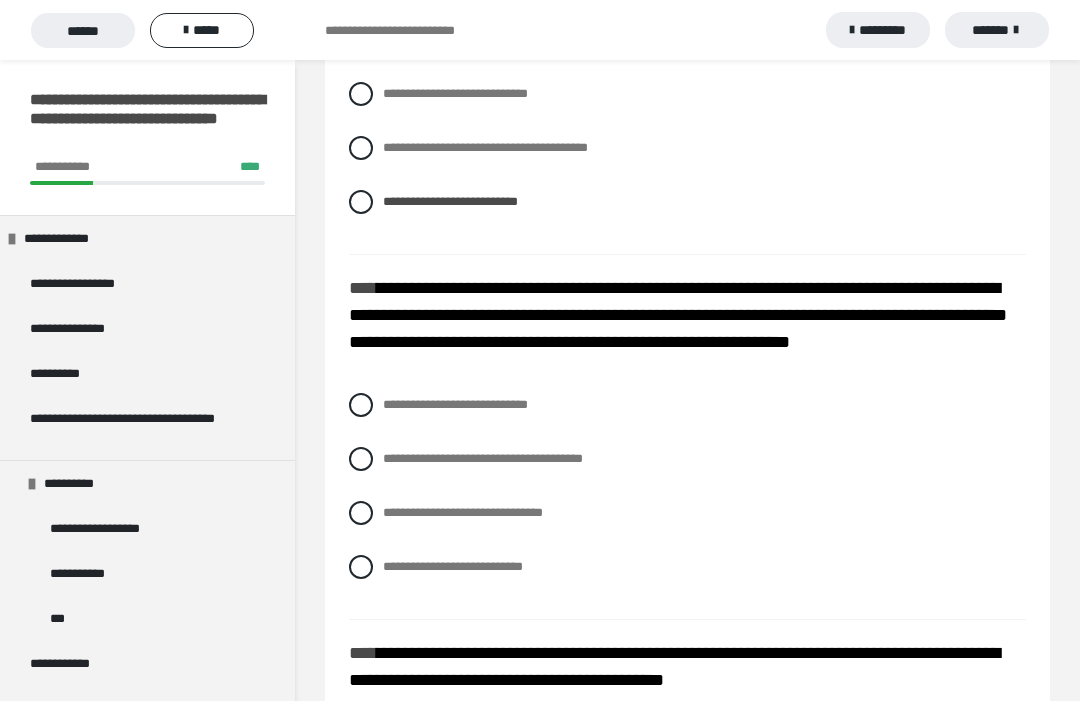 scroll, scrollTop: 4469, scrollLeft: 0, axis: vertical 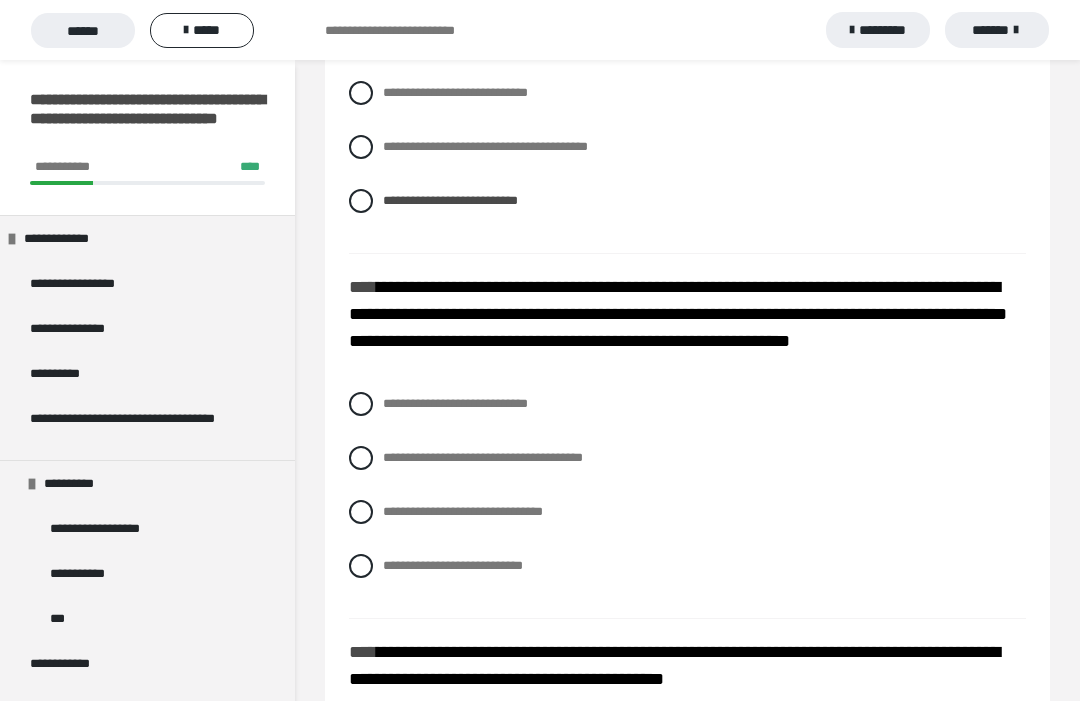 click on "**********" at bounding box center (687, 512) 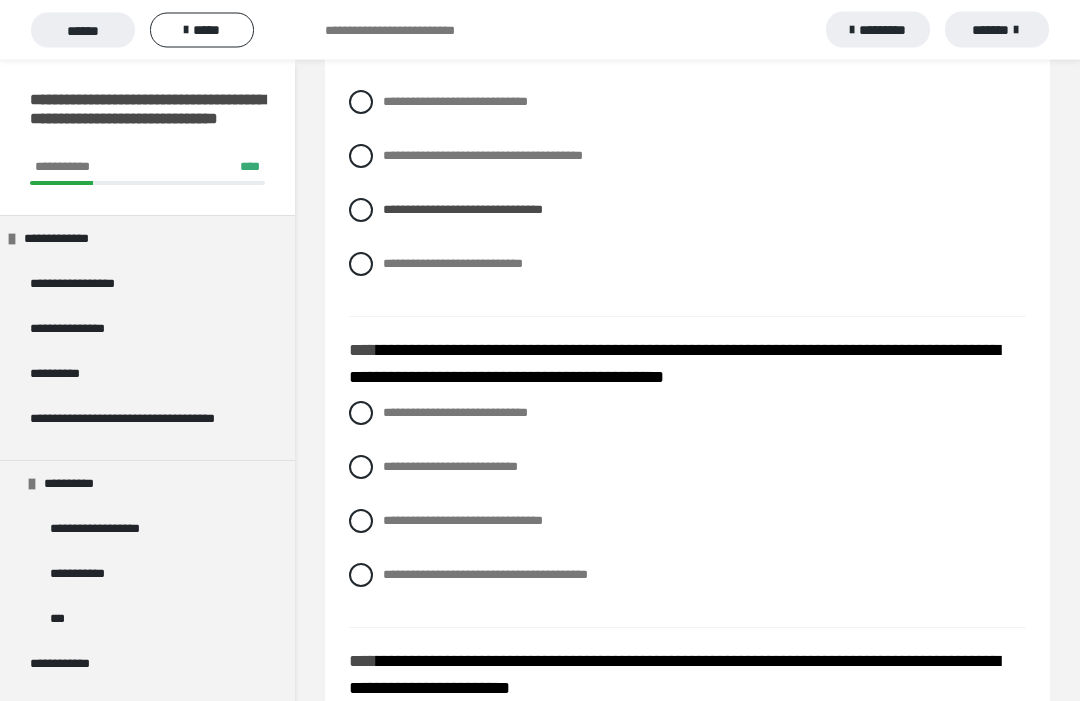 scroll, scrollTop: 4771, scrollLeft: 0, axis: vertical 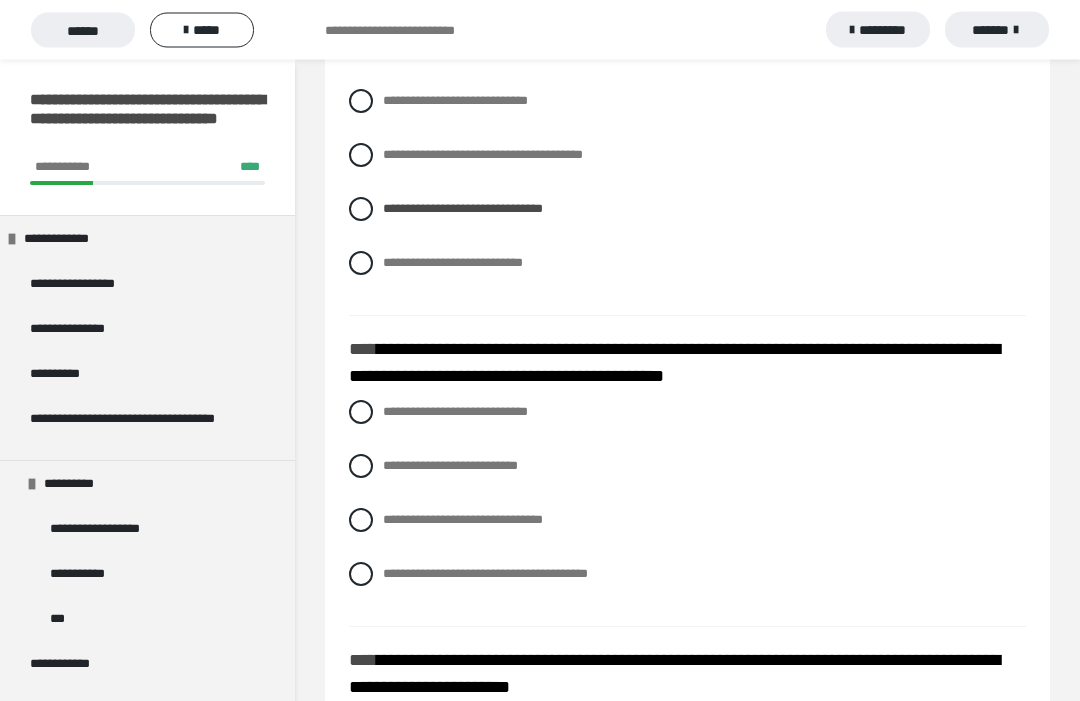 click on "**********" at bounding box center (450, 466) 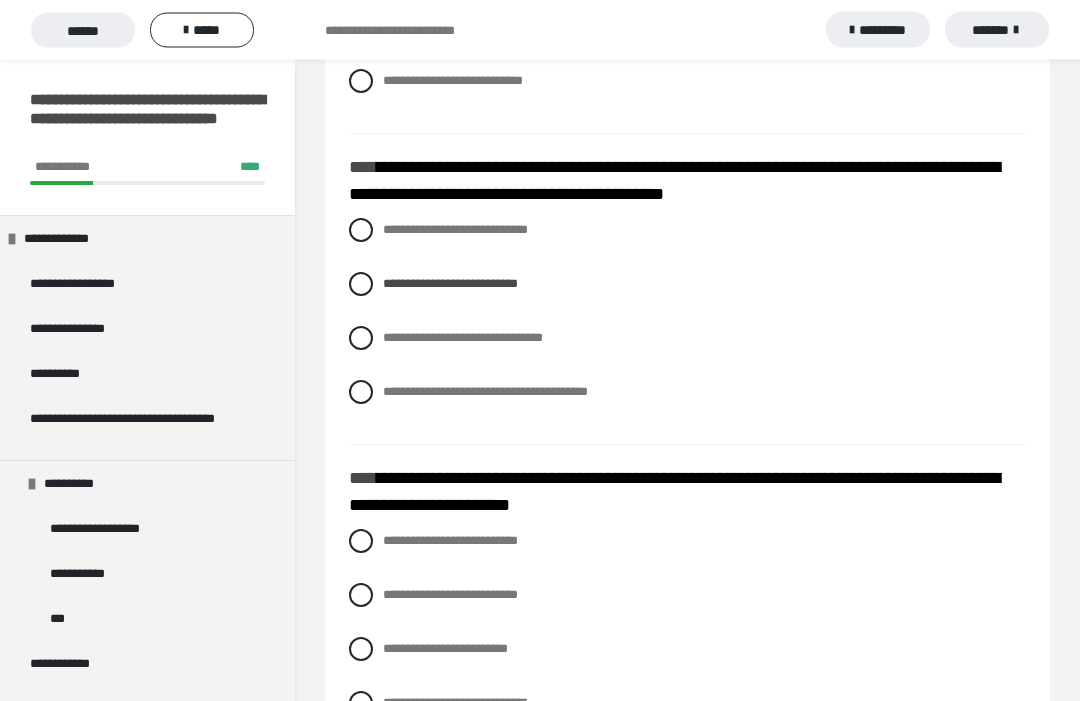 scroll, scrollTop: 5023, scrollLeft: 0, axis: vertical 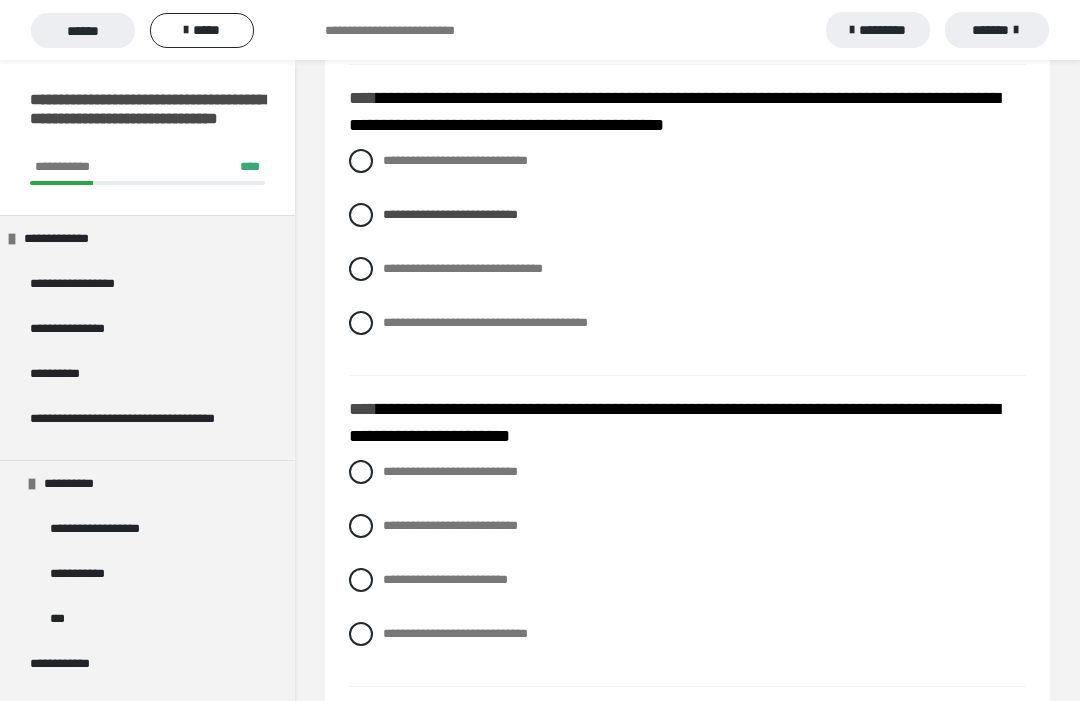 click on "**********" at bounding box center (445, 579) 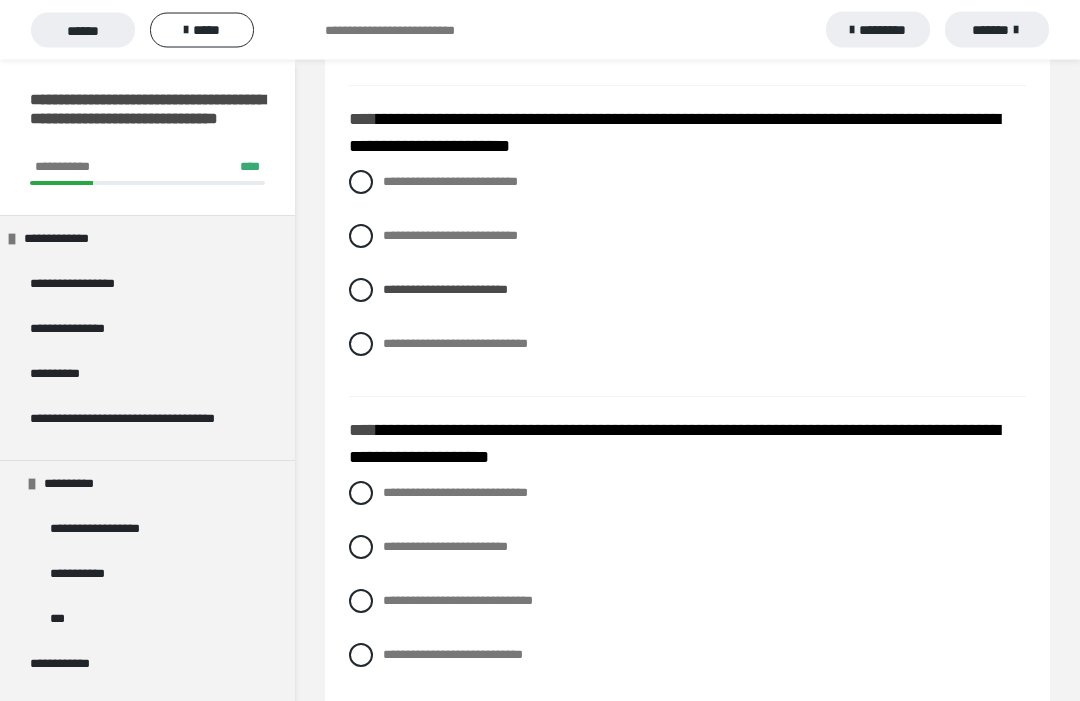 scroll, scrollTop: 5313, scrollLeft: 0, axis: vertical 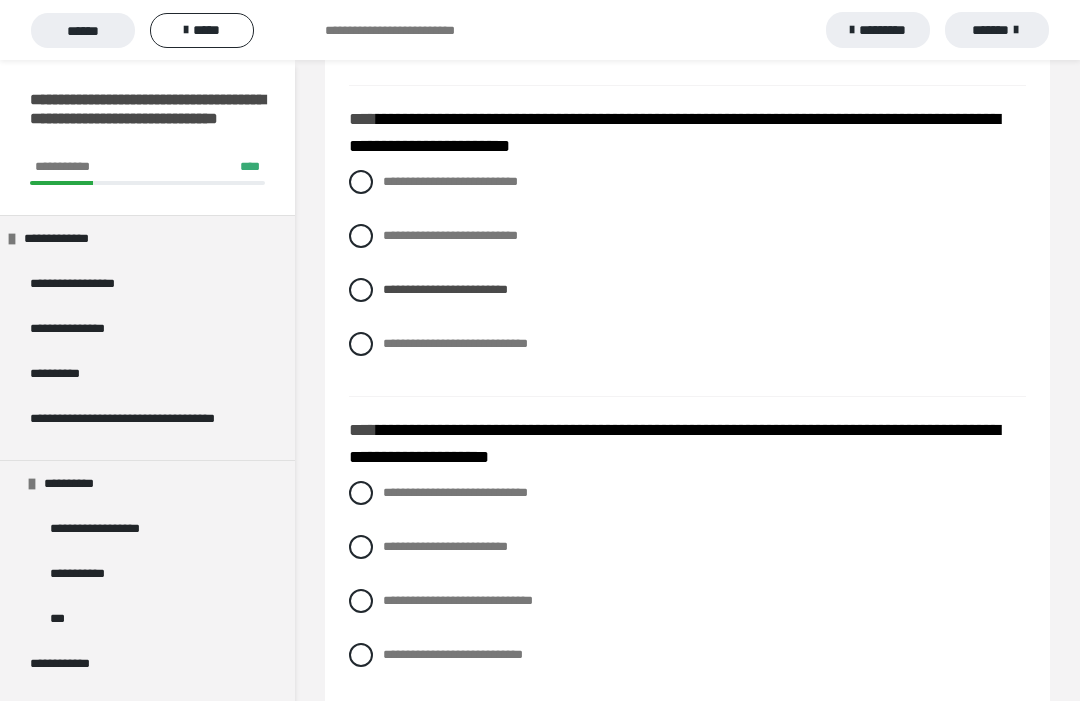click on "**********" at bounding box center [453, 654] 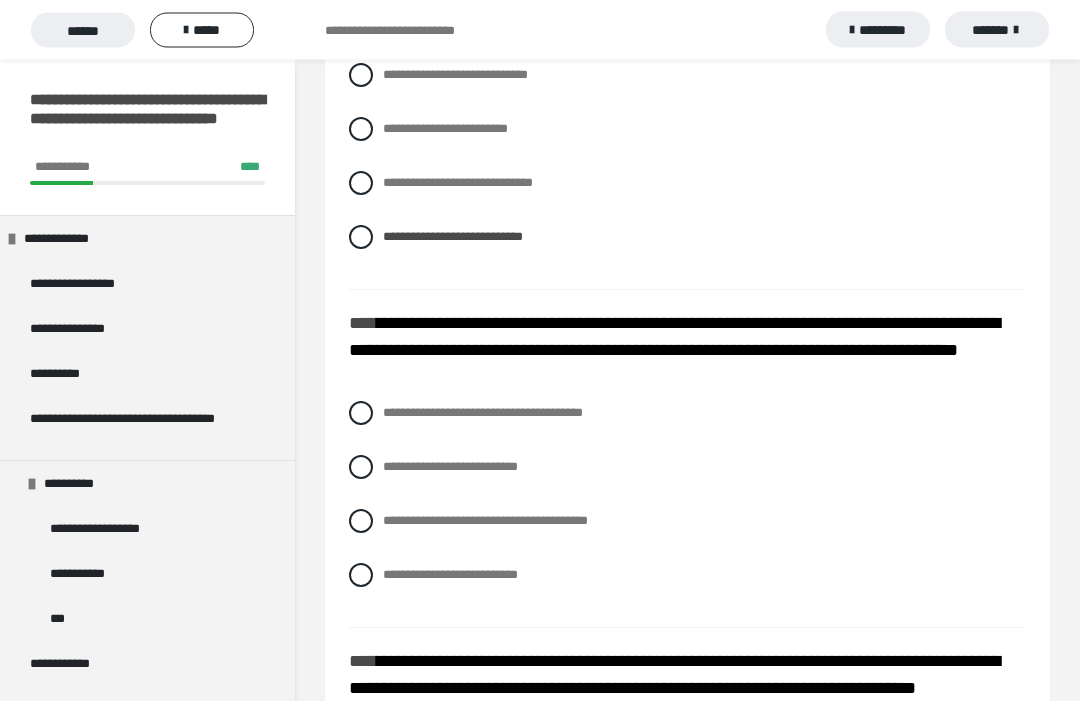 scroll, scrollTop: 5732, scrollLeft: 0, axis: vertical 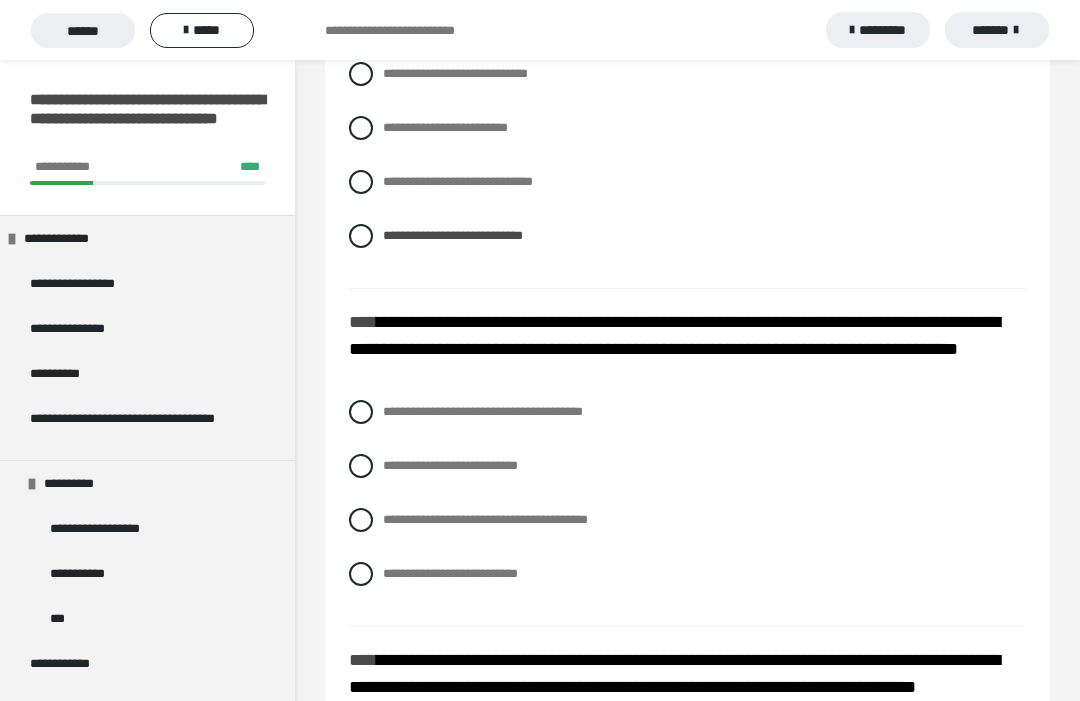 click at bounding box center (361, 412) 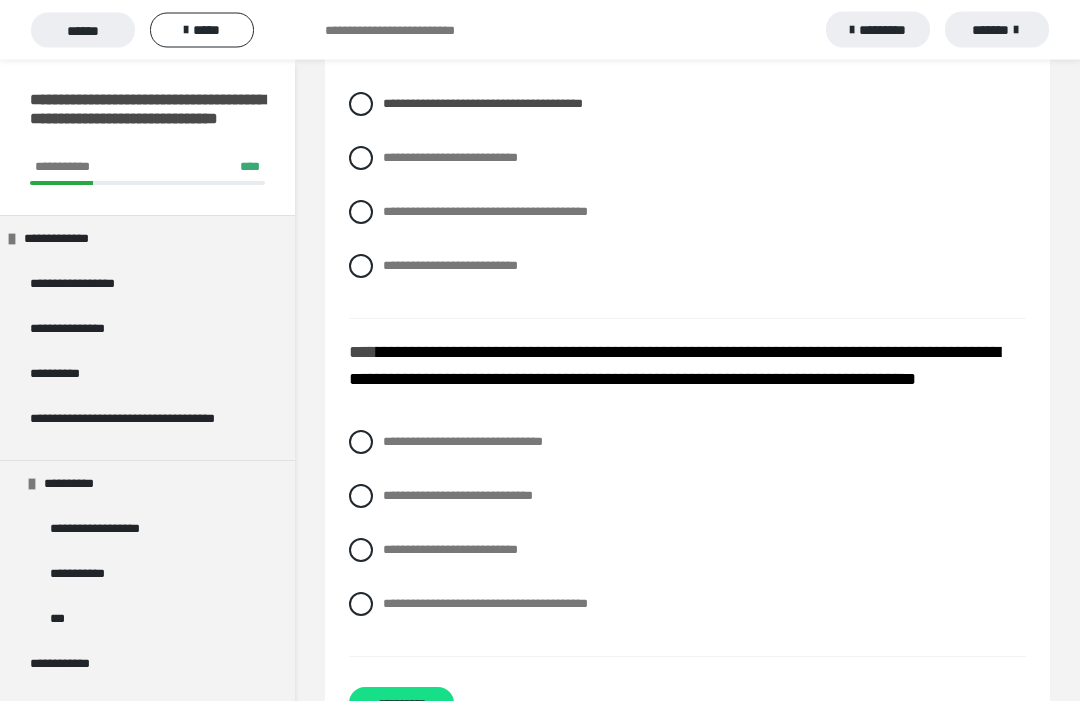 scroll, scrollTop: 6041, scrollLeft: 0, axis: vertical 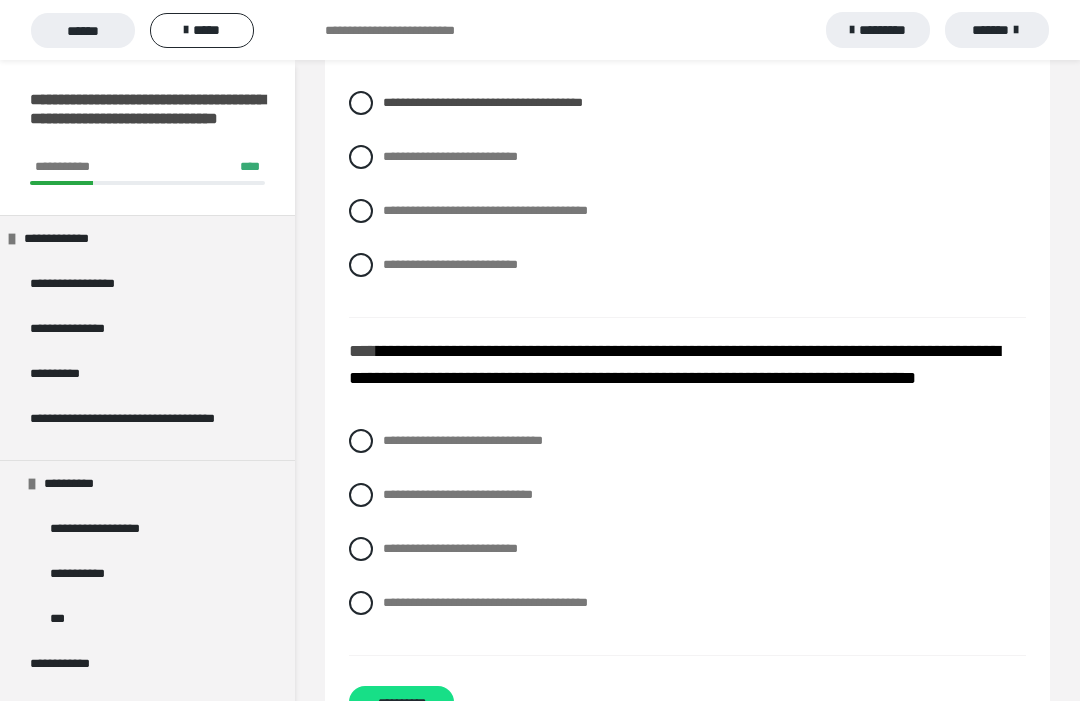 click on "**********" at bounding box center [458, 494] 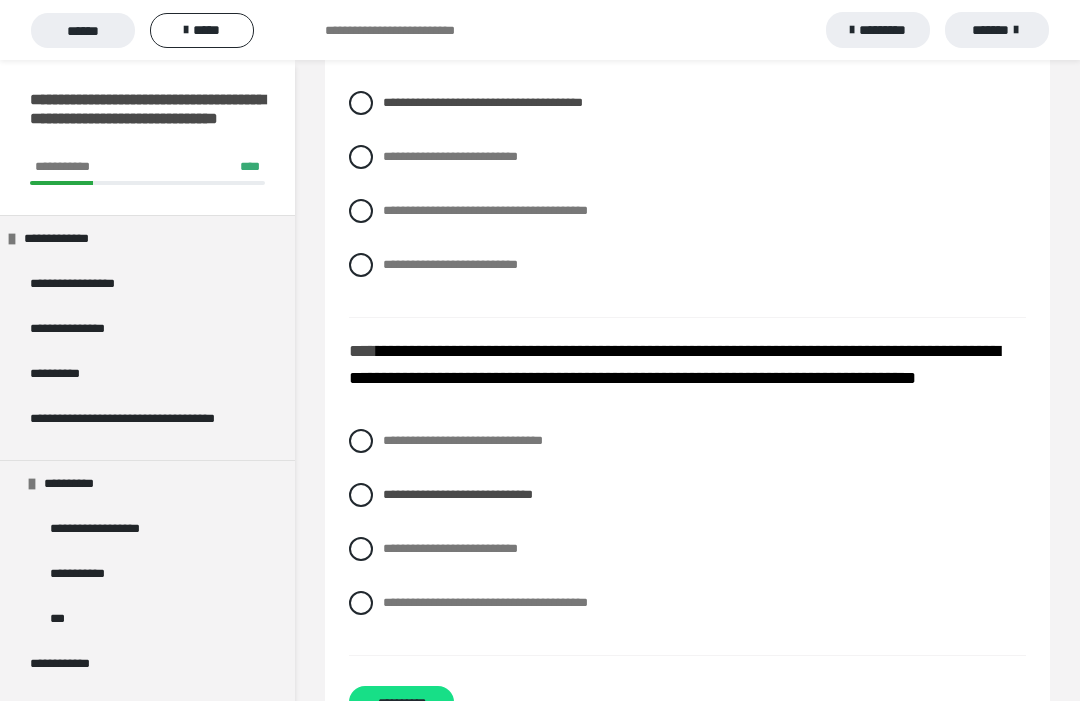 scroll, scrollTop: 6045, scrollLeft: 0, axis: vertical 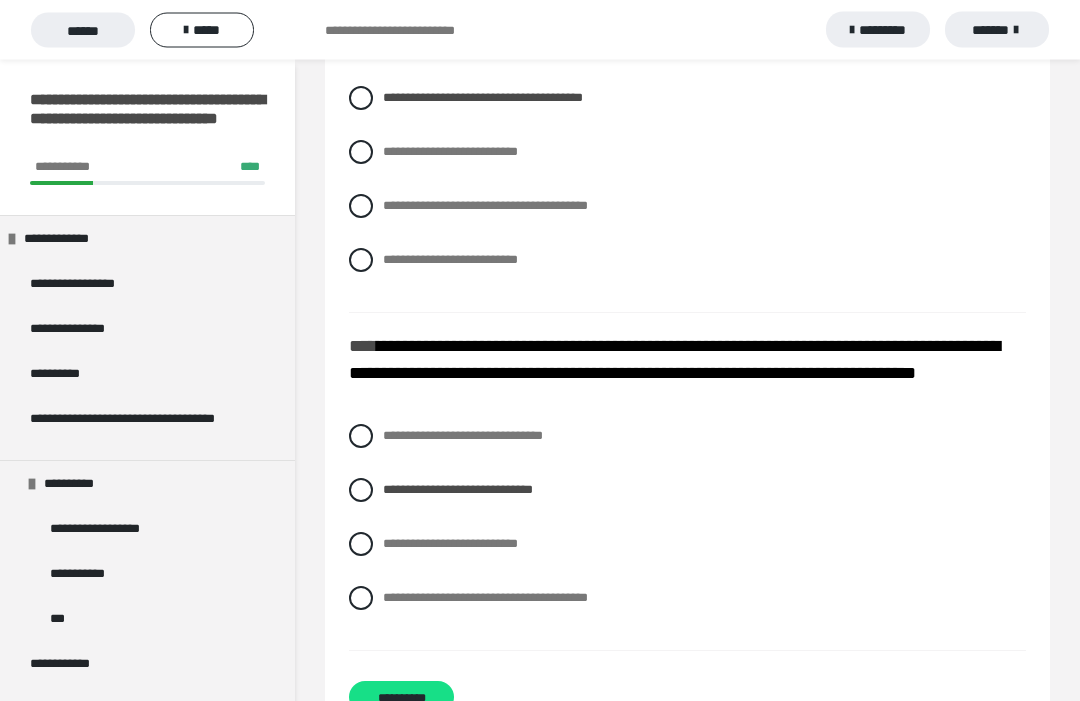 click on "**********" at bounding box center (401, 698) 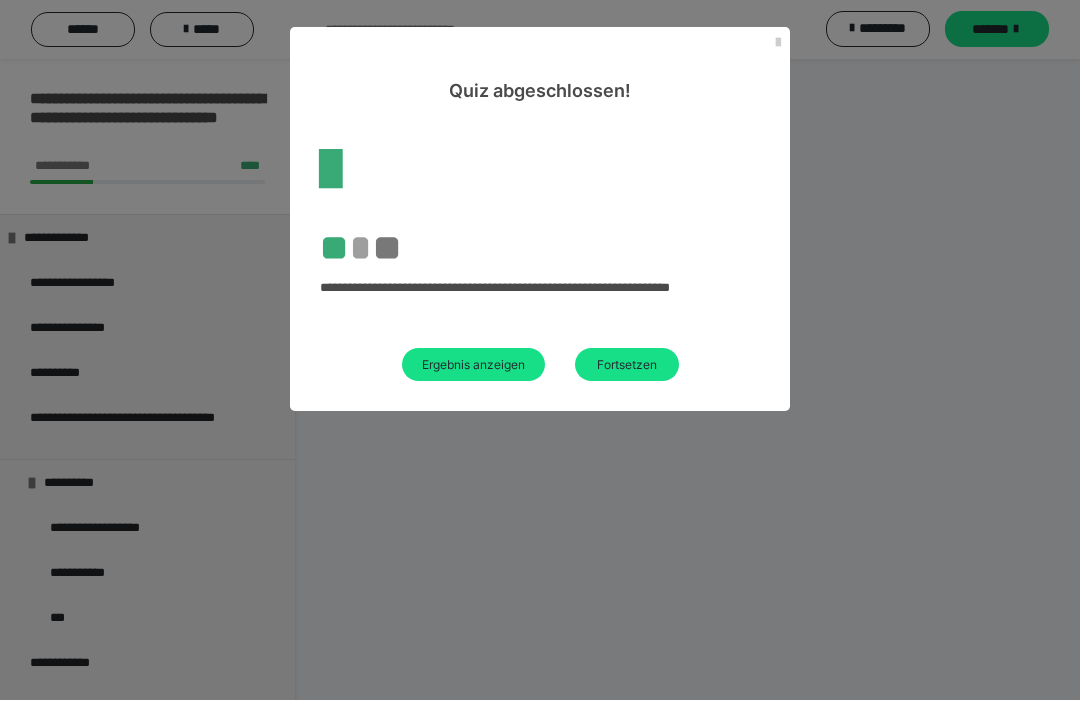 scroll, scrollTop: 60, scrollLeft: 0, axis: vertical 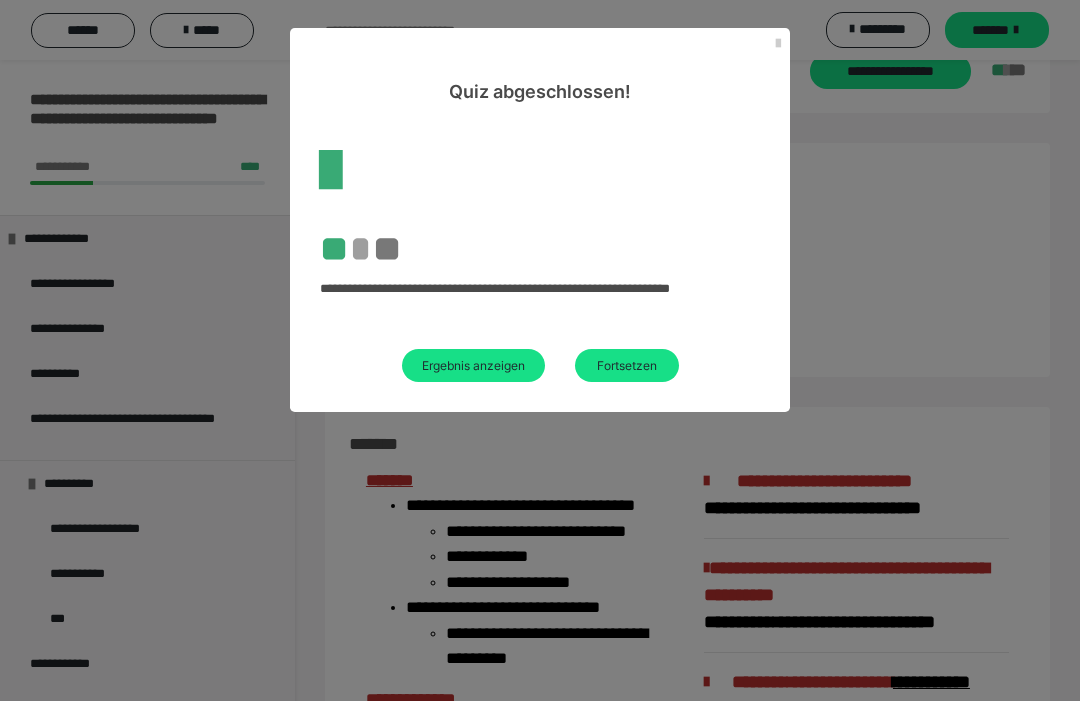 click on "Ergebnis anzeigen" at bounding box center (473, 365) 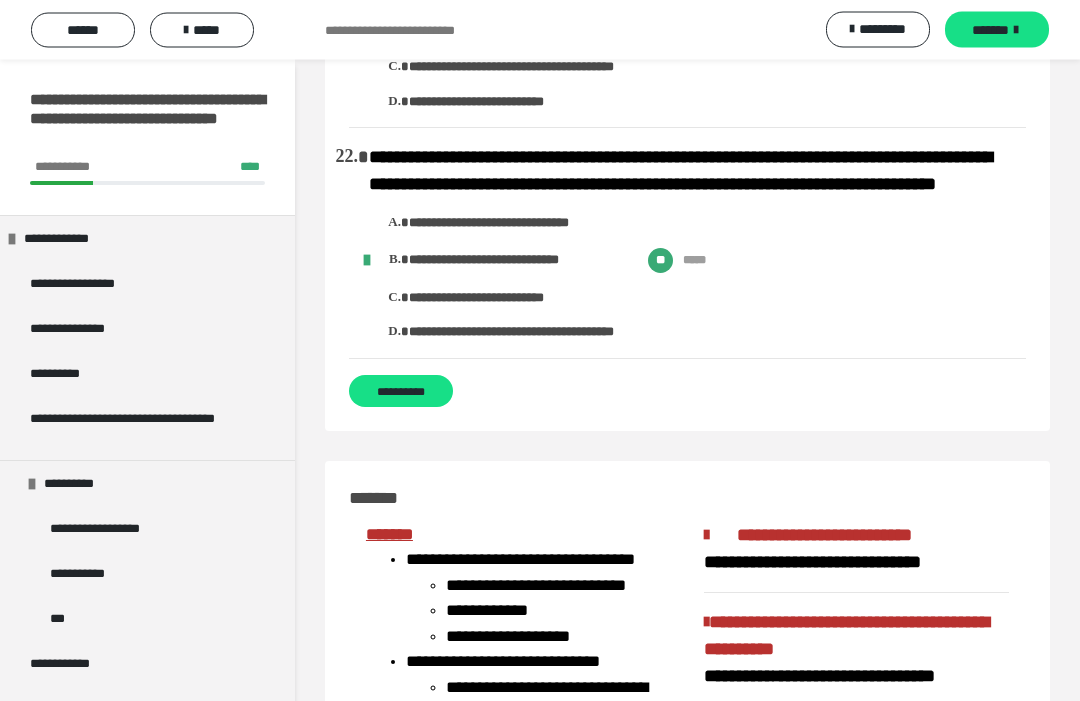 scroll, scrollTop: 4772, scrollLeft: 0, axis: vertical 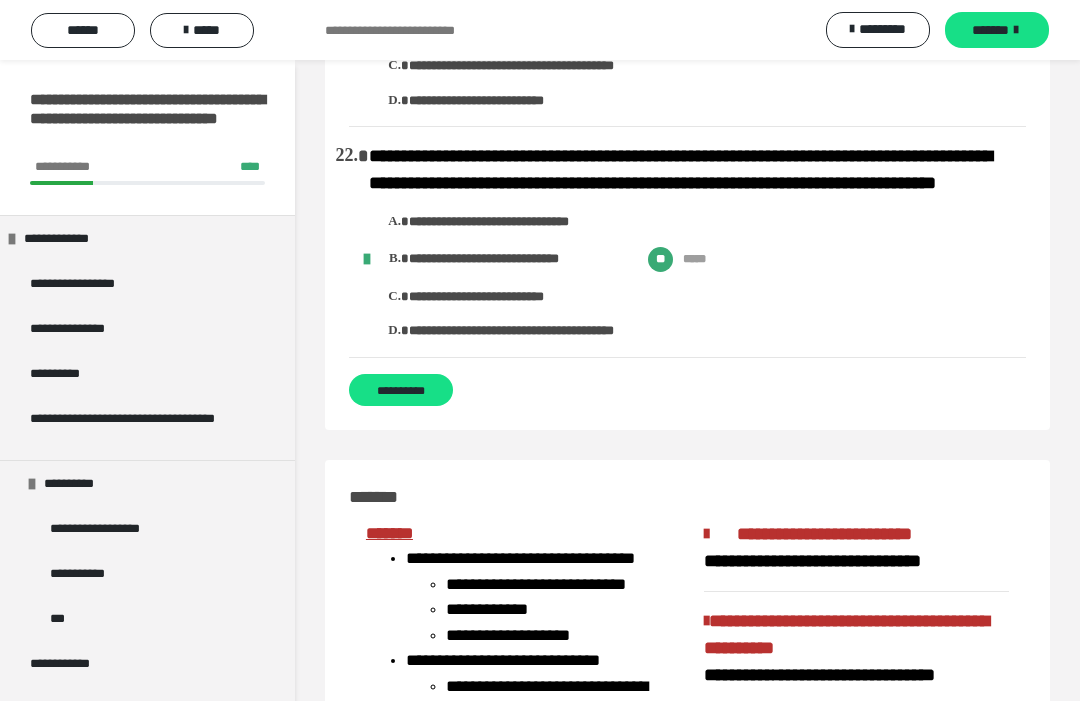 click on "*******" at bounding box center [990, 30] 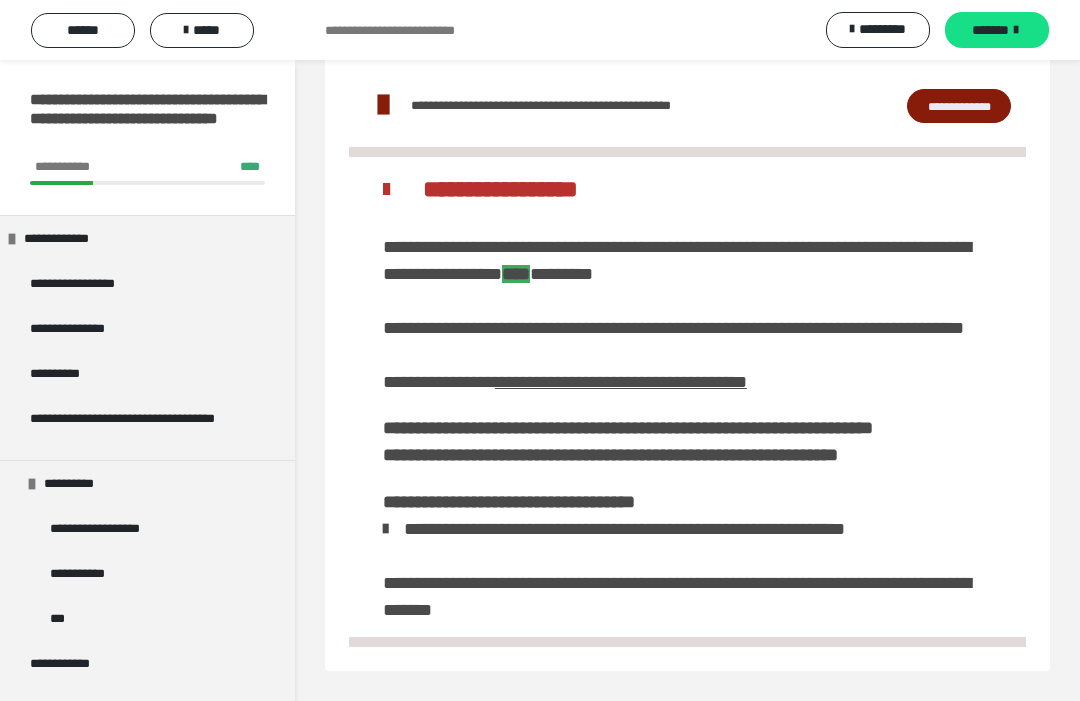 scroll, scrollTop: 2846, scrollLeft: 0, axis: vertical 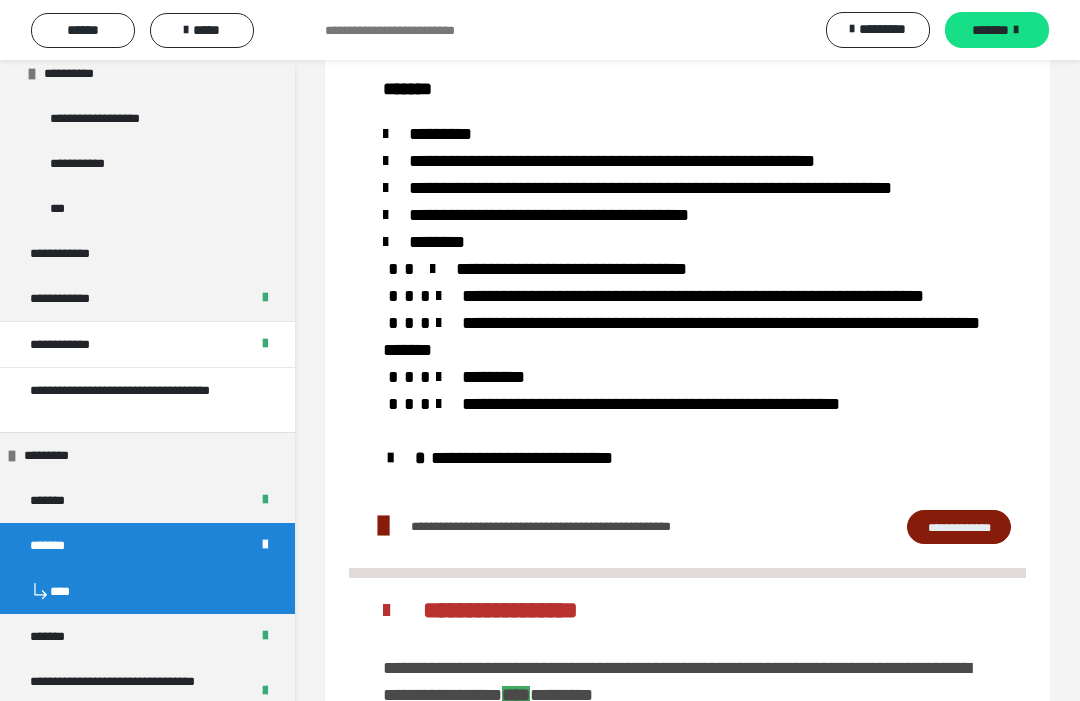 click on "*****" at bounding box center (202, 30) 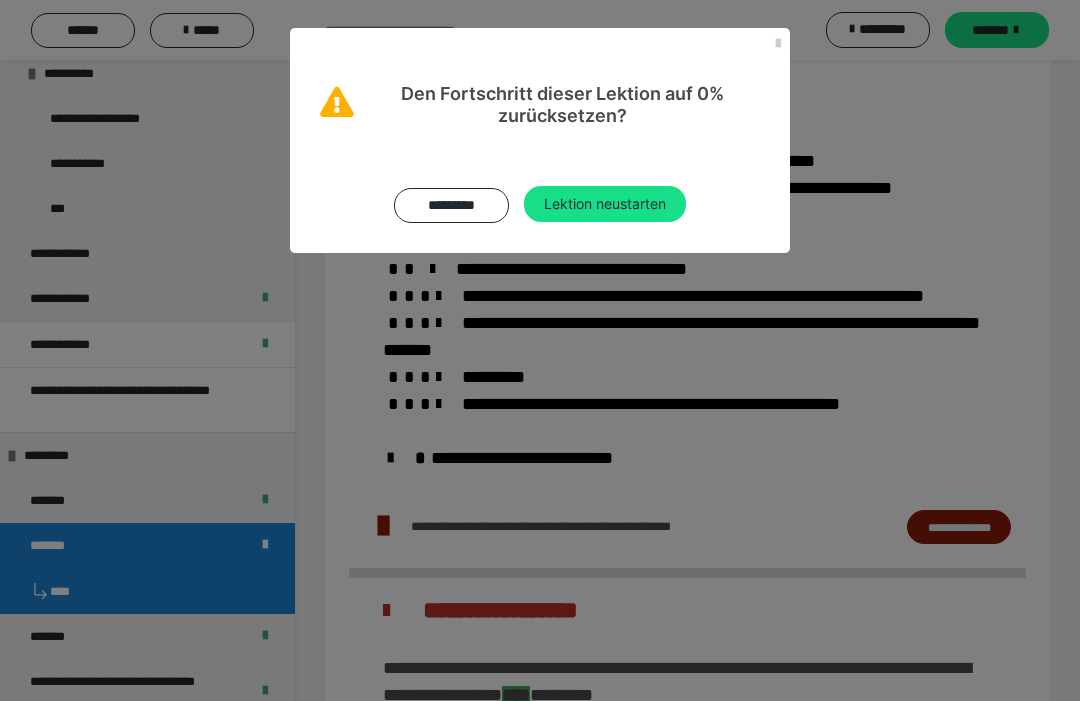 click on "Lektion neustarten" at bounding box center (605, 204) 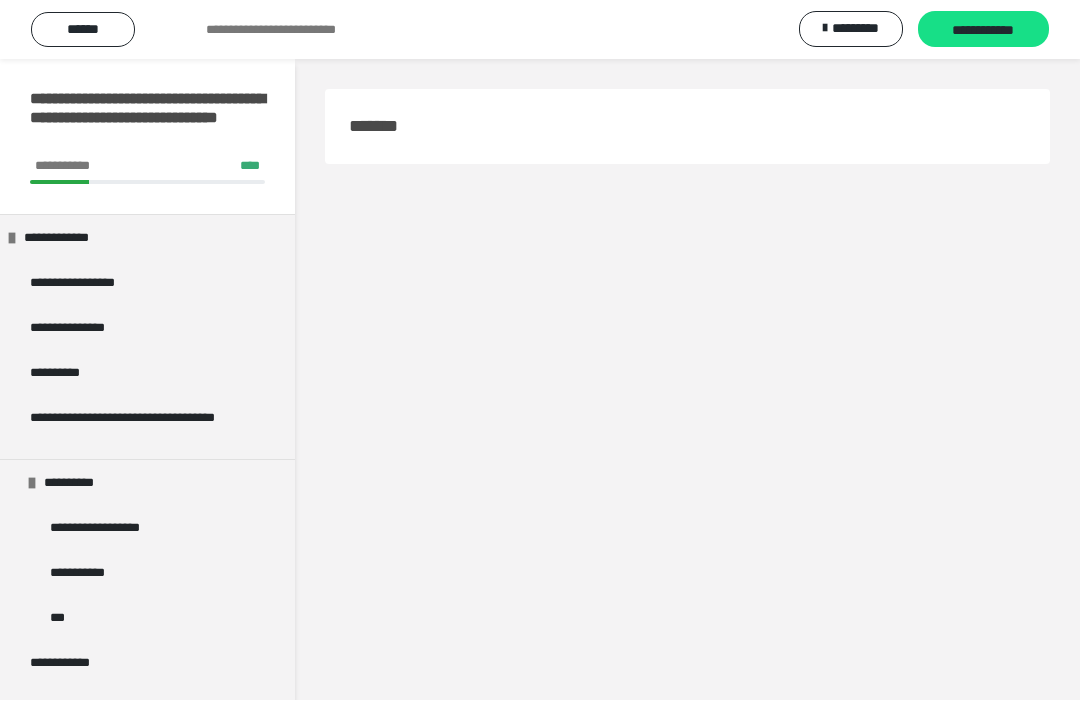 scroll, scrollTop: 1, scrollLeft: 0, axis: vertical 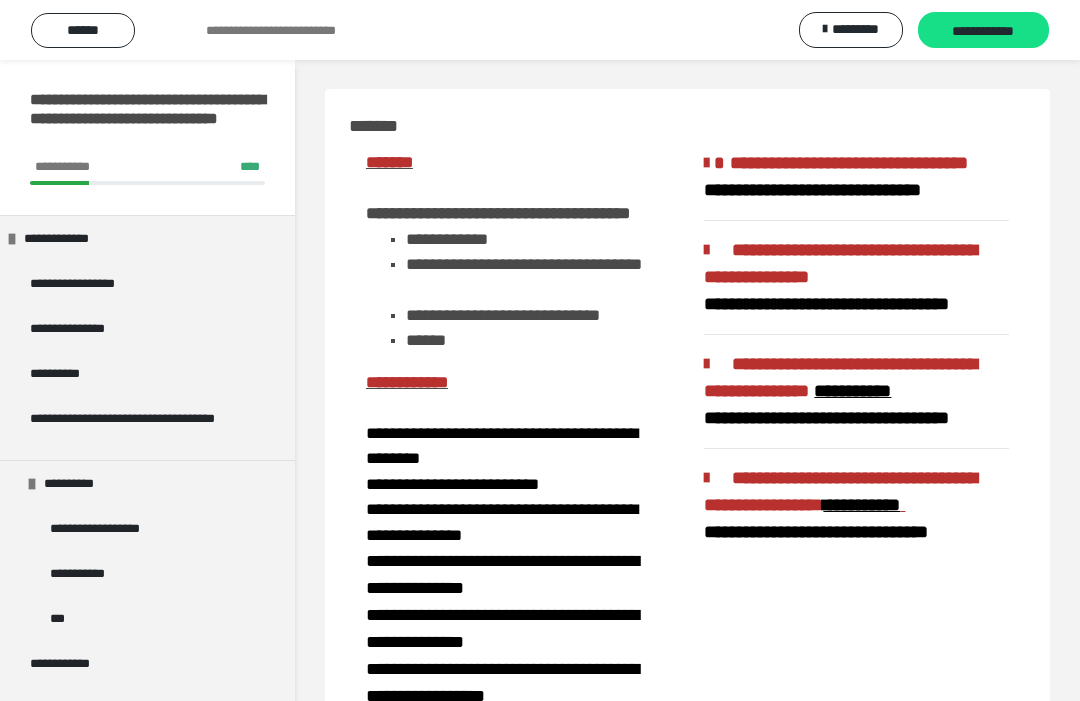 click on "**********" at bounding box center [983, 31] 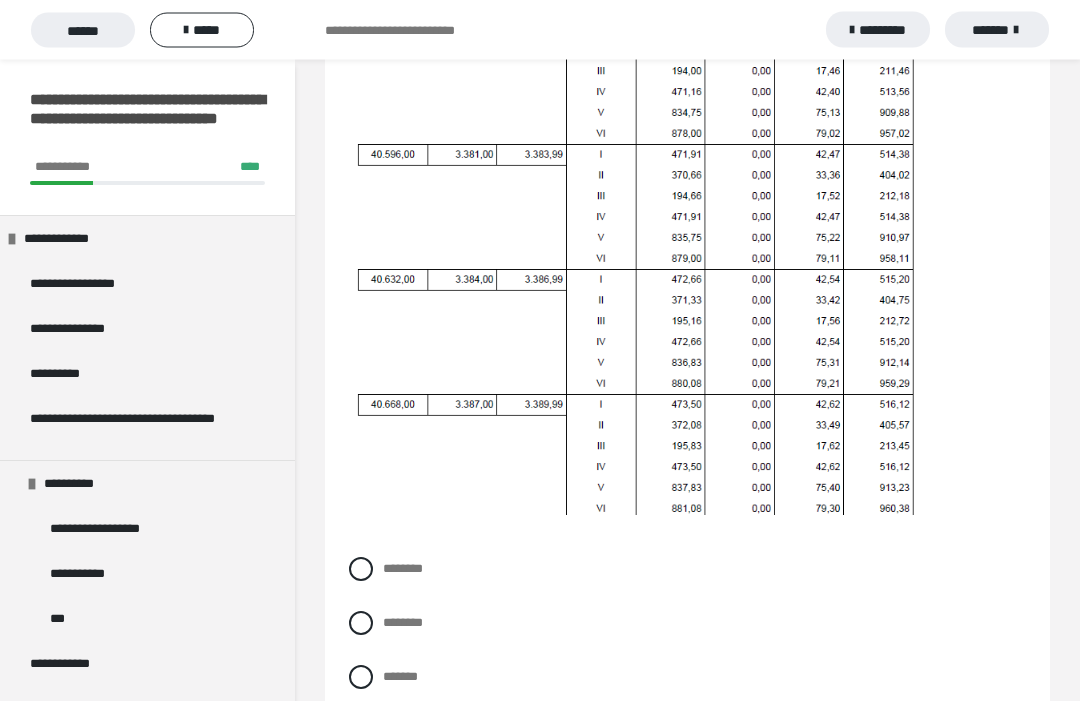 scroll, scrollTop: 777, scrollLeft: 0, axis: vertical 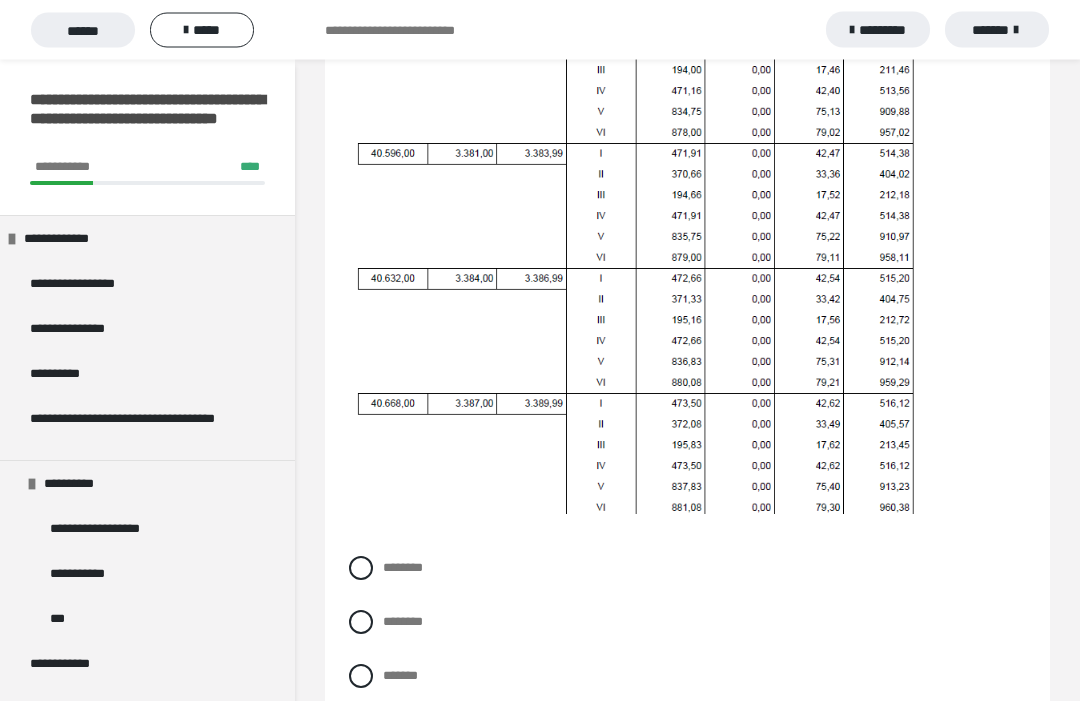 click at bounding box center (361, 623) 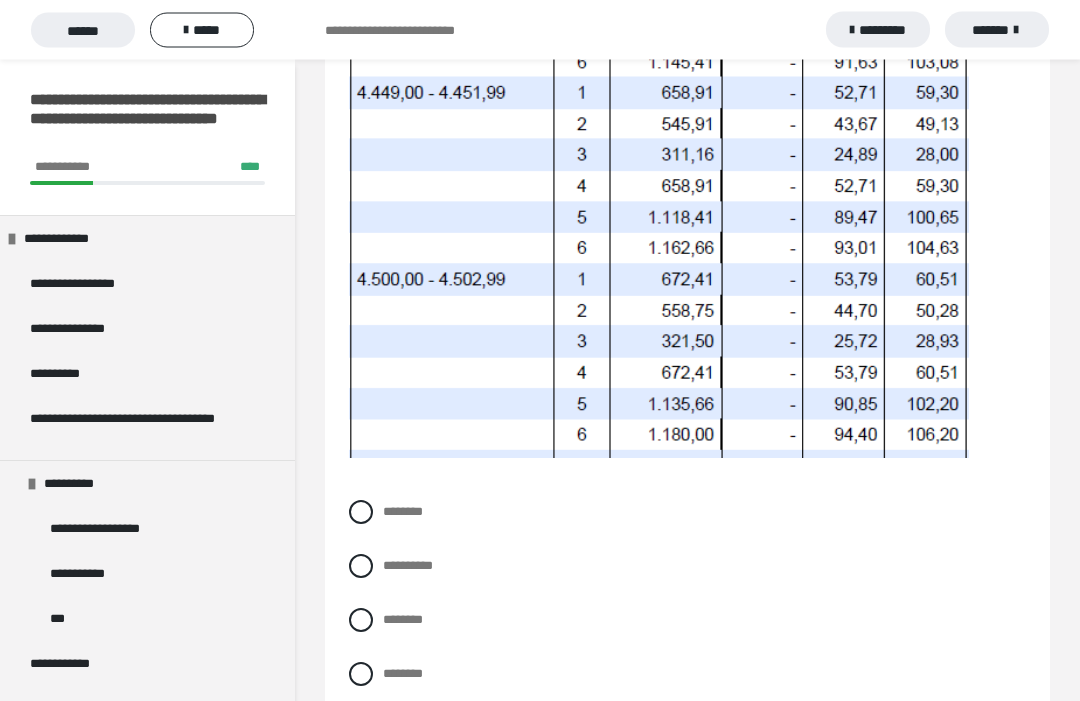 scroll, scrollTop: 2049, scrollLeft: 0, axis: vertical 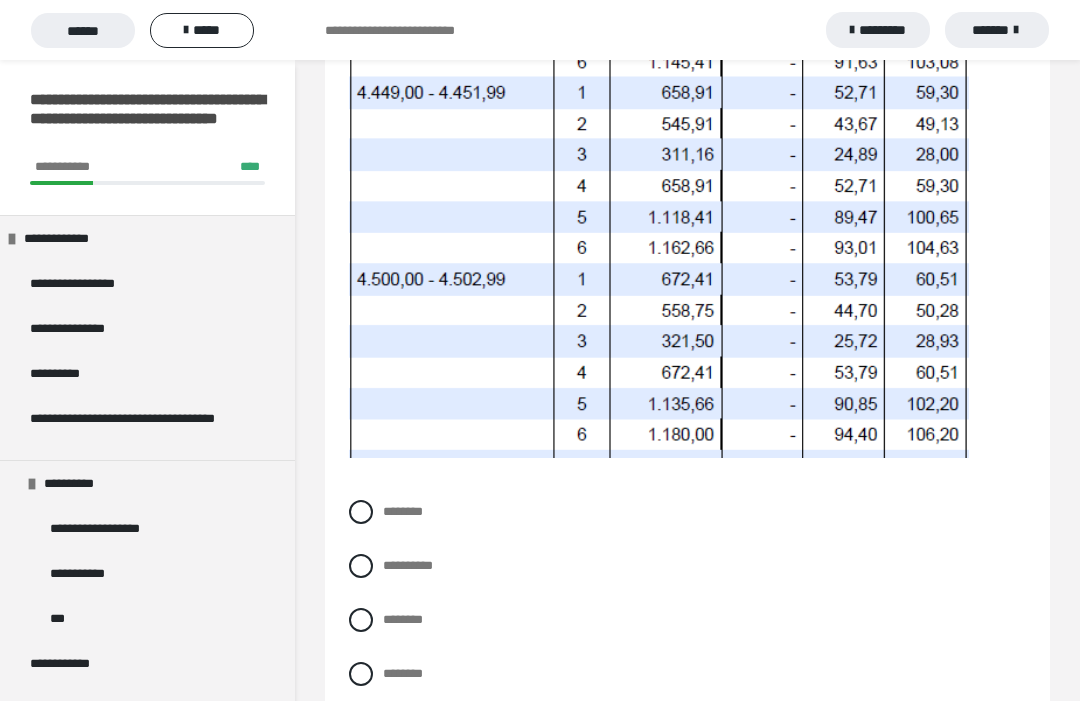 click at bounding box center (361, 620) 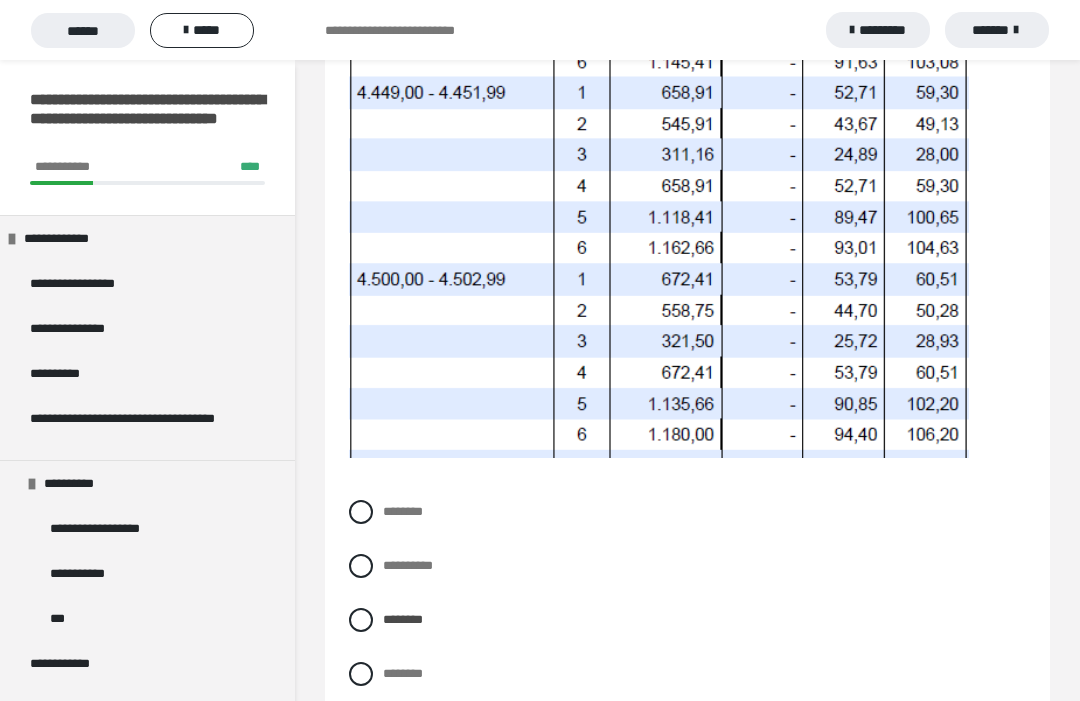 click on "**********" at bounding box center [687, 608] 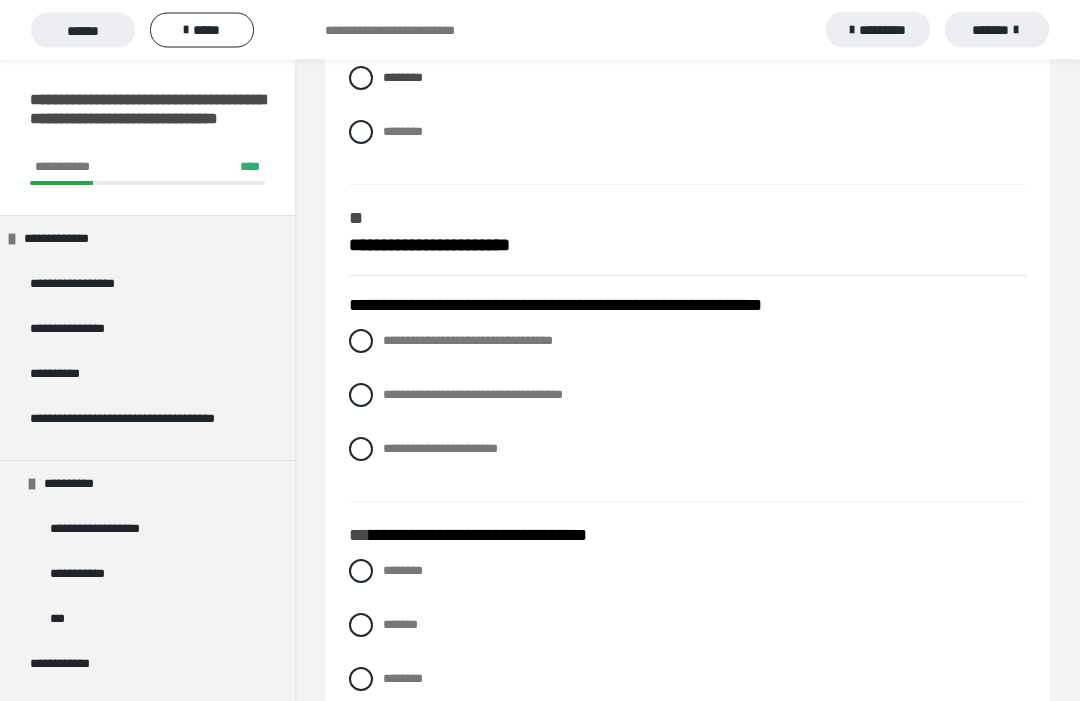 scroll, scrollTop: 2591, scrollLeft: 0, axis: vertical 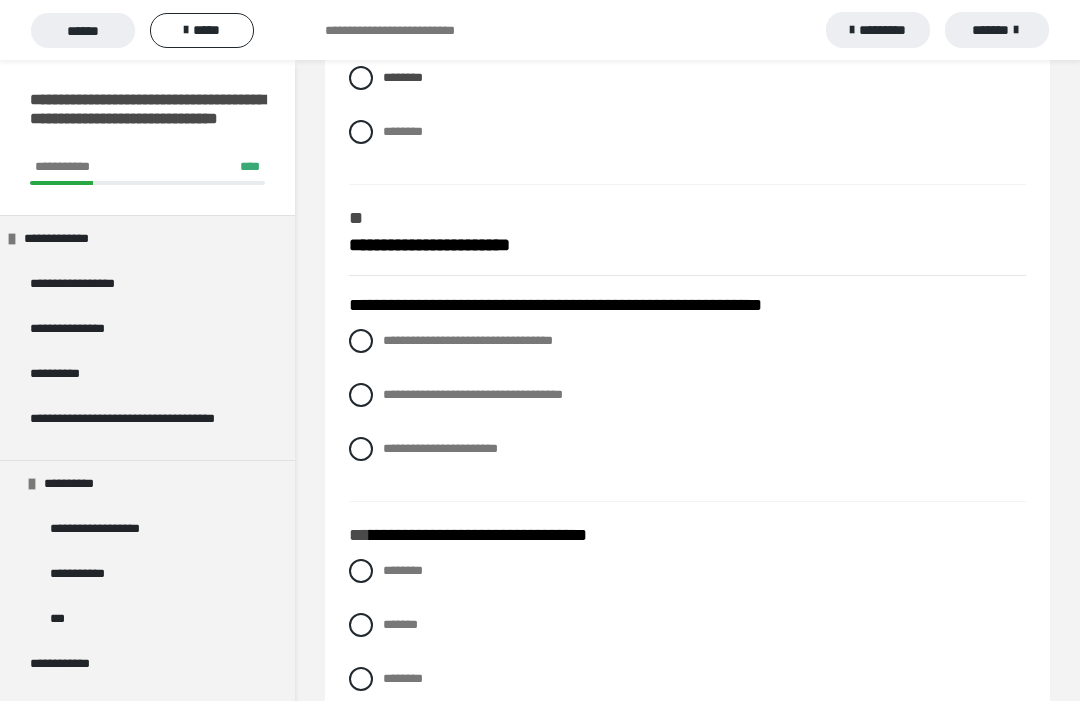 click on "**********" at bounding box center (687, 449) 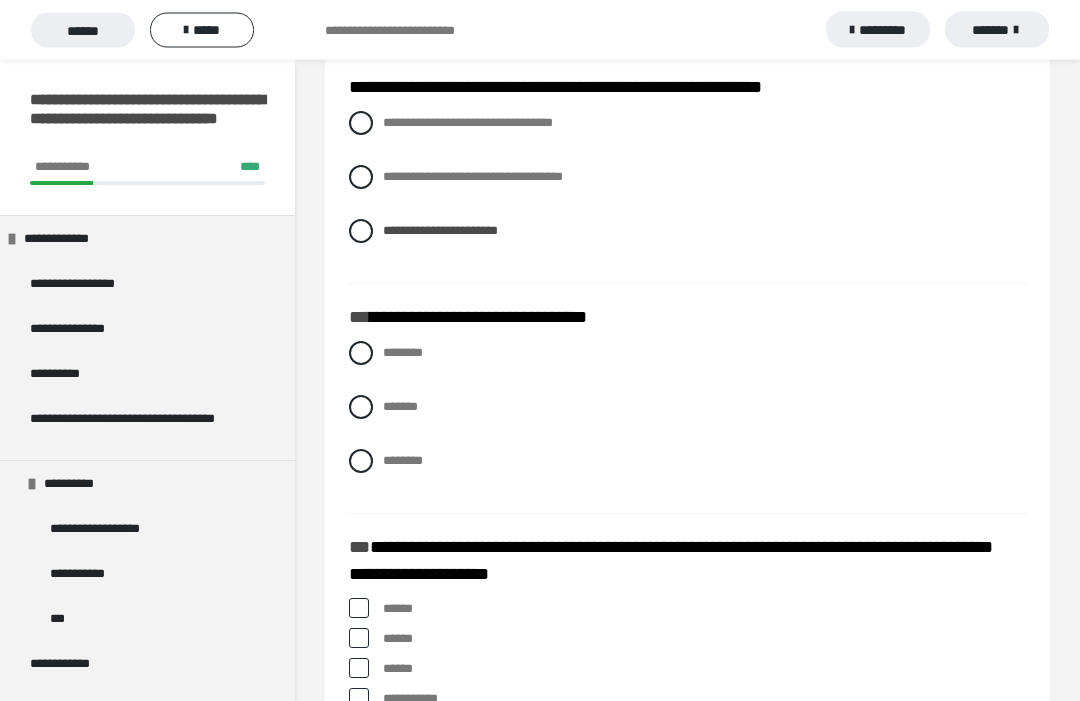 scroll, scrollTop: 2810, scrollLeft: 0, axis: vertical 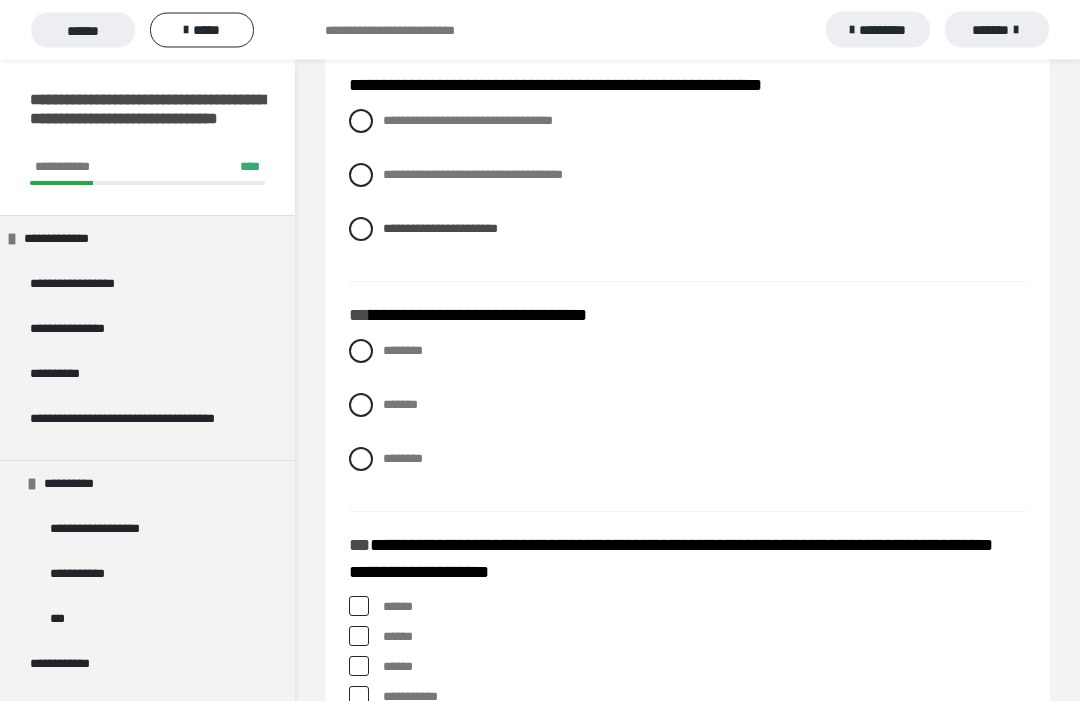 click on "********" at bounding box center (389, 346) 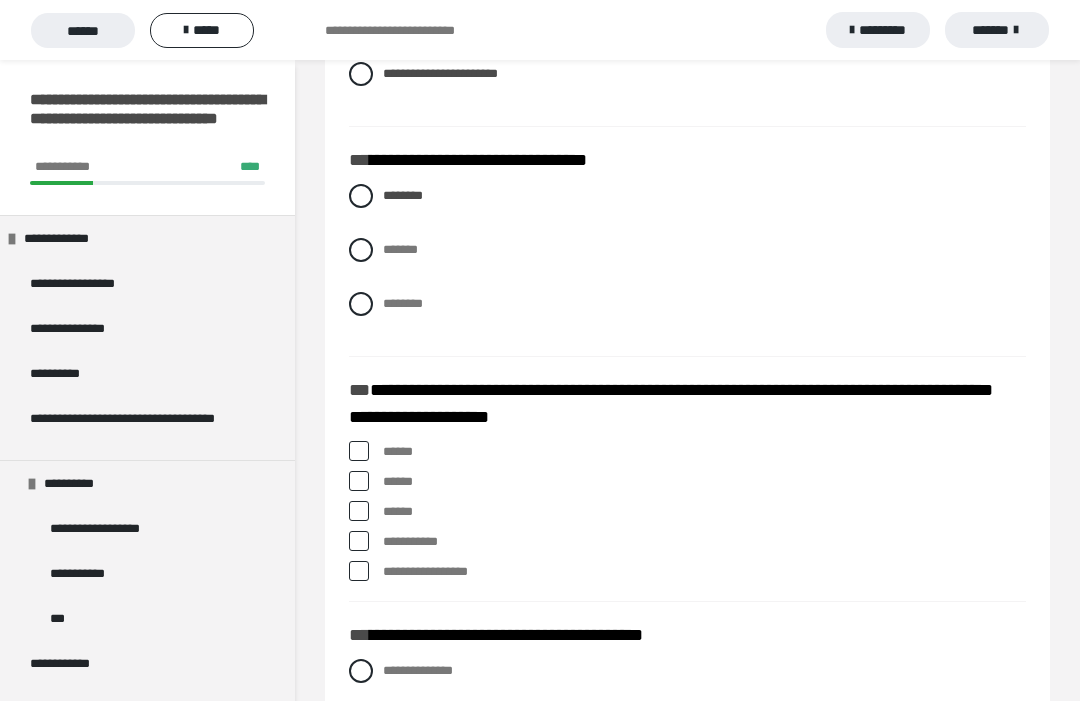 scroll, scrollTop: 2974, scrollLeft: 0, axis: vertical 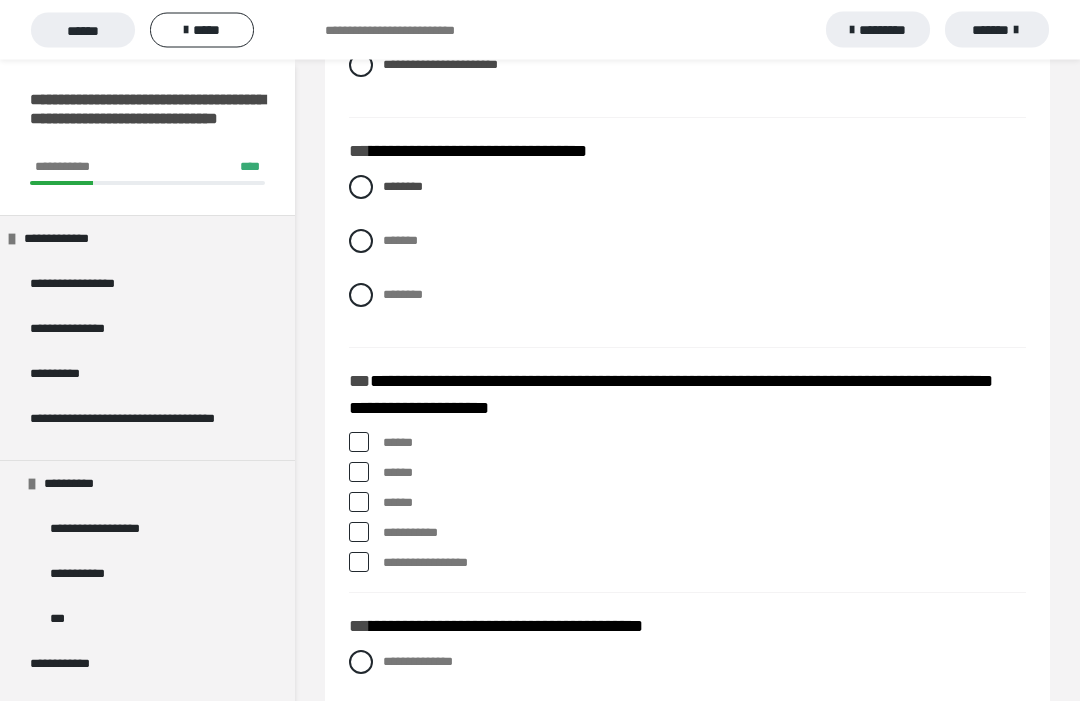 click at bounding box center [359, 503] 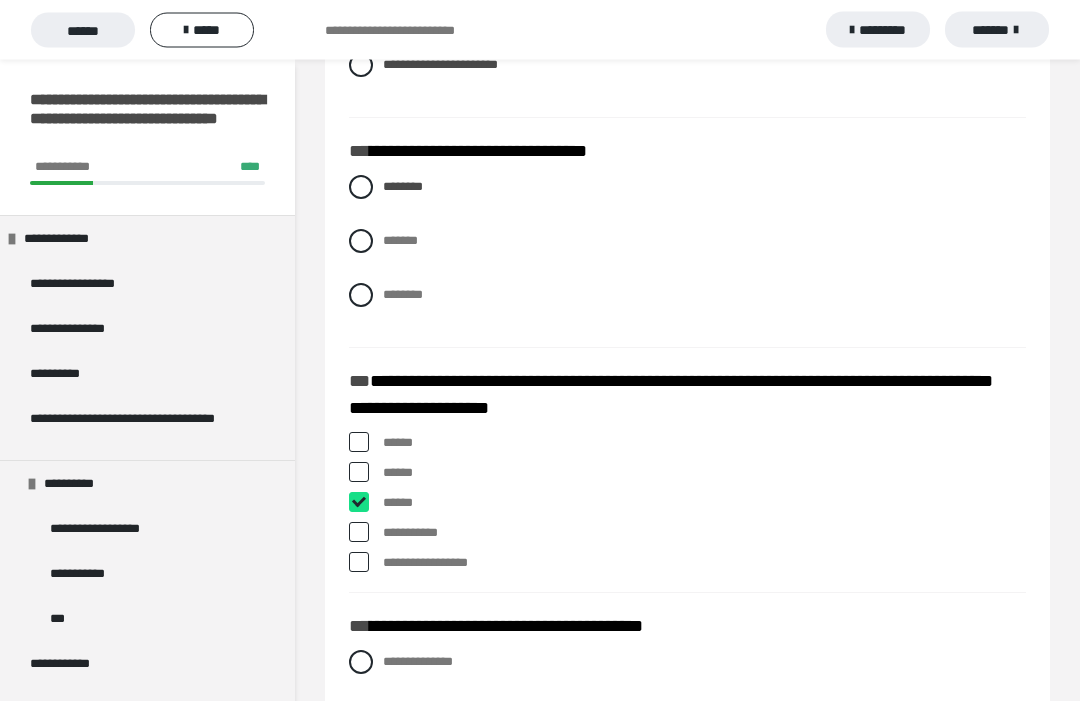 checkbox on "****" 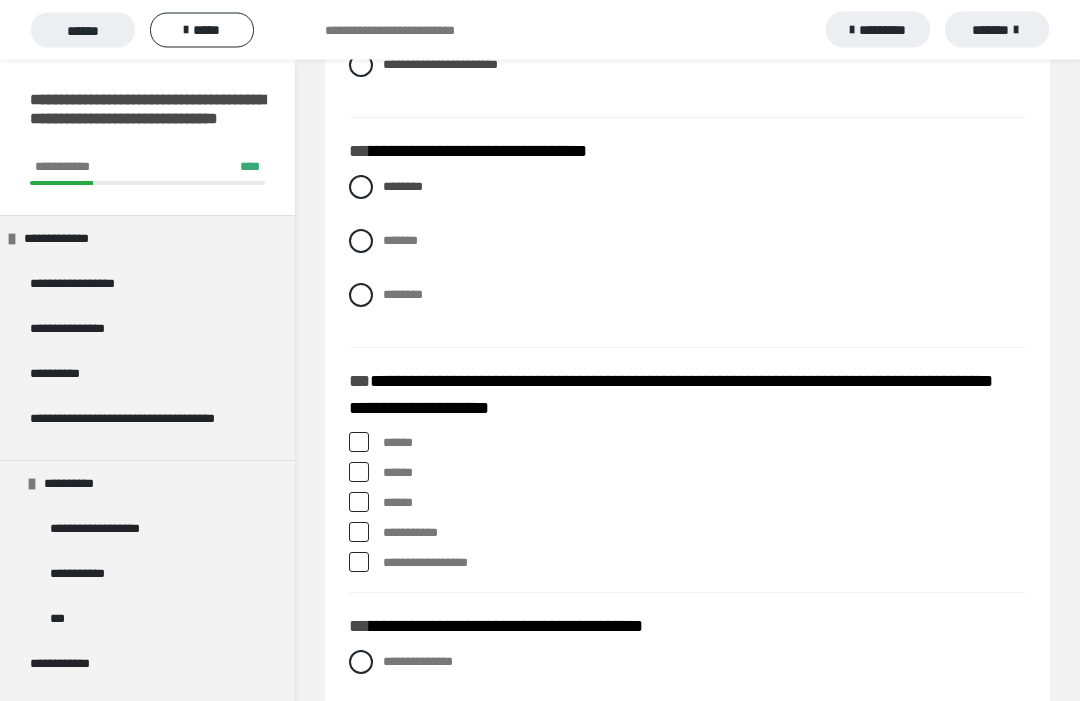 scroll, scrollTop: 2975, scrollLeft: 0, axis: vertical 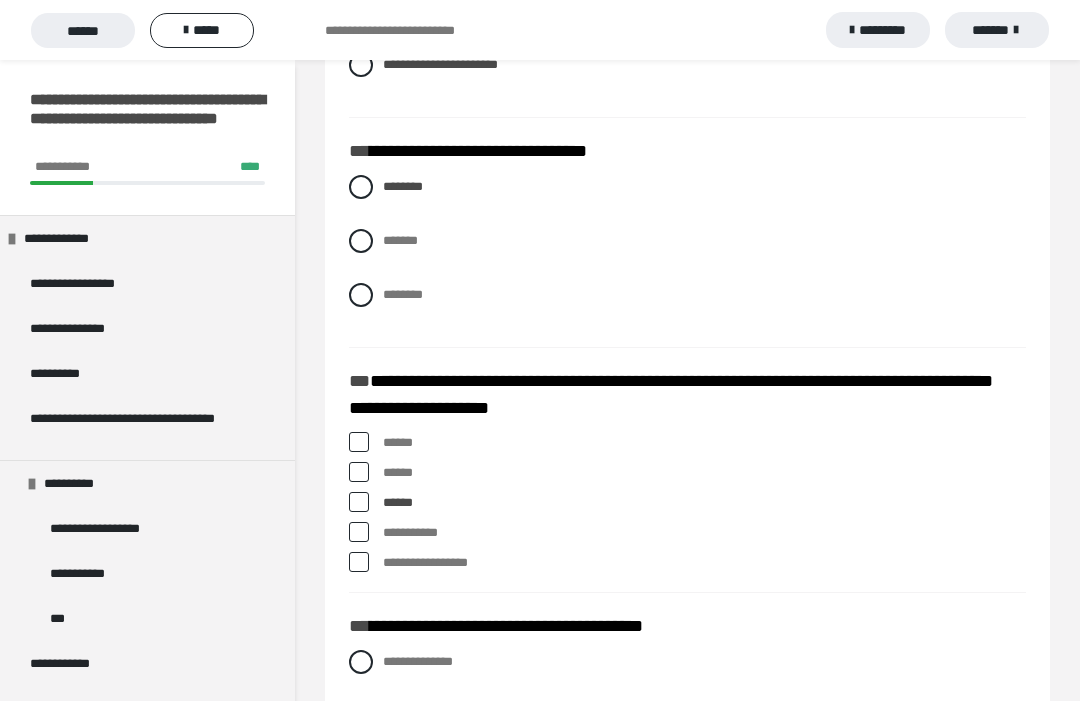 click at bounding box center [359, 562] 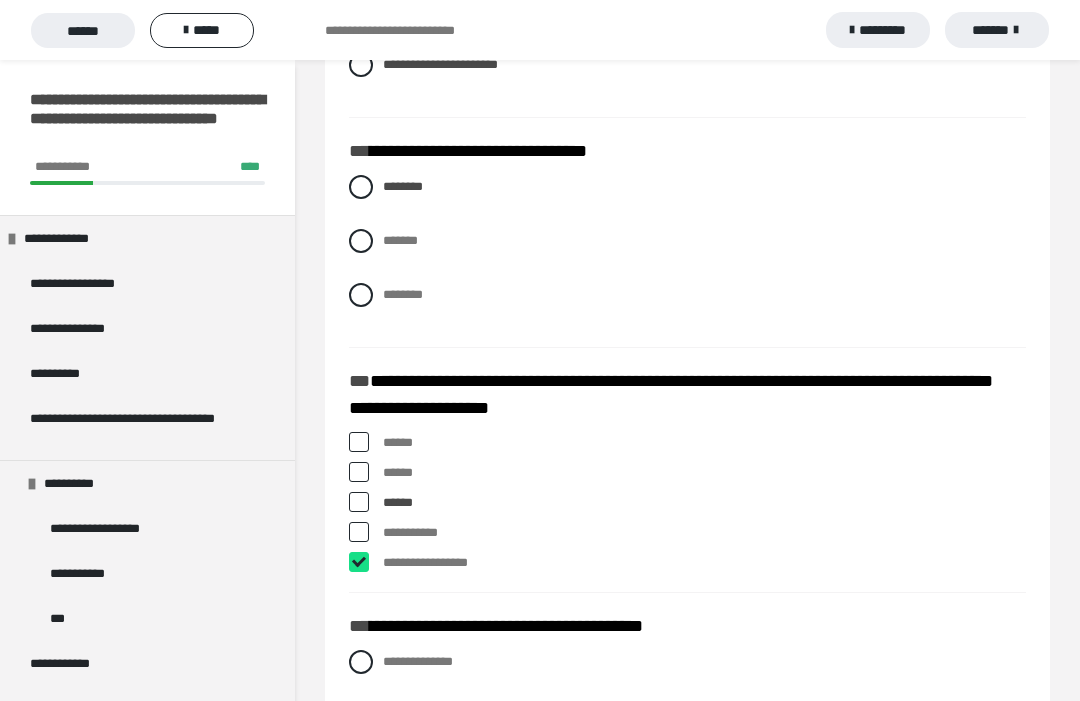 checkbox on "****" 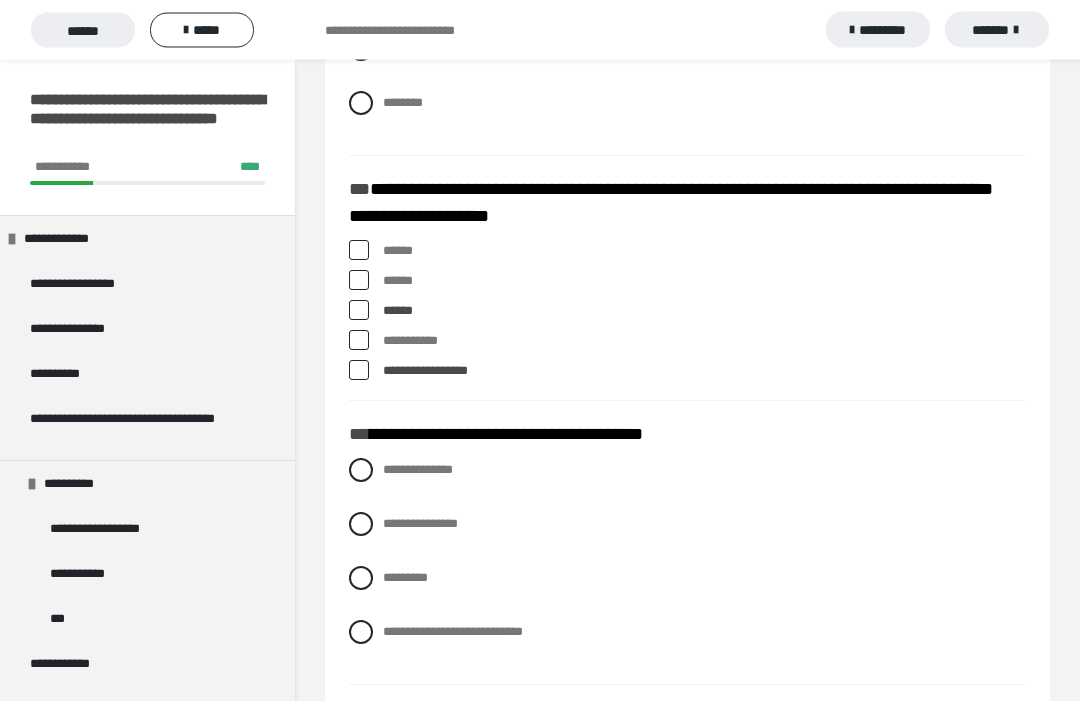 scroll, scrollTop: 3184, scrollLeft: 0, axis: vertical 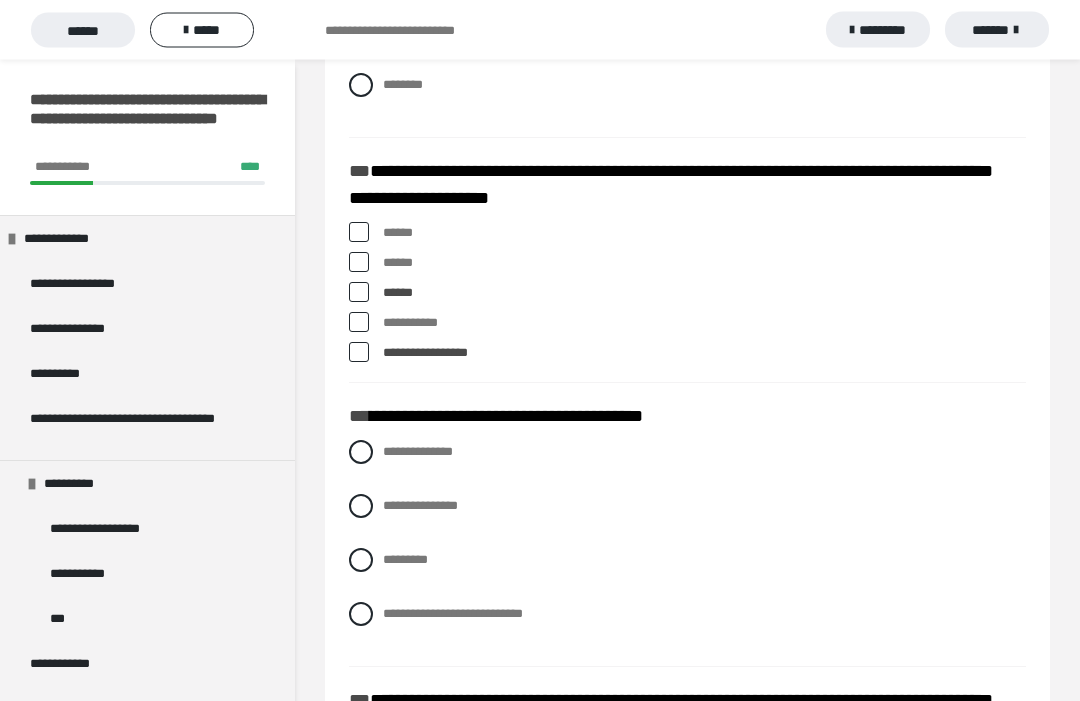 click at bounding box center (361, 507) 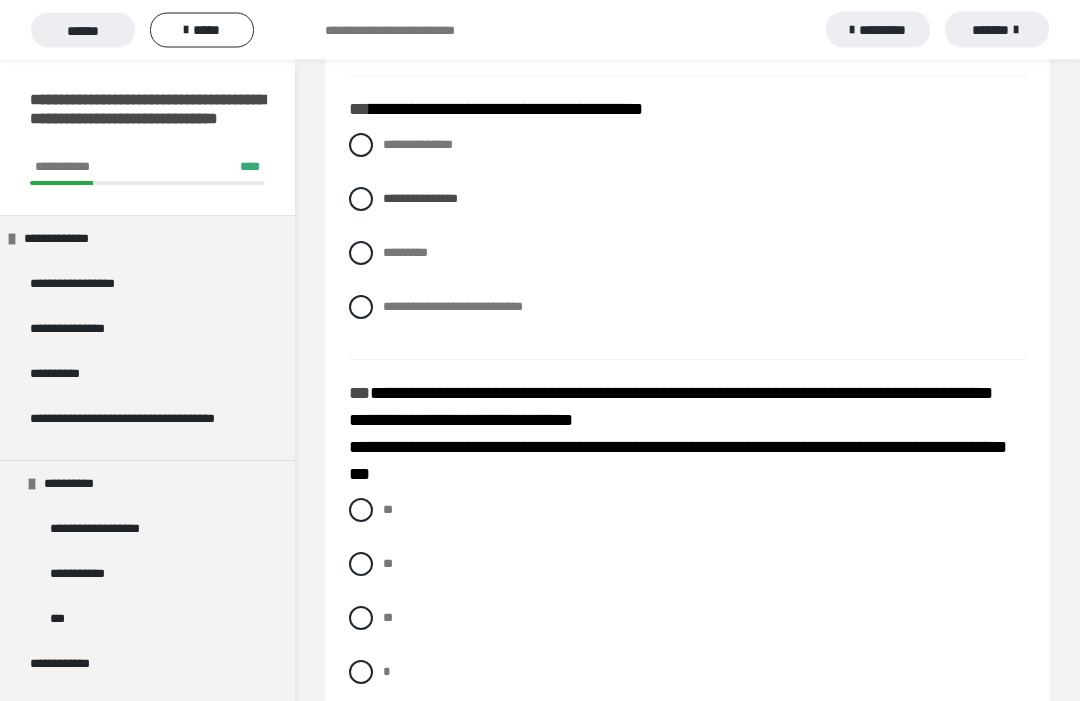 scroll, scrollTop: 3492, scrollLeft: 0, axis: vertical 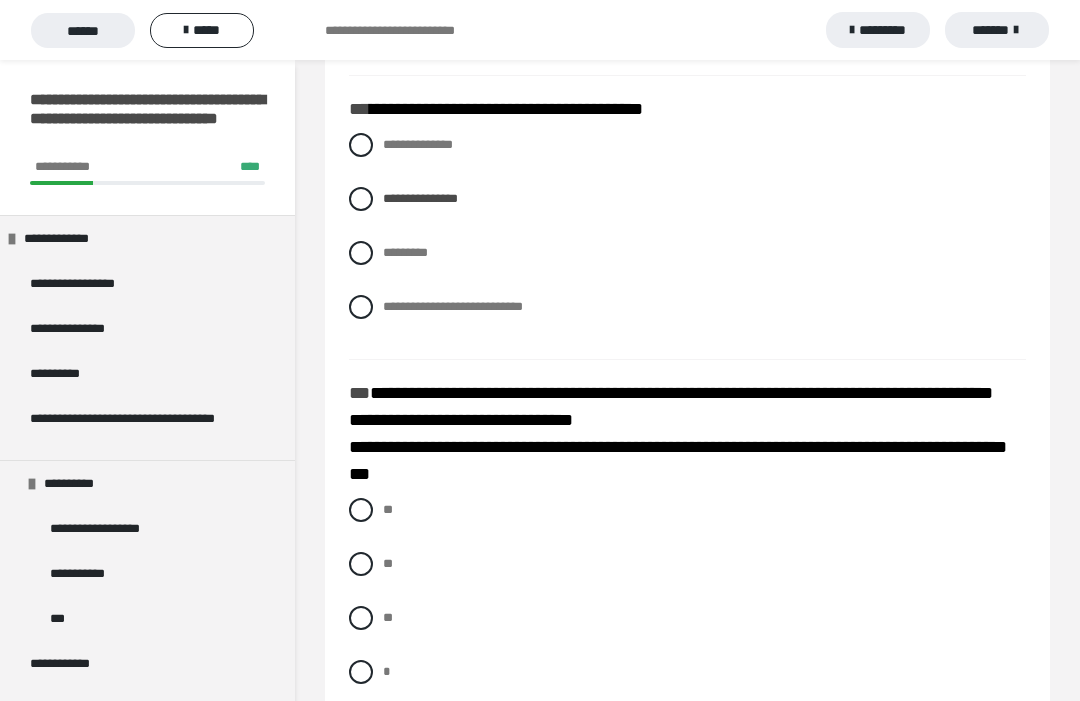 click at bounding box center (361, 618) 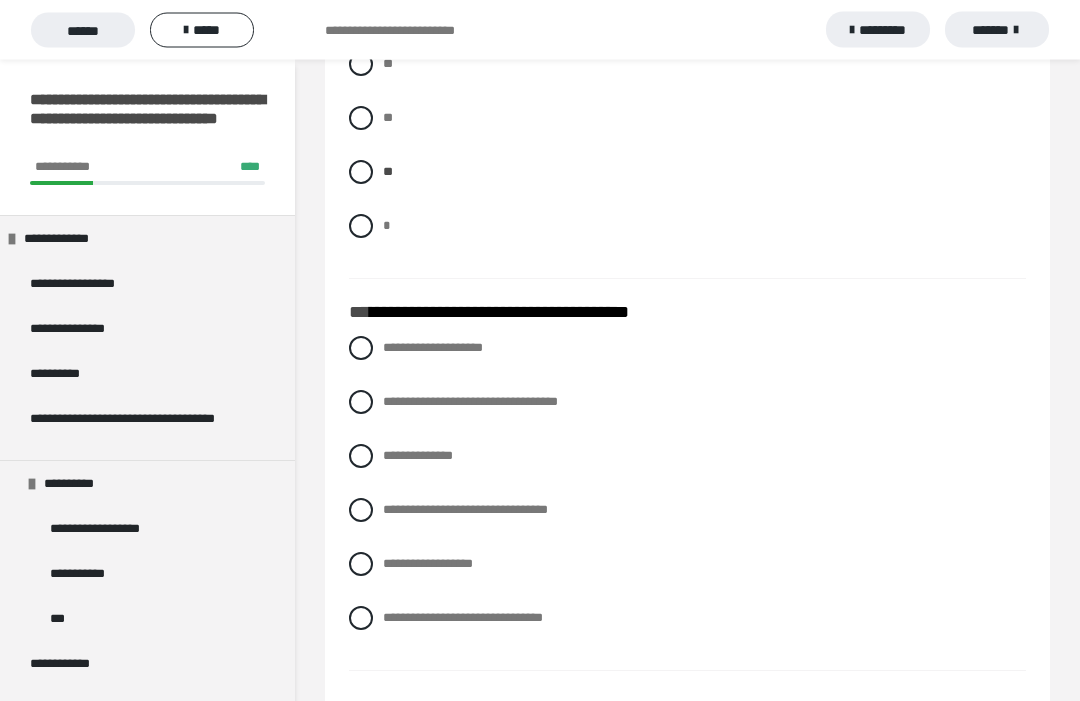 scroll, scrollTop: 3940, scrollLeft: 0, axis: vertical 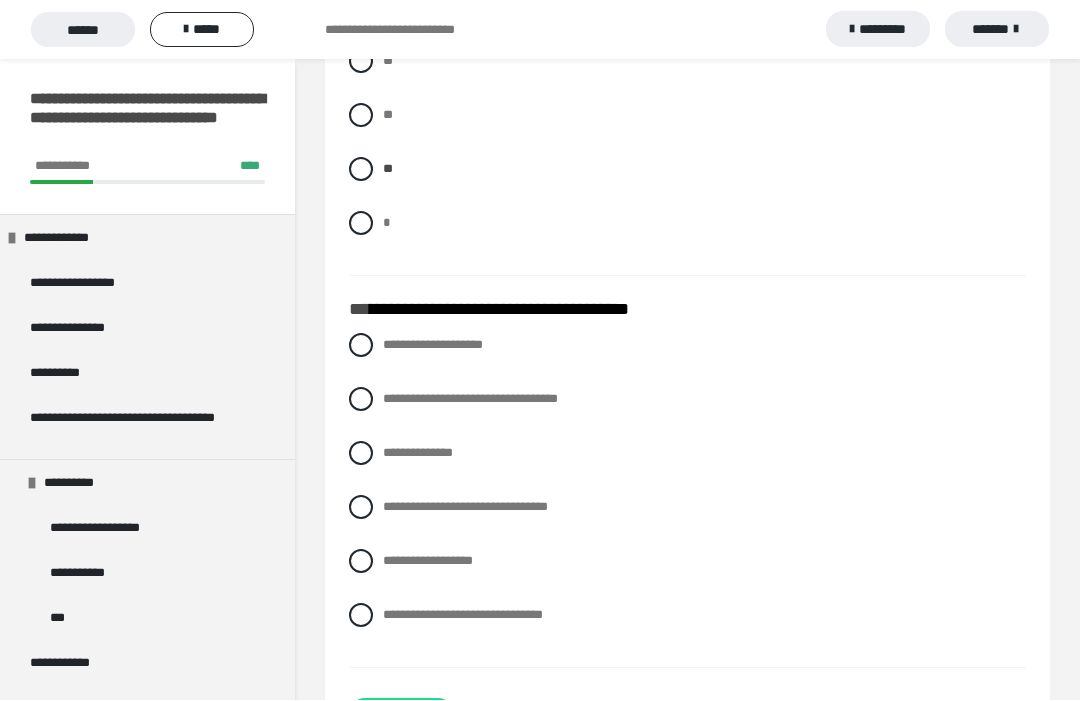 click at bounding box center [361, 454] 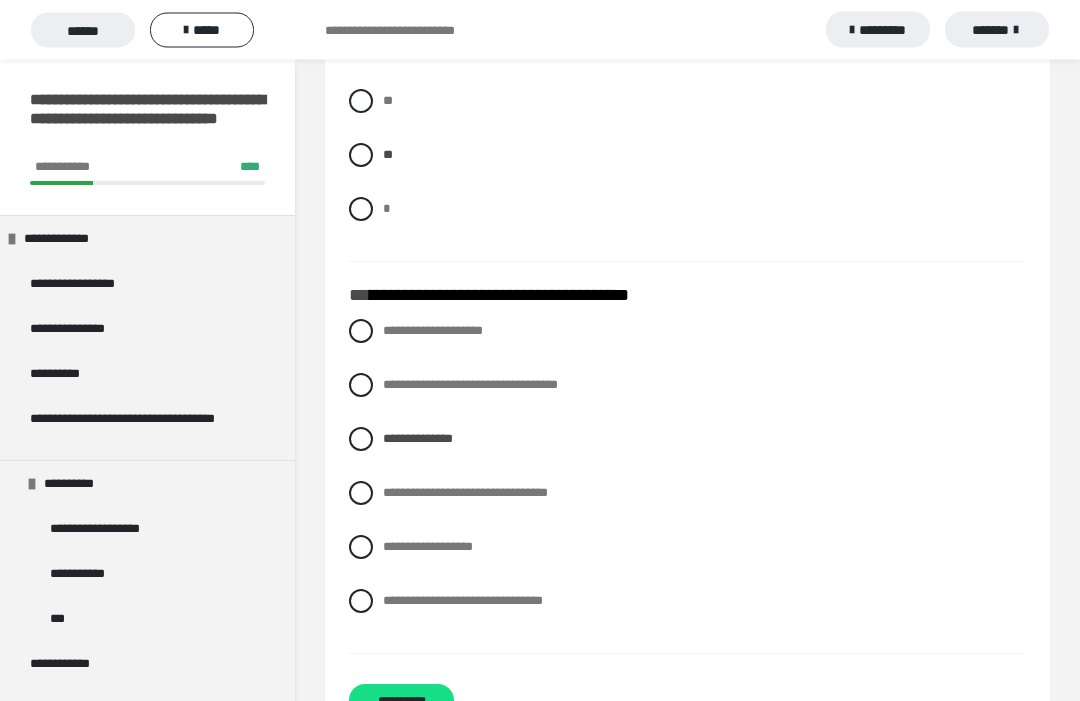 scroll, scrollTop: 3957, scrollLeft: 0, axis: vertical 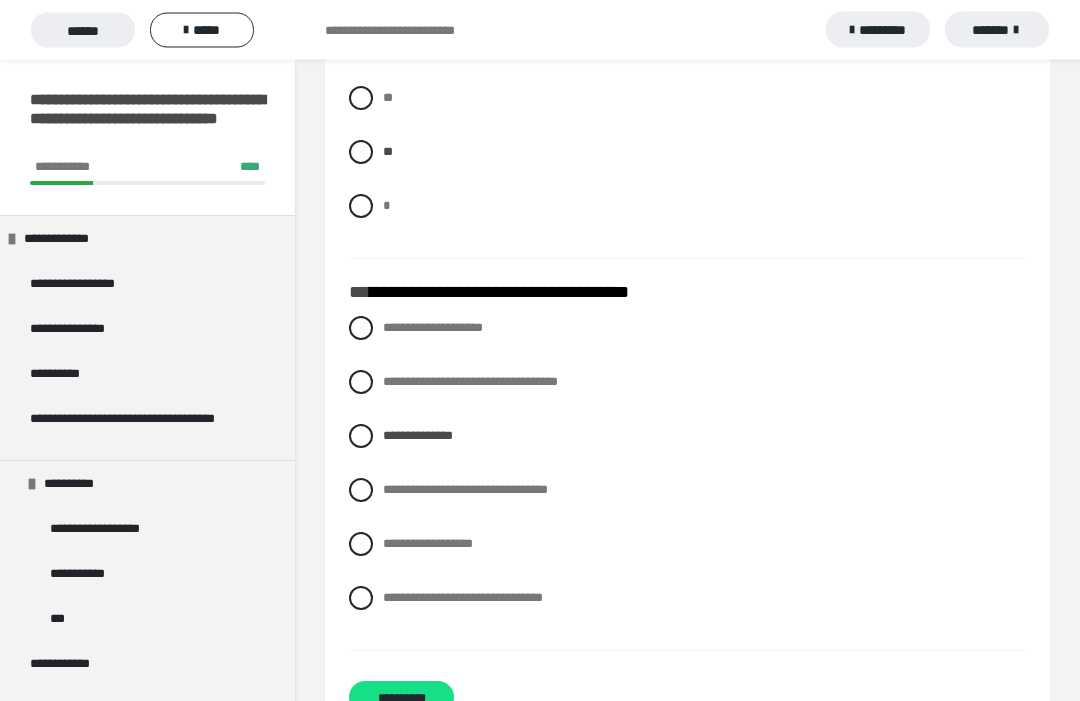 click at bounding box center (361, 491) 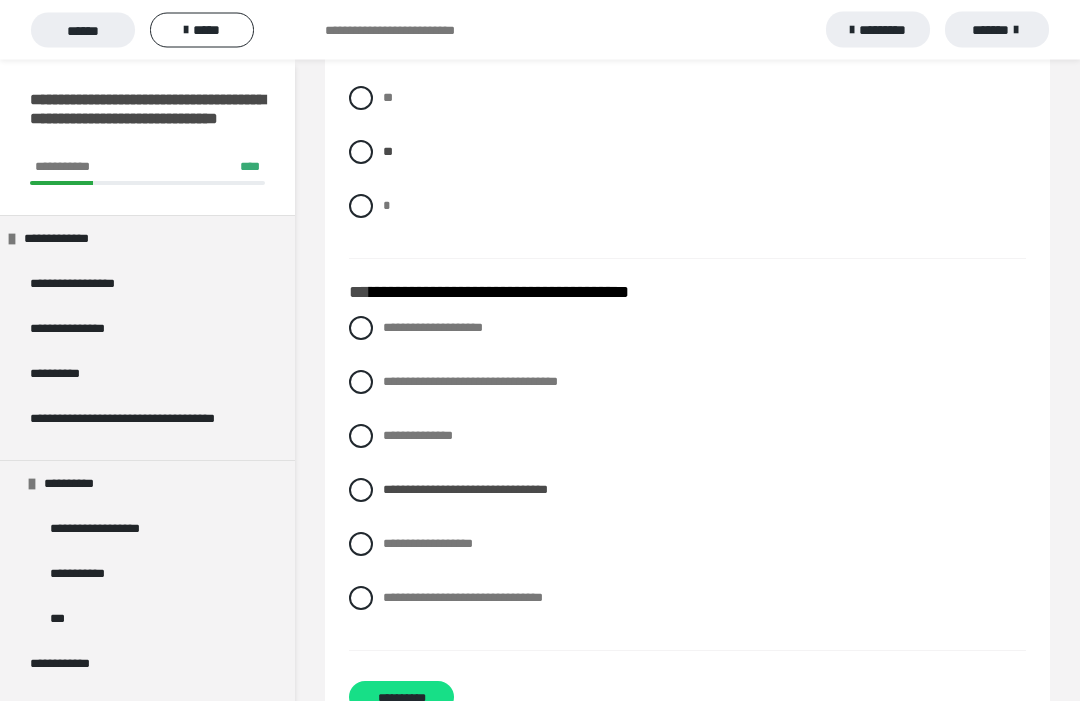 scroll, scrollTop: 3957, scrollLeft: 0, axis: vertical 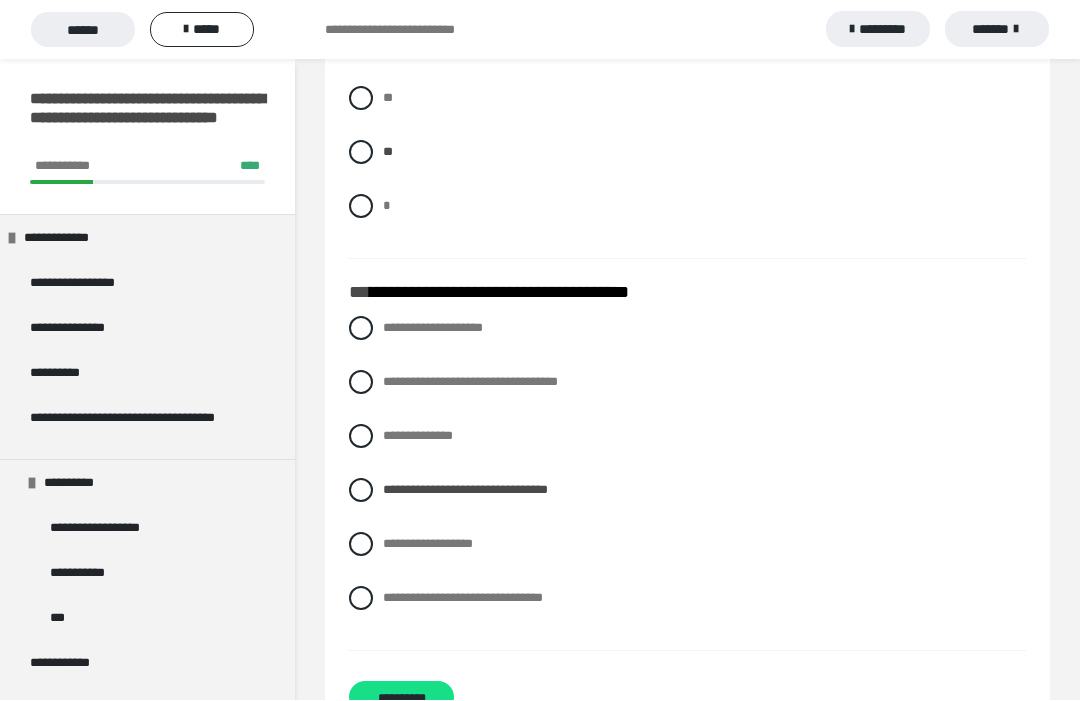 click on "**********" at bounding box center (401, 698) 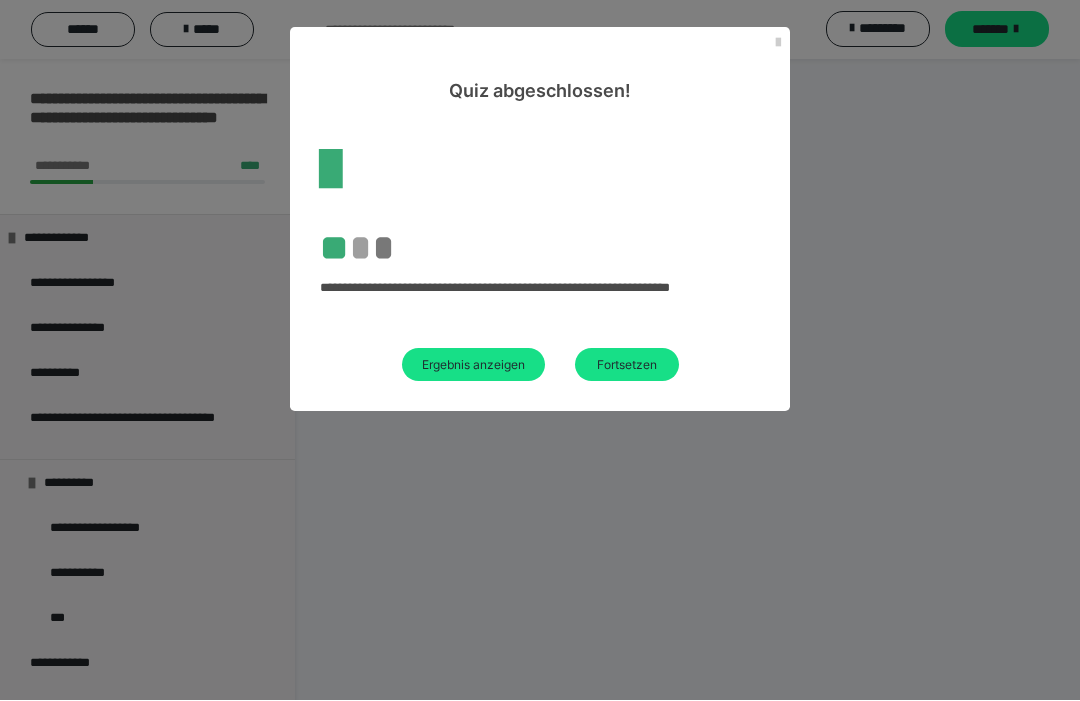 scroll, scrollTop: 60, scrollLeft: 0, axis: vertical 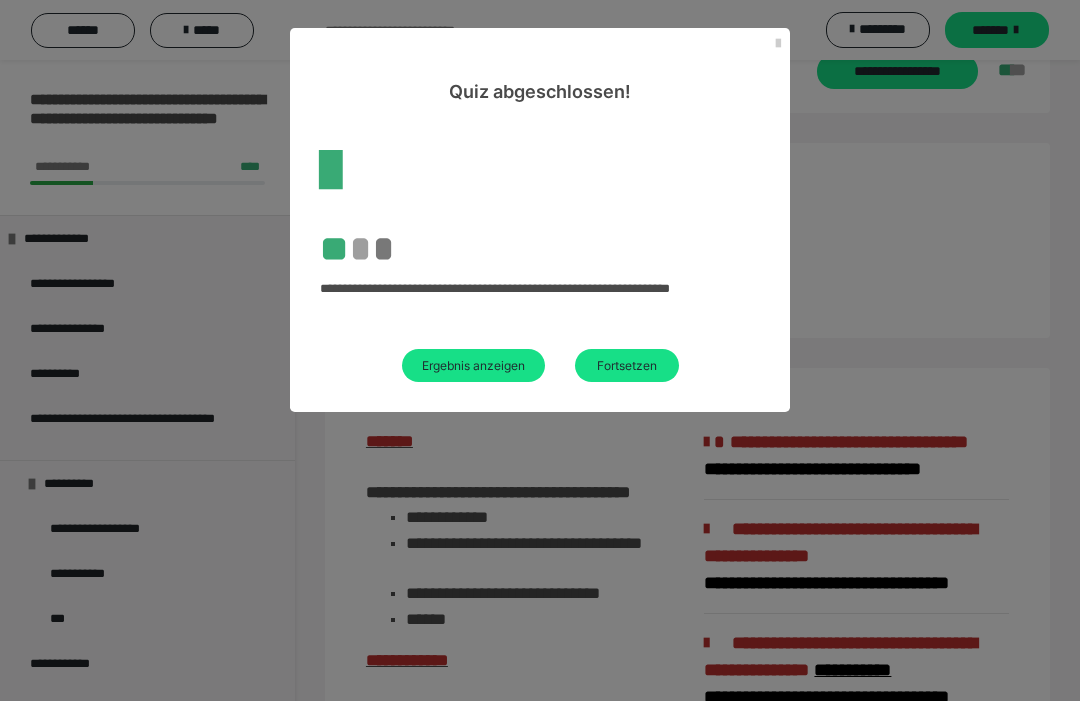 click on "Ergebnis anzeigen" at bounding box center [473, 365] 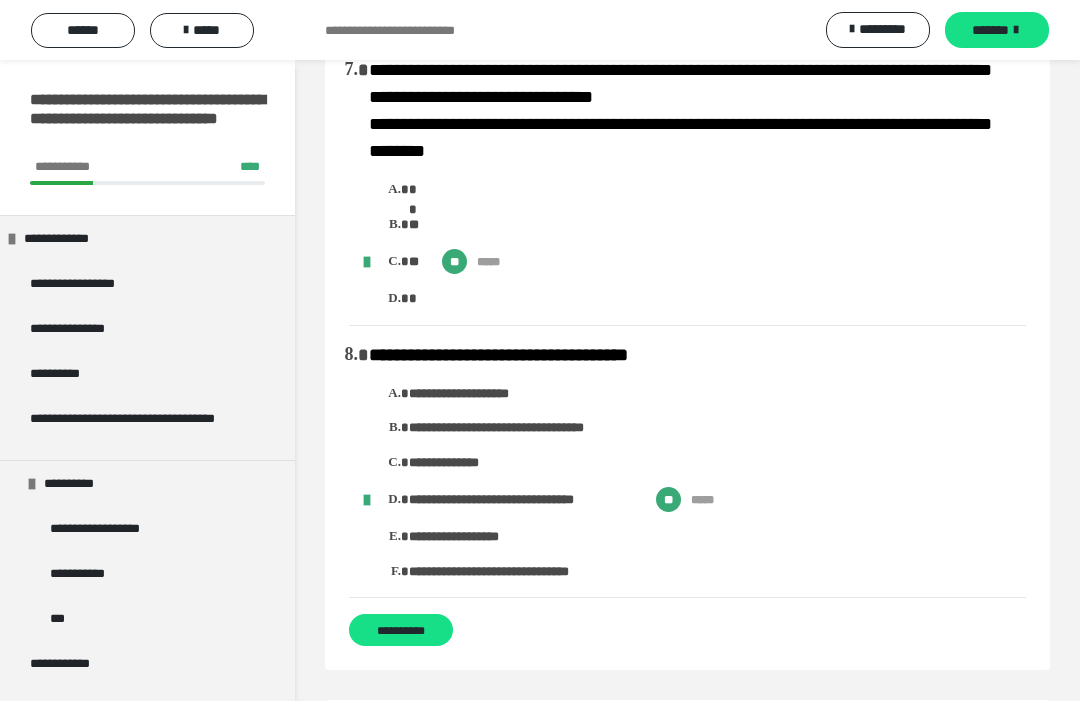 scroll, scrollTop: 3254, scrollLeft: 0, axis: vertical 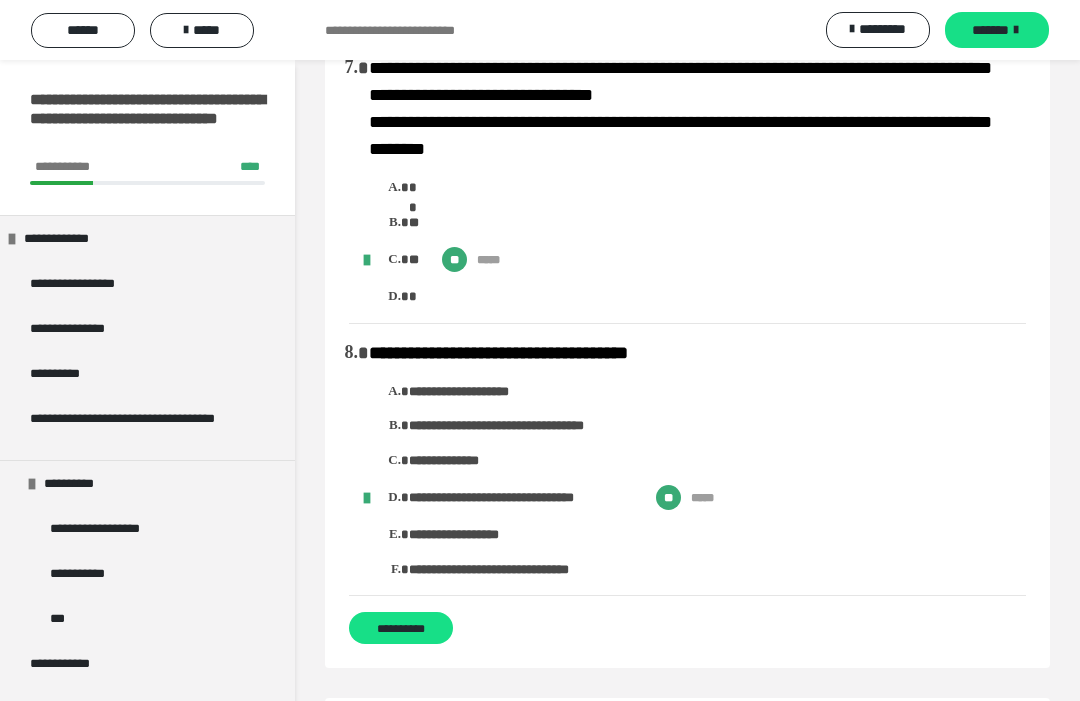 click on "**********" at bounding box center (540, 30) 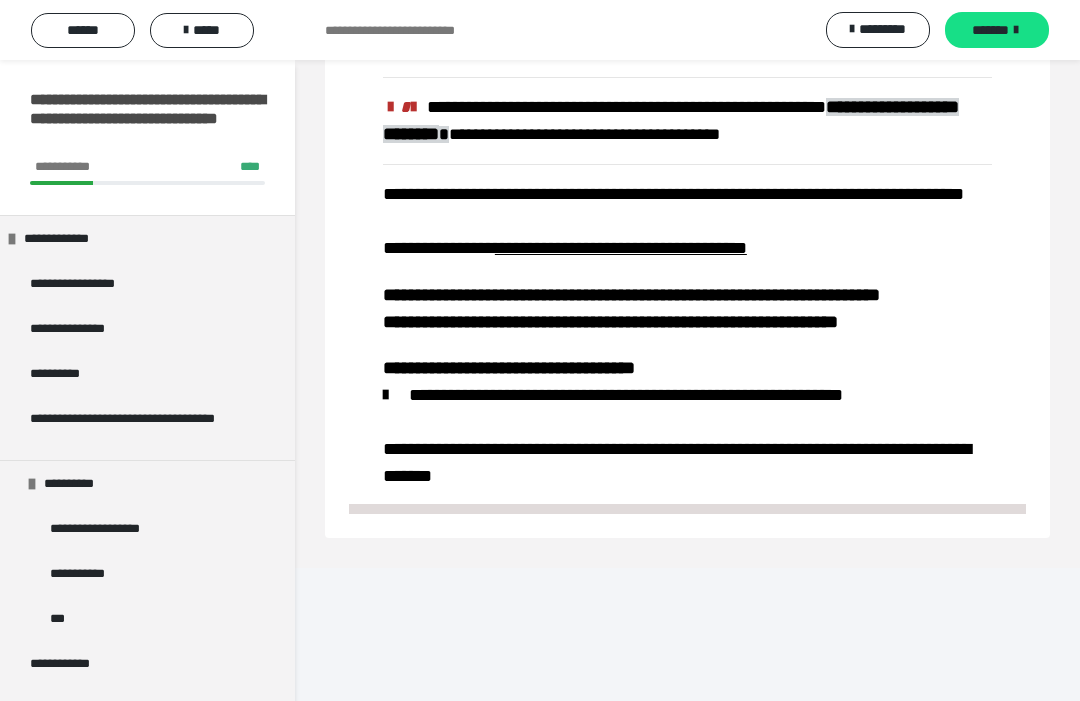 scroll, scrollTop: 2926, scrollLeft: 0, axis: vertical 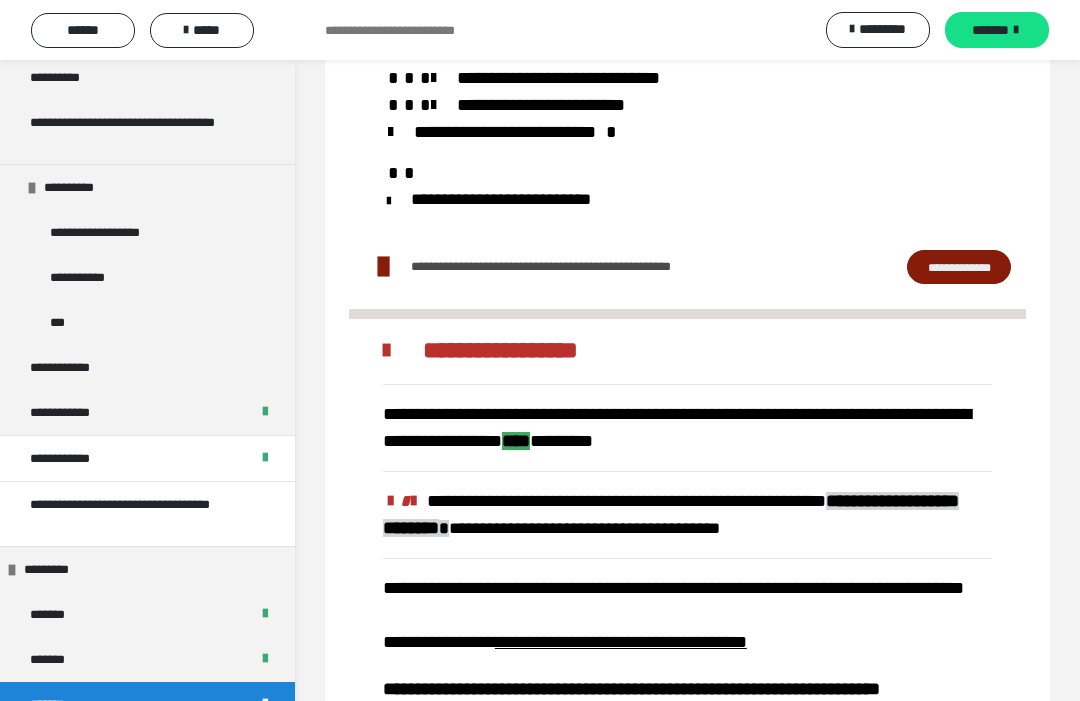 click on "*****" at bounding box center (202, 30) 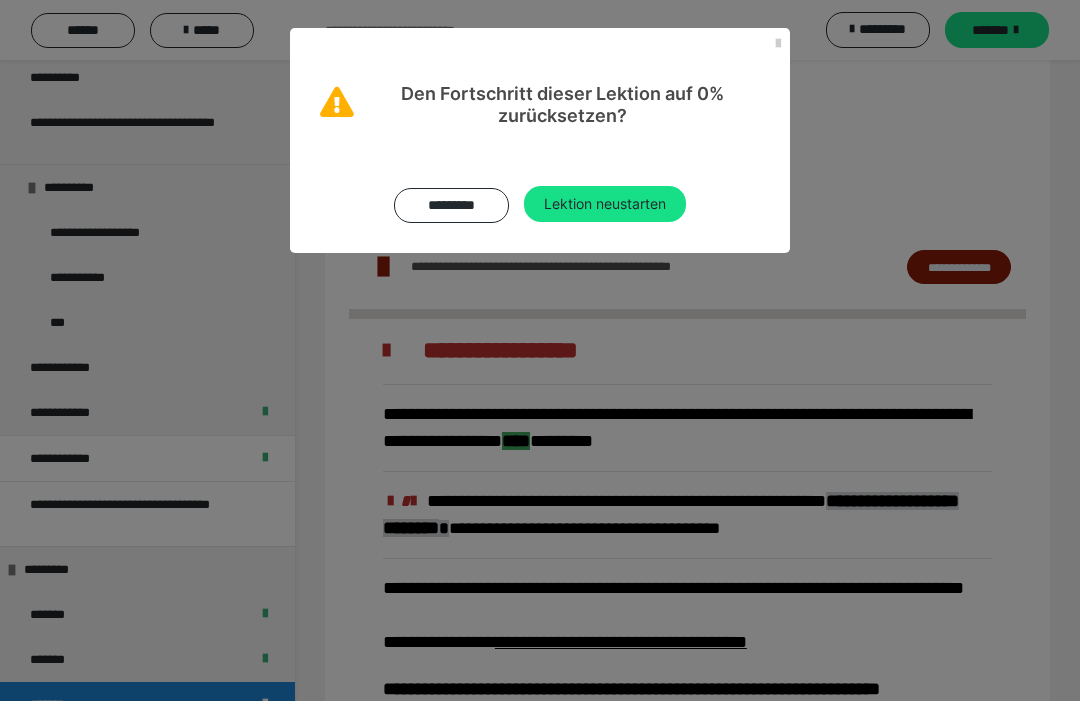 click on "Lektion neustarten" at bounding box center (605, 204) 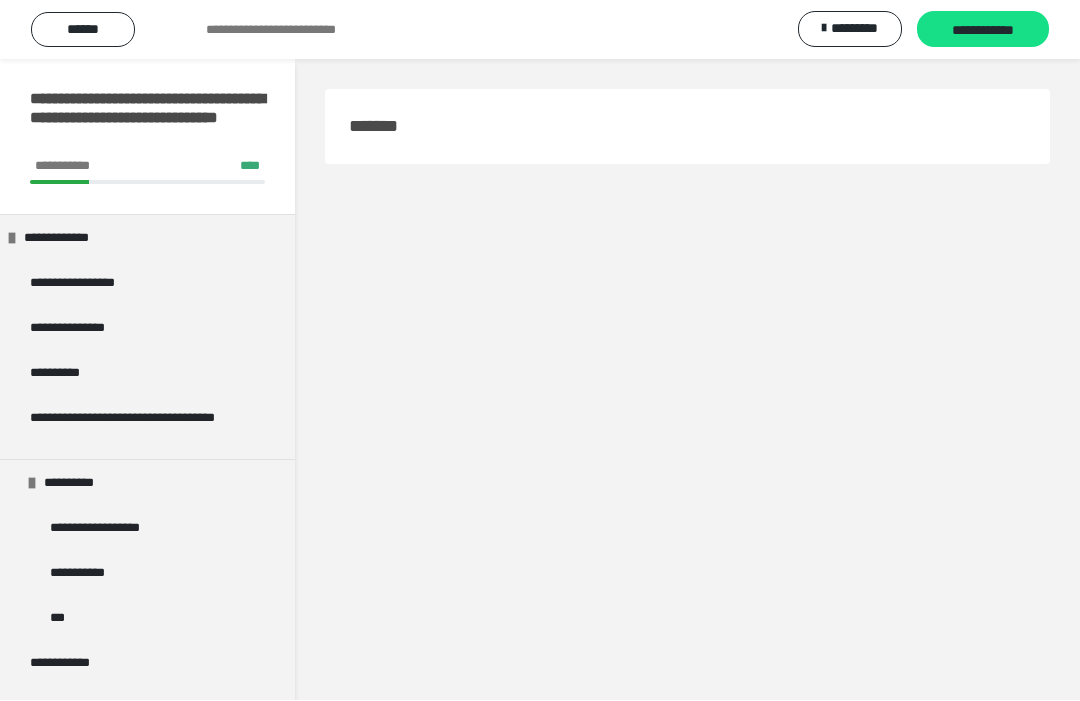 scroll, scrollTop: 1, scrollLeft: 0, axis: vertical 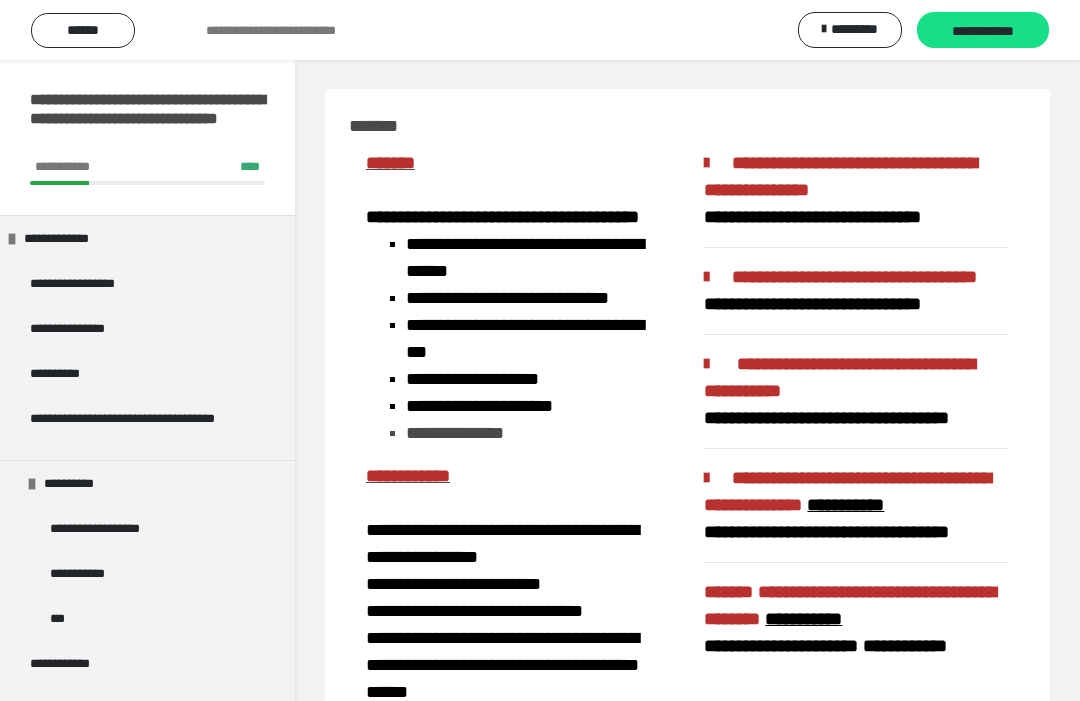click on "**********" at bounding box center [983, 31] 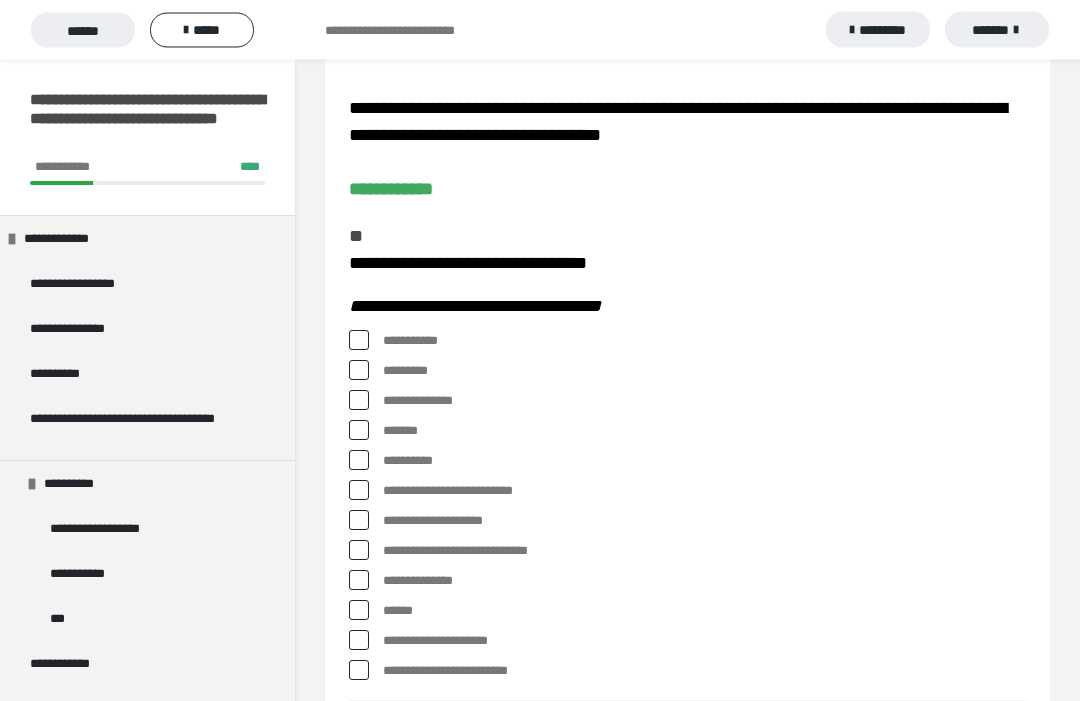 scroll, scrollTop: 102, scrollLeft: 0, axis: vertical 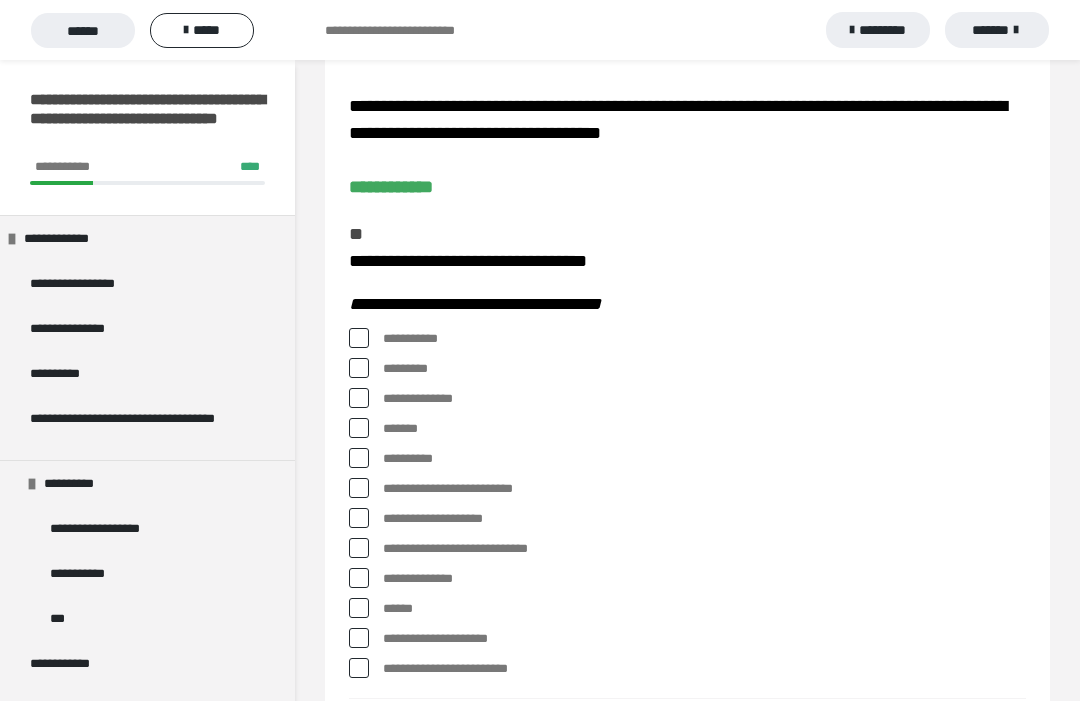 click at bounding box center (359, 368) 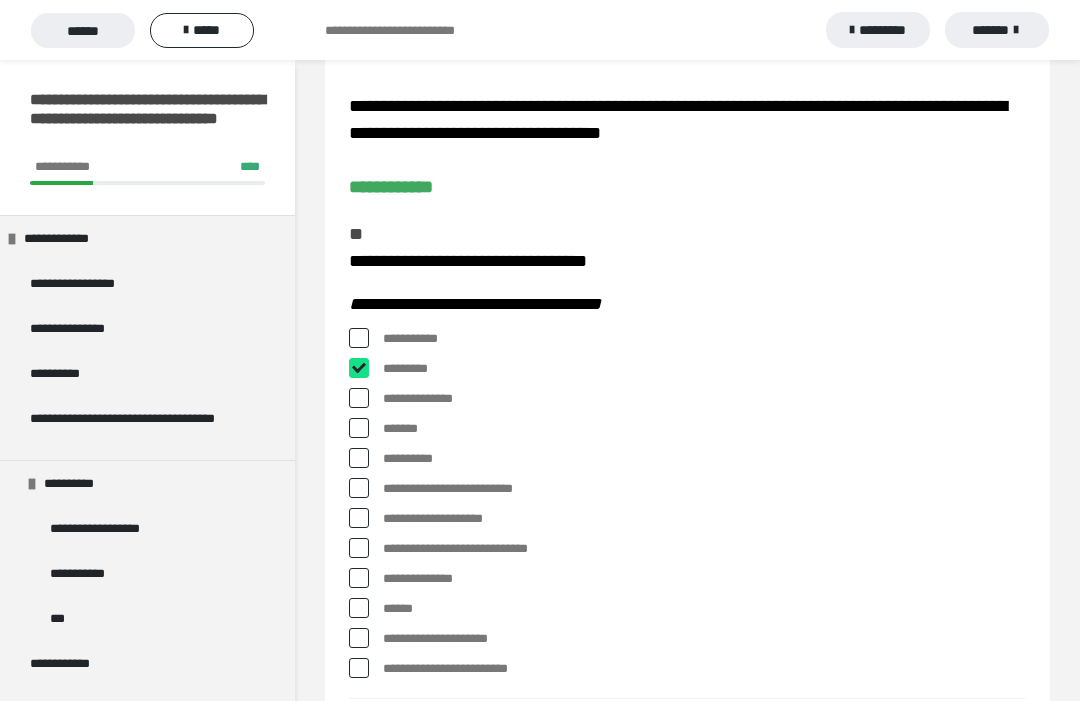 checkbox on "****" 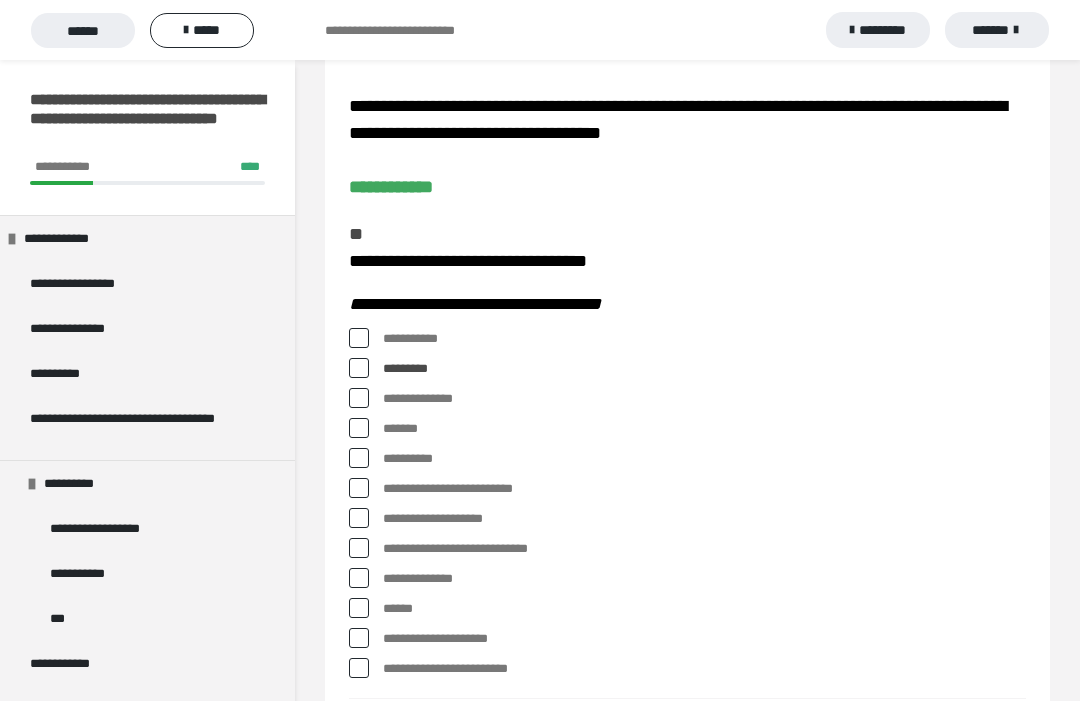 click at bounding box center (359, 458) 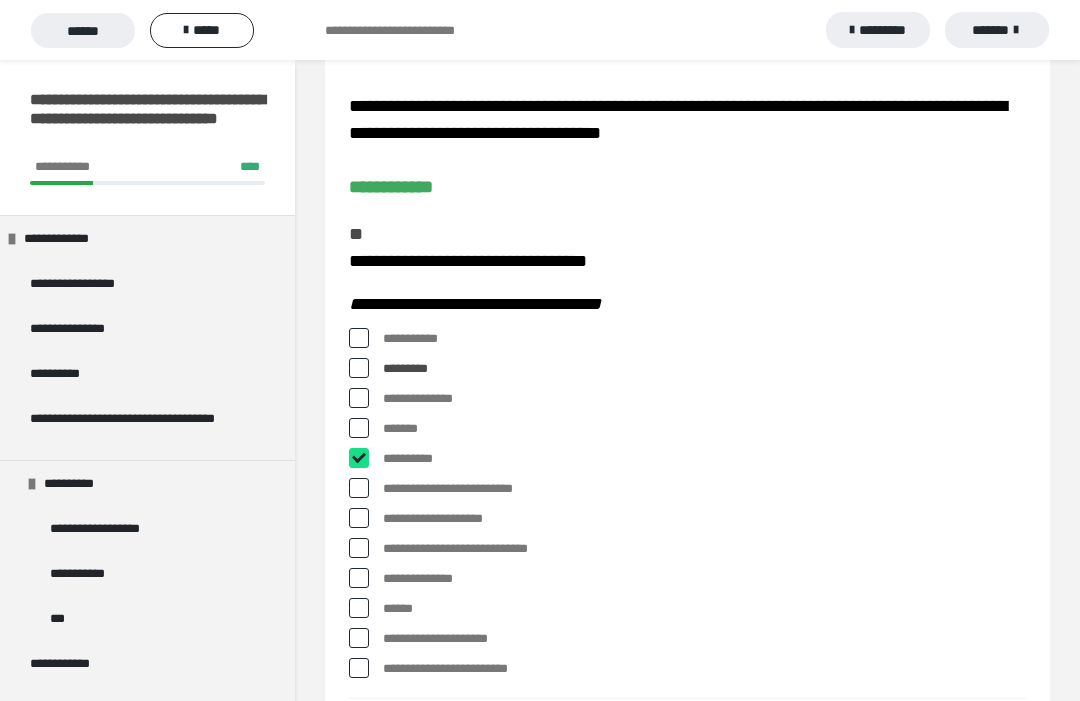 checkbox on "****" 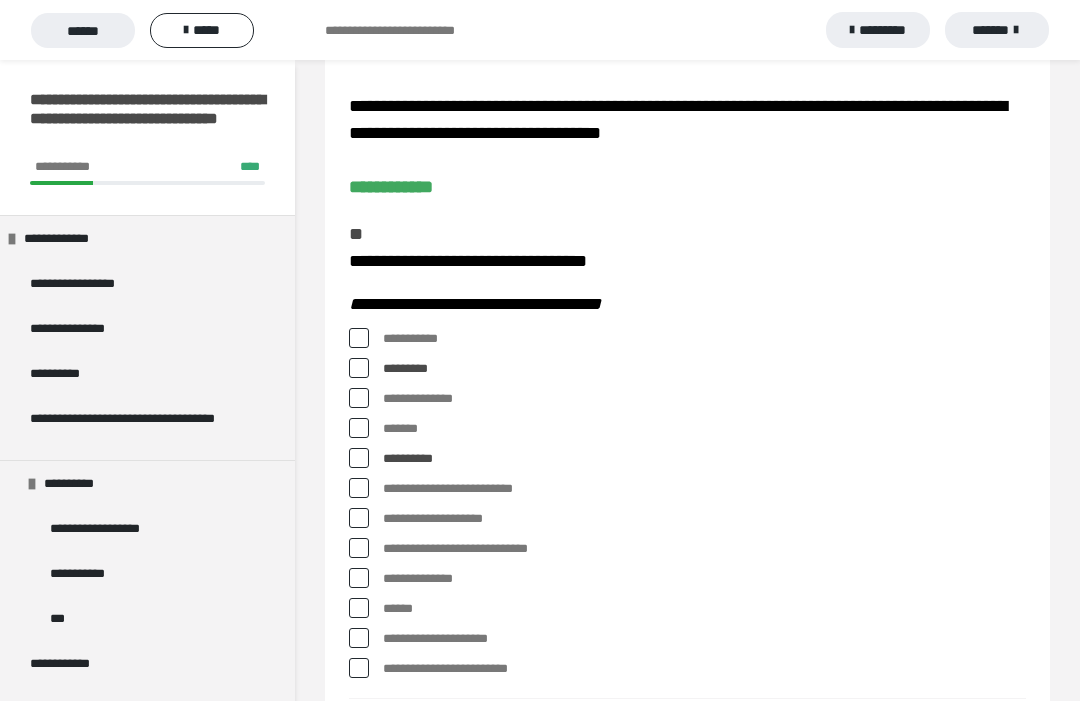 click at bounding box center [359, 578] 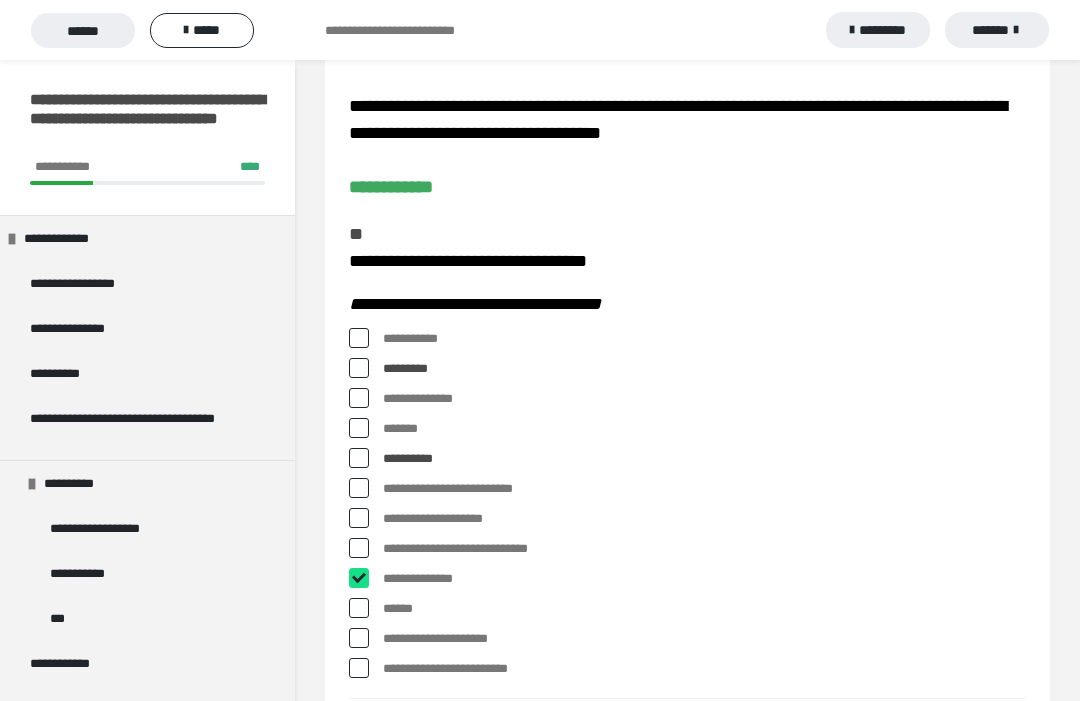 checkbox on "****" 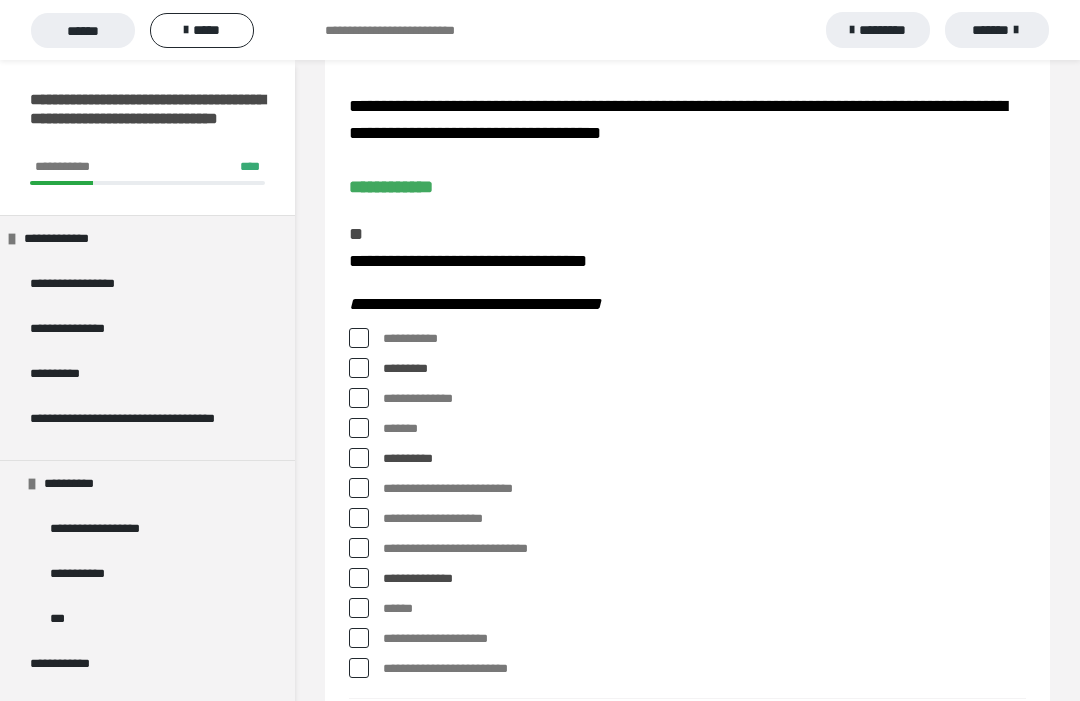 click at bounding box center [359, 608] 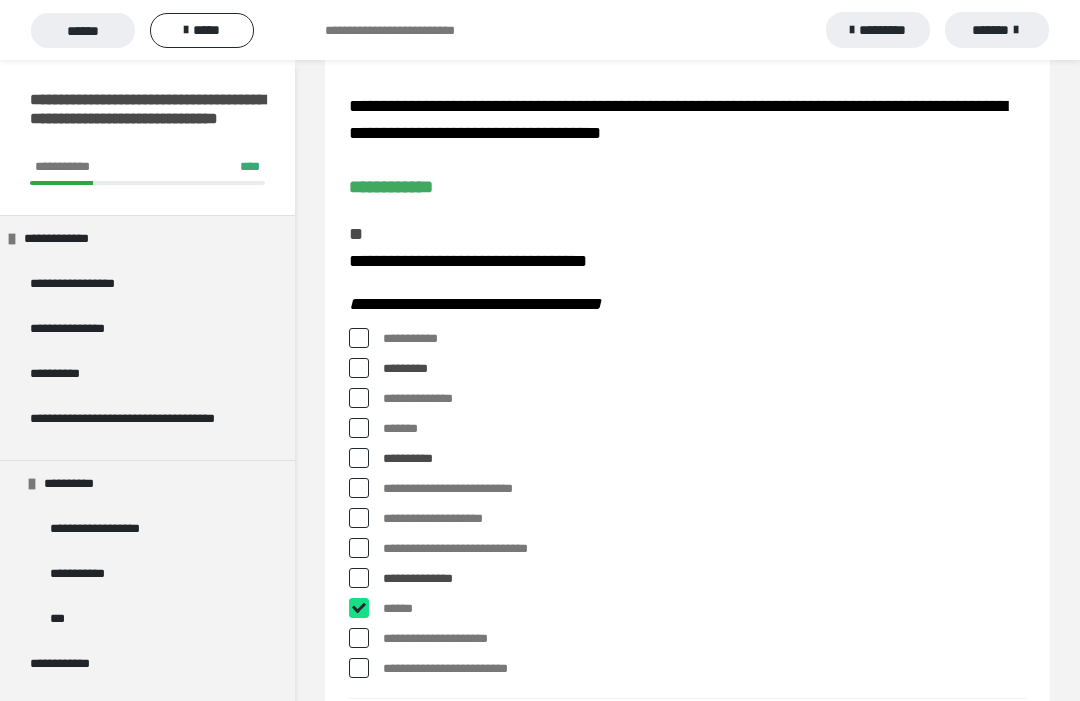 checkbox on "****" 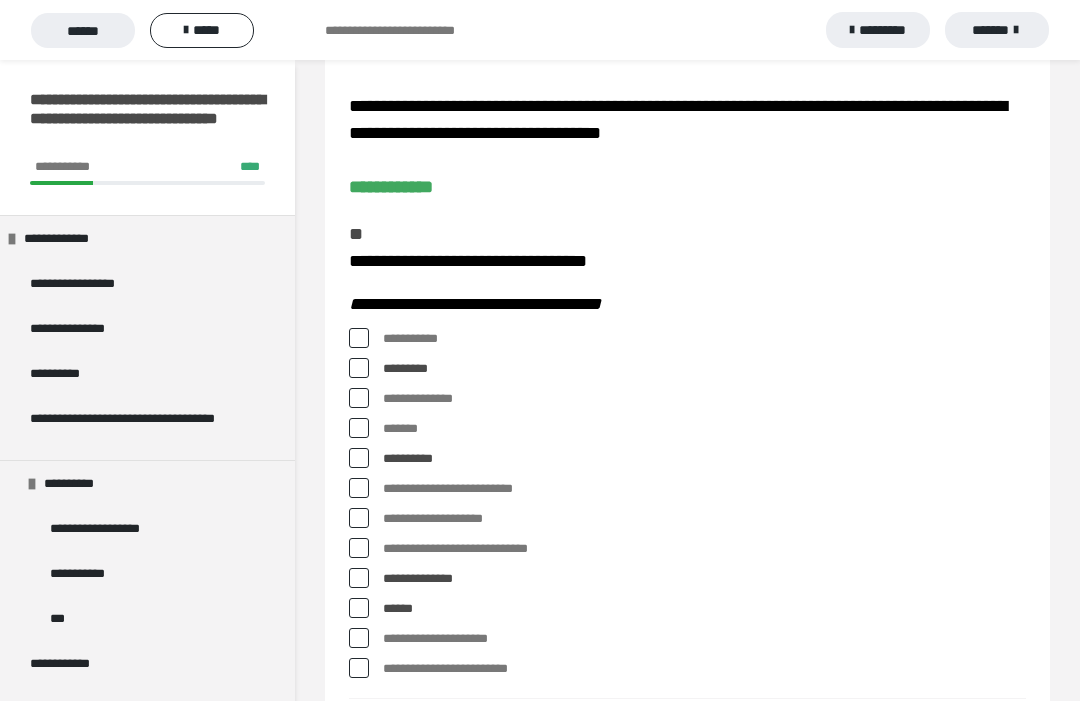 click at bounding box center (359, 638) 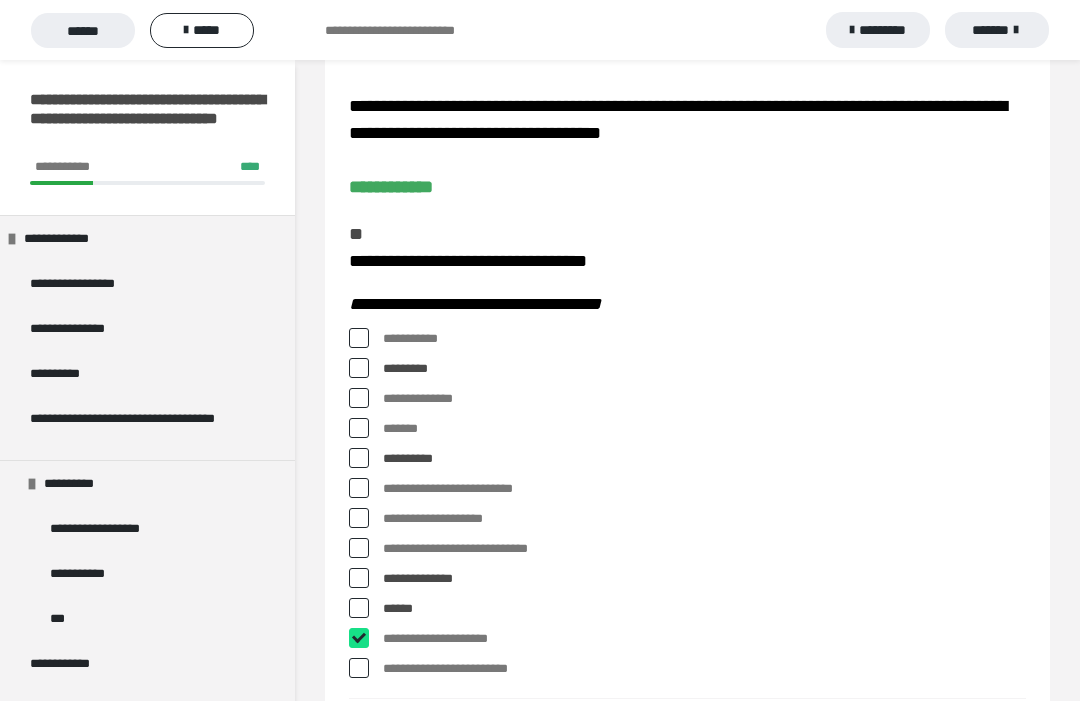 checkbox on "****" 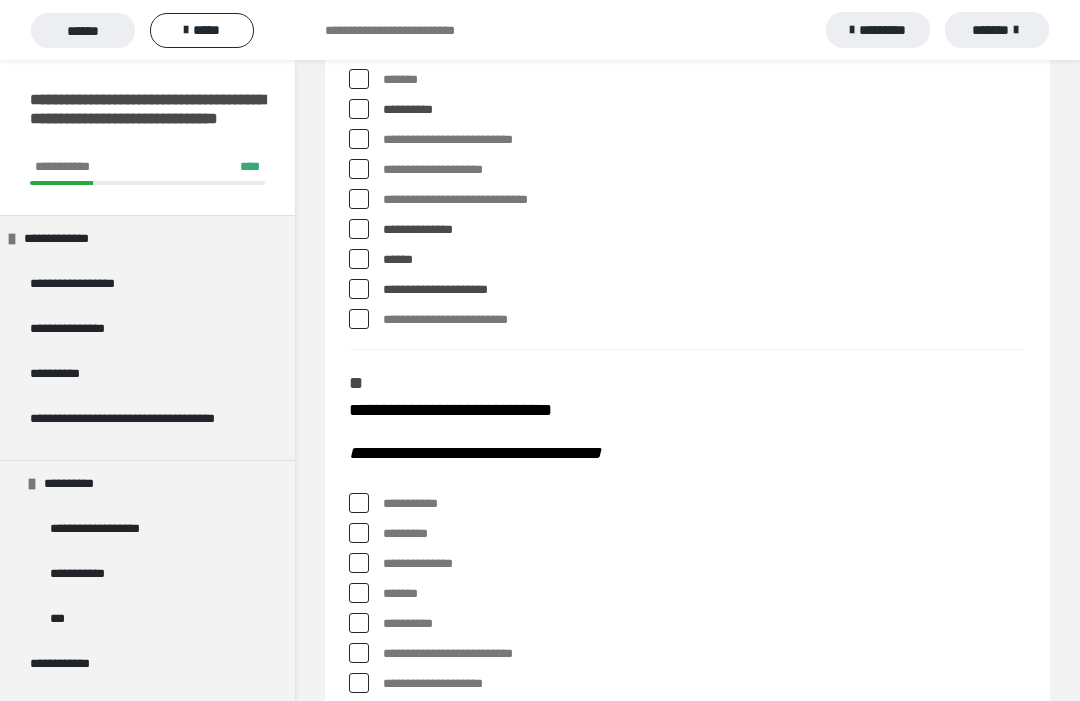 scroll, scrollTop: 460, scrollLeft: 0, axis: vertical 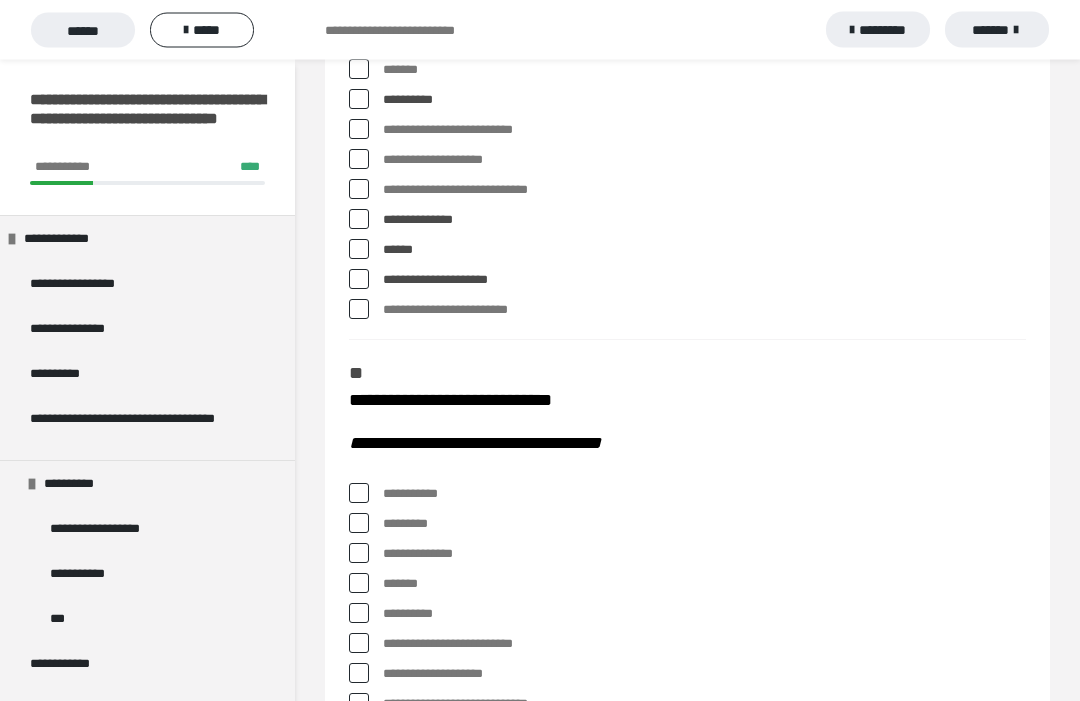 click at bounding box center (359, 494) 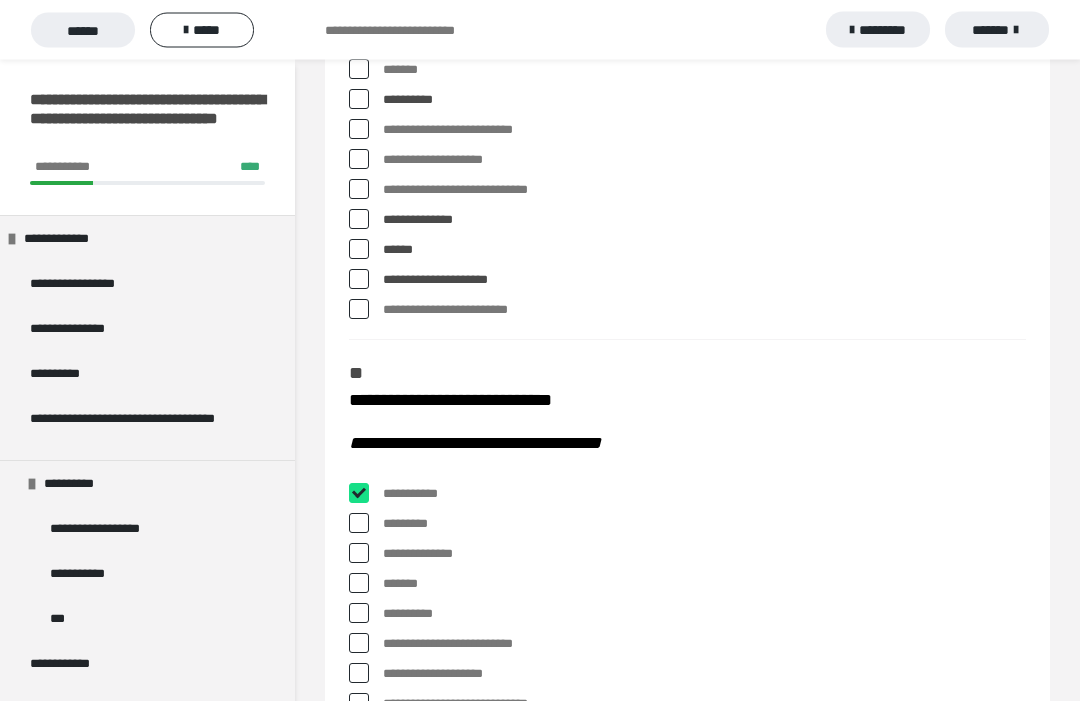 checkbox on "****" 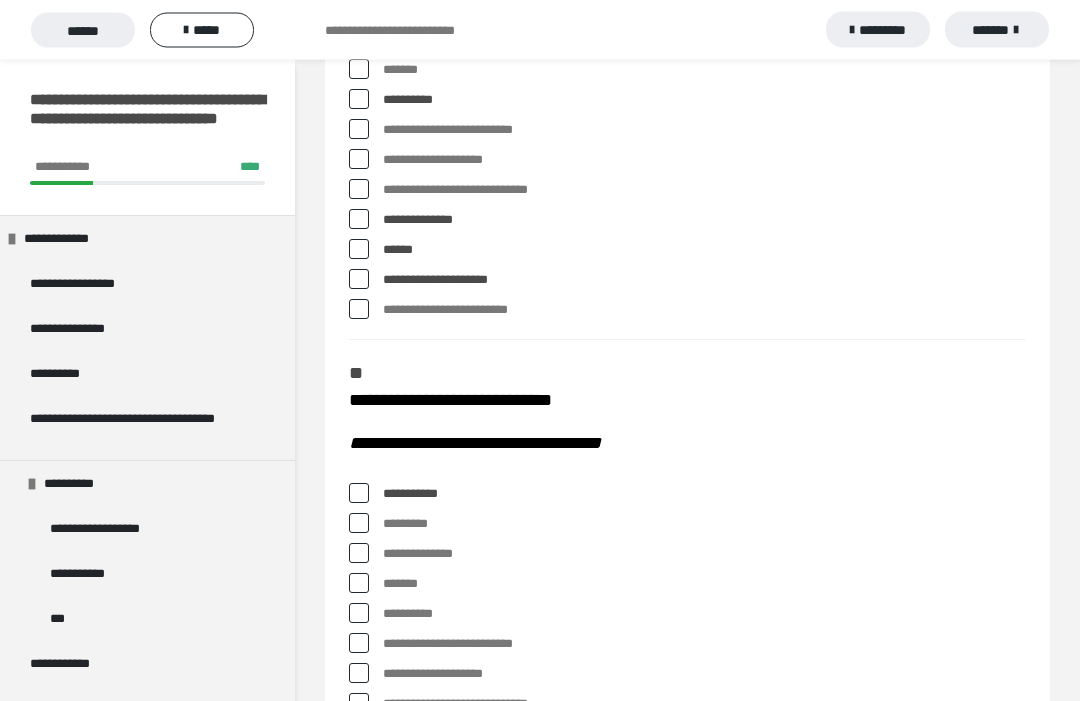 scroll, scrollTop: 461, scrollLeft: 0, axis: vertical 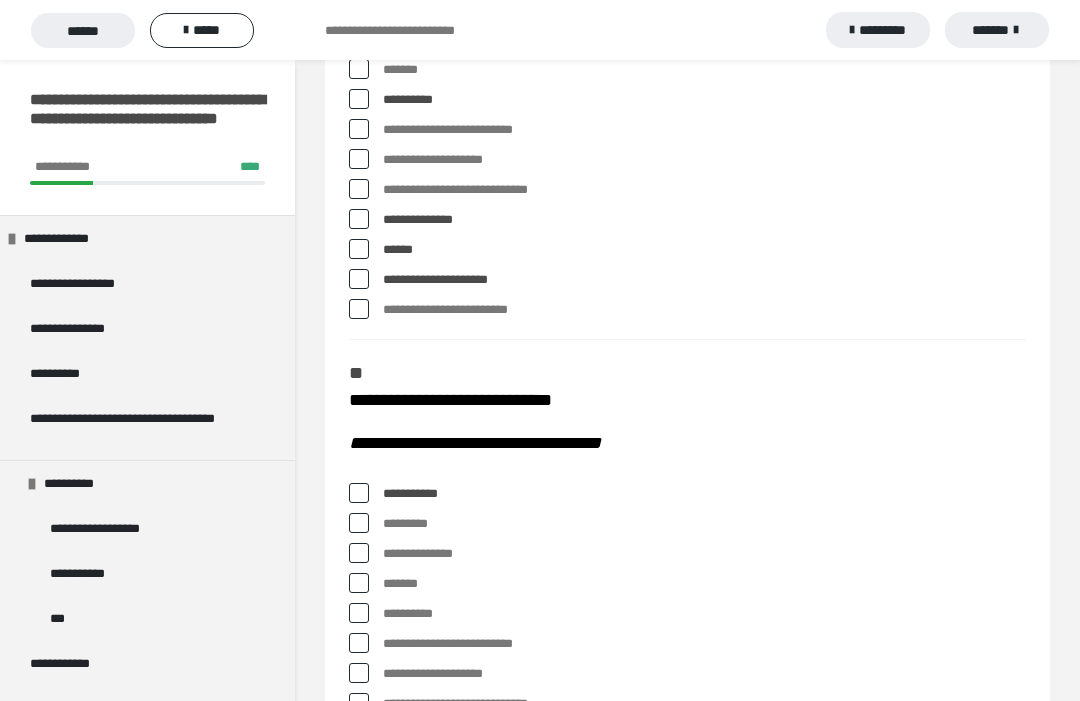 click at bounding box center [359, 553] 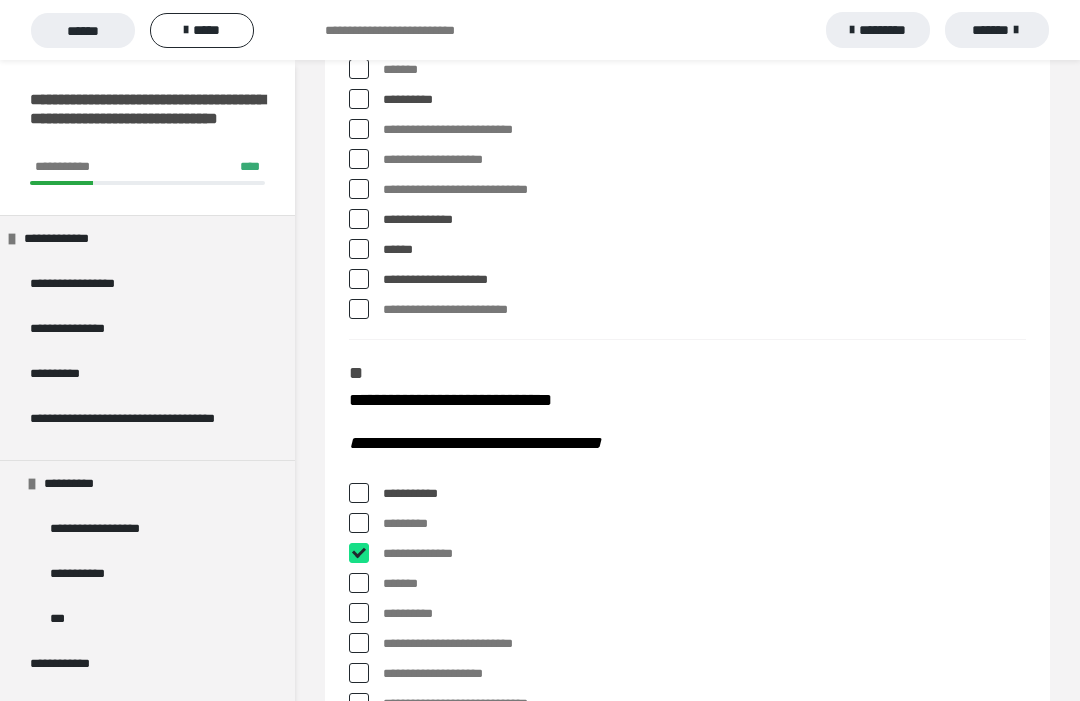 checkbox on "****" 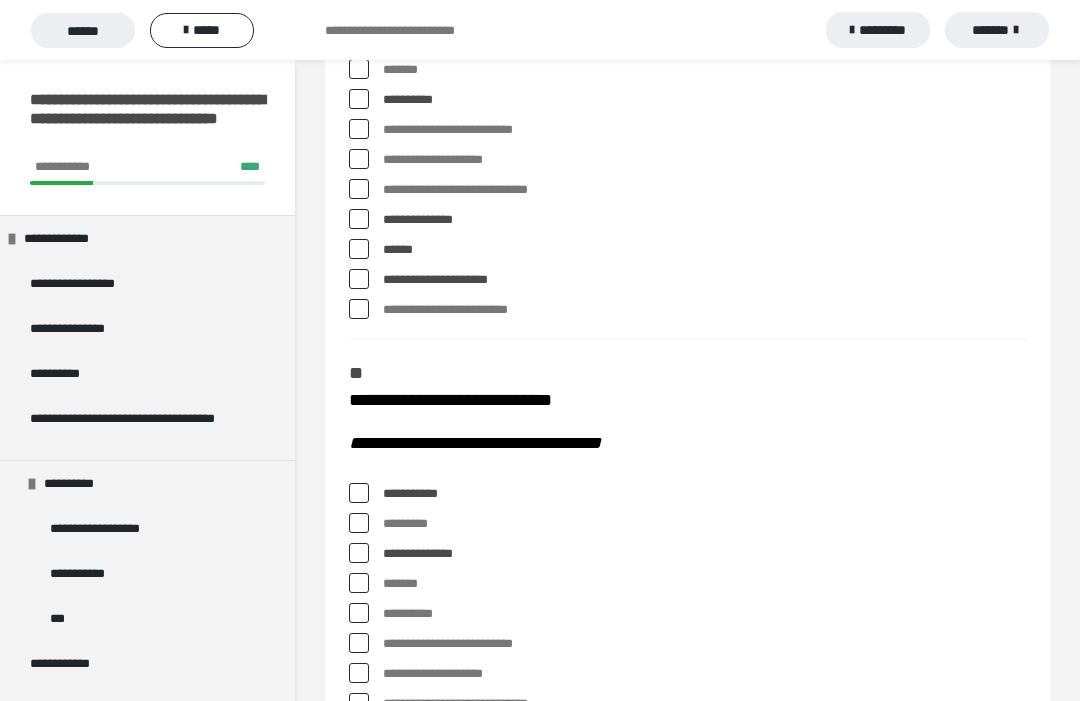 click at bounding box center (359, 583) 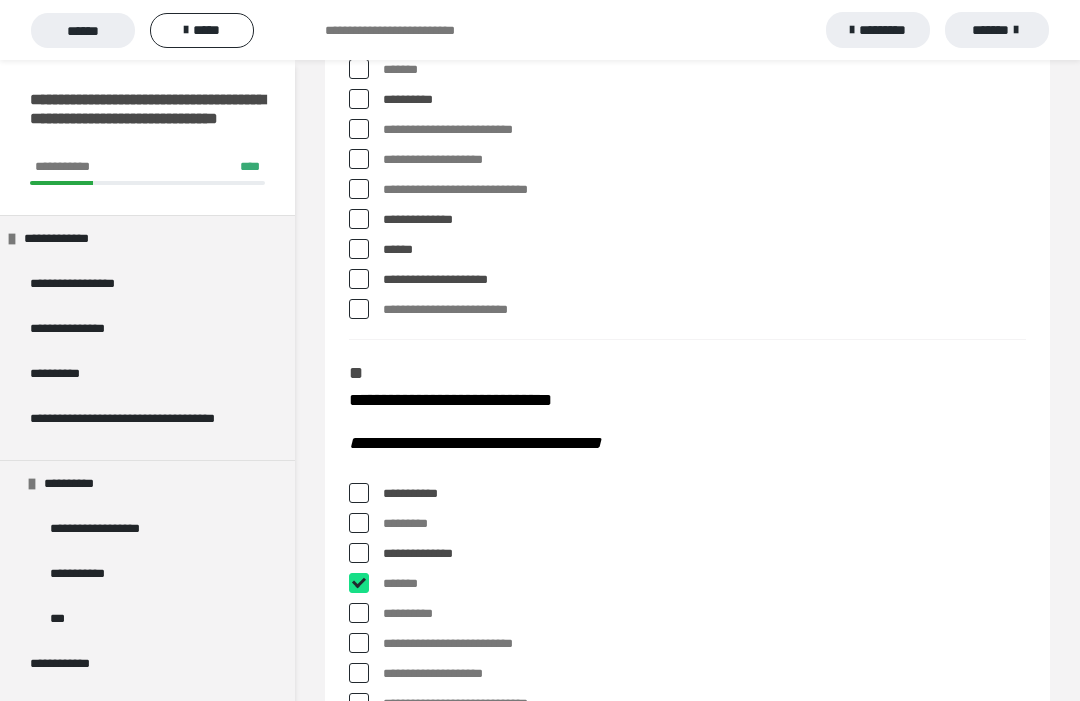 checkbox on "****" 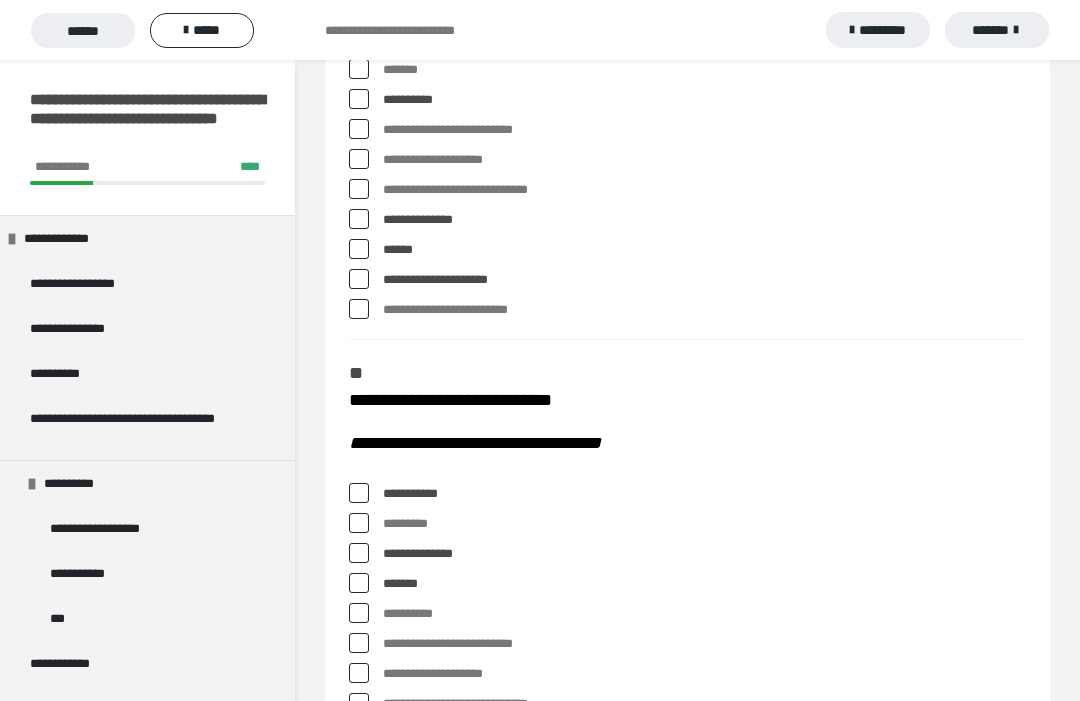 click on "**********" at bounding box center [687, 644] 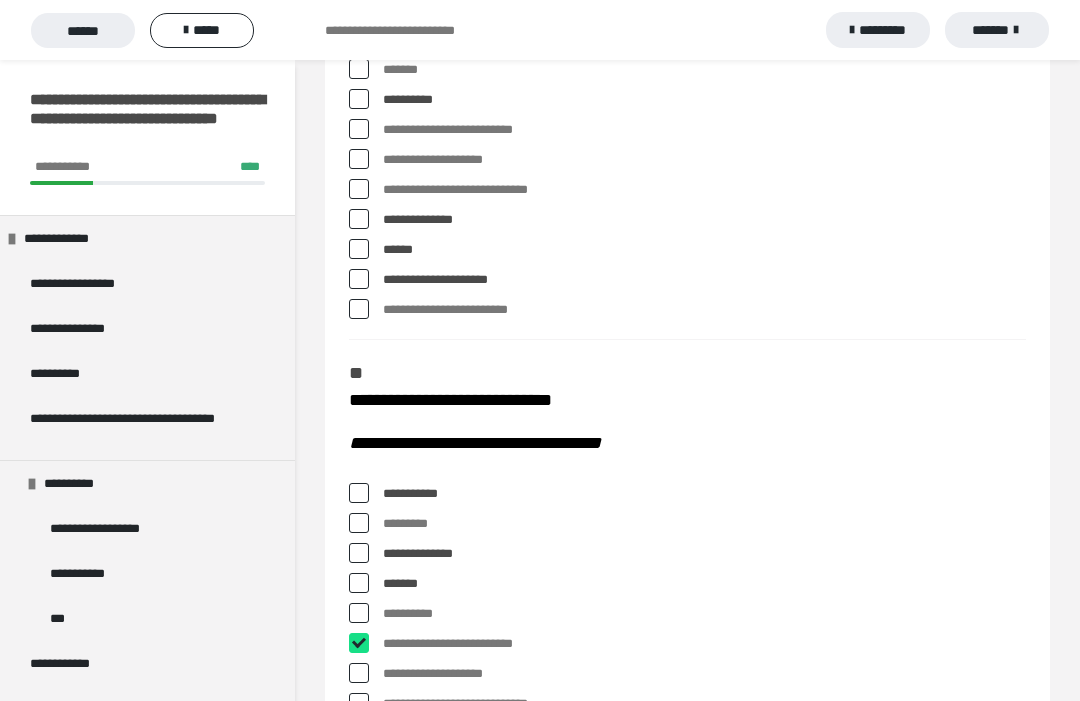 checkbox on "****" 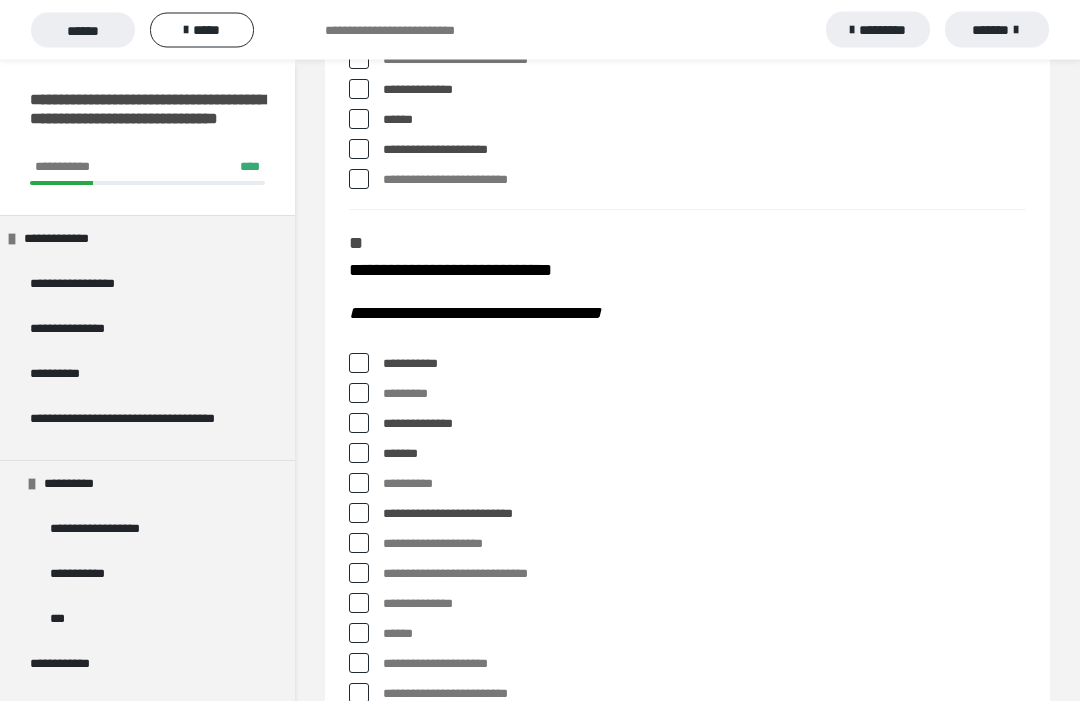 scroll, scrollTop: 591, scrollLeft: 0, axis: vertical 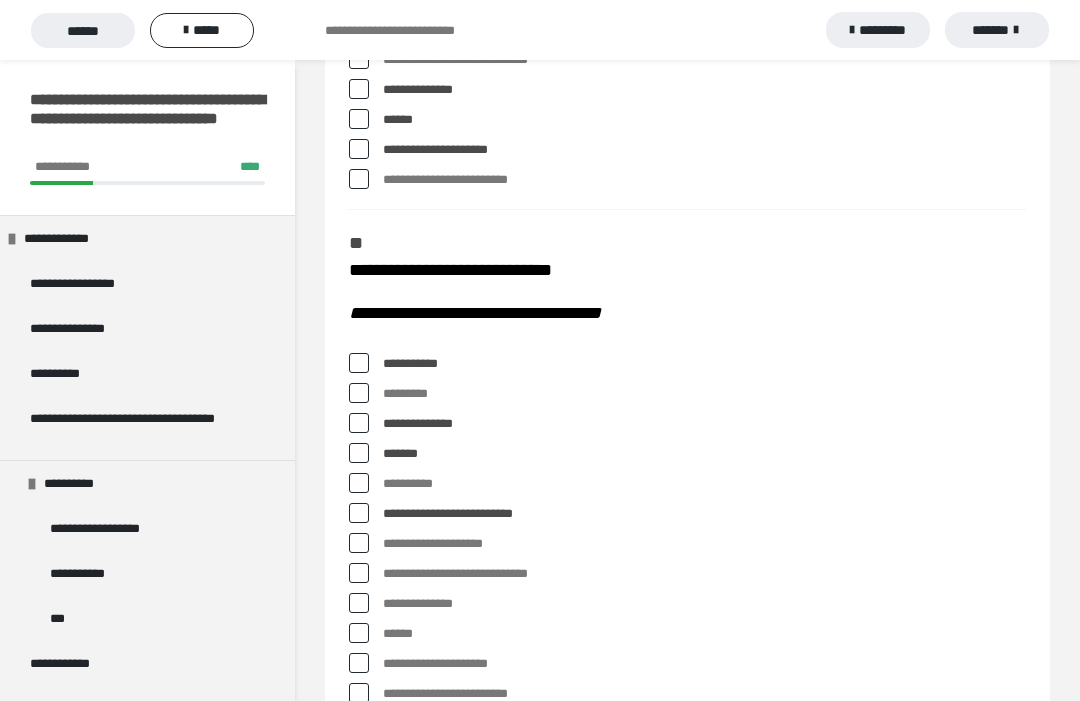 click at bounding box center [359, 543] 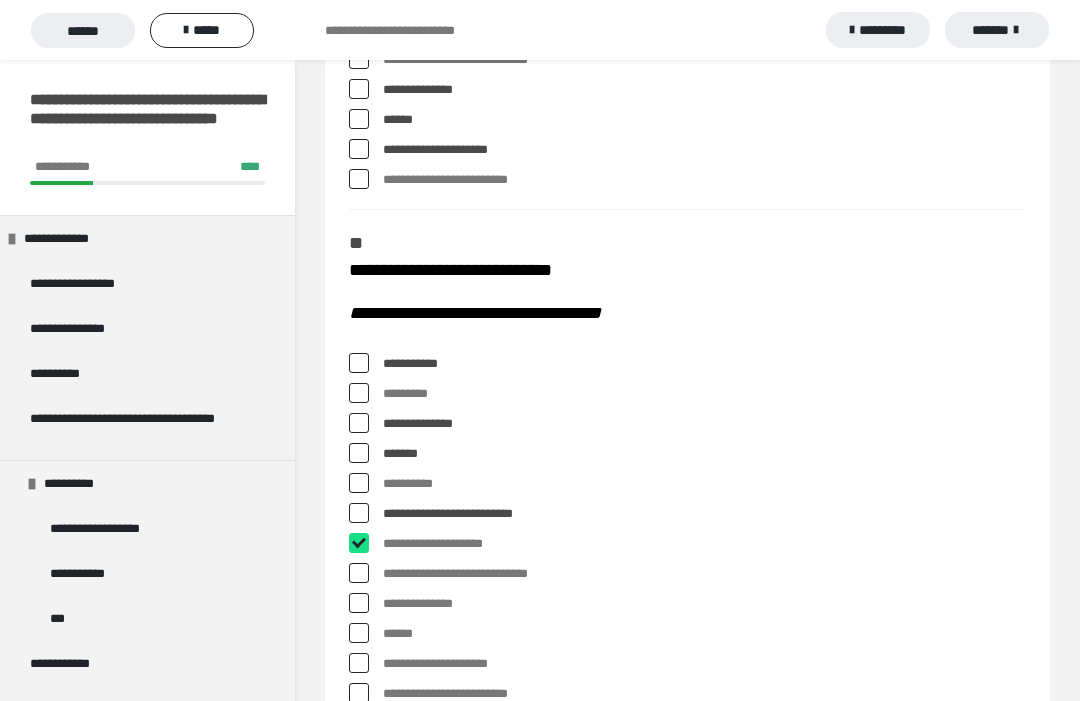 checkbox on "****" 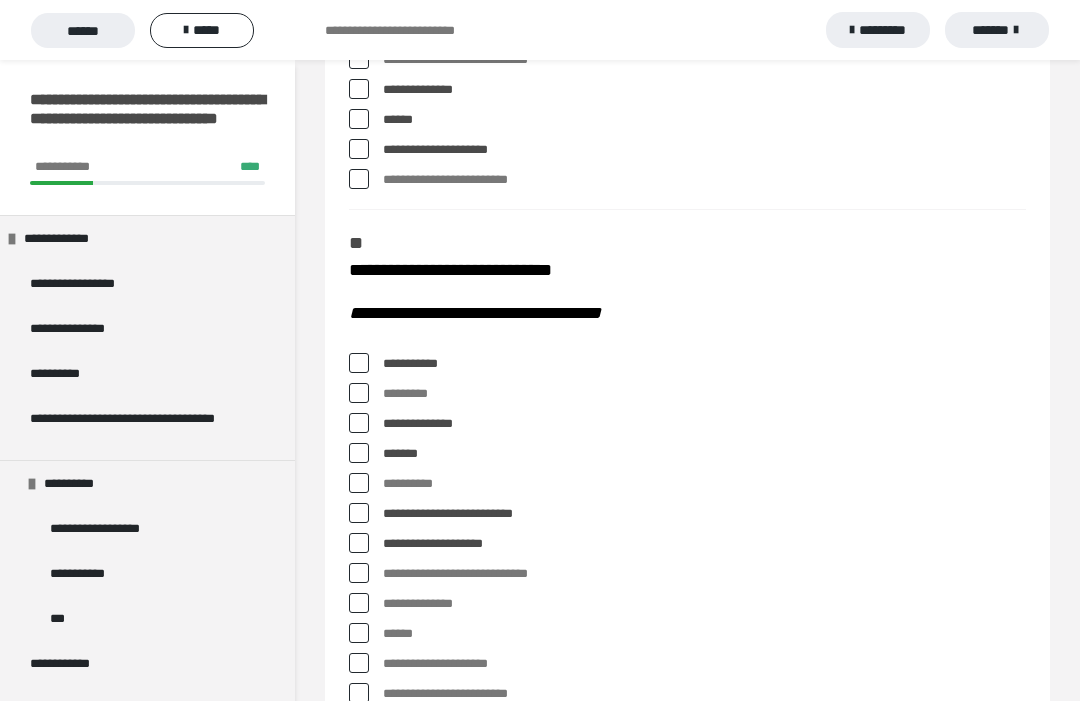 click at bounding box center (359, 573) 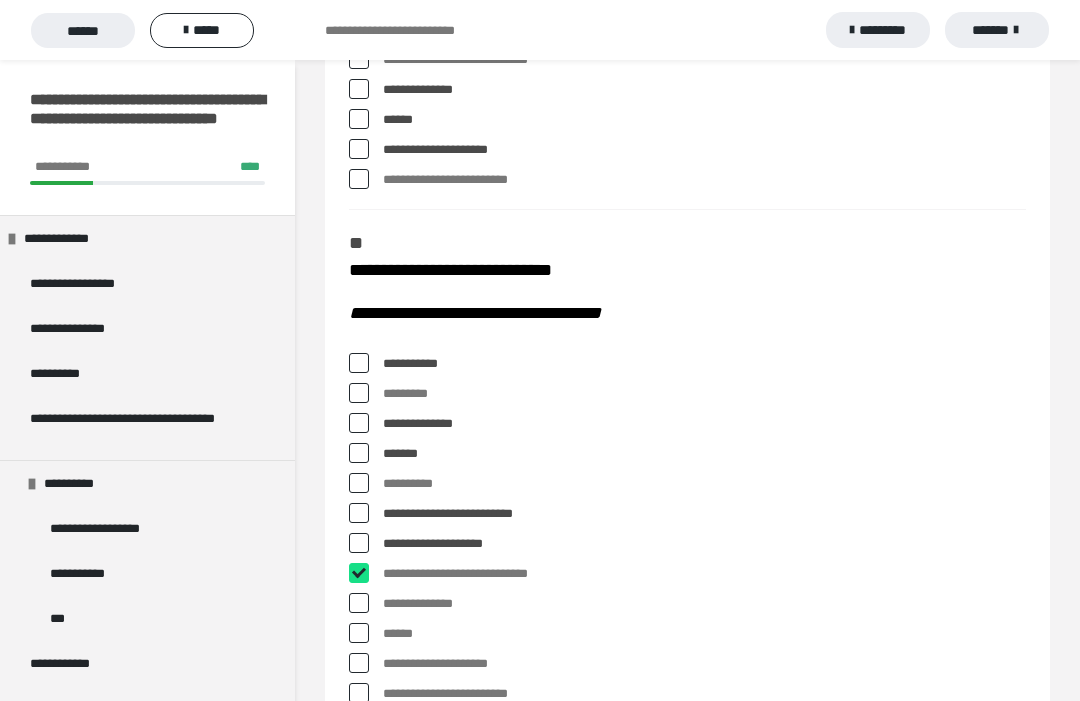 checkbox on "****" 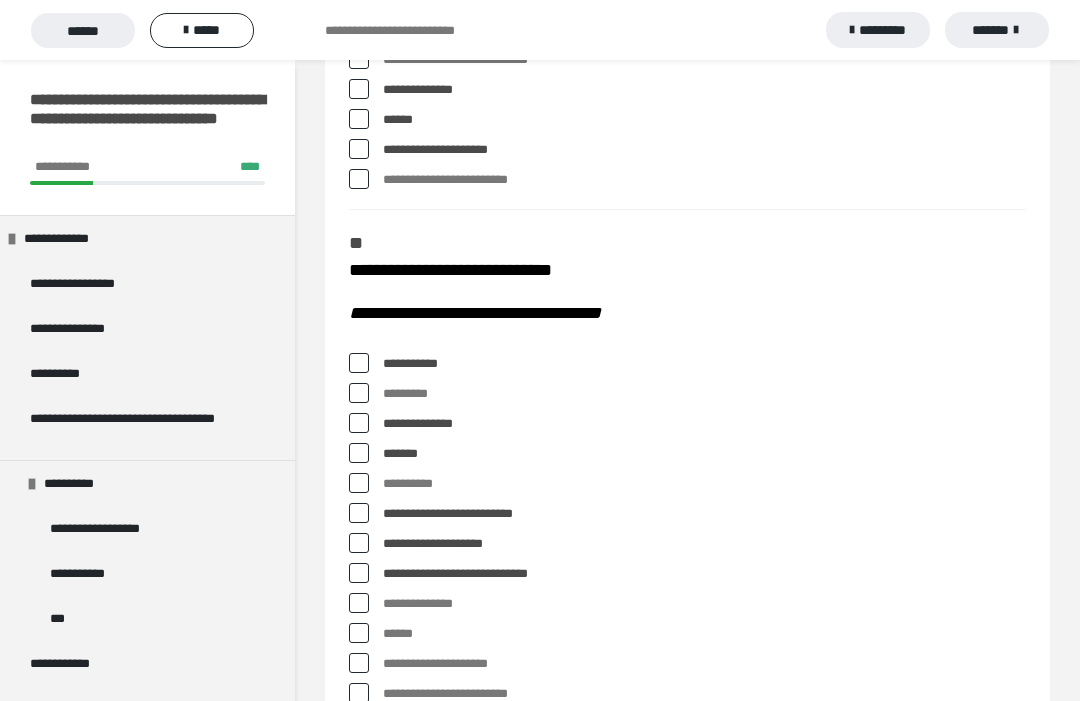 click at bounding box center (359, 693) 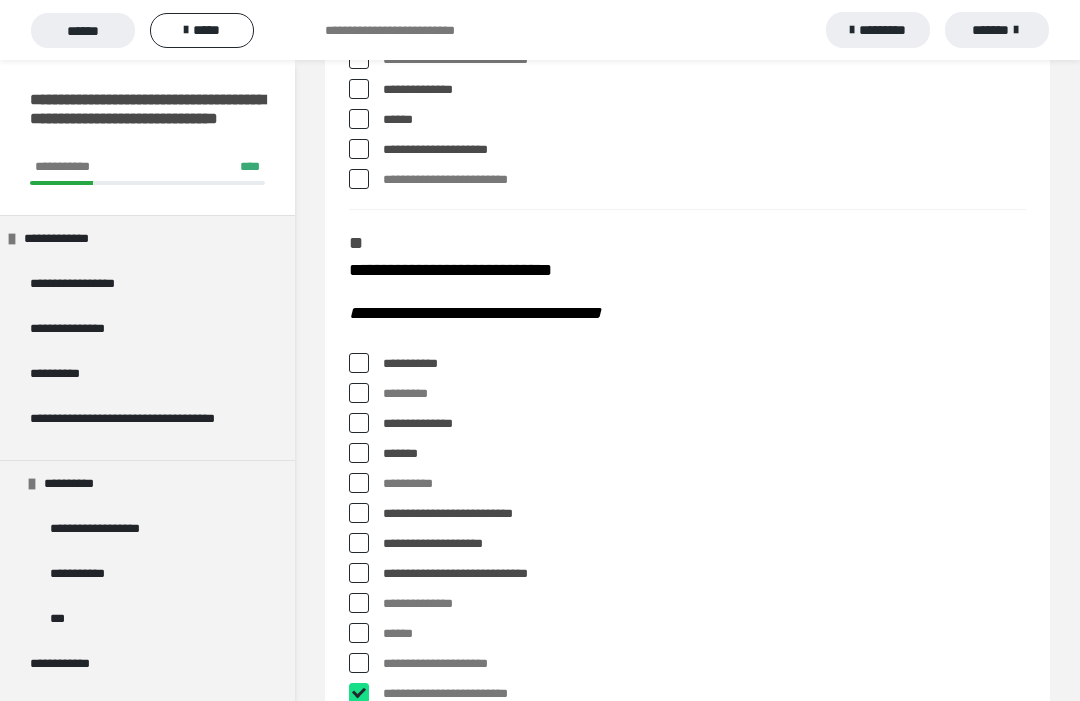checkbox on "****" 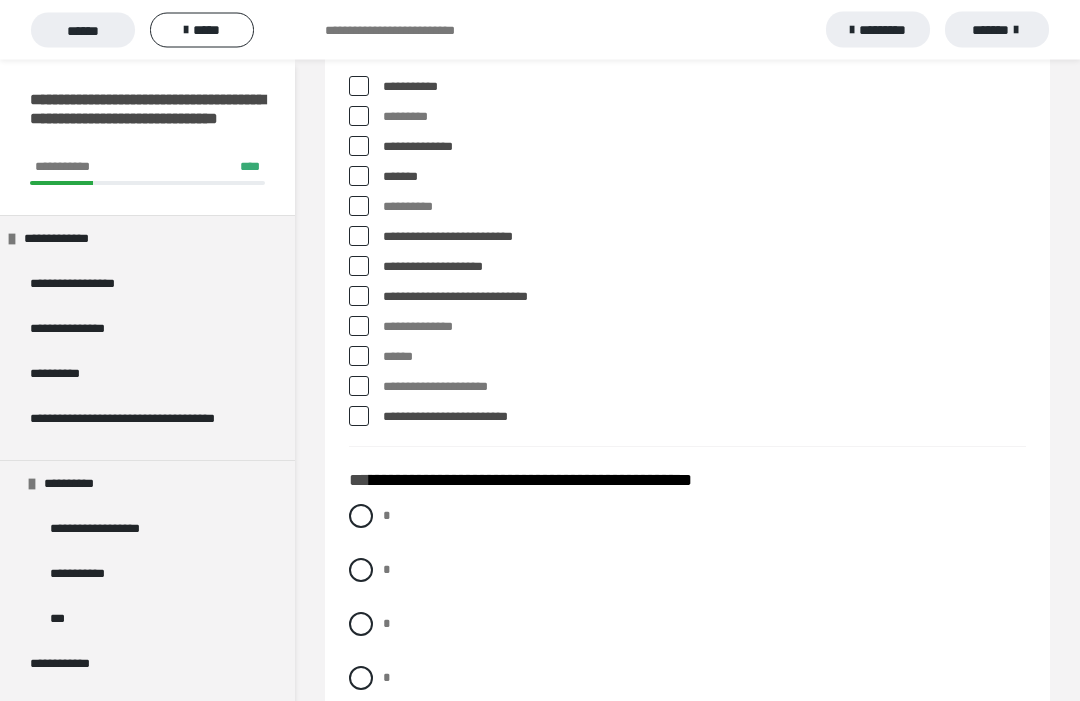 scroll, scrollTop: 894, scrollLeft: 0, axis: vertical 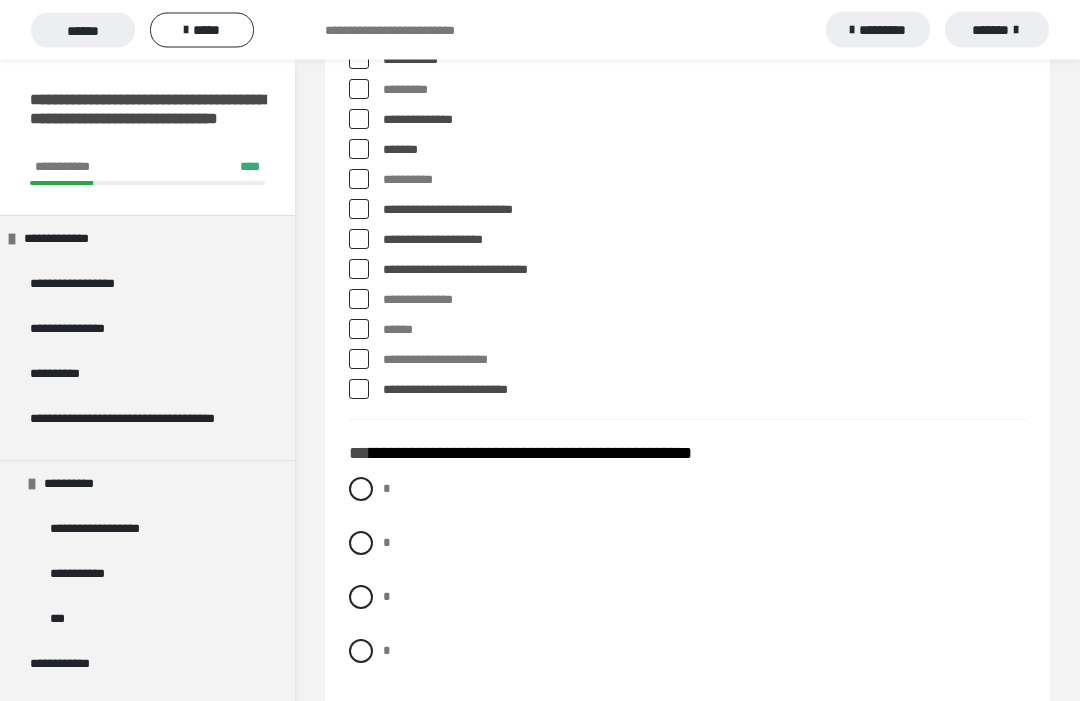 click at bounding box center [361, 598] 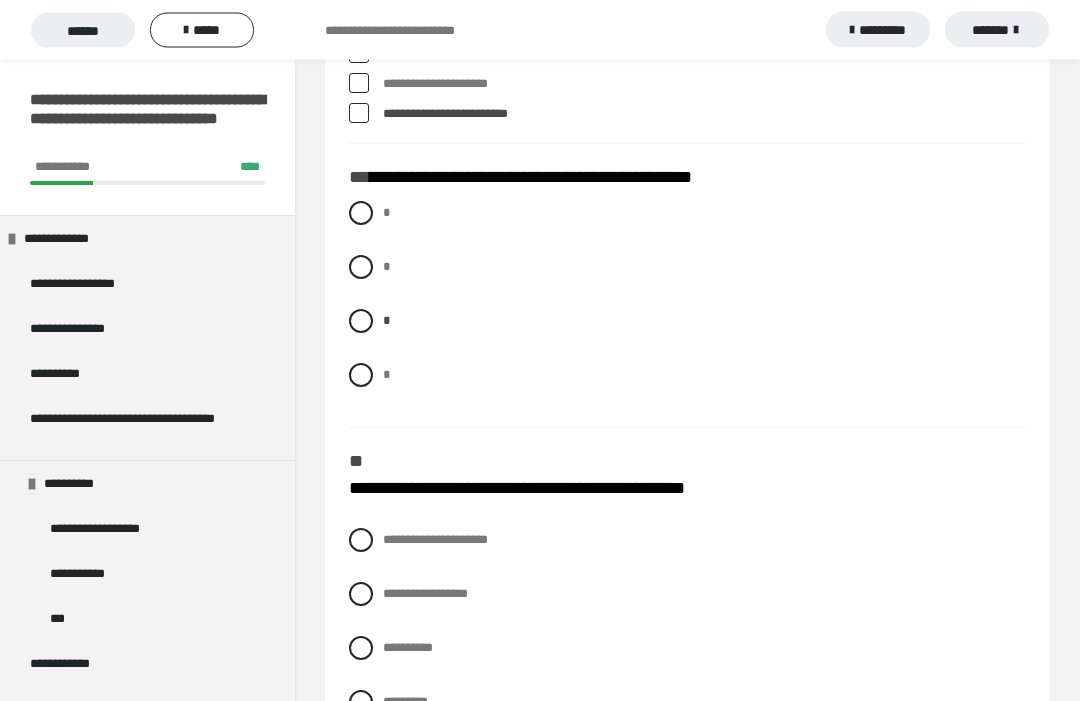scroll, scrollTop: 1210, scrollLeft: 0, axis: vertical 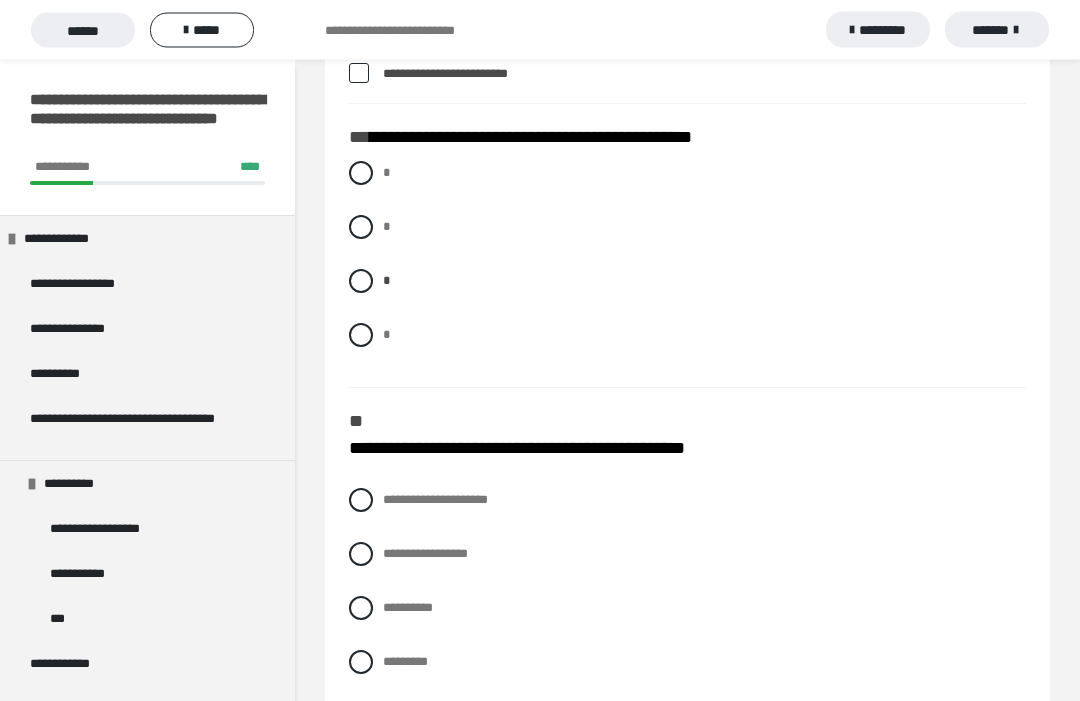 click at bounding box center (361, 663) 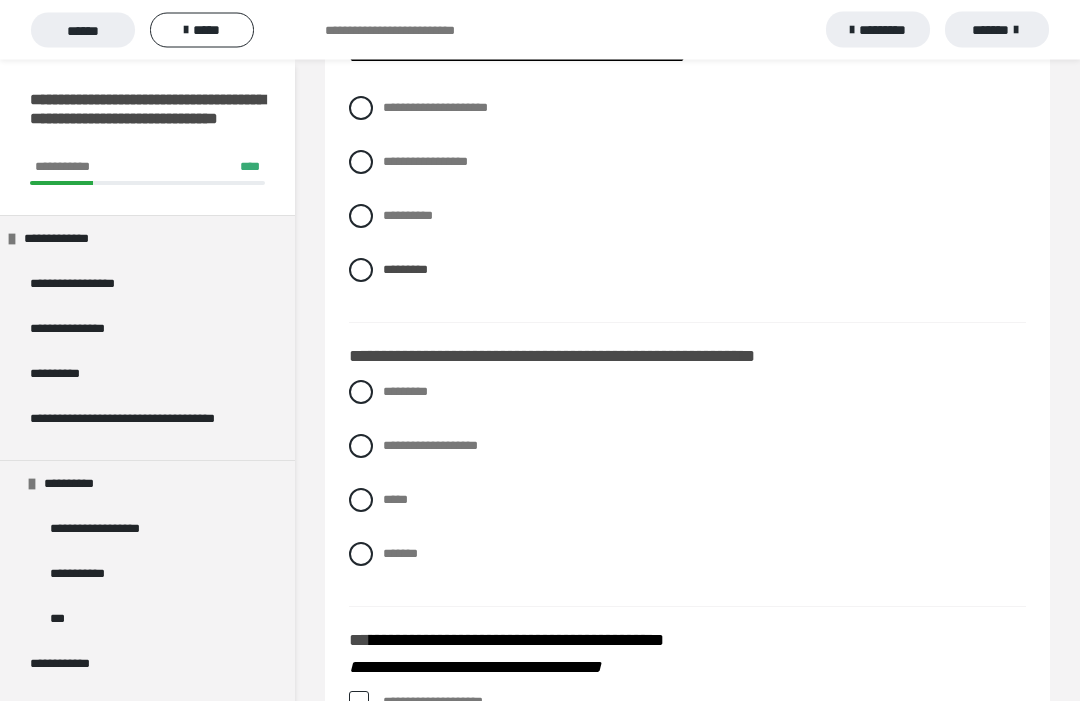 scroll, scrollTop: 1605, scrollLeft: 0, axis: vertical 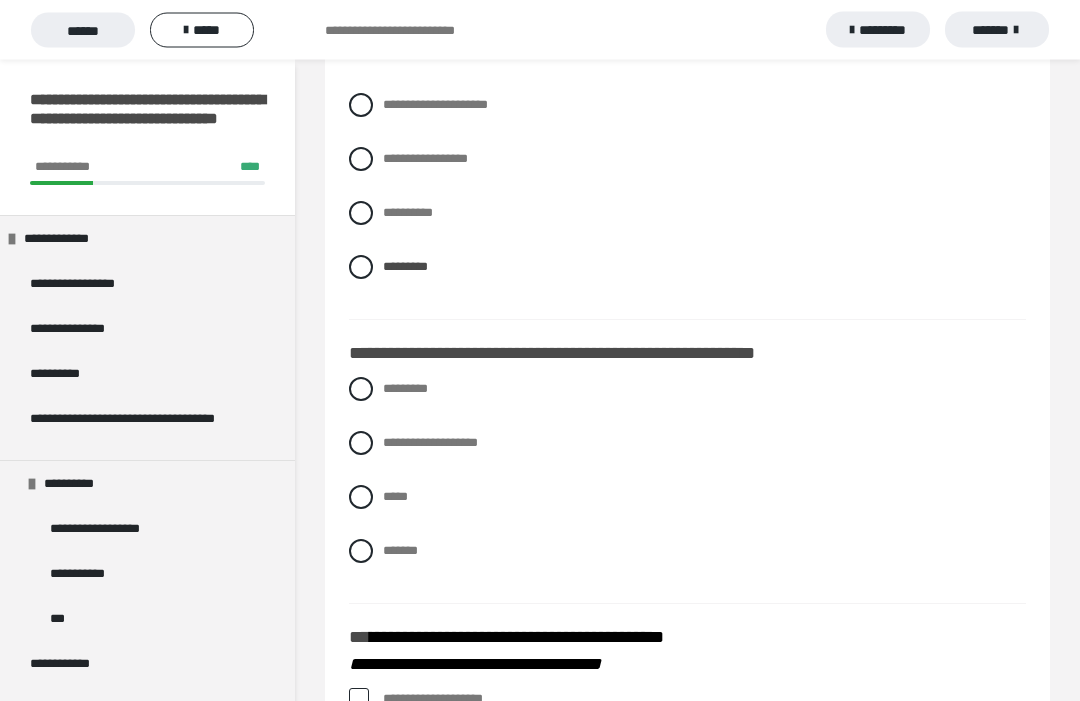 click at bounding box center [361, 390] 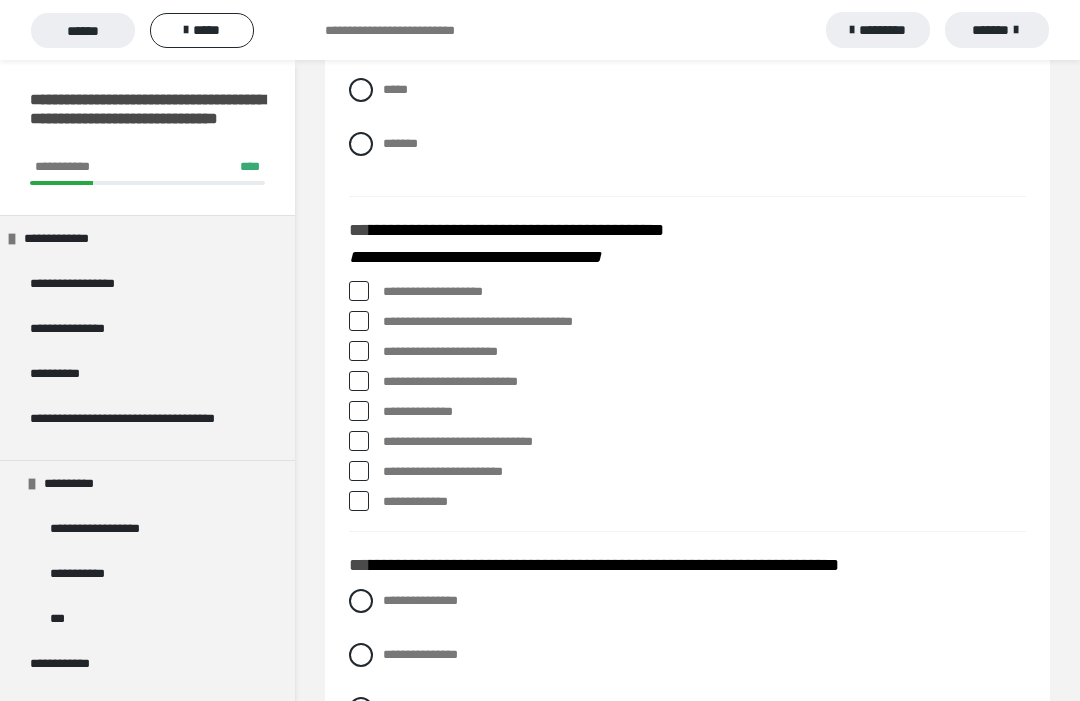 scroll, scrollTop: 2028, scrollLeft: 0, axis: vertical 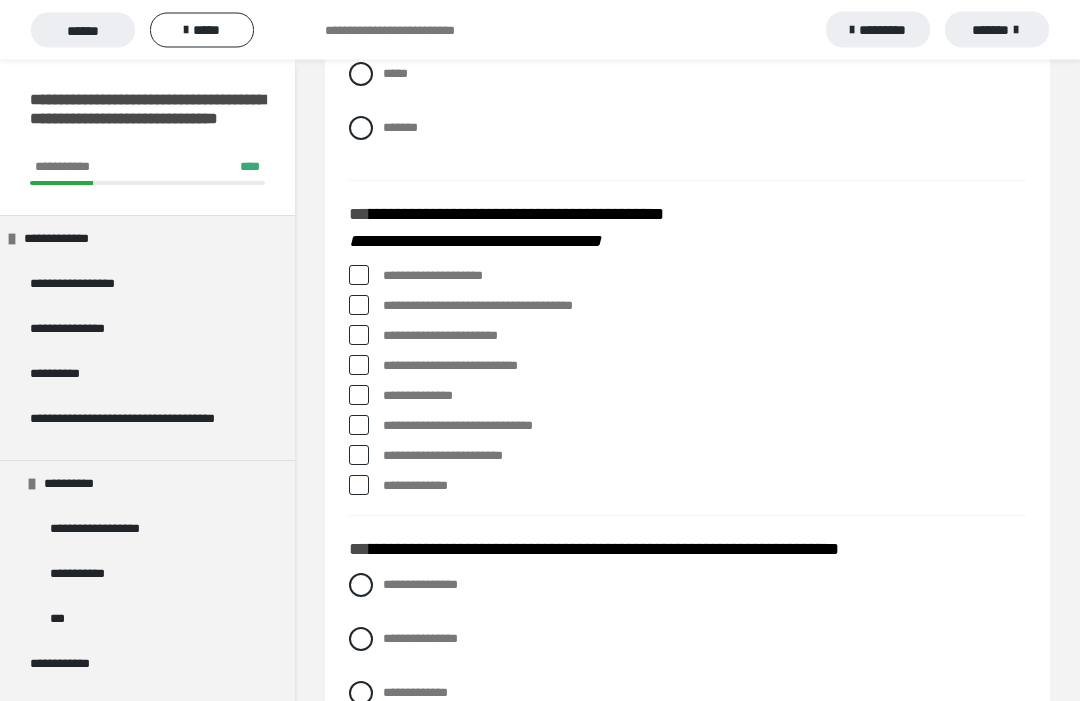 click at bounding box center (359, 276) 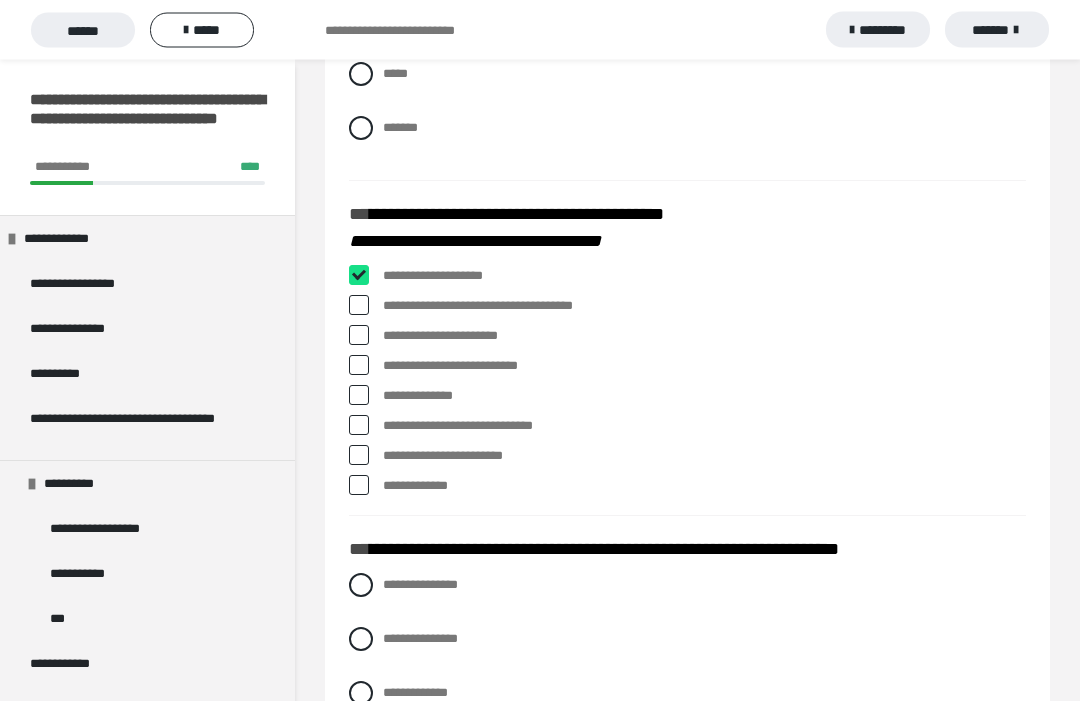 checkbox on "****" 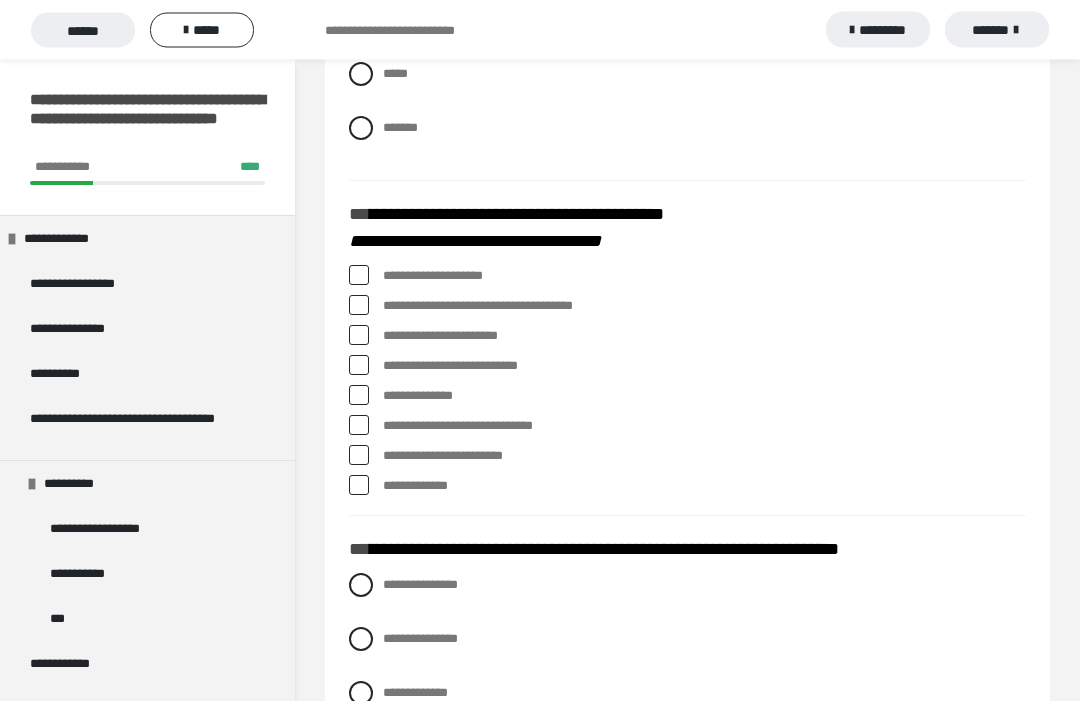 scroll, scrollTop: 2029, scrollLeft: 0, axis: vertical 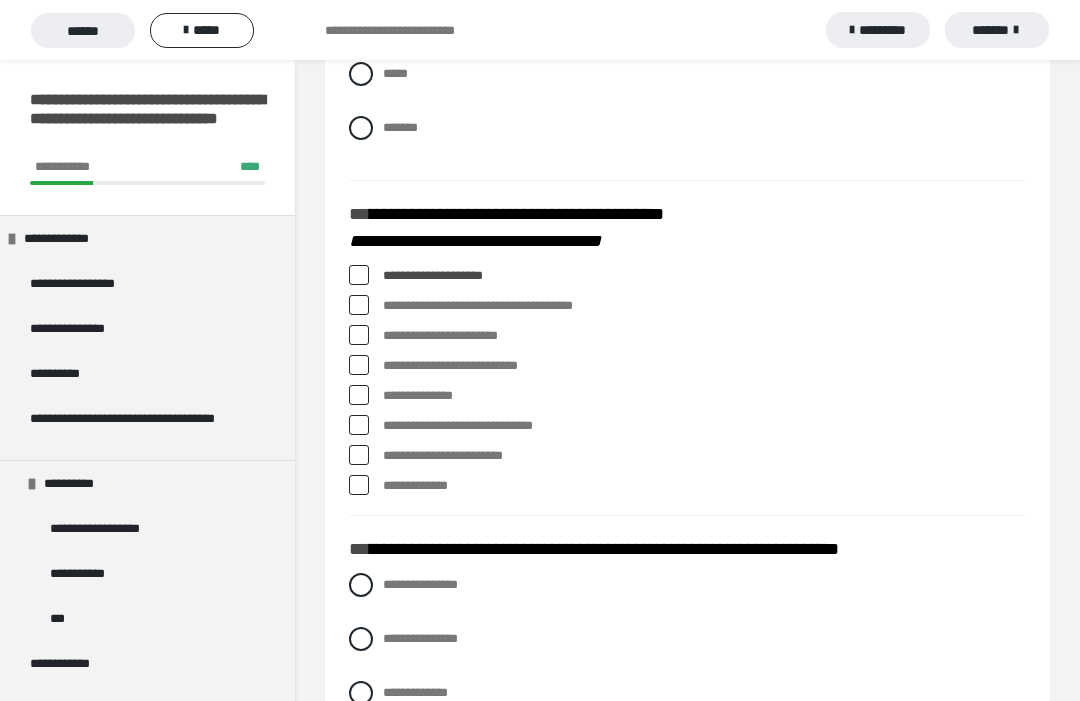 click at bounding box center [359, 305] 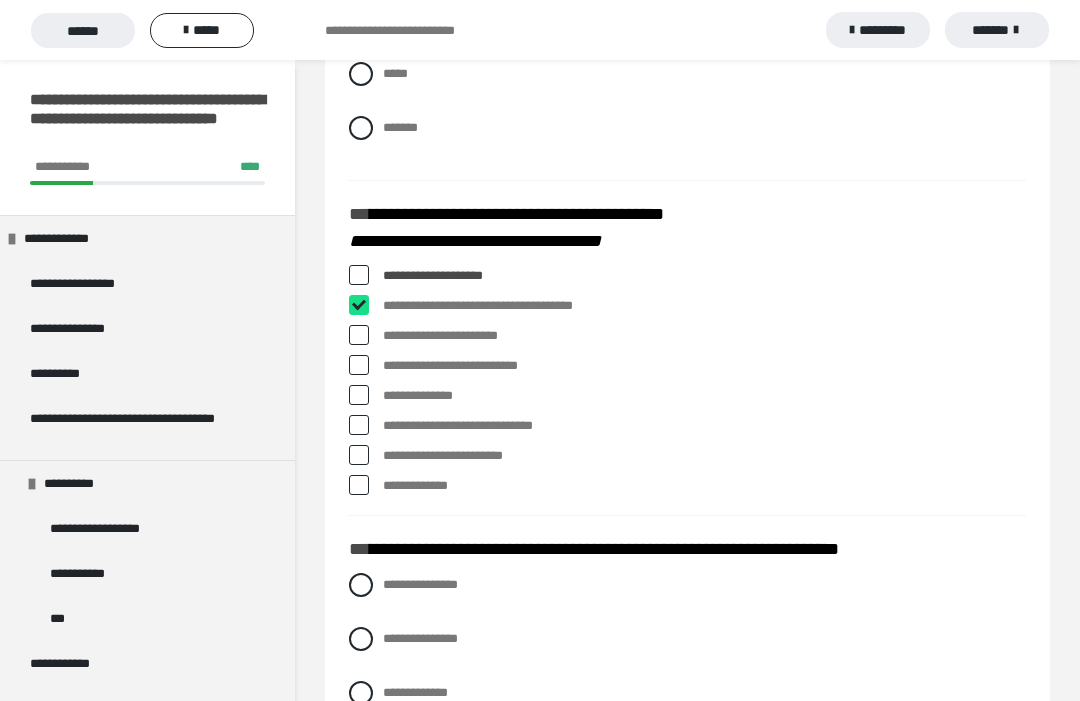 checkbox on "****" 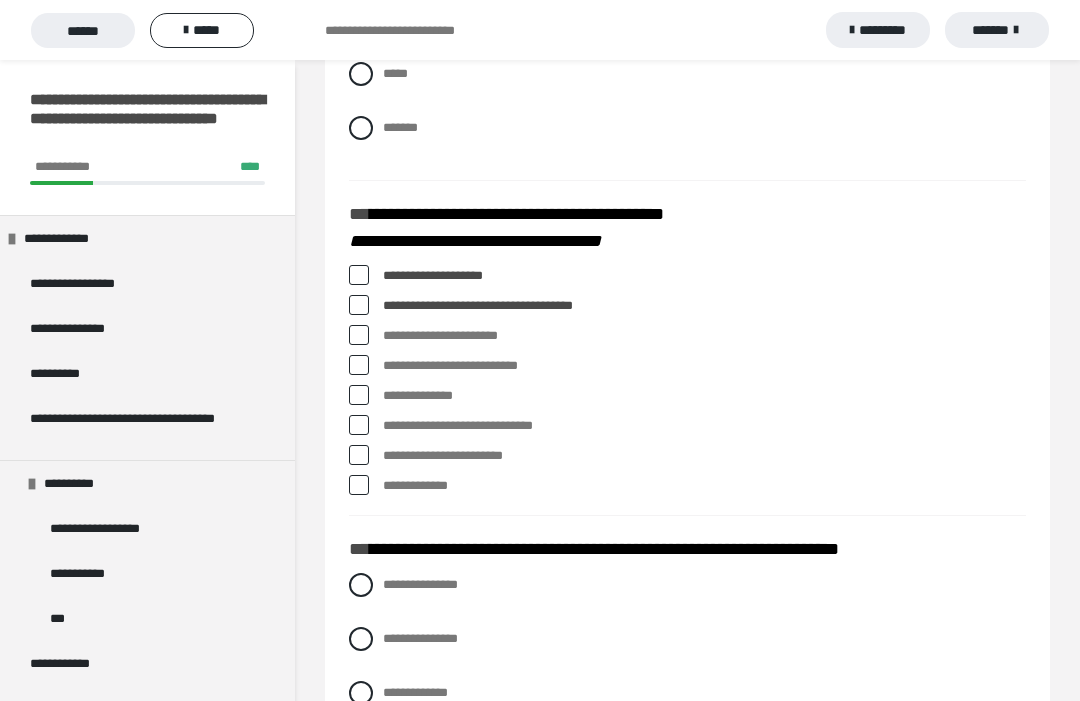 click at bounding box center [359, 335] 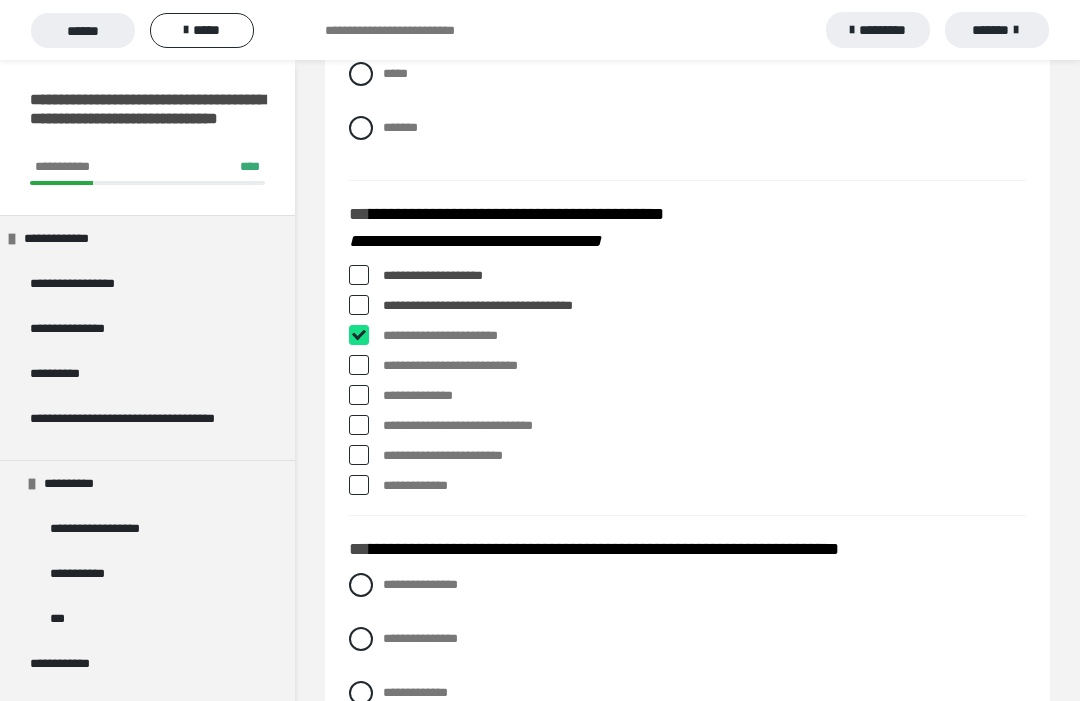 checkbox on "****" 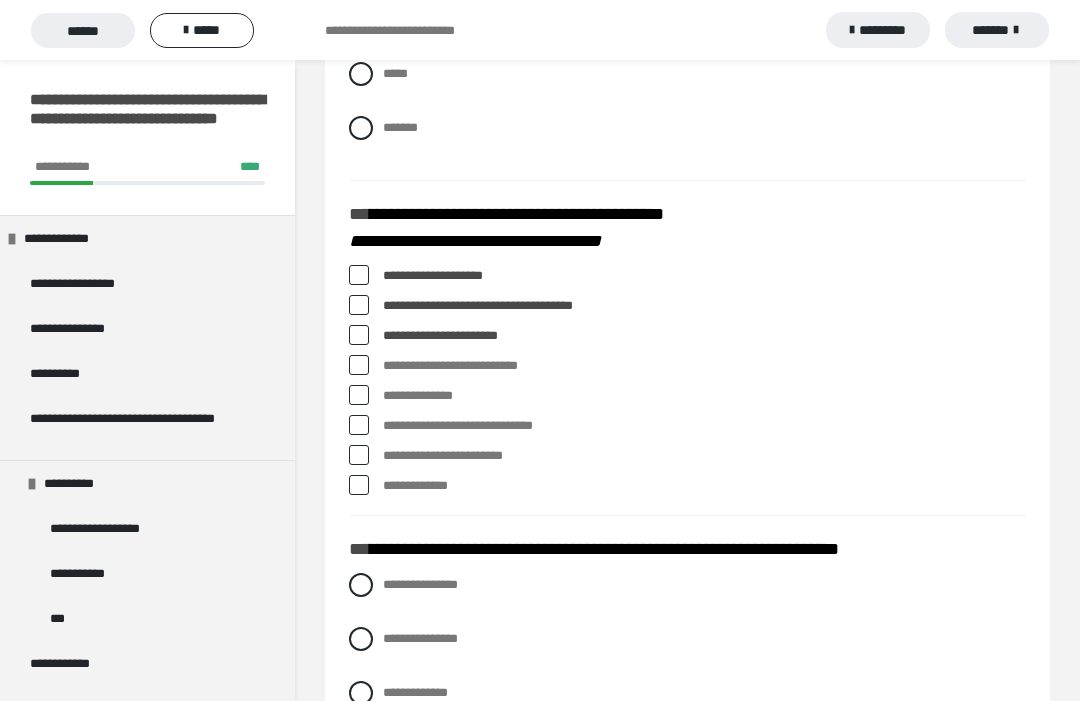 click at bounding box center [359, 455] 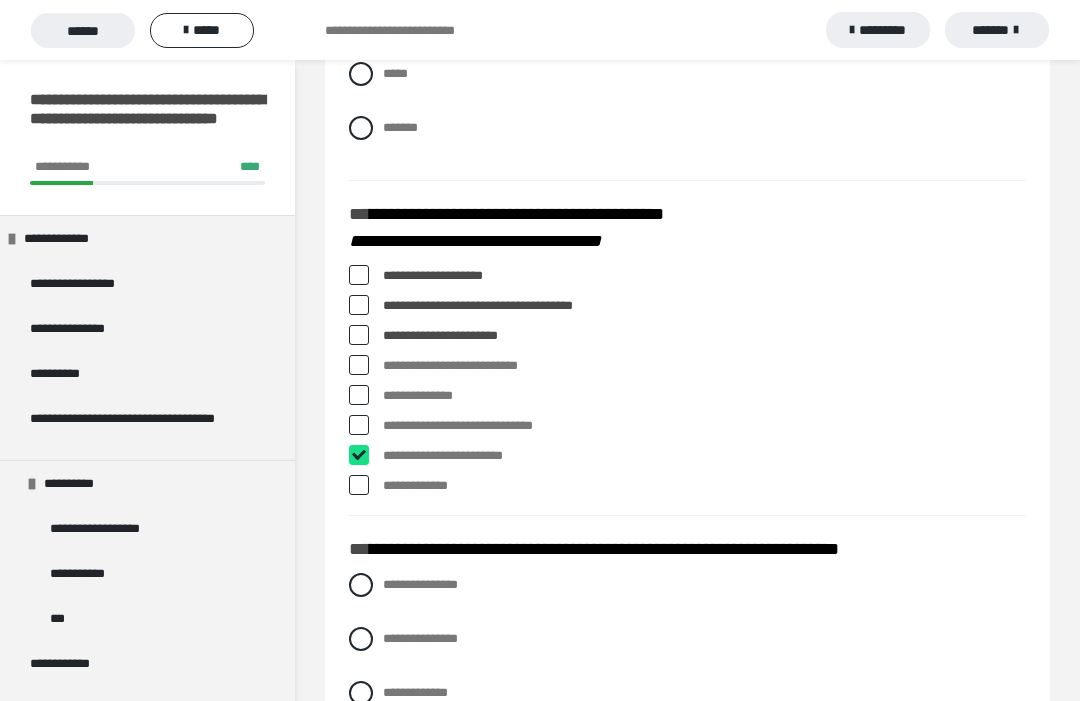 checkbox on "****" 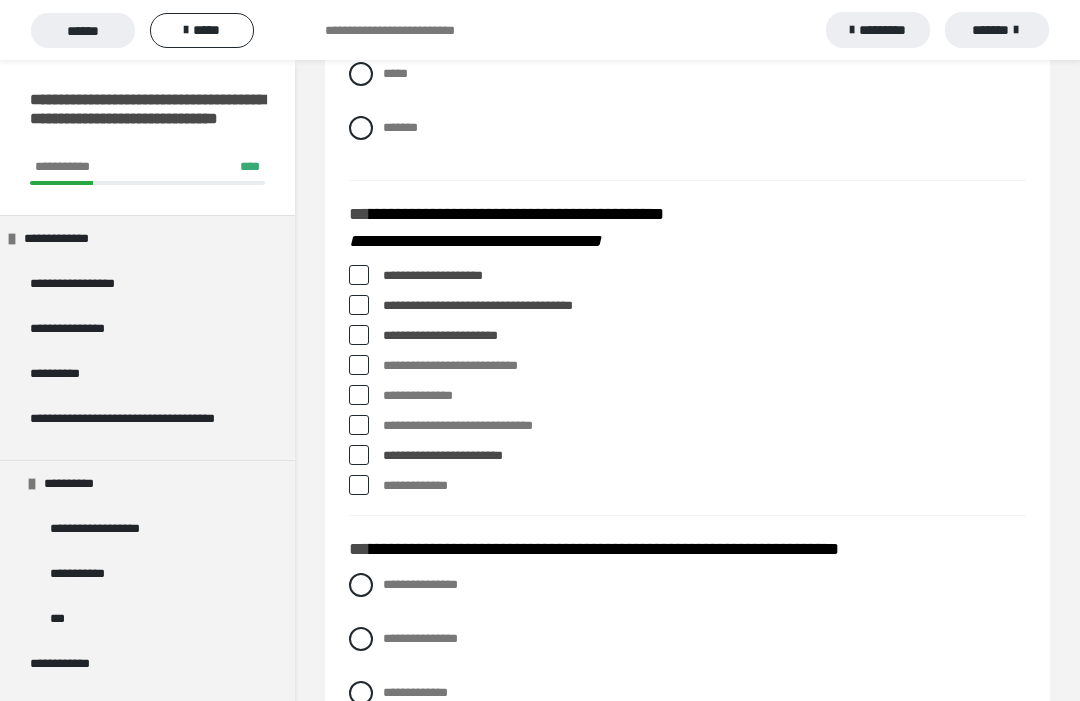 click on "**********" at bounding box center (687, 336) 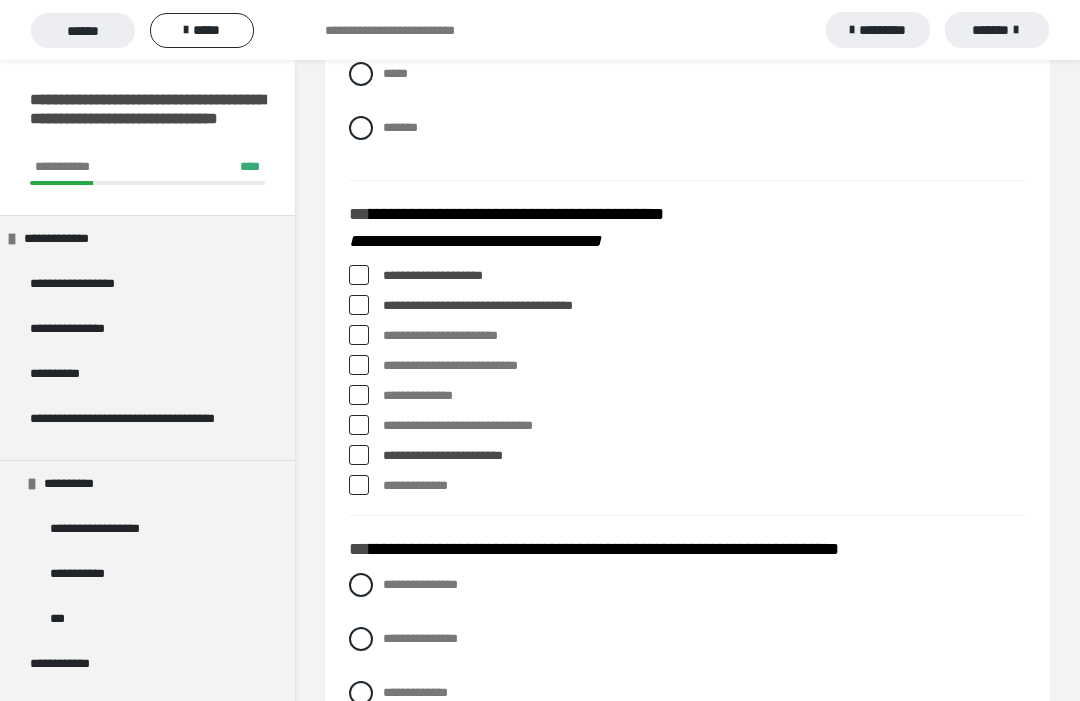 click at bounding box center [359, 335] 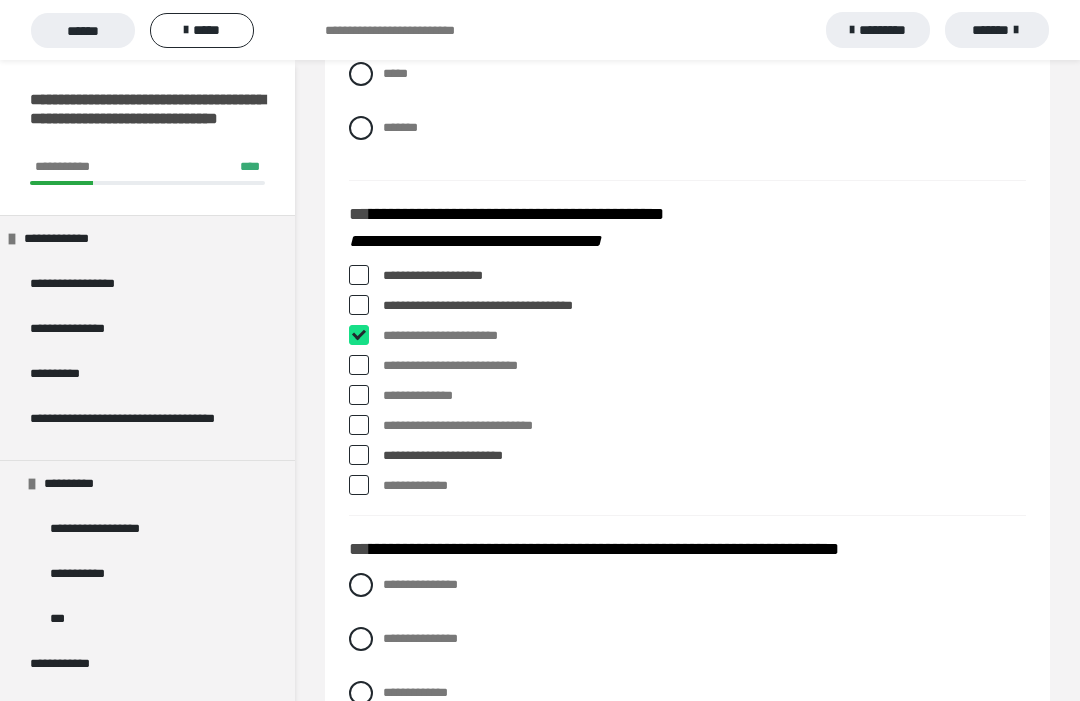 checkbox on "****" 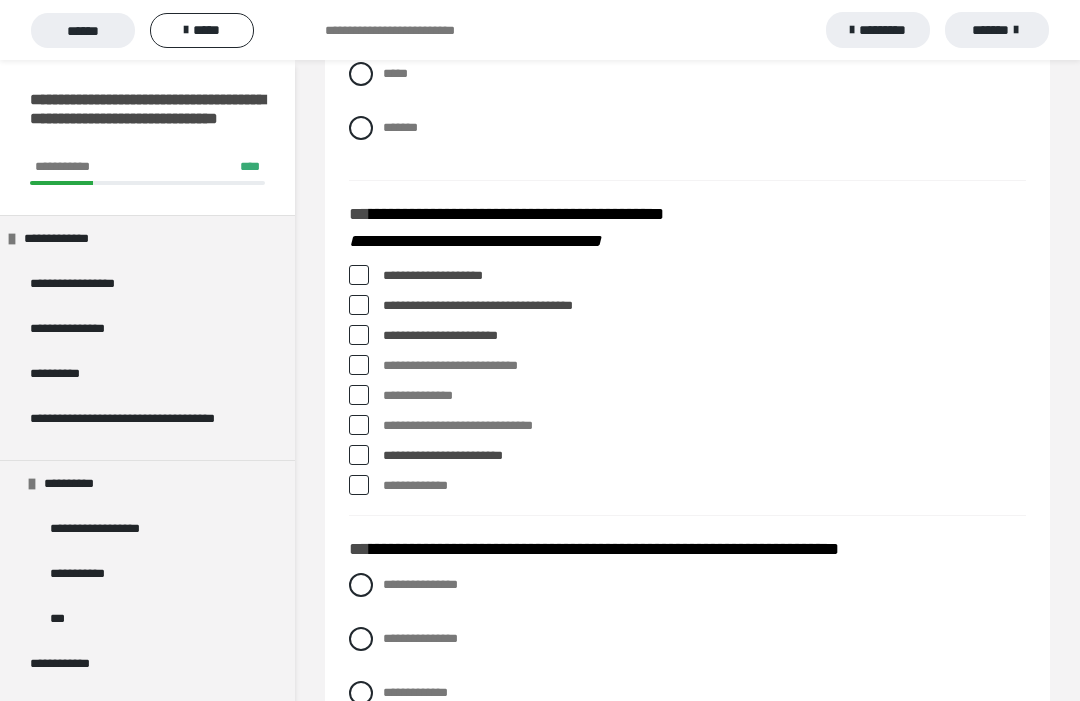 click at bounding box center [359, 365] 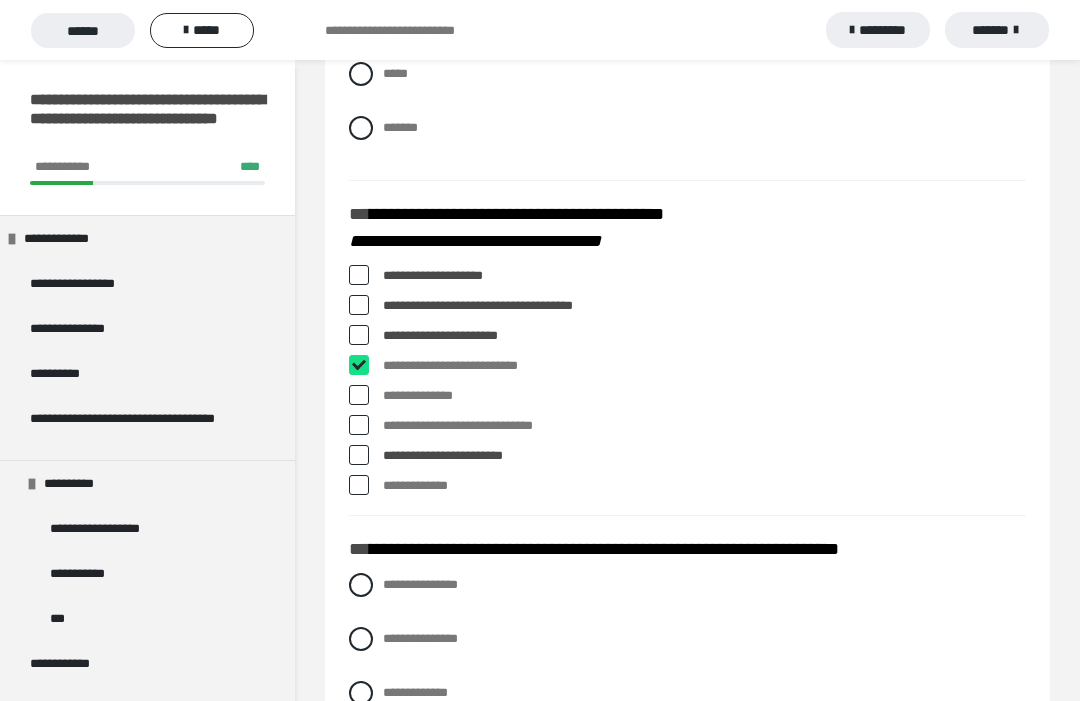 checkbox on "****" 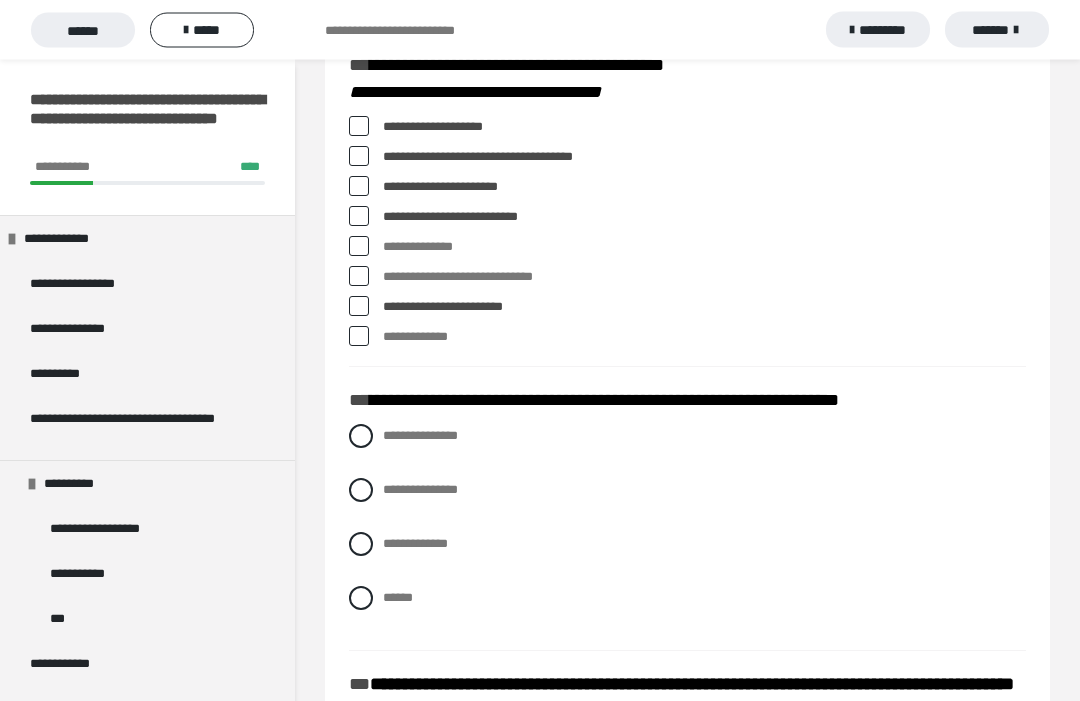 scroll, scrollTop: 2179, scrollLeft: 0, axis: vertical 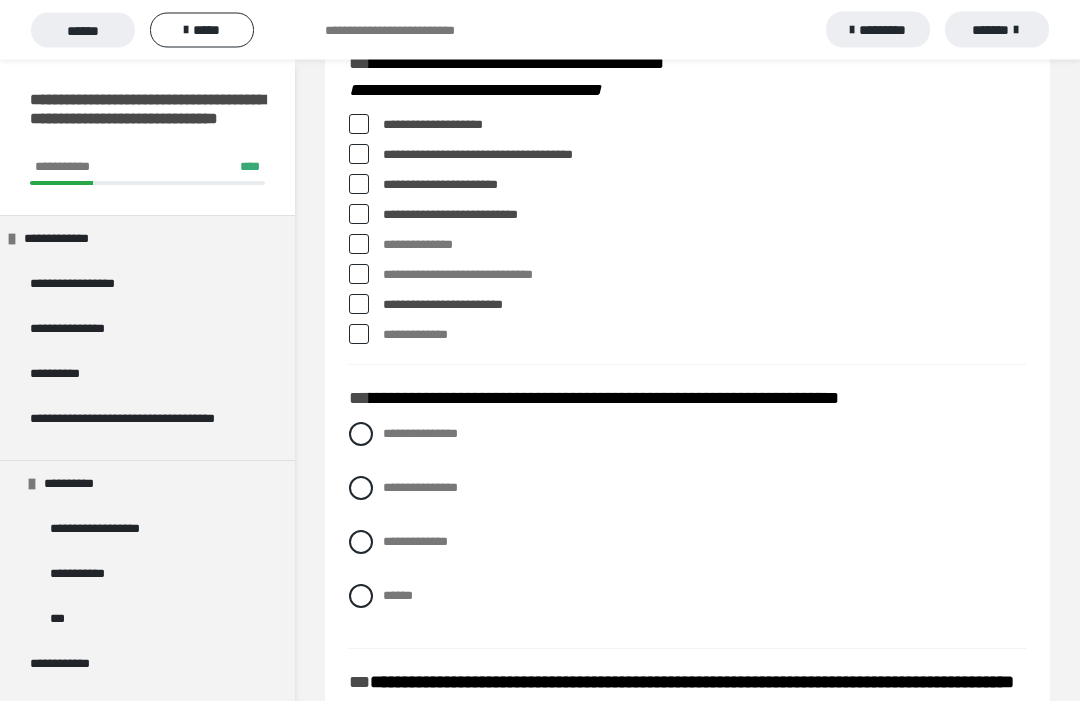 click at bounding box center (361, 489) 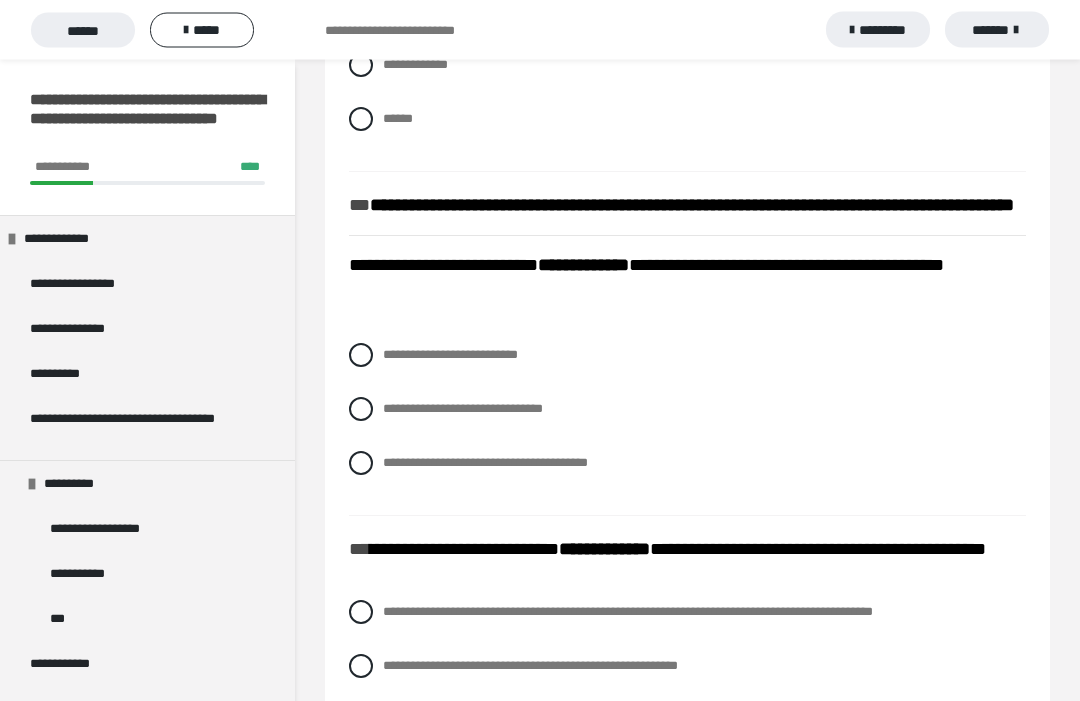 scroll, scrollTop: 2657, scrollLeft: 0, axis: vertical 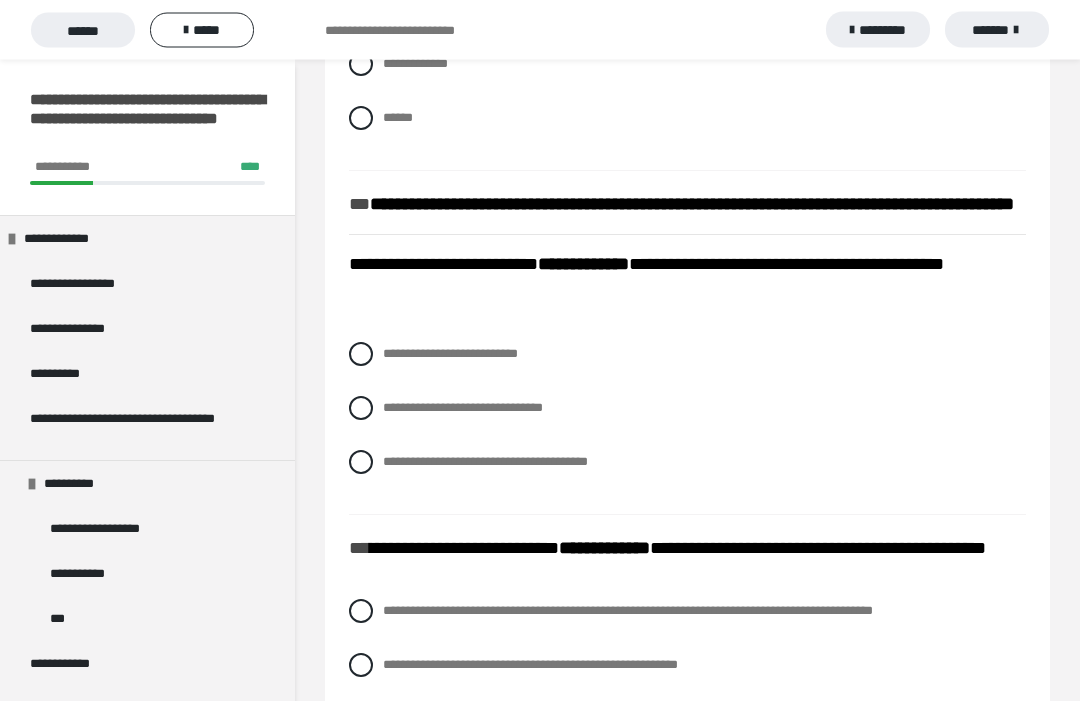 click at bounding box center [361, 463] 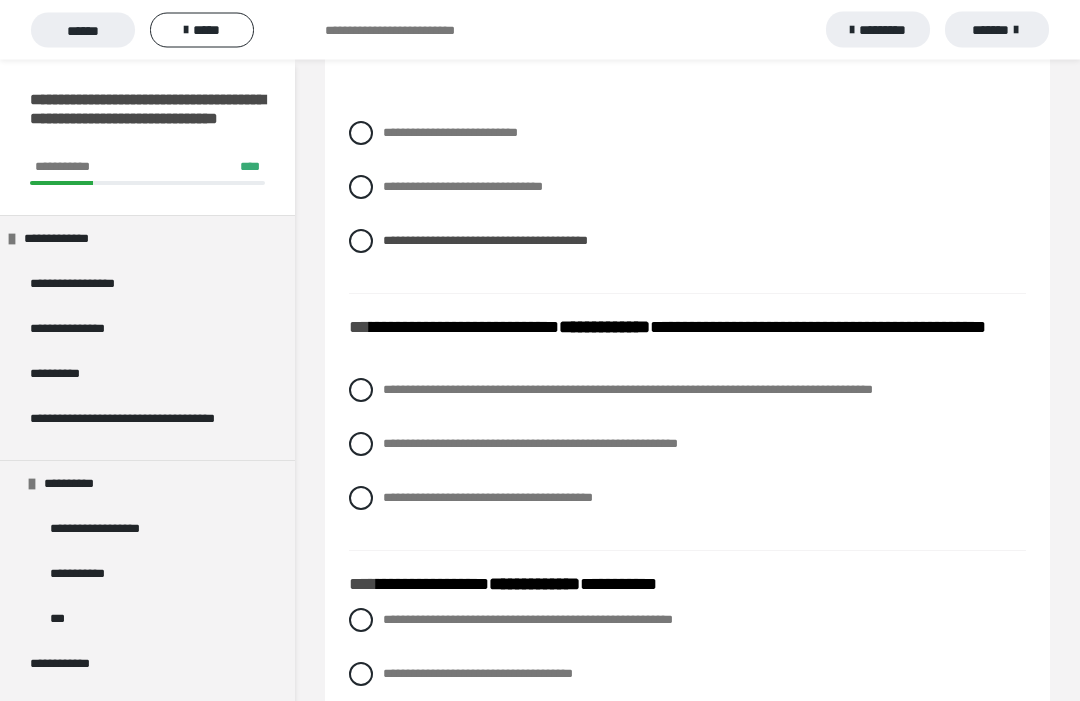 scroll, scrollTop: 2880, scrollLeft: 0, axis: vertical 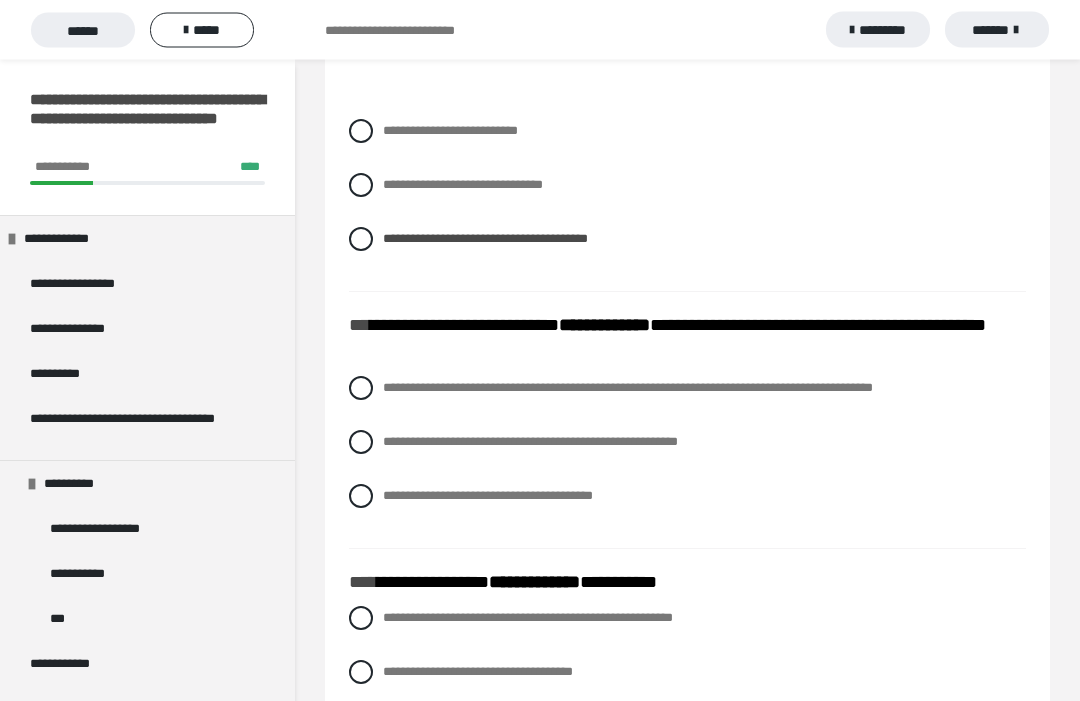 click at bounding box center (361, 497) 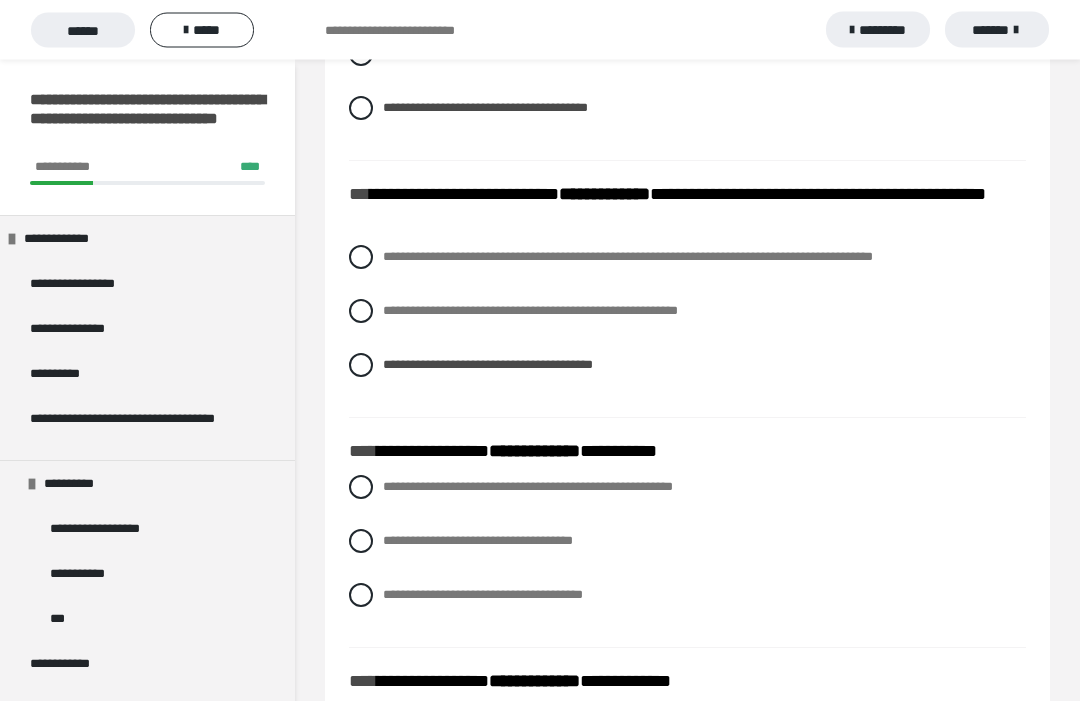 scroll, scrollTop: 3015, scrollLeft: 0, axis: vertical 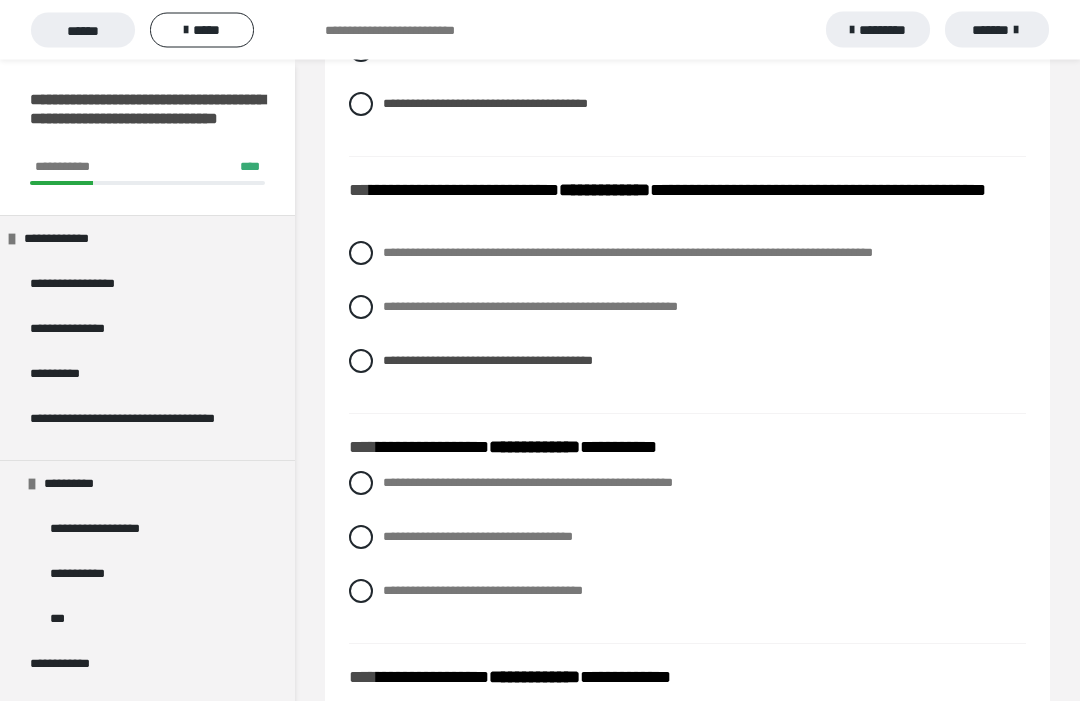 click at bounding box center (361, 254) 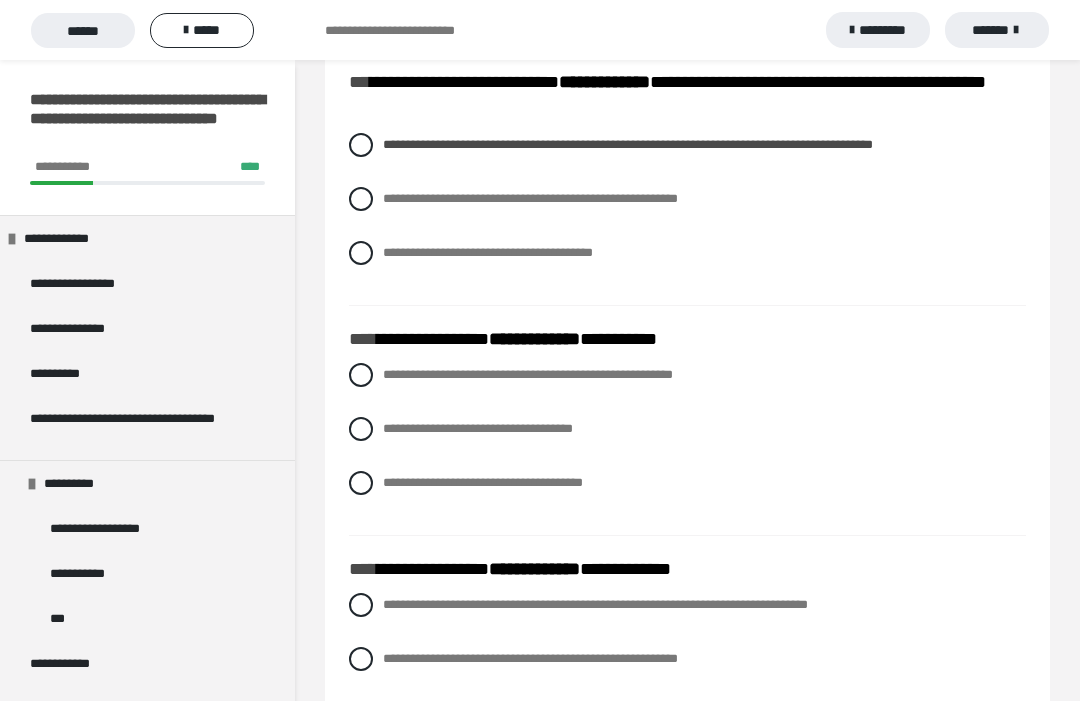 scroll, scrollTop: 3131, scrollLeft: 0, axis: vertical 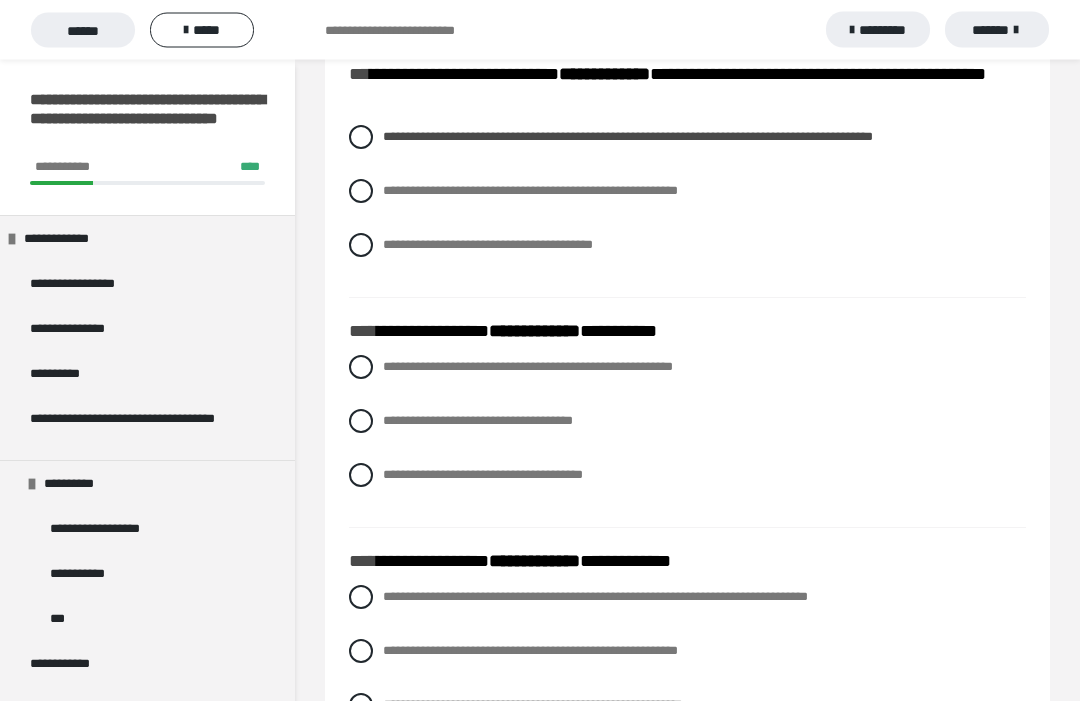 click at bounding box center (361, 368) 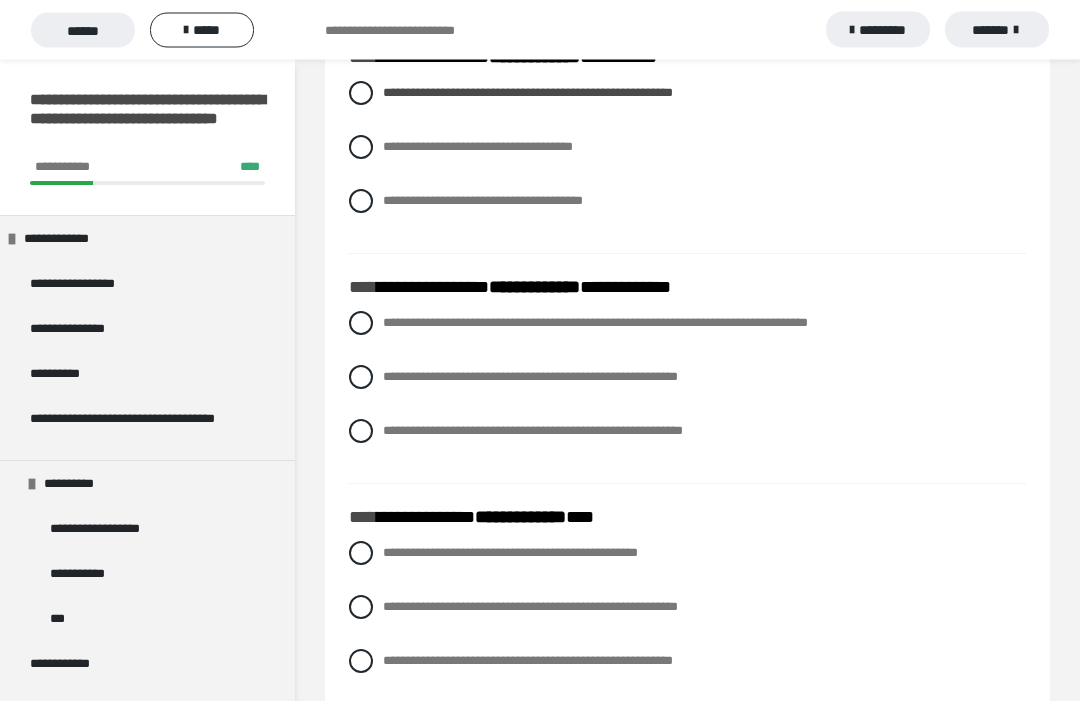 scroll, scrollTop: 3428, scrollLeft: 0, axis: vertical 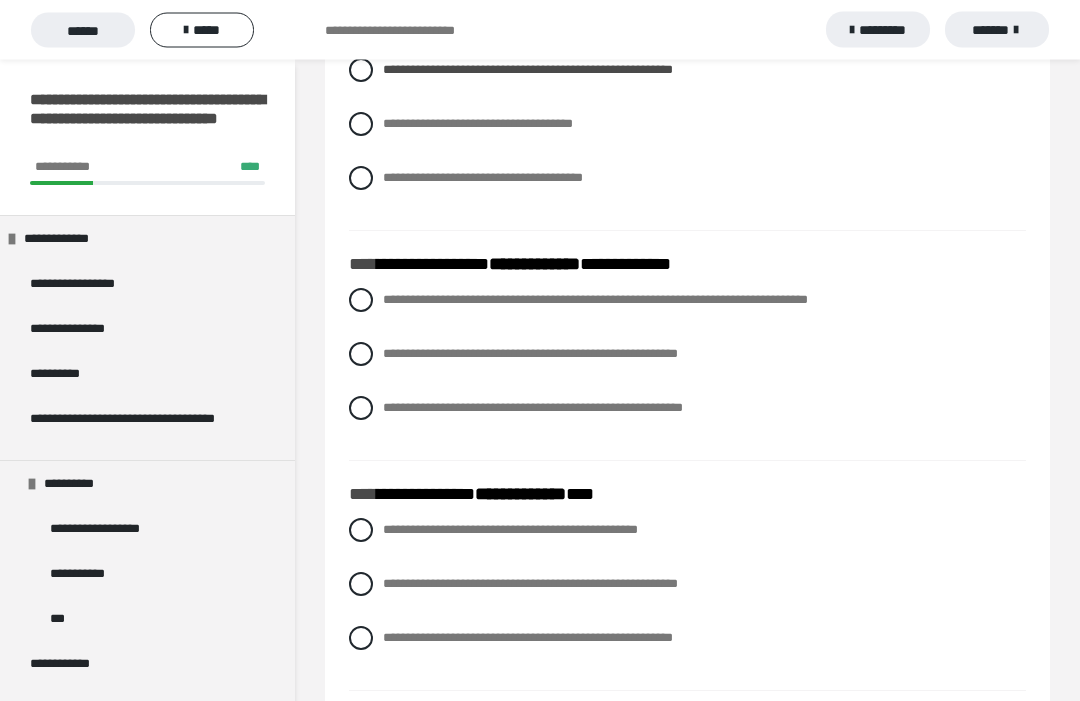 click at bounding box center (361, 301) 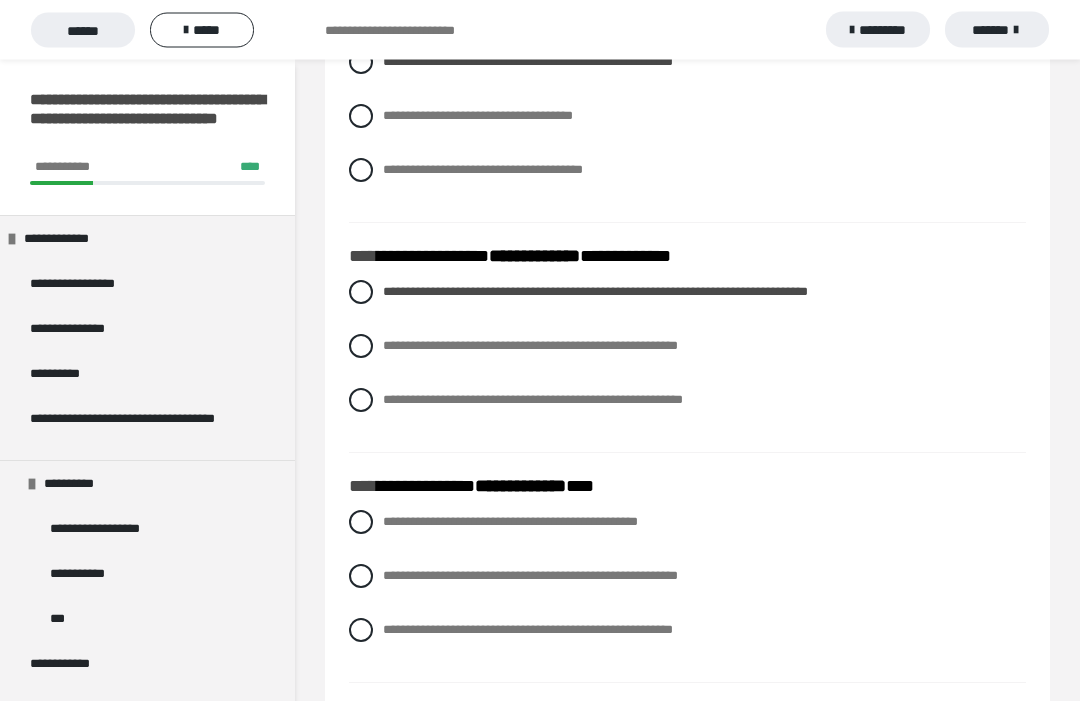 scroll, scrollTop: 3468, scrollLeft: 0, axis: vertical 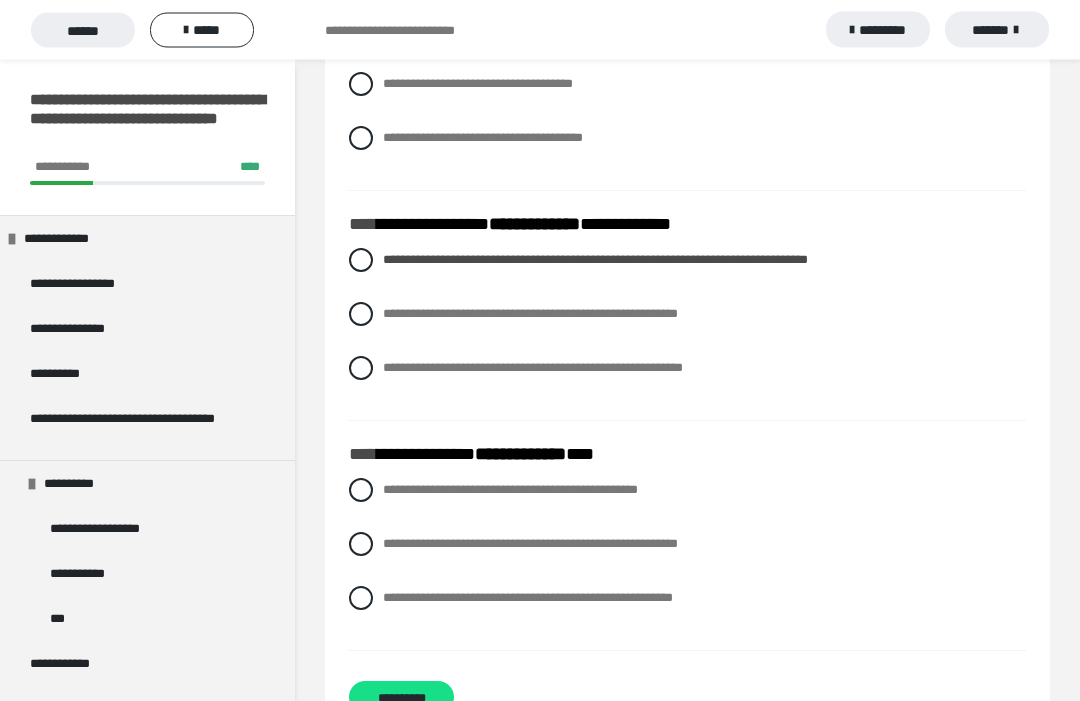 click at bounding box center [361, 599] 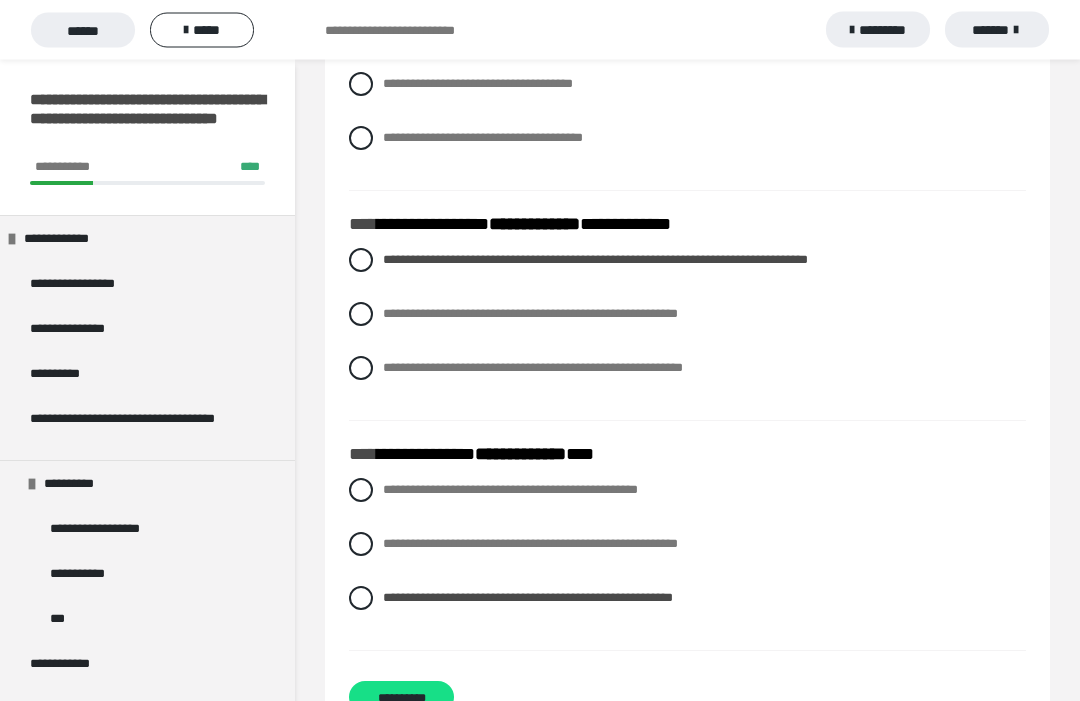 scroll, scrollTop: 3468, scrollLeft: 0, axis: vertical 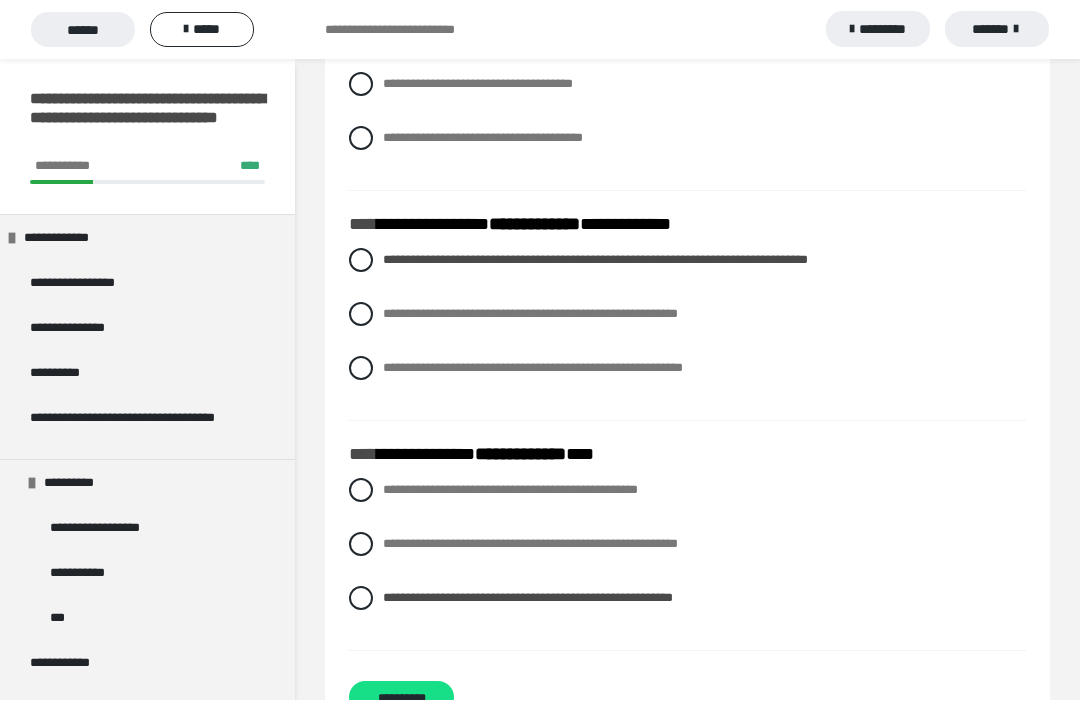click at bounding box center [361, 491] 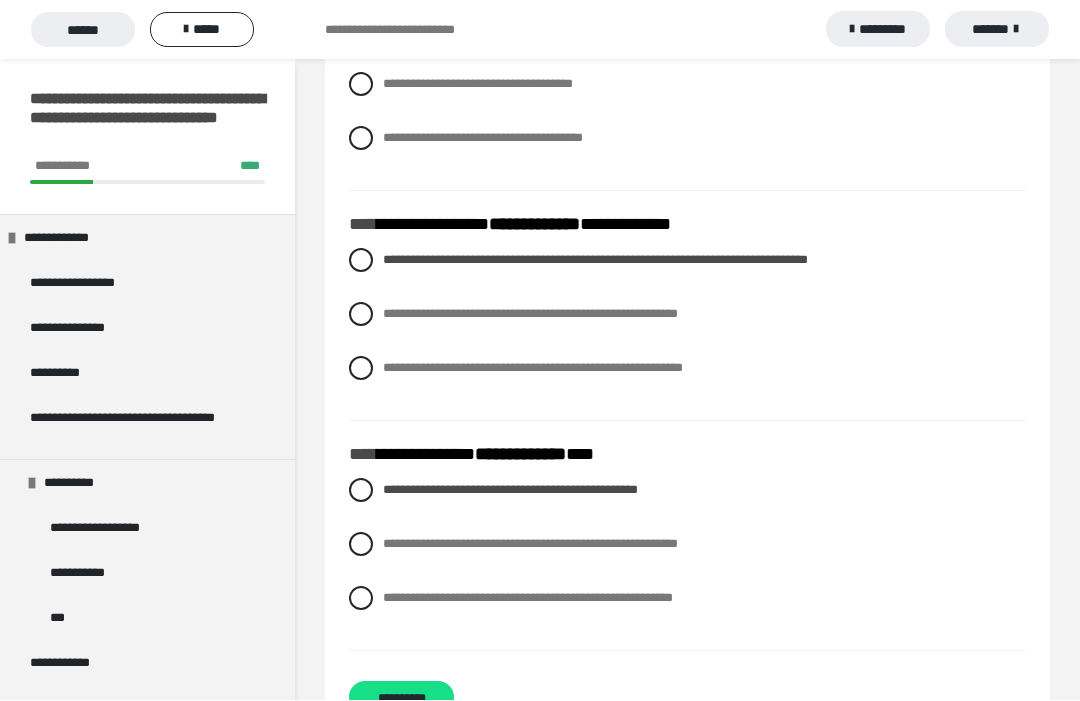 click at bounding box center [361, 599] 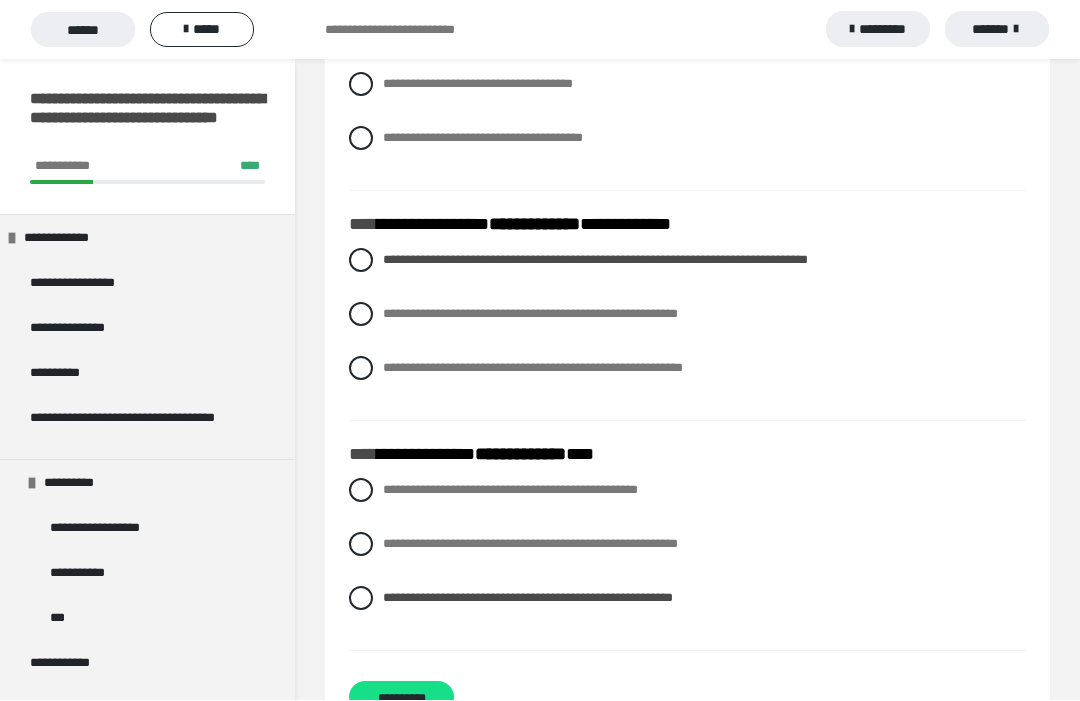 click on "**********" at bounding box center (401, 698) 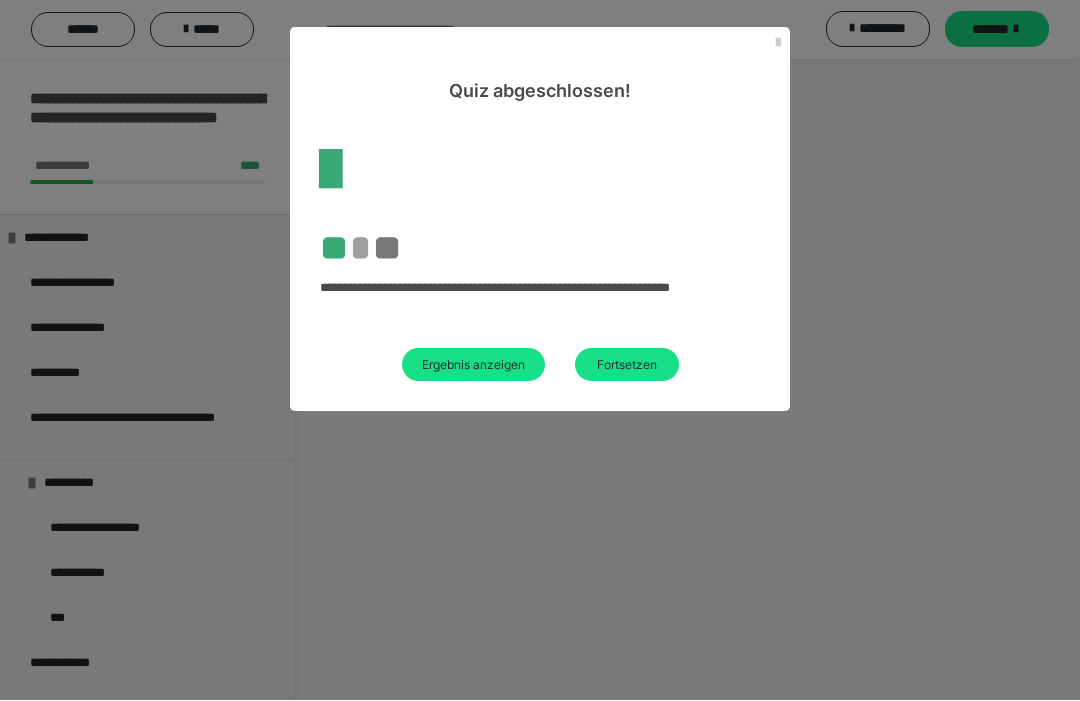 scroll, scrollTop: 60, scrollLeft: 0, axis: vertical 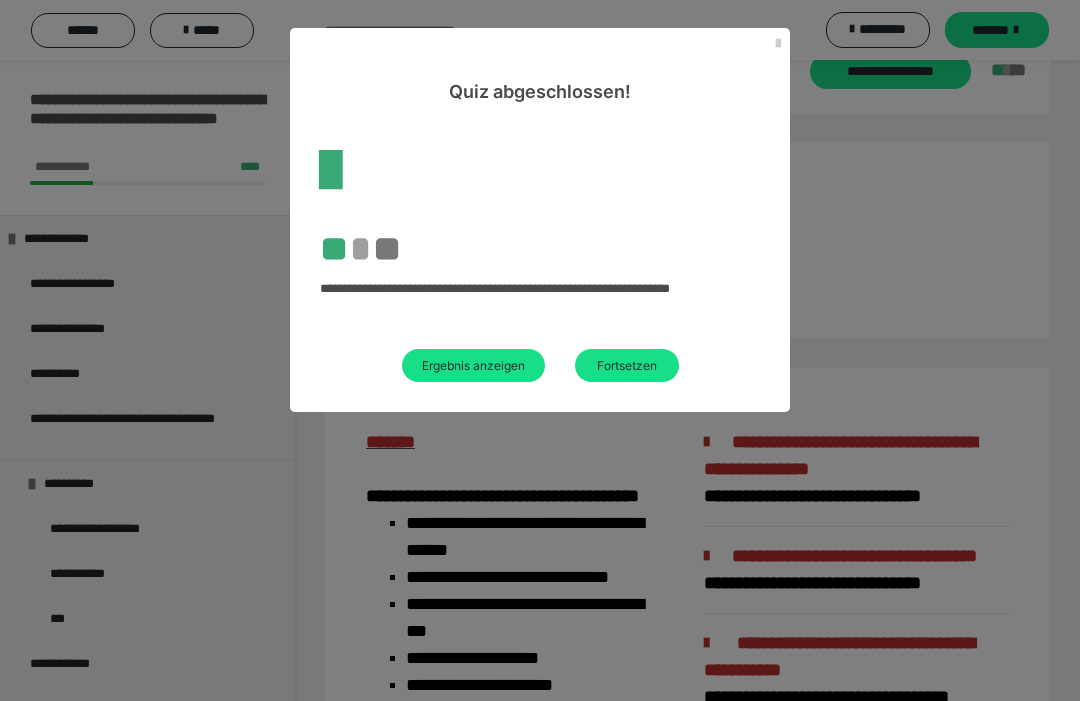 click on "Ergebnis anzeigen" at bounding box center [473, 365] 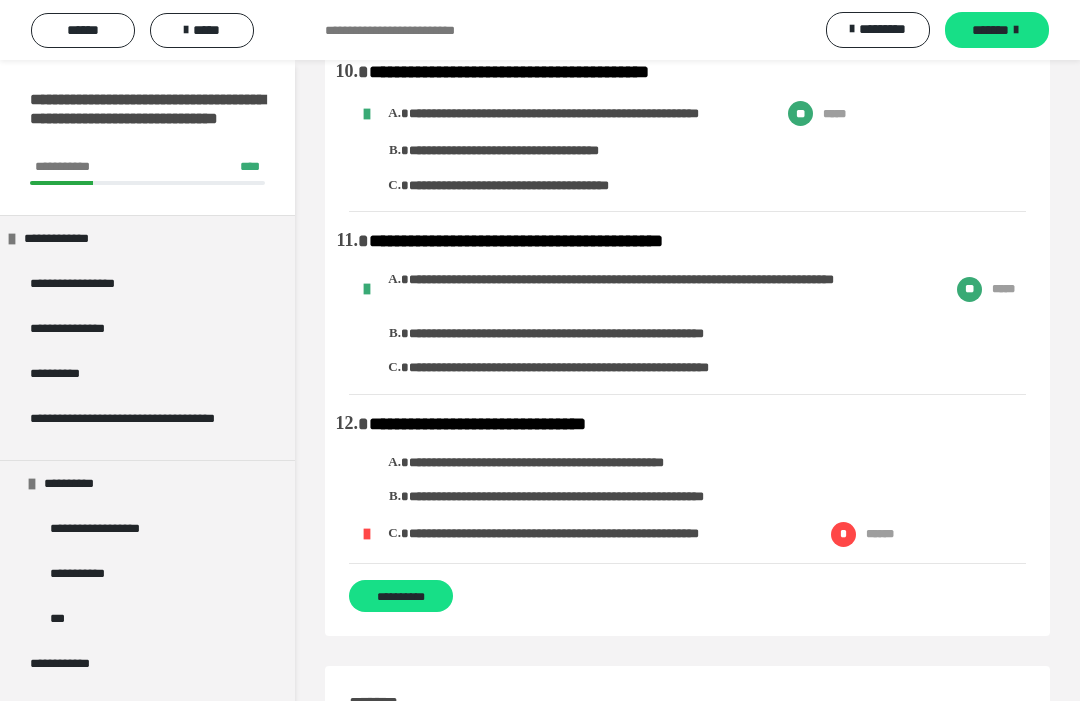 scroll, scrollTop: 2828, scrollLeft: 0, axis: vertical 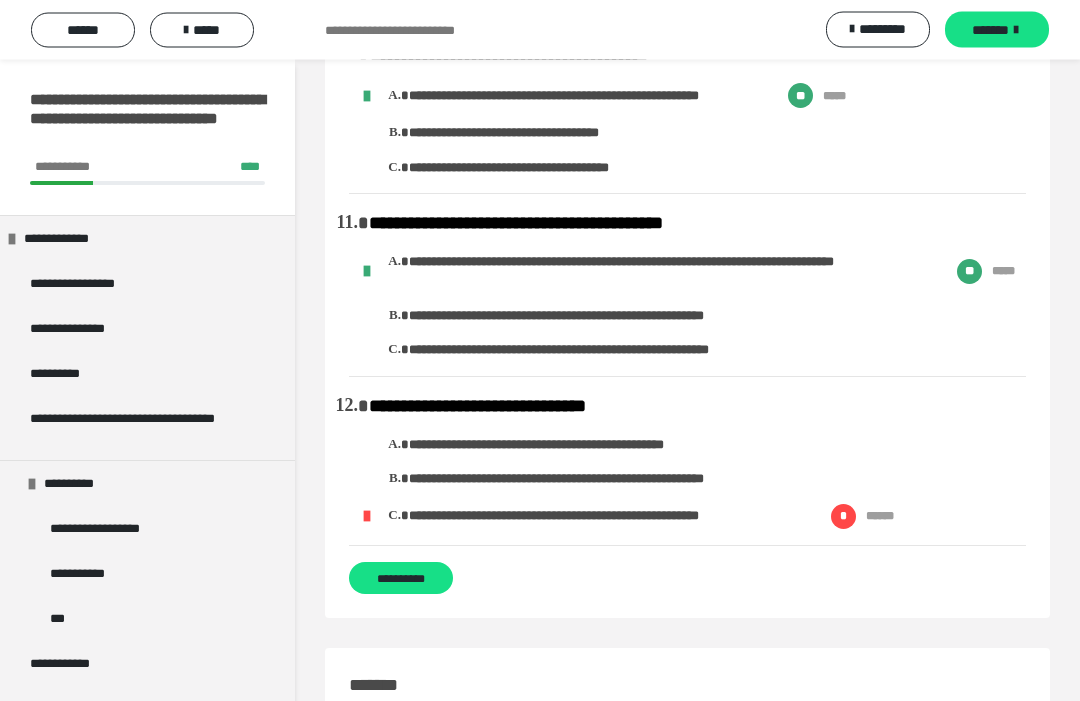 click on "**********" at bounding box center (687, 670) 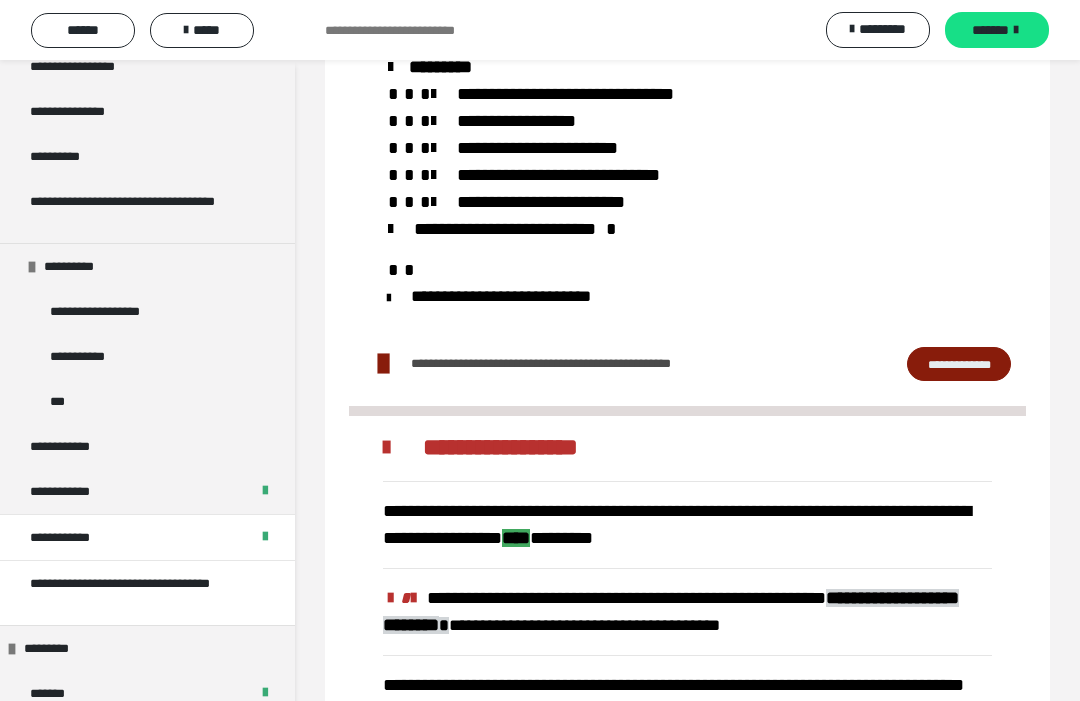 click on "*****" at bounding box center [202, 30] 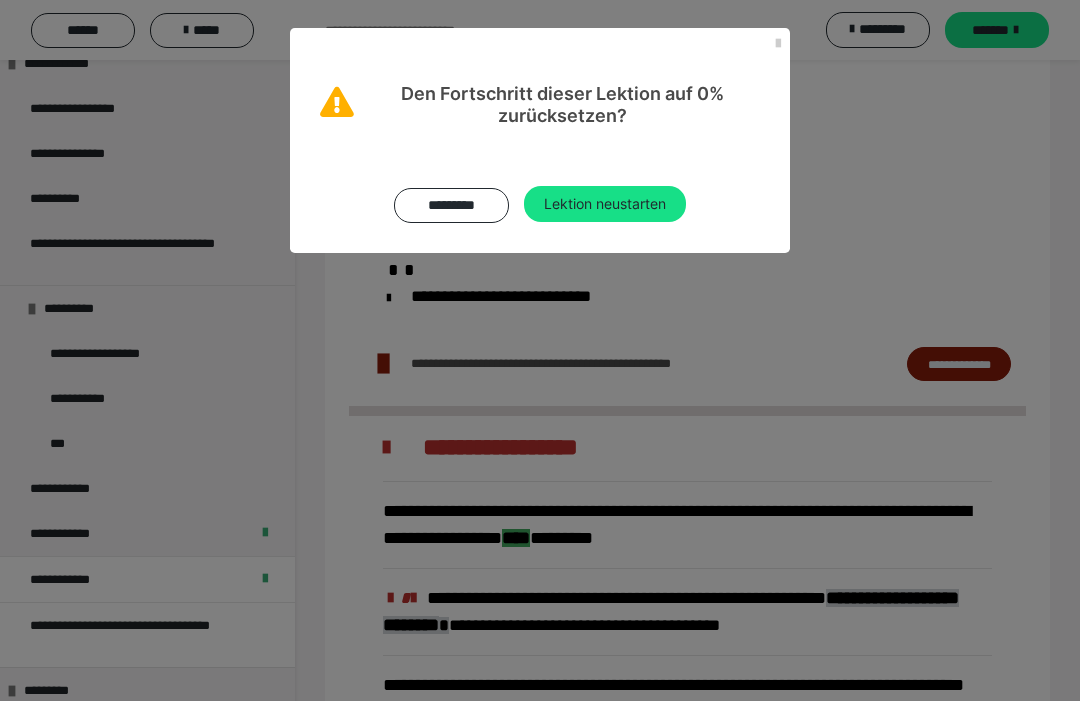 scroll, scrollTop: 174, scrollLeft: 0, axis: vertical 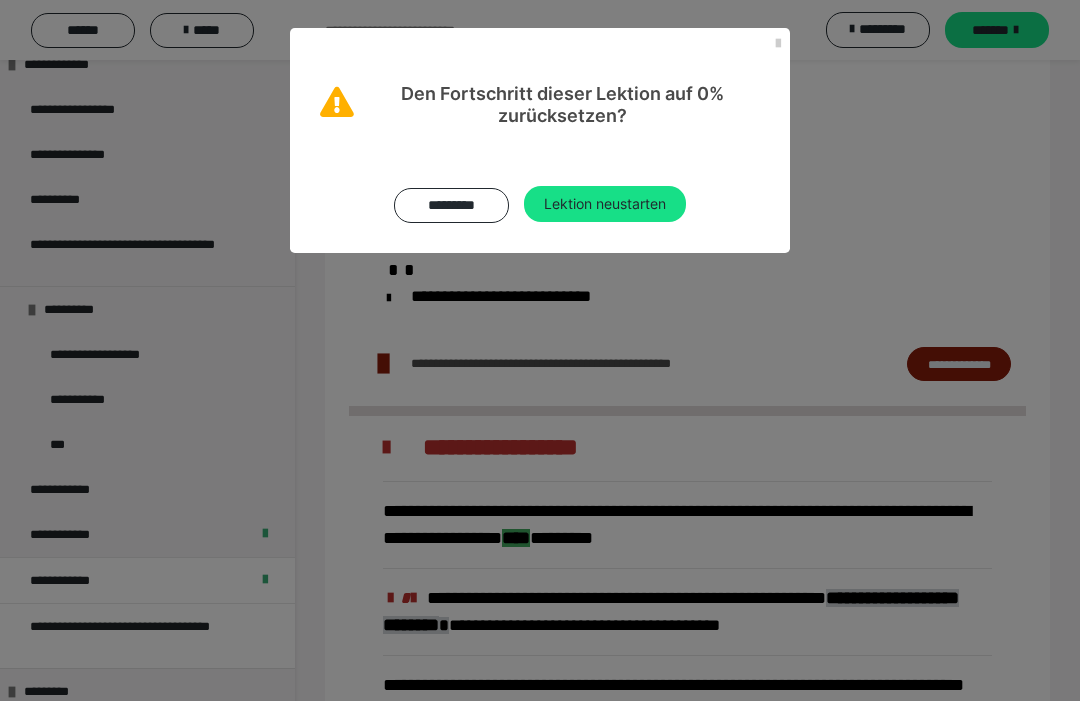 click on "Lektion neustarten" at bounding box center (605, 204) 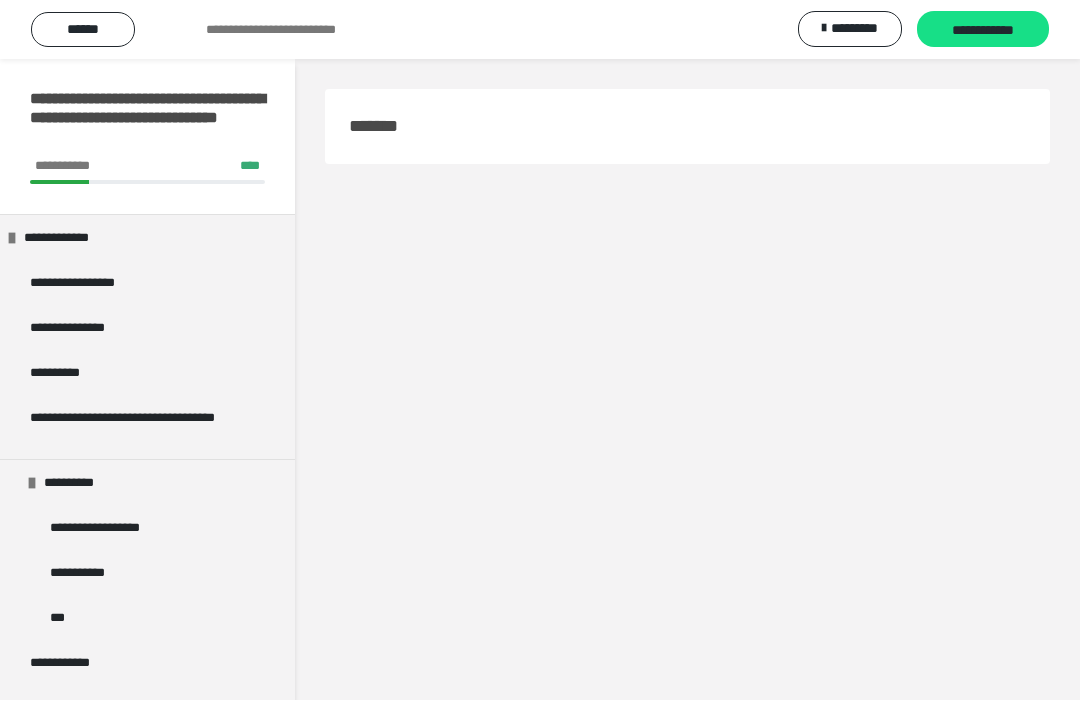 scroll, scrollTop: 1, scrollLeft: 0, axis: vertical 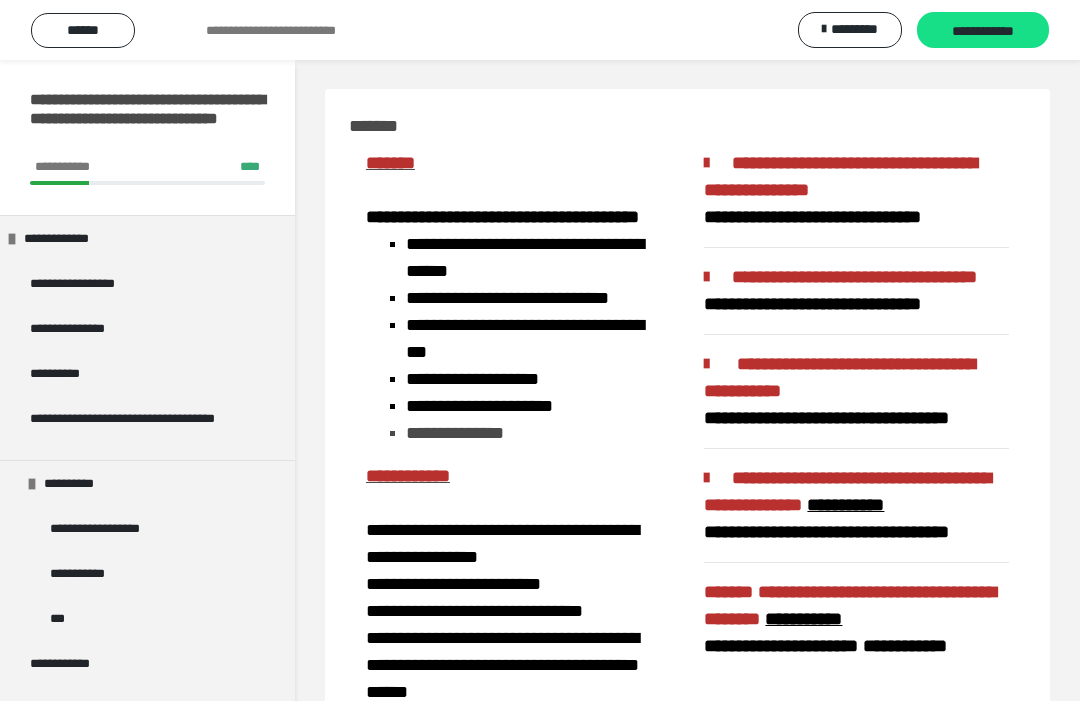 click on "**********" at bounding box center (983, 31) 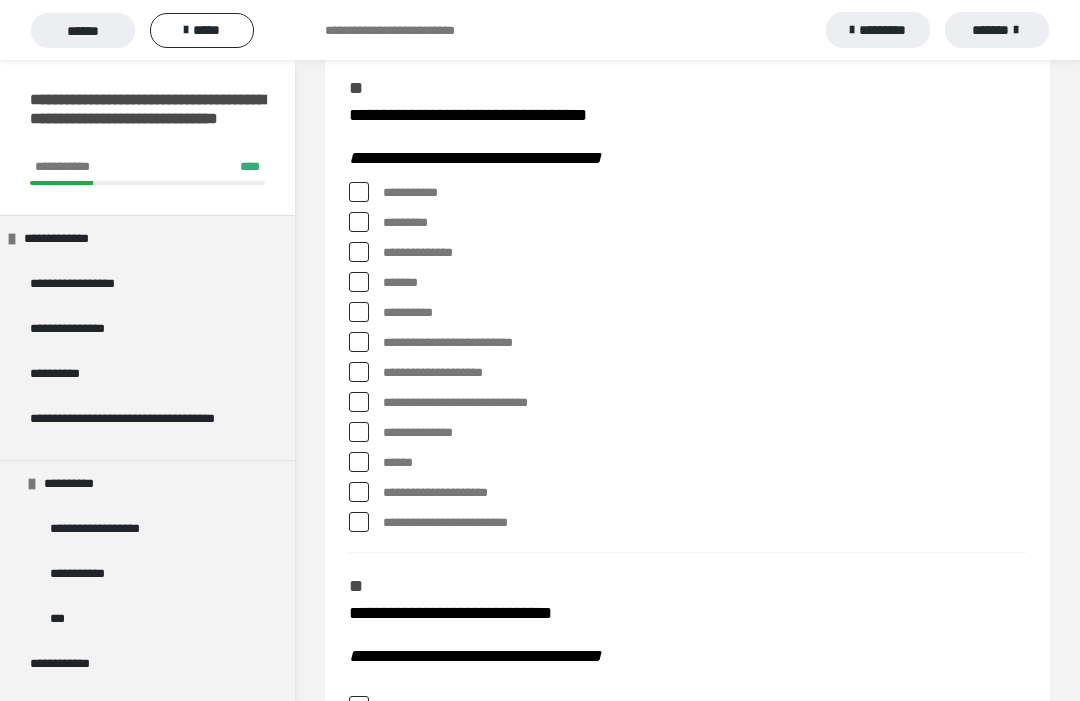 scroll, scrollTop: 246, scrollLeft: 0, axis: vertical 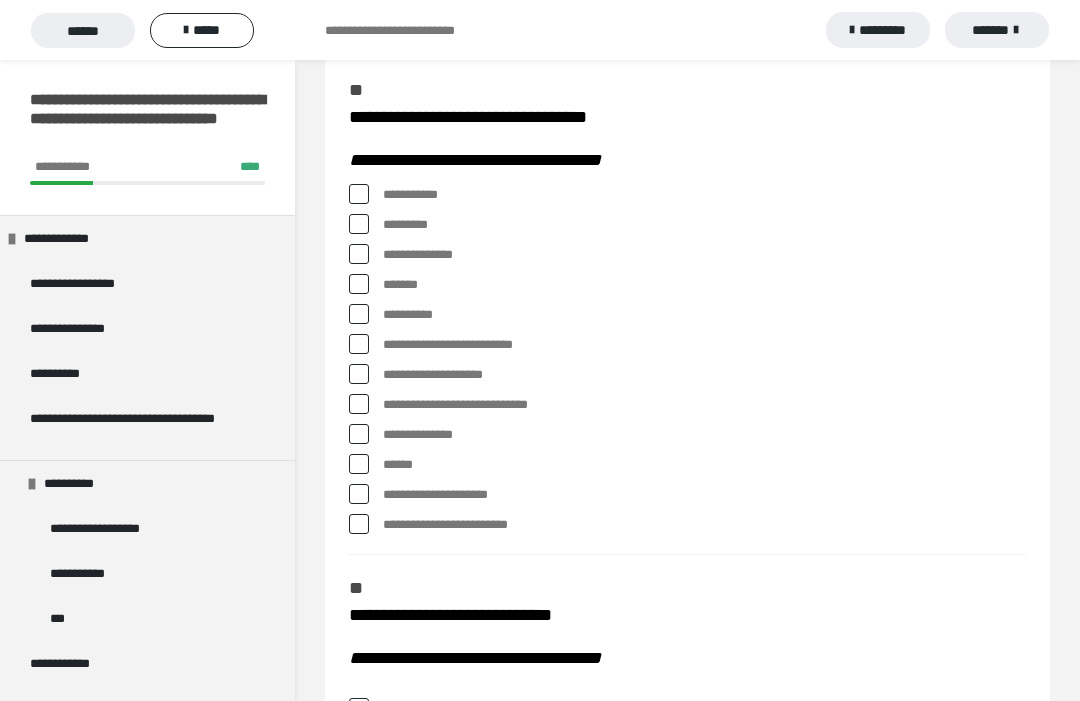 click at bounding box center (359, 224) 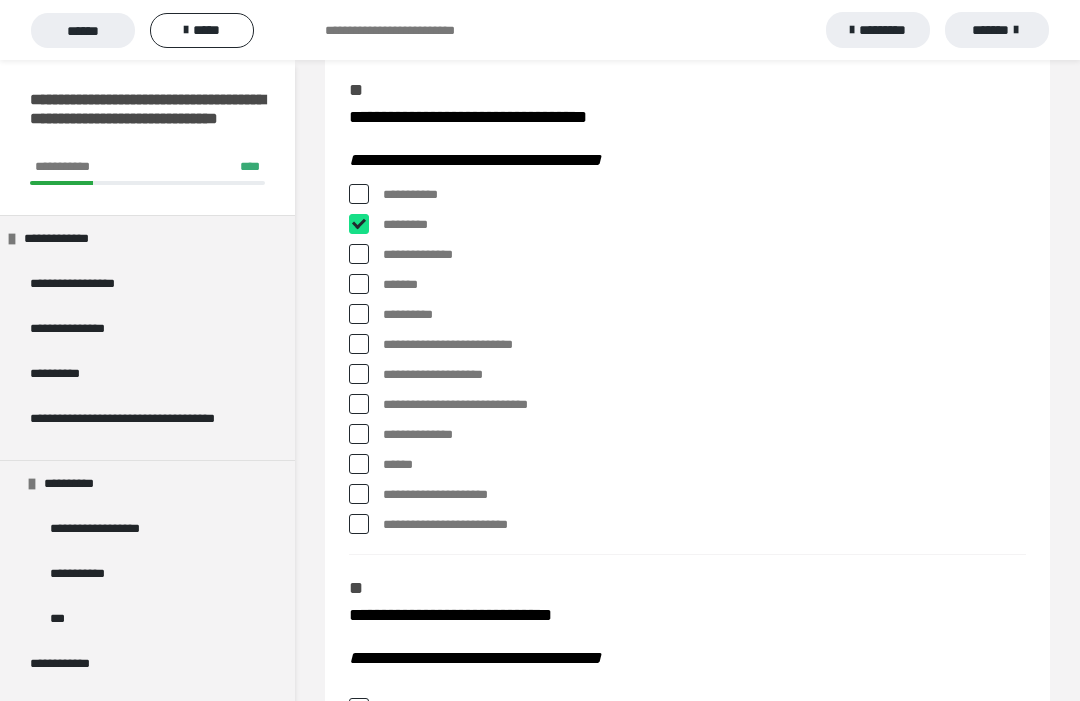 checkbox on "****" 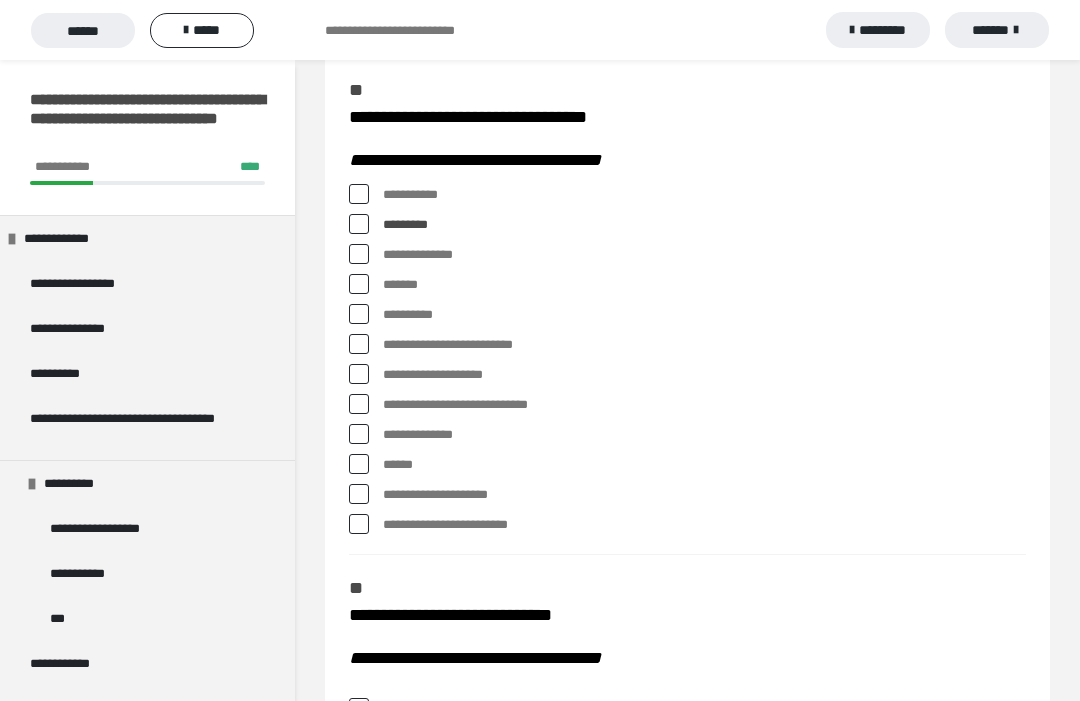 click at bounding box center [359, 314] 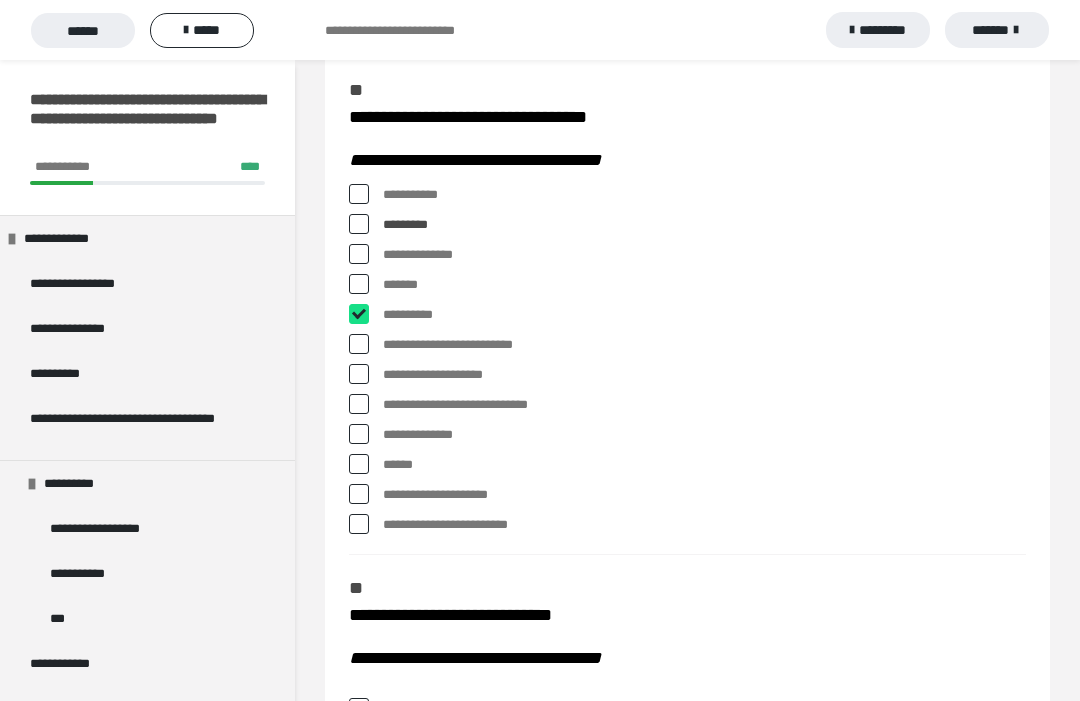checkbox on "****" 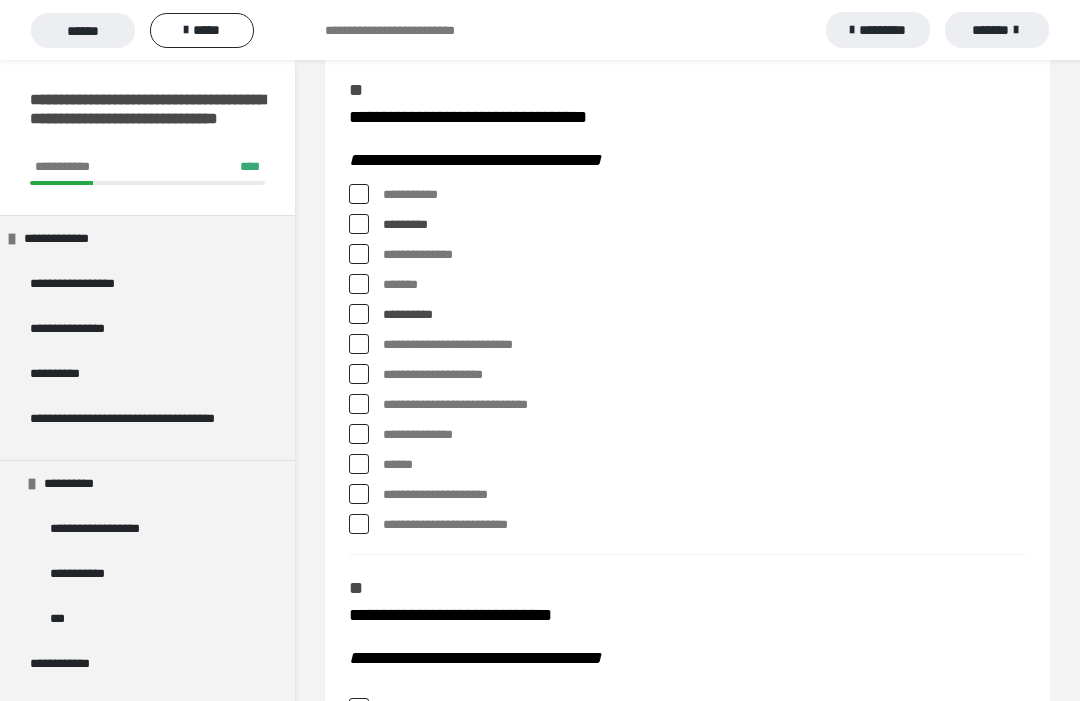 click at bounding box center [359, 344] 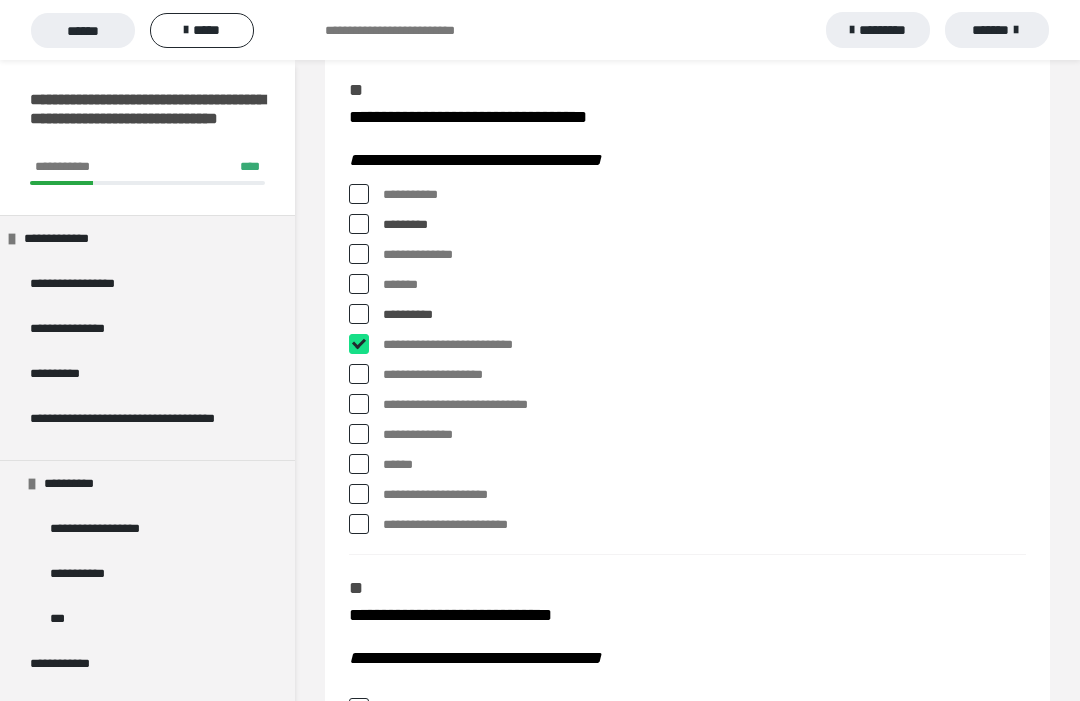 checkbox on "****" 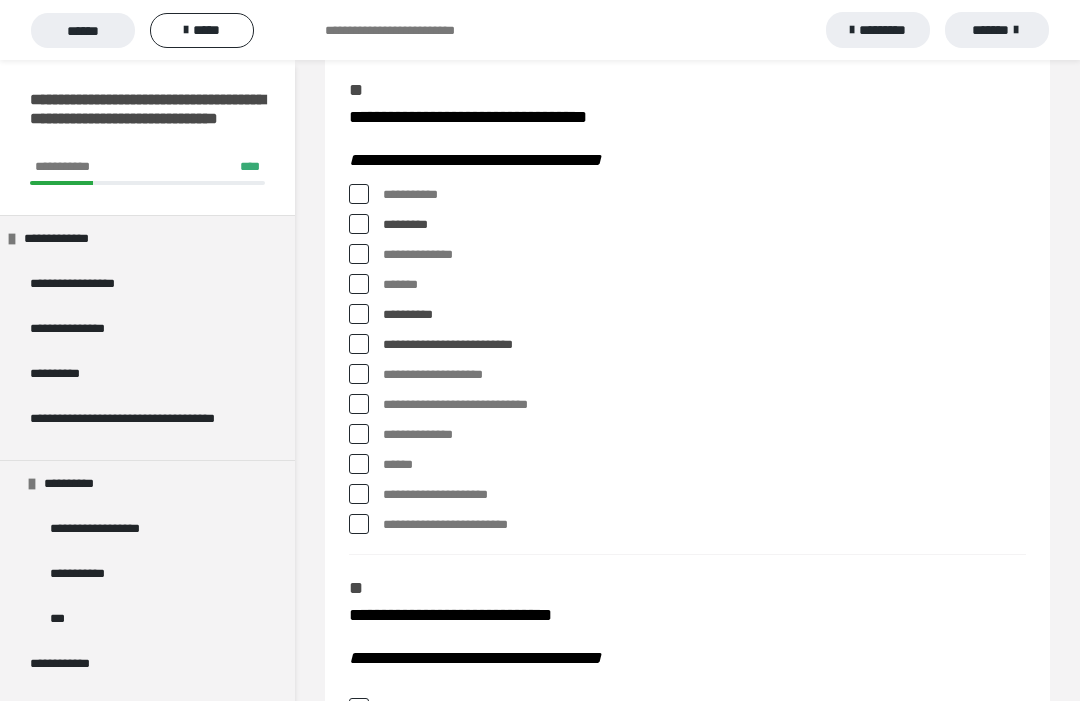 click at bounding box center [359, 464] 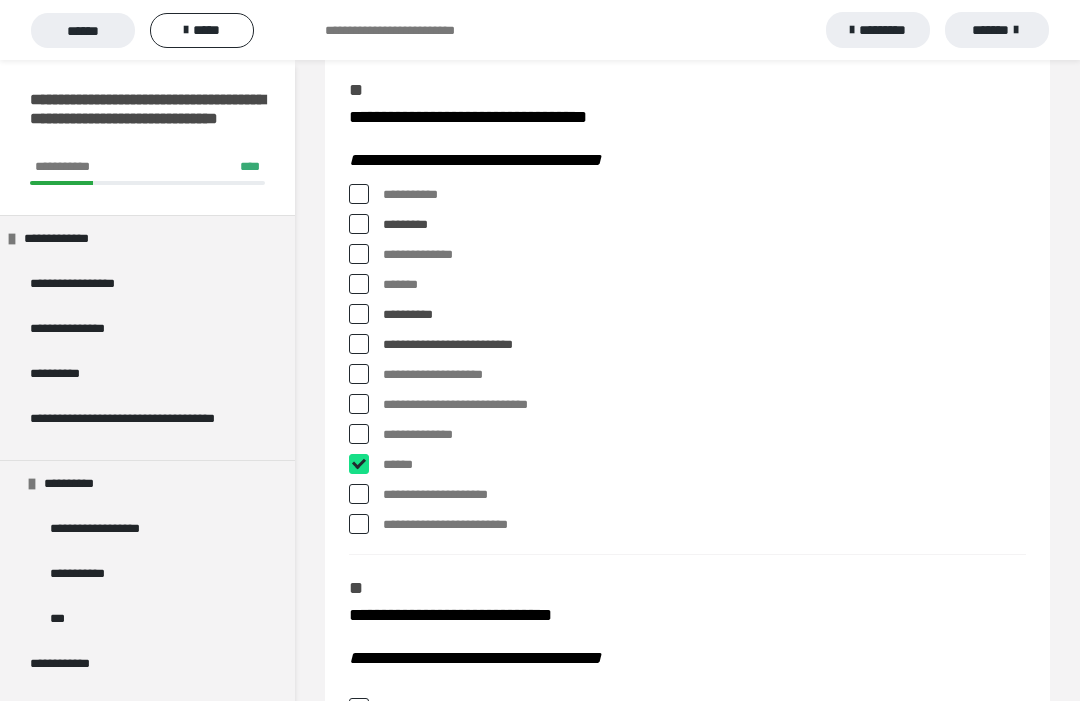 checkbox on "****" 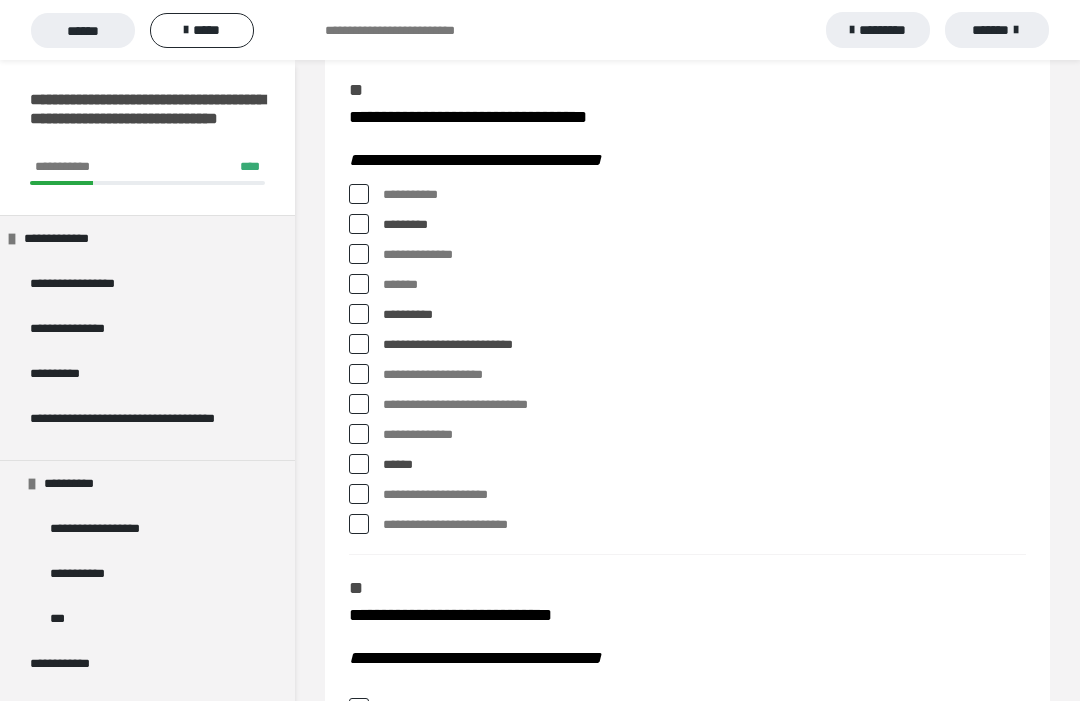 click at bounding box center [359, 434] 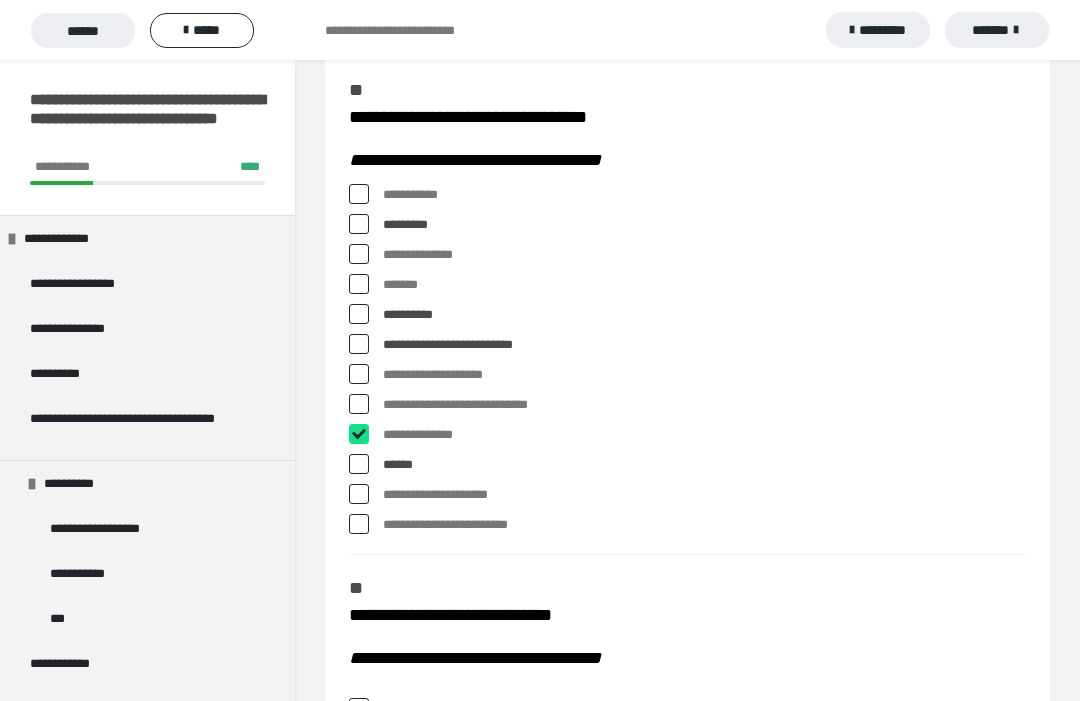 checkbox on "****" 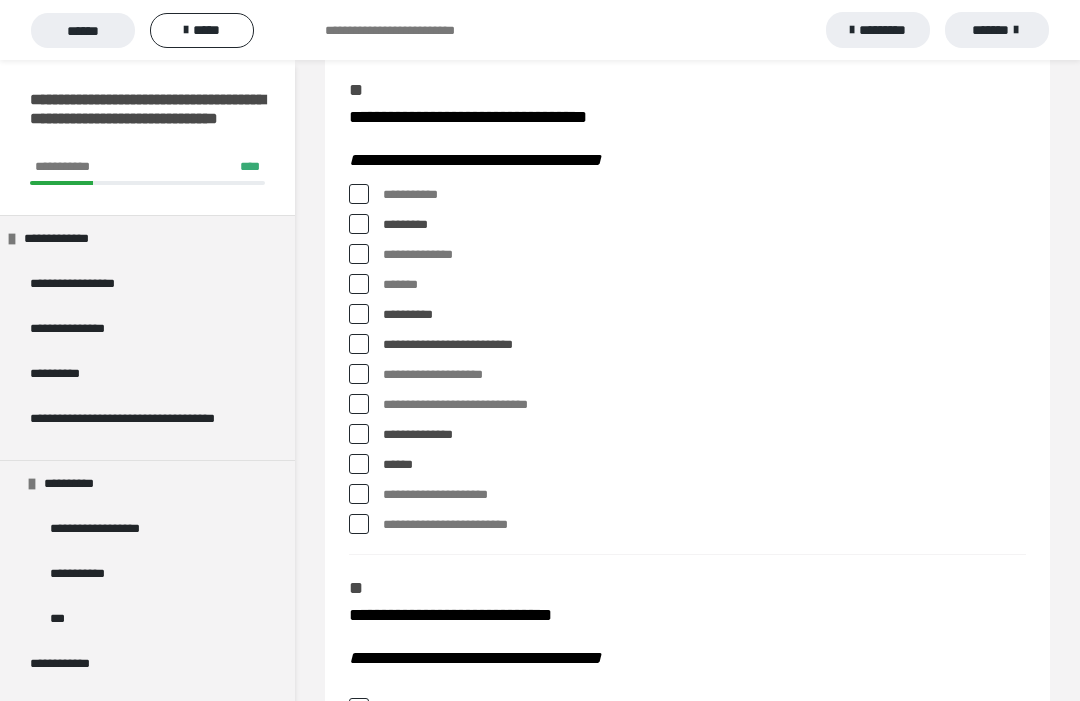 click at bounding box center [359, 494] 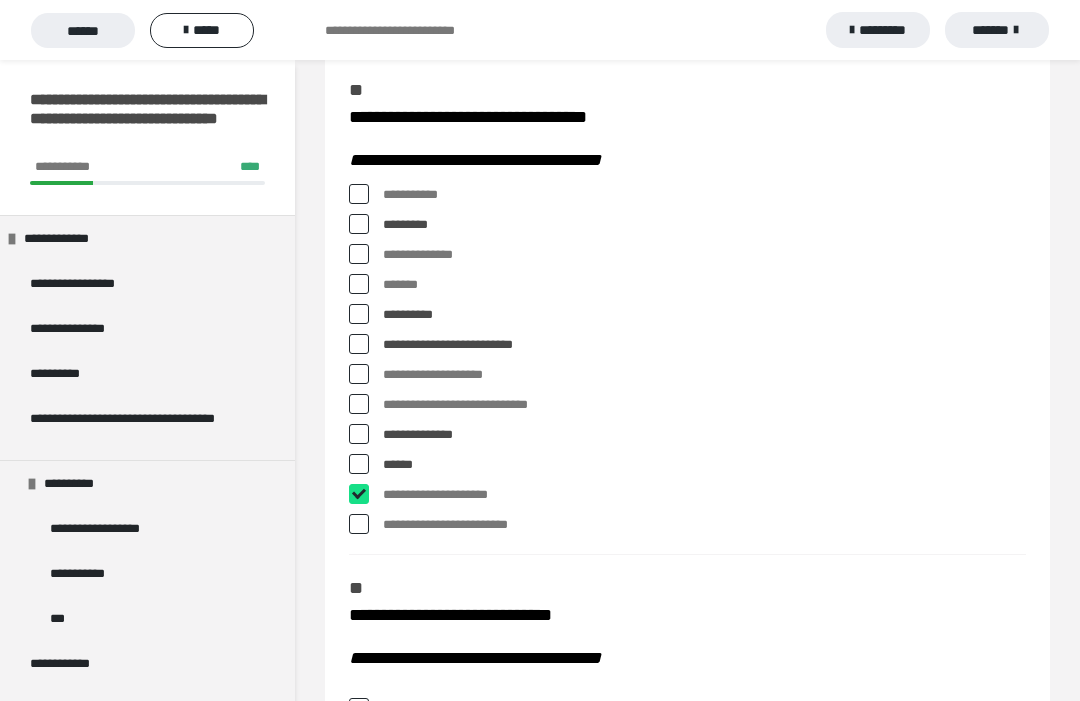 checkbox on "****" 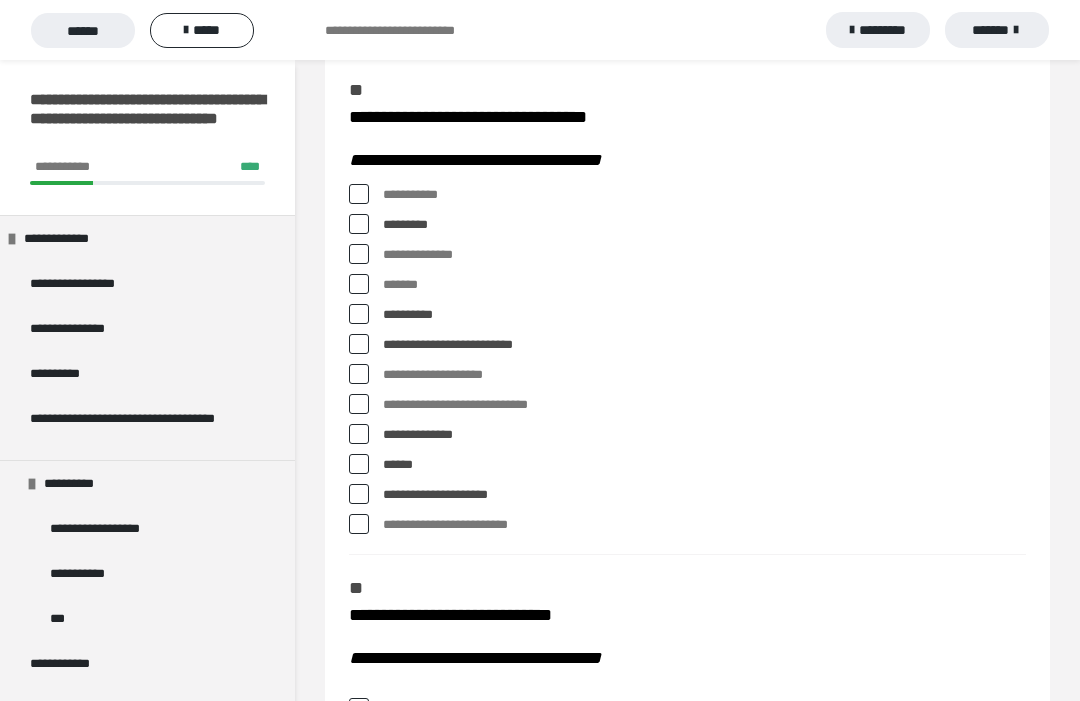 click at bounding box center [359, 344] 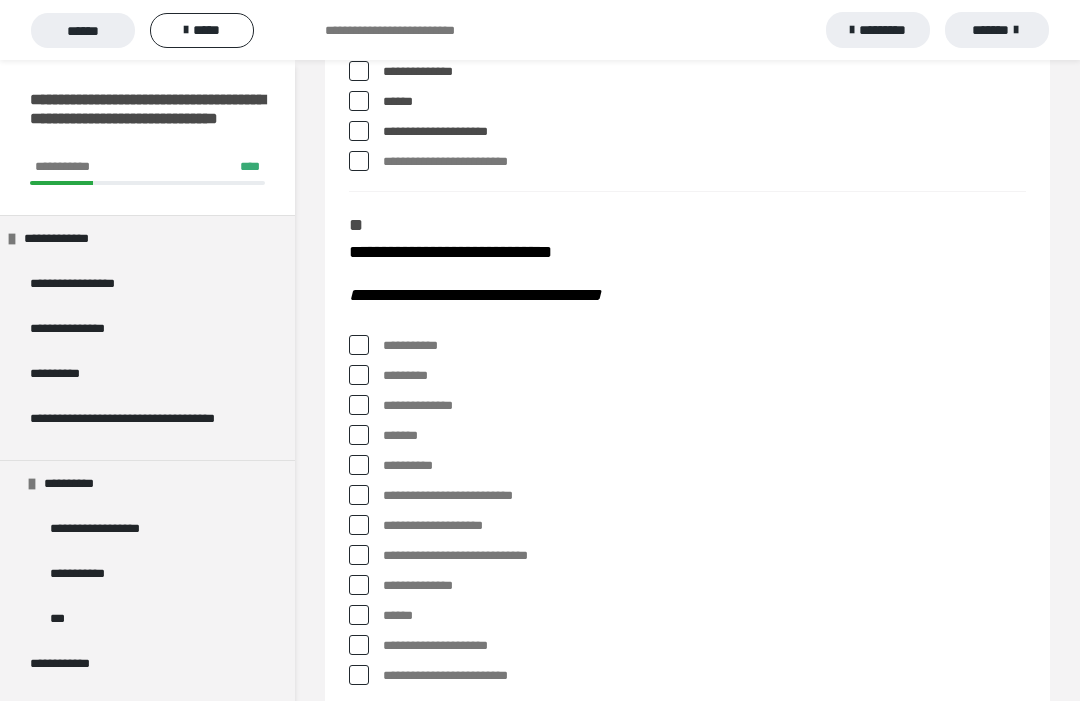 scroll, scrollTop: 612, scrollLeft: 0, axis: vertical 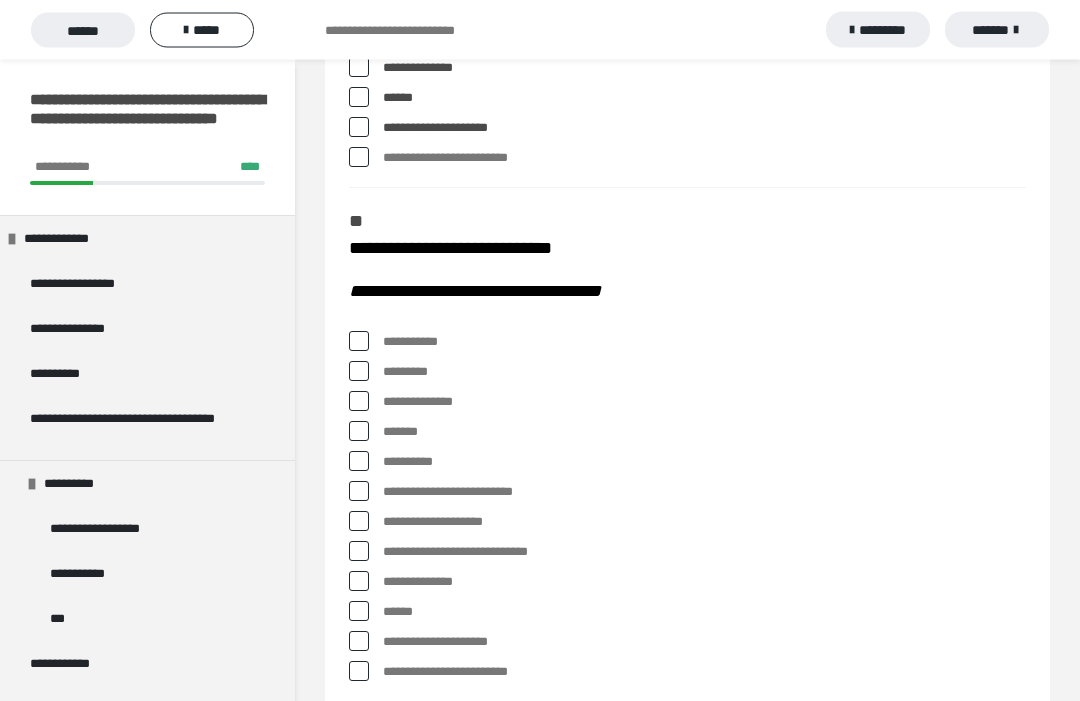 click on "**********" at bounding box center (704, 343) 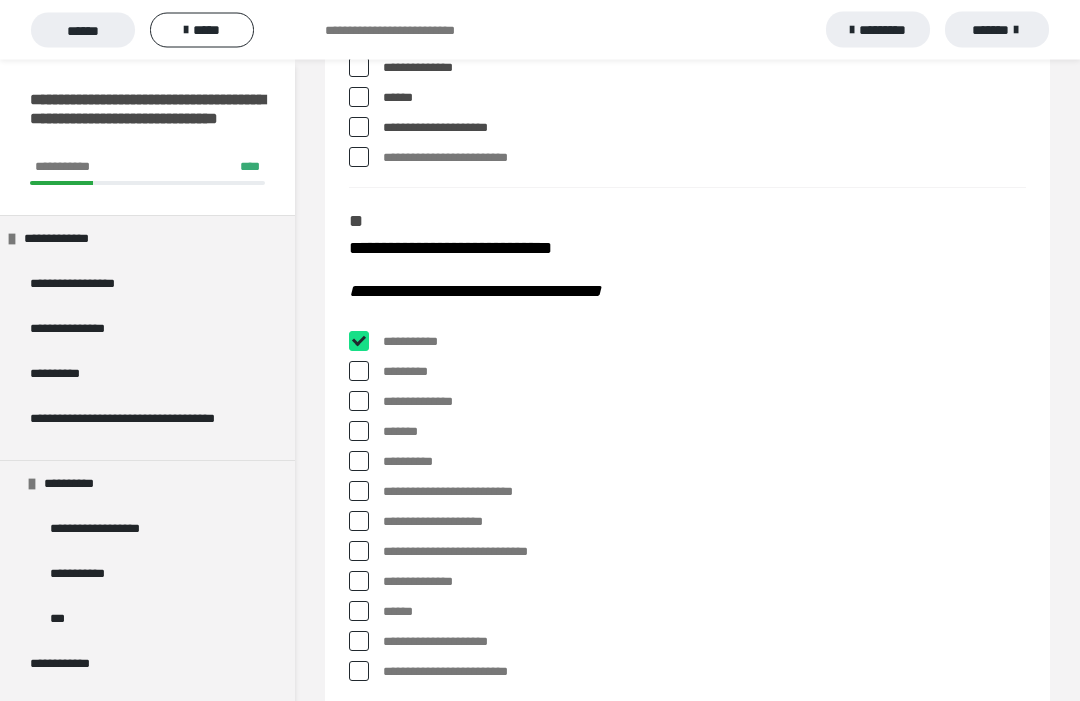 checkbox on "****" 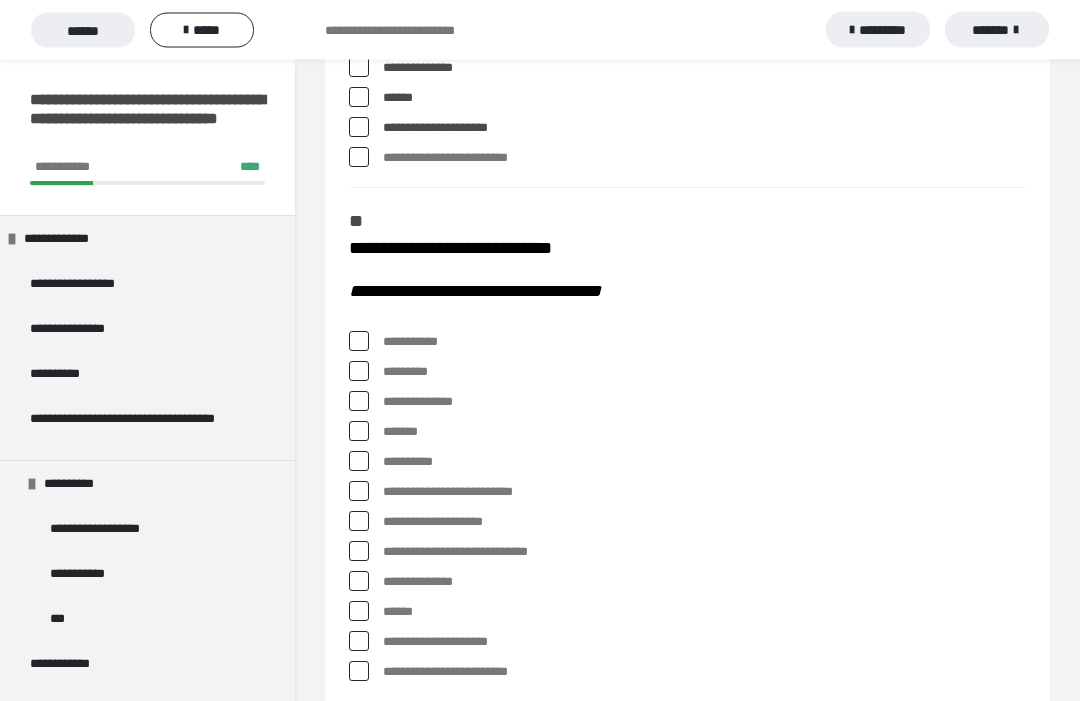 scroll, scrollTop: 613, scrollLeft: 0, axis: vertical 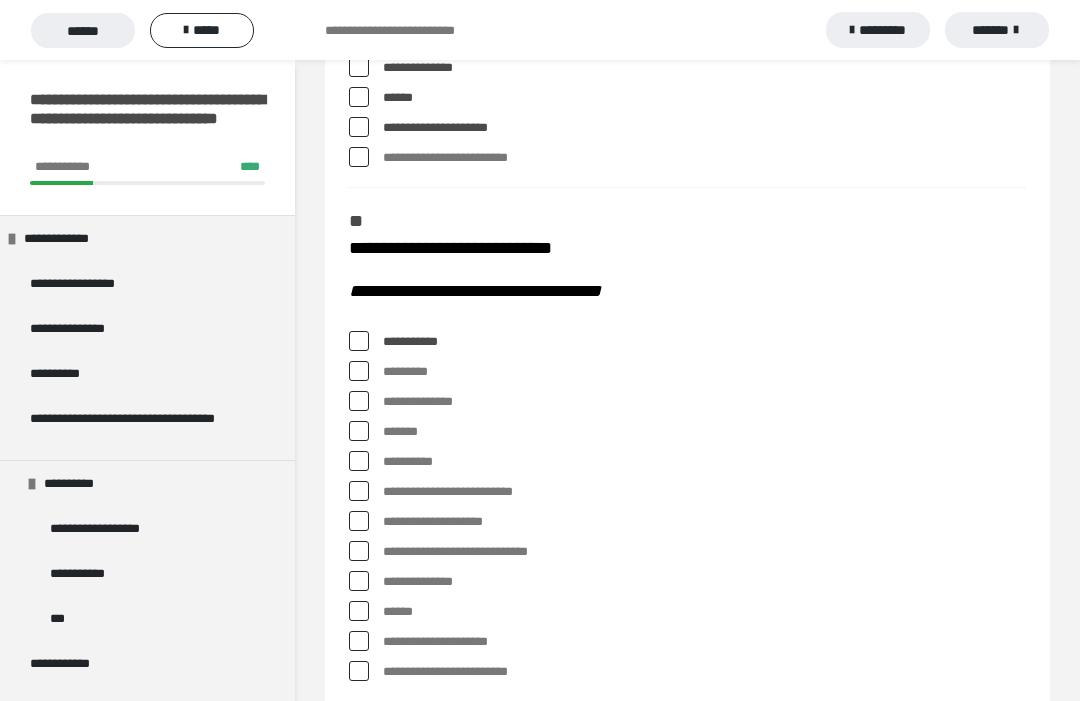 click at bounding box center (359, 401) 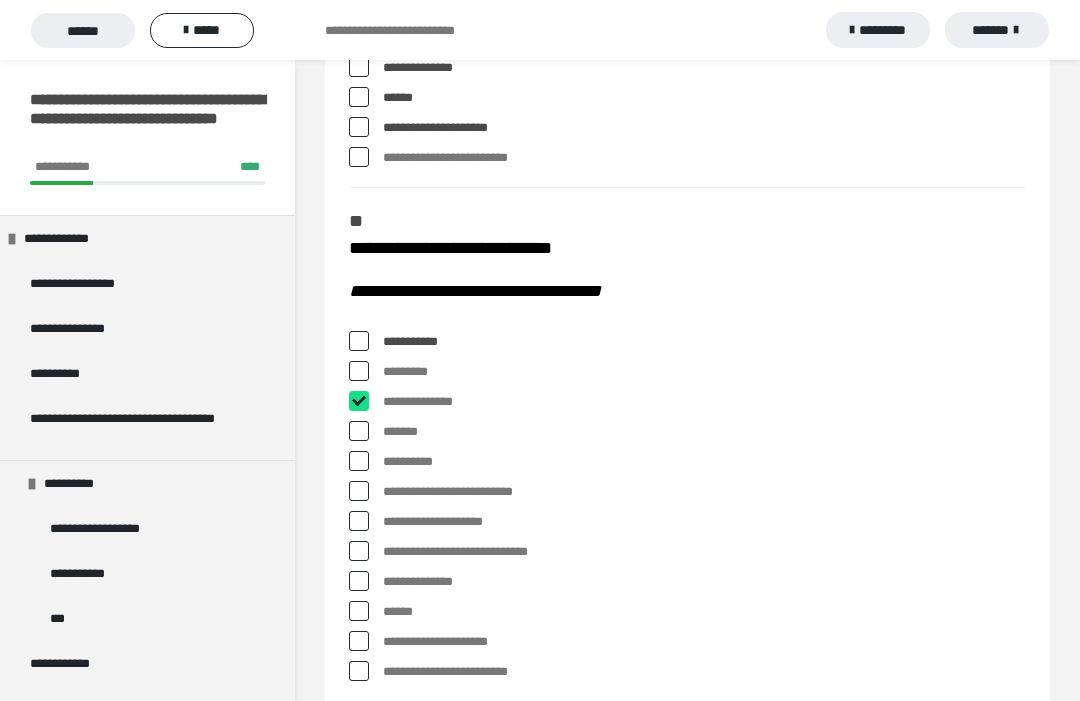 checkbox on "****" 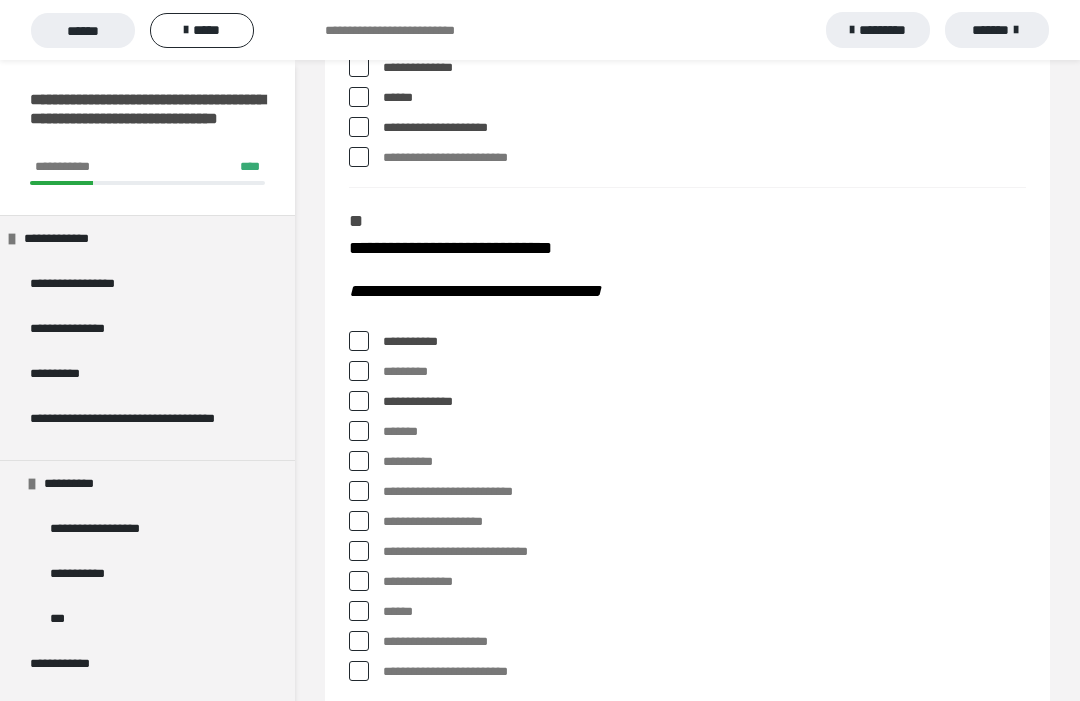 click at bounding box center (359, 431) 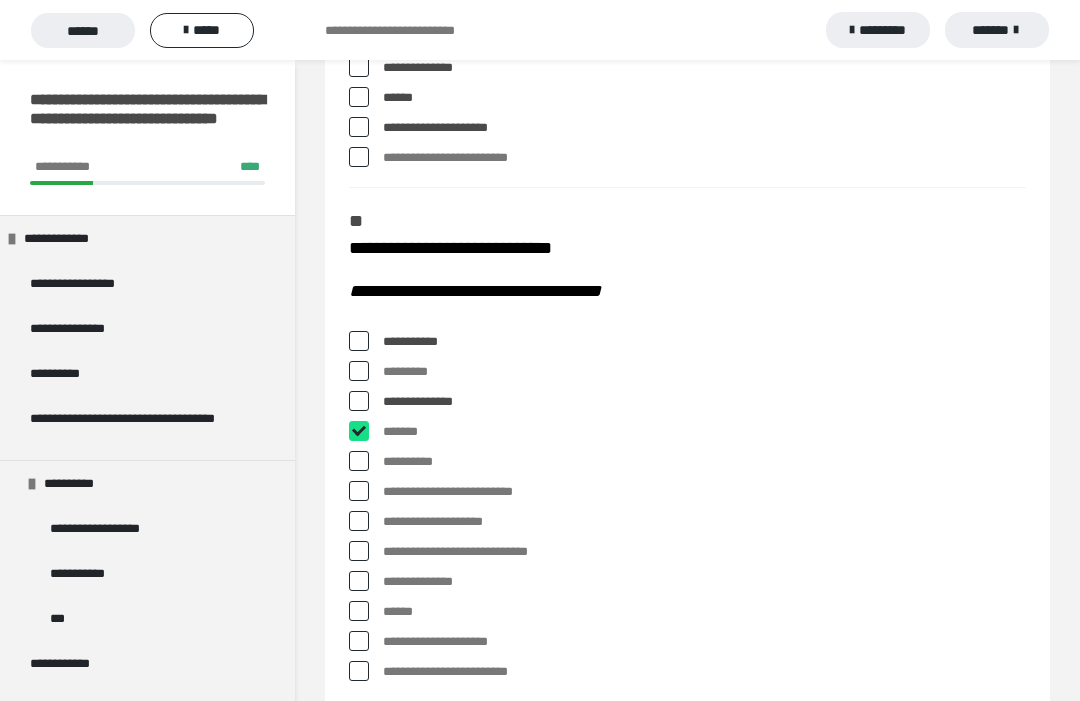 checkbox on "****" 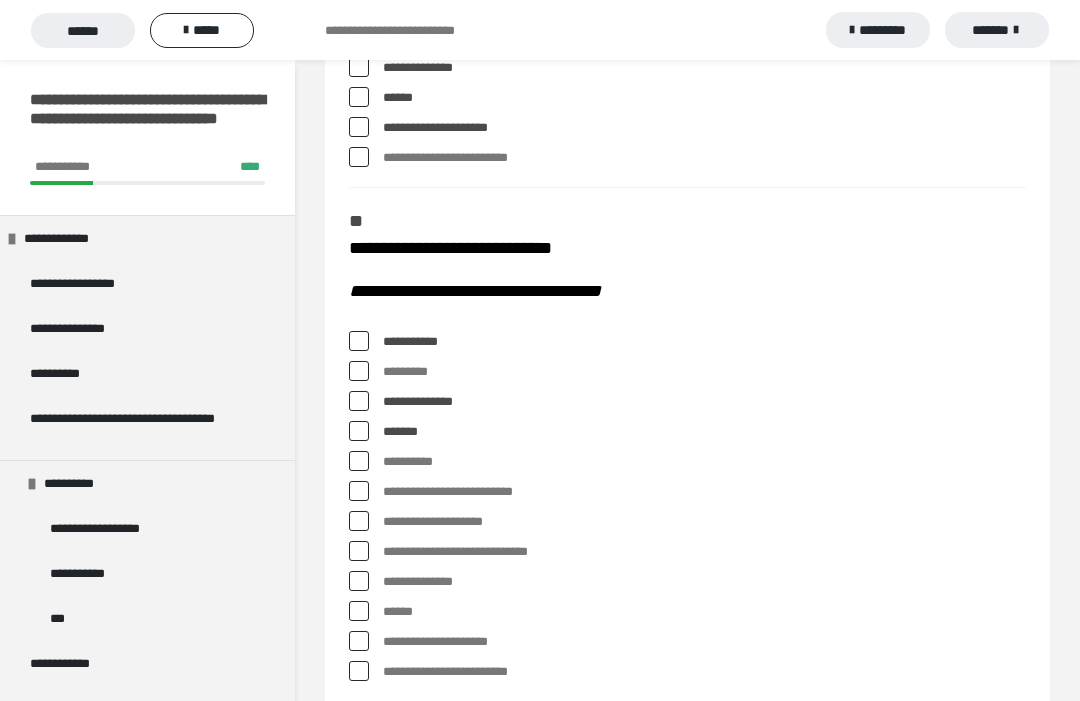click at bounding box center (359, 491) 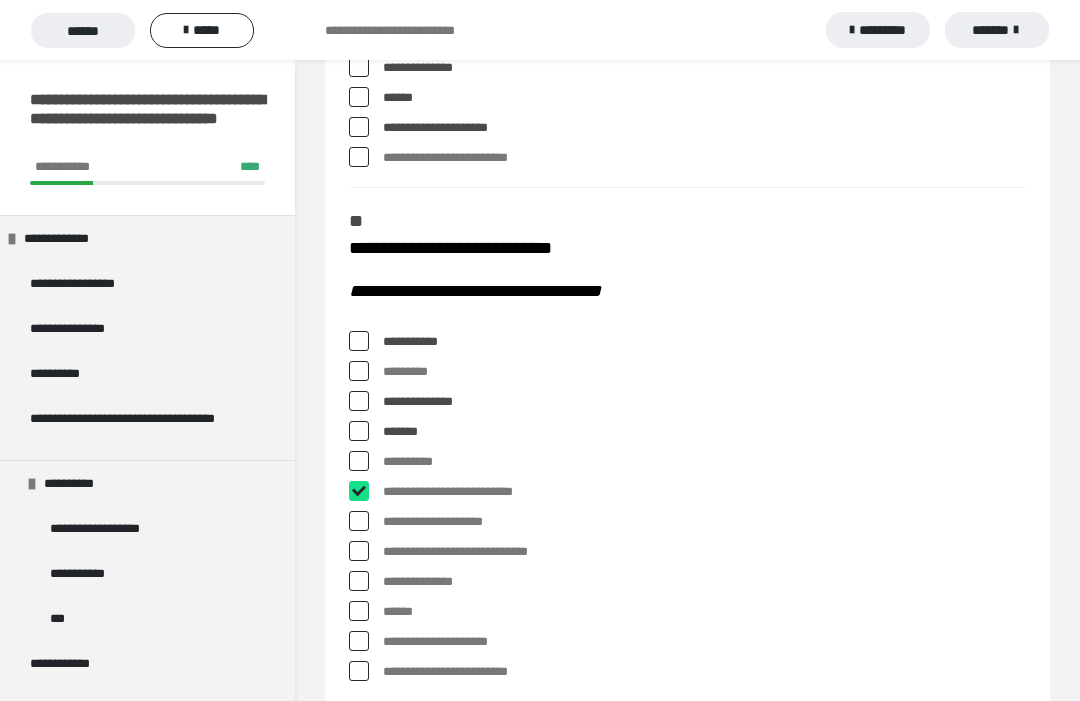 checkbox on "****" 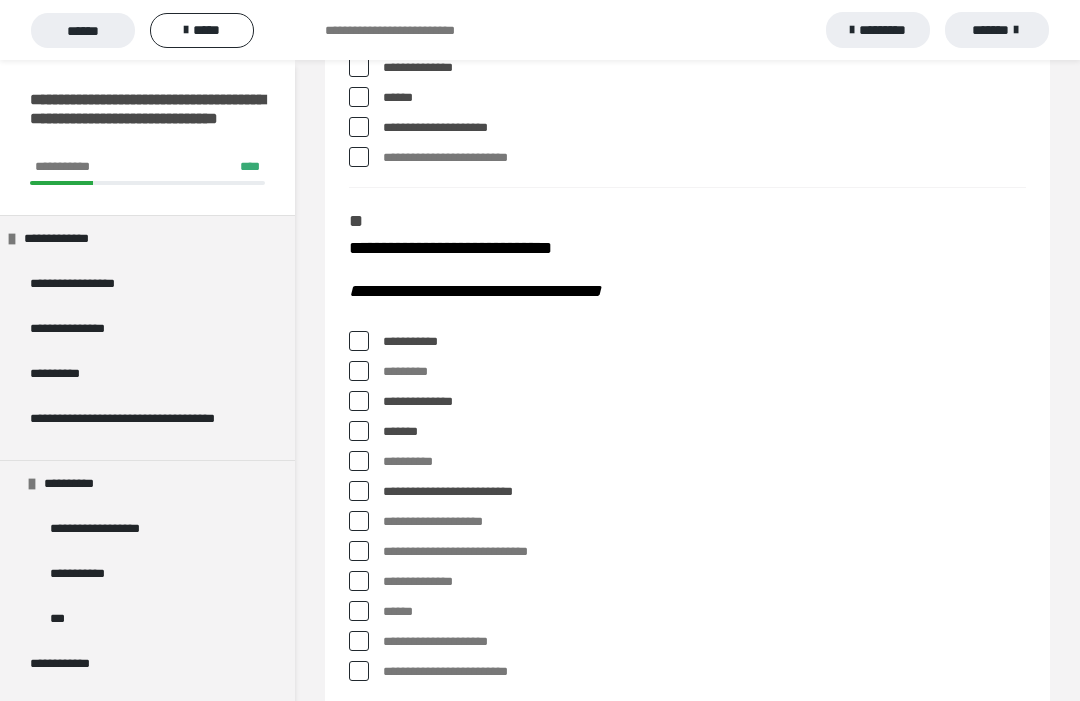 click at bounding box center (359, 521) 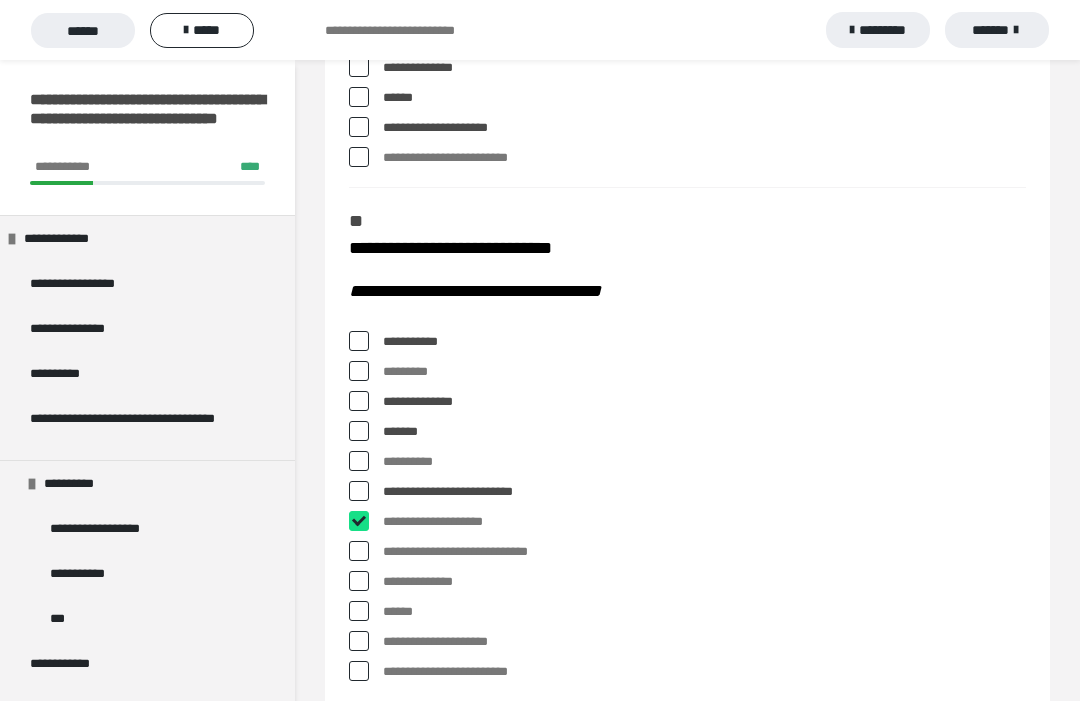checkbox on "****" 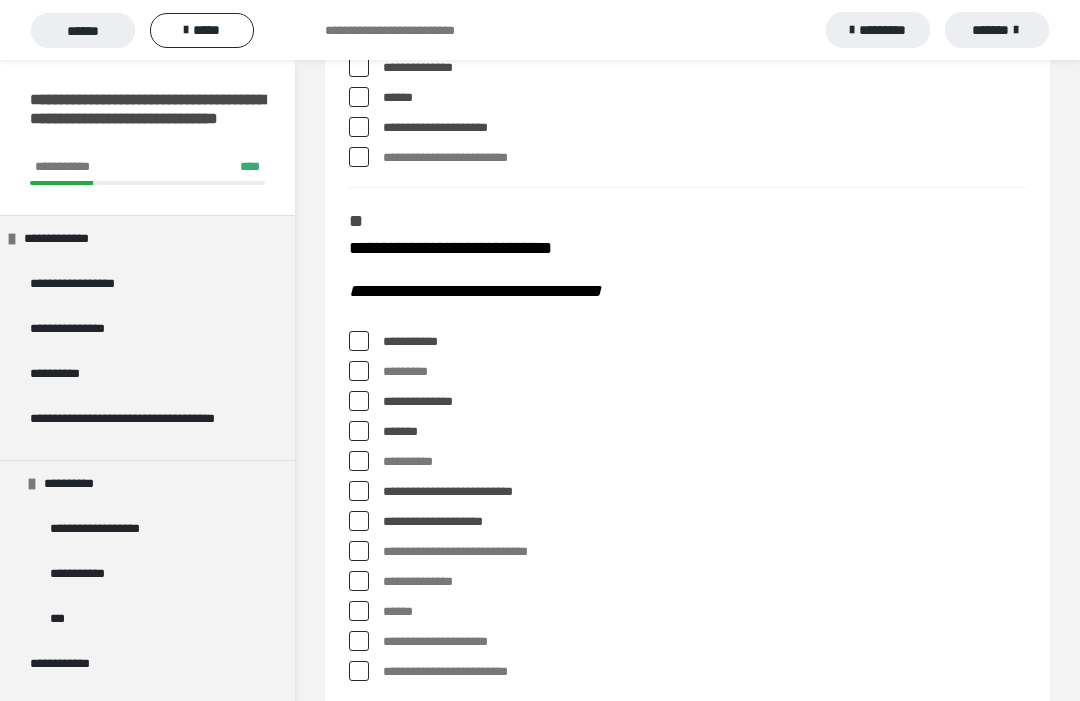 click at bounding box center (359, 551) 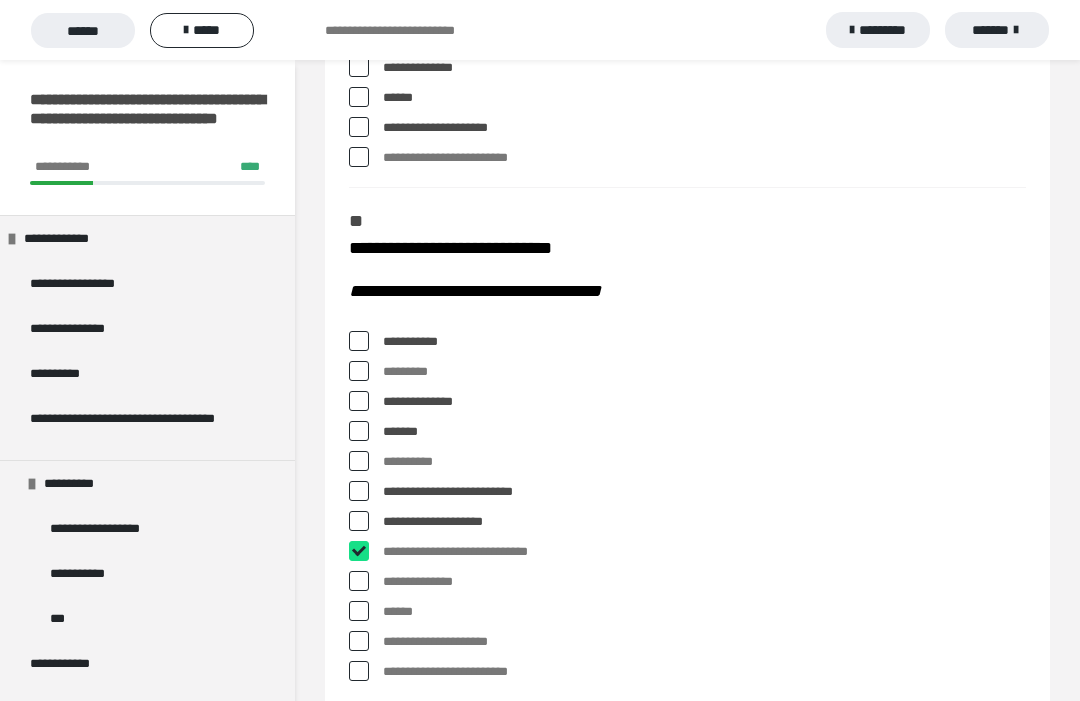 checkbox on "****" 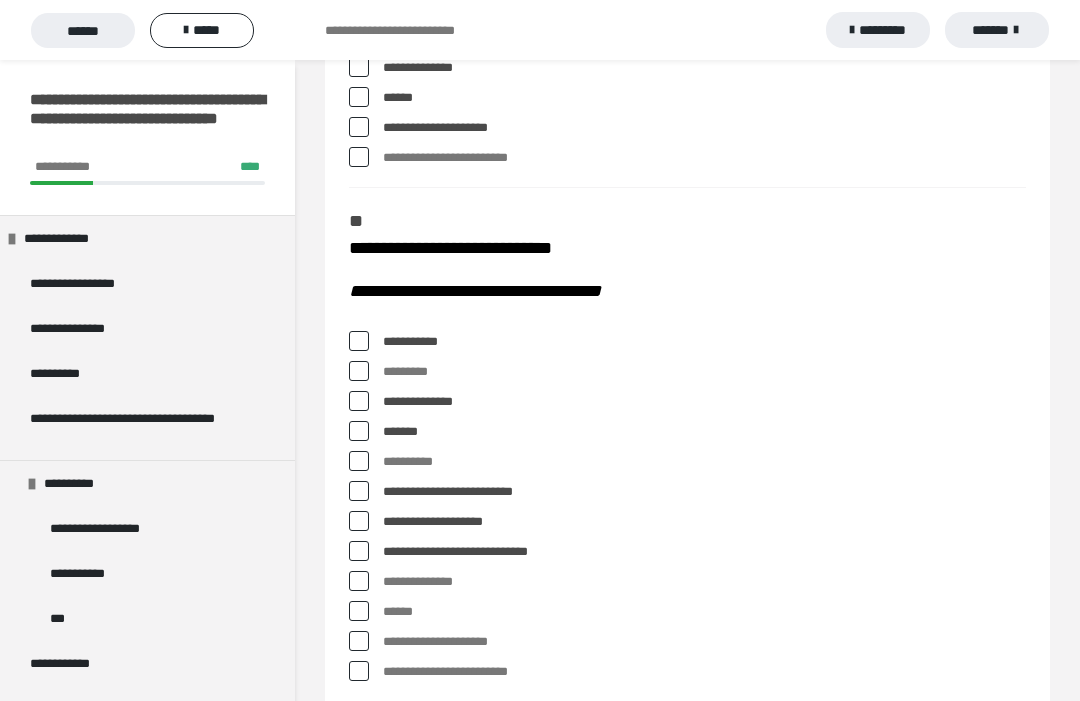 click at bounding box center [359, 671] 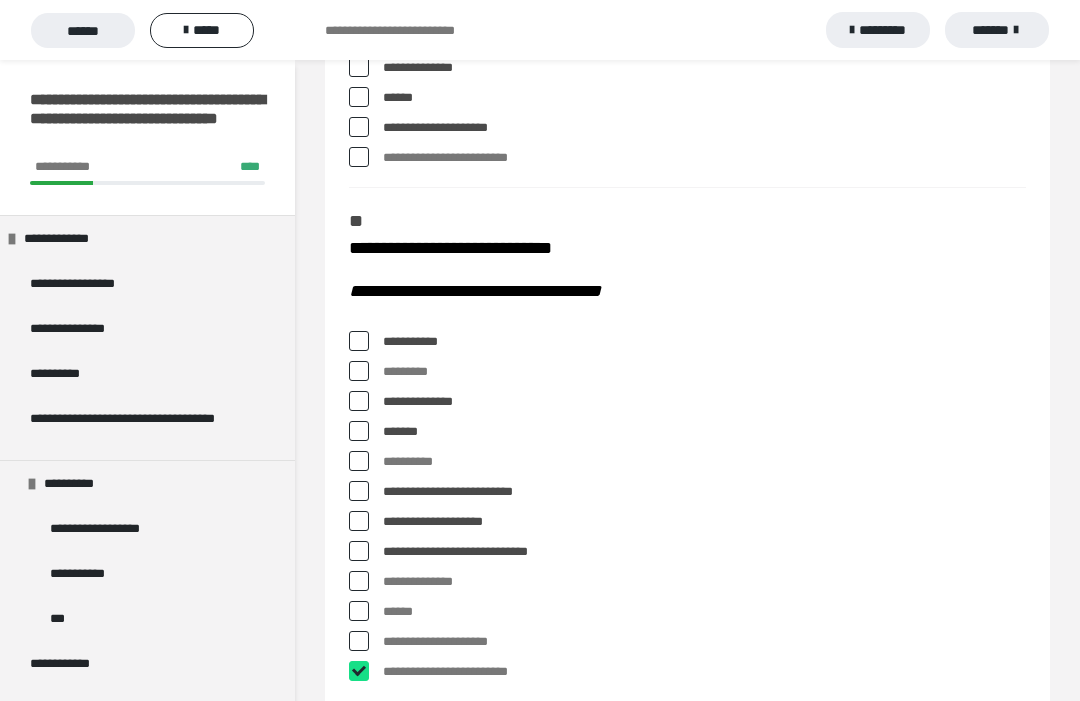 checkbox on "****" 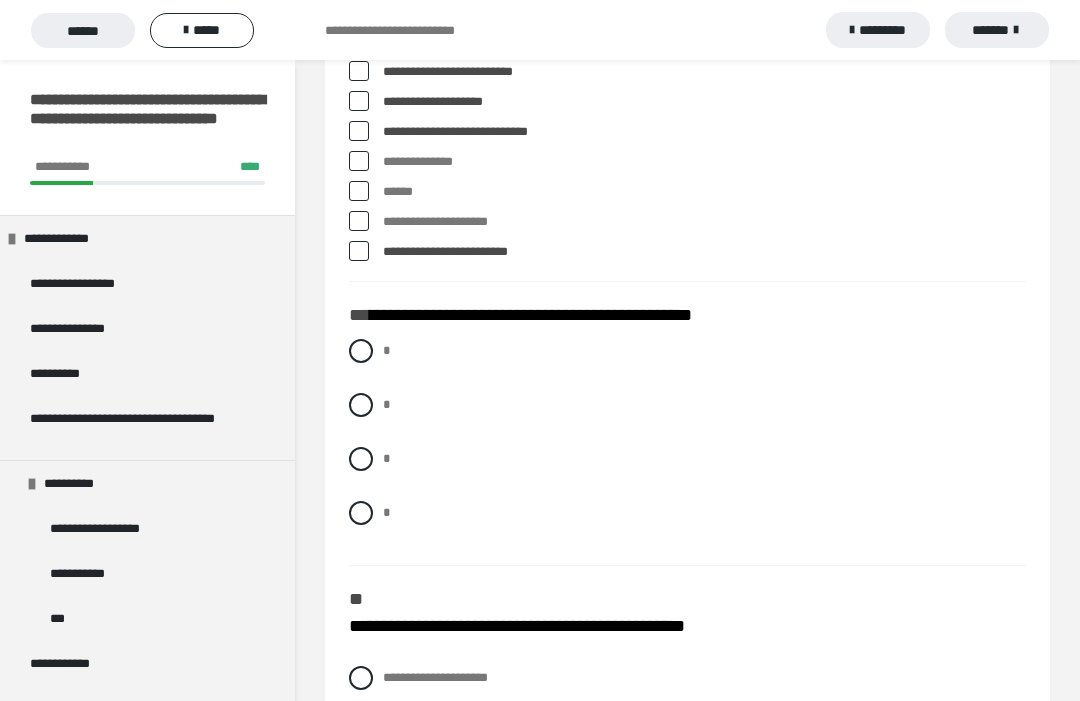 scroll, scrollTop: 1033, scrollLeft: 0, axis: vertical 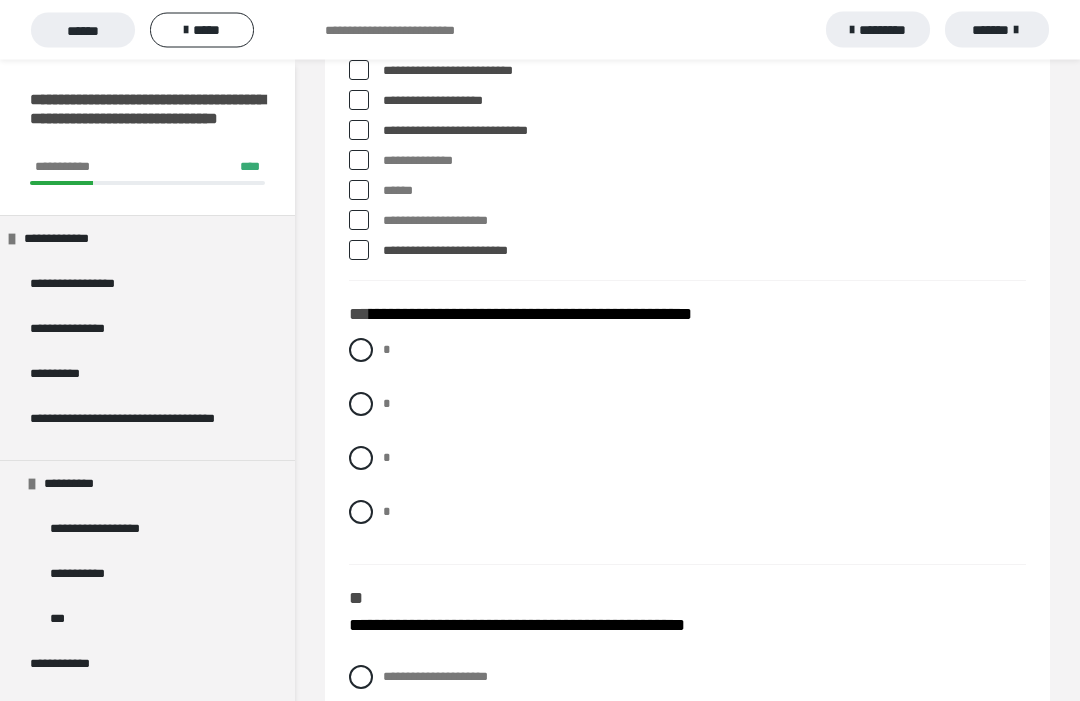 click at bounding box center [361, 459] 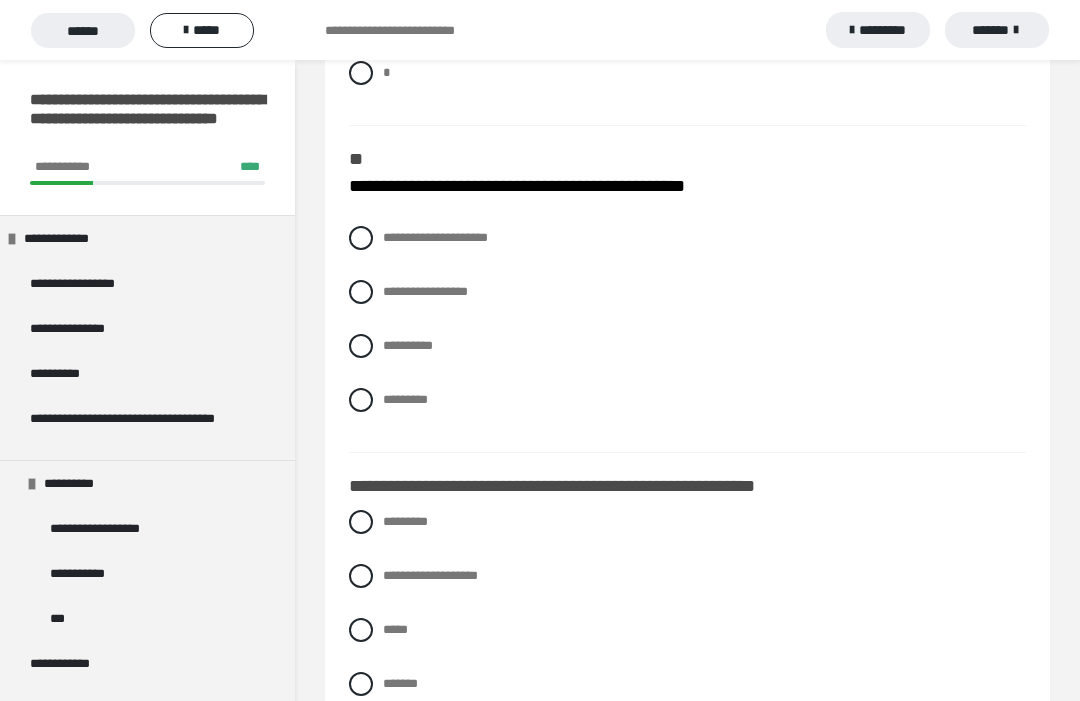 scroll, scrollTop: 1472, scrollLeft: 0, axis: vertical 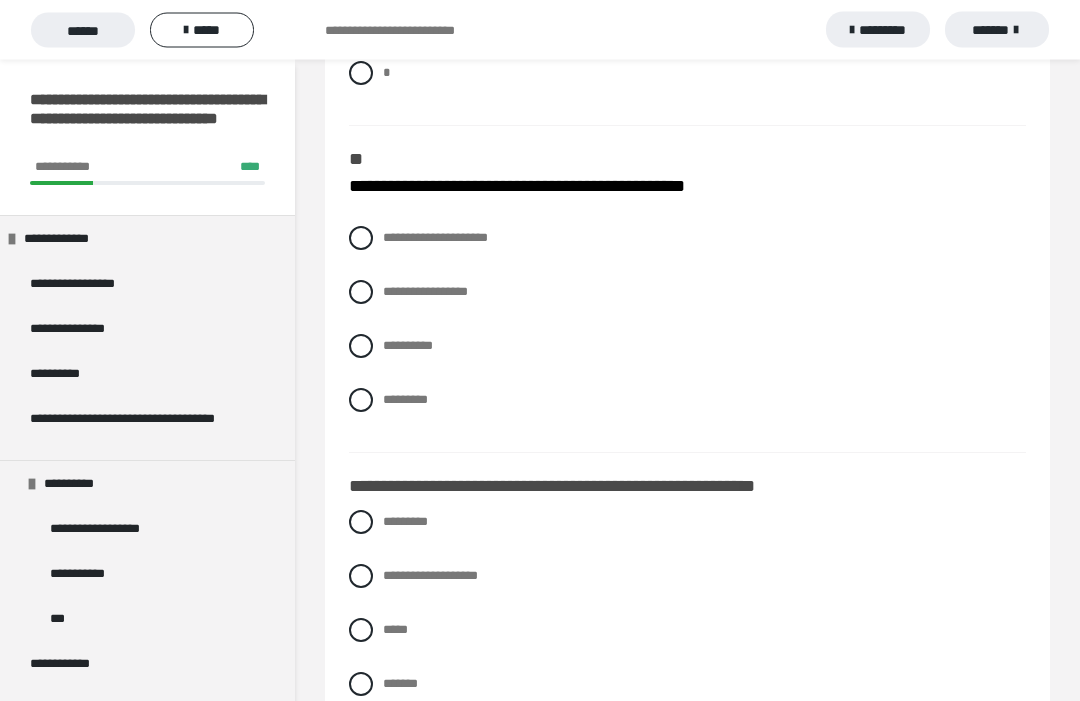 click on "*********" at bounding box center [405, 400] 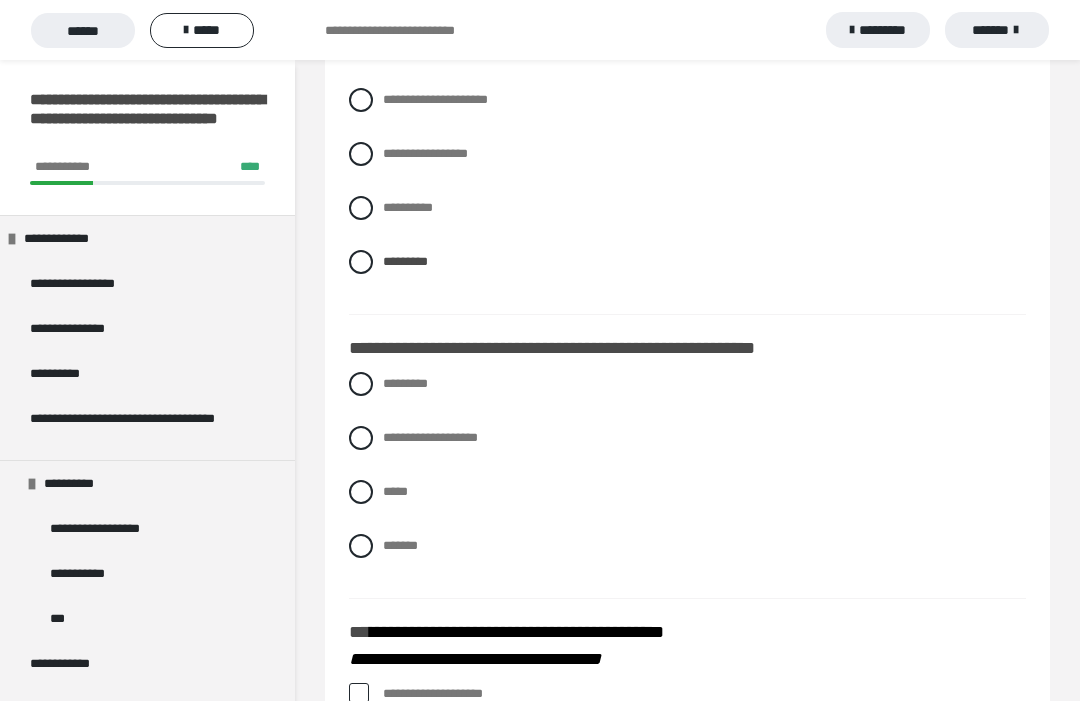 scroll, scrollTop: 1615, scrollLeft: 0, axis: vertical 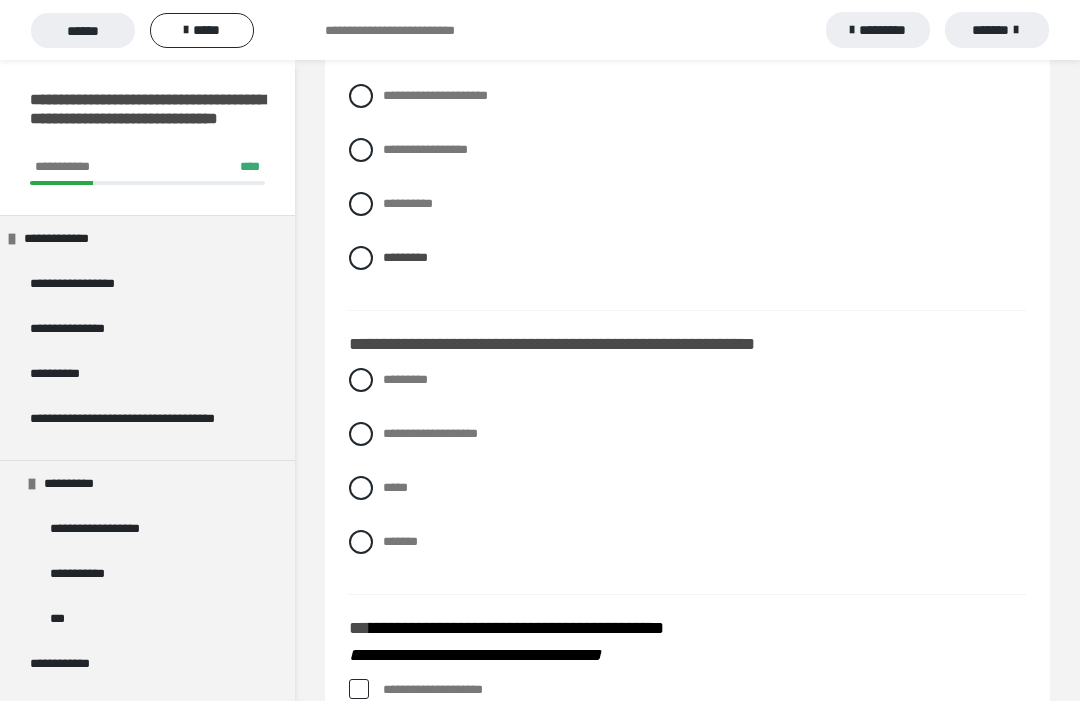 click on "*********" at bounding box center [687, 380] 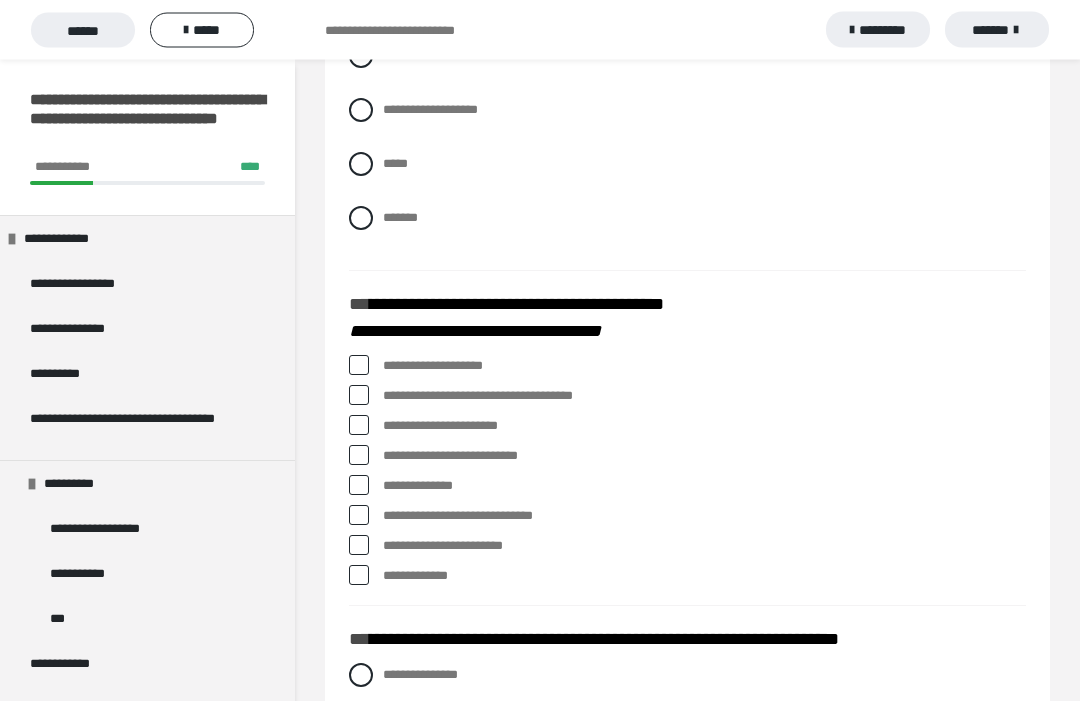scroll, scrollTop: 1940, scrollLeft: 0, axis: vertical 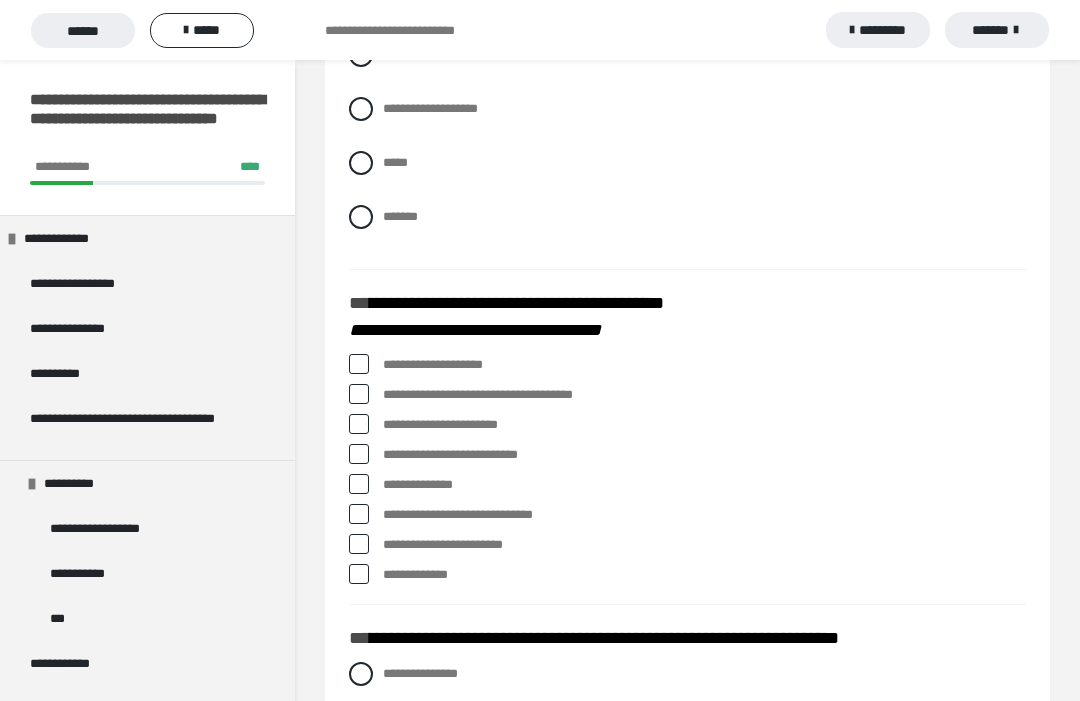 click on "**********" at bounding box center (704, 365) 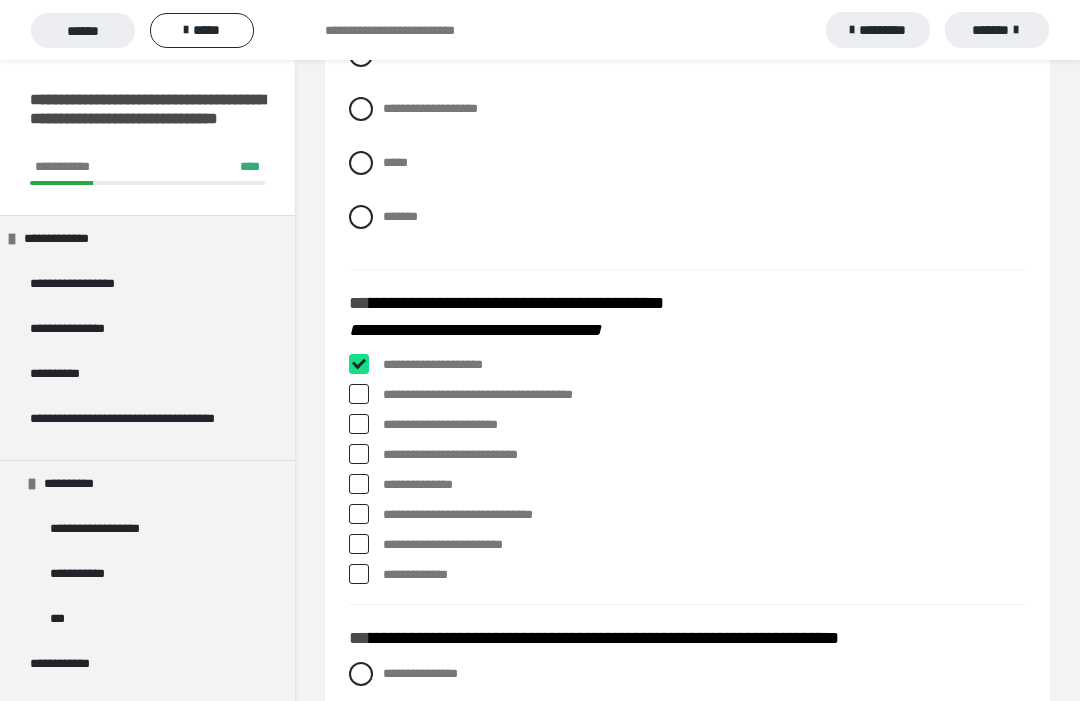 checkbox on "****" 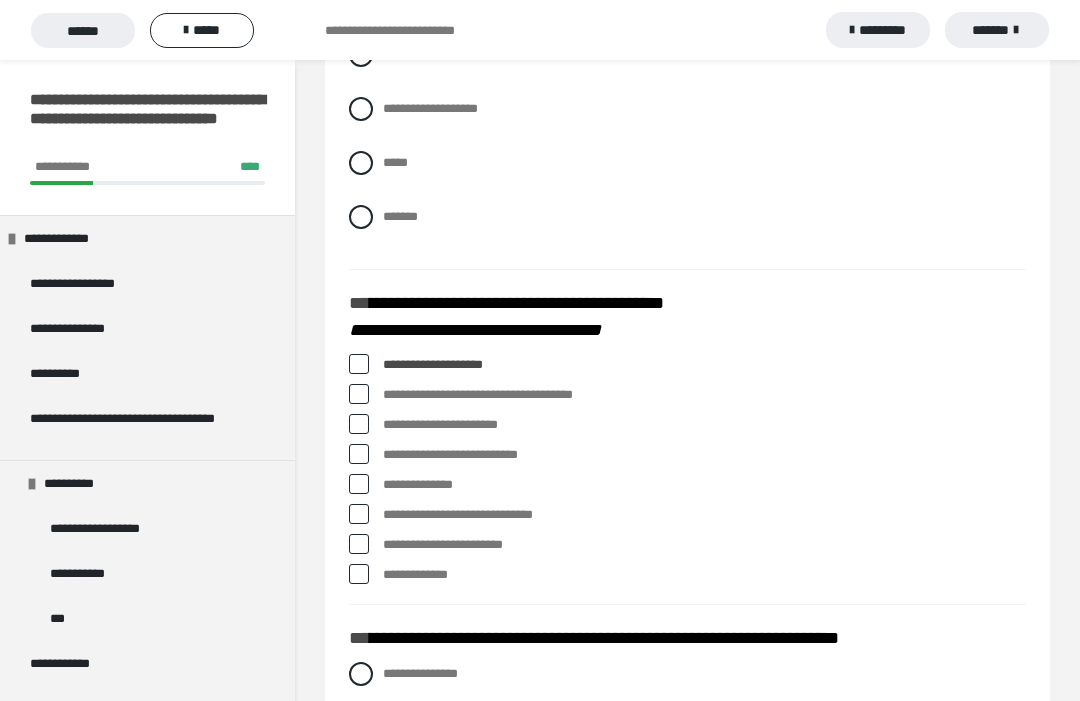 click at bounding box center [359, 394] 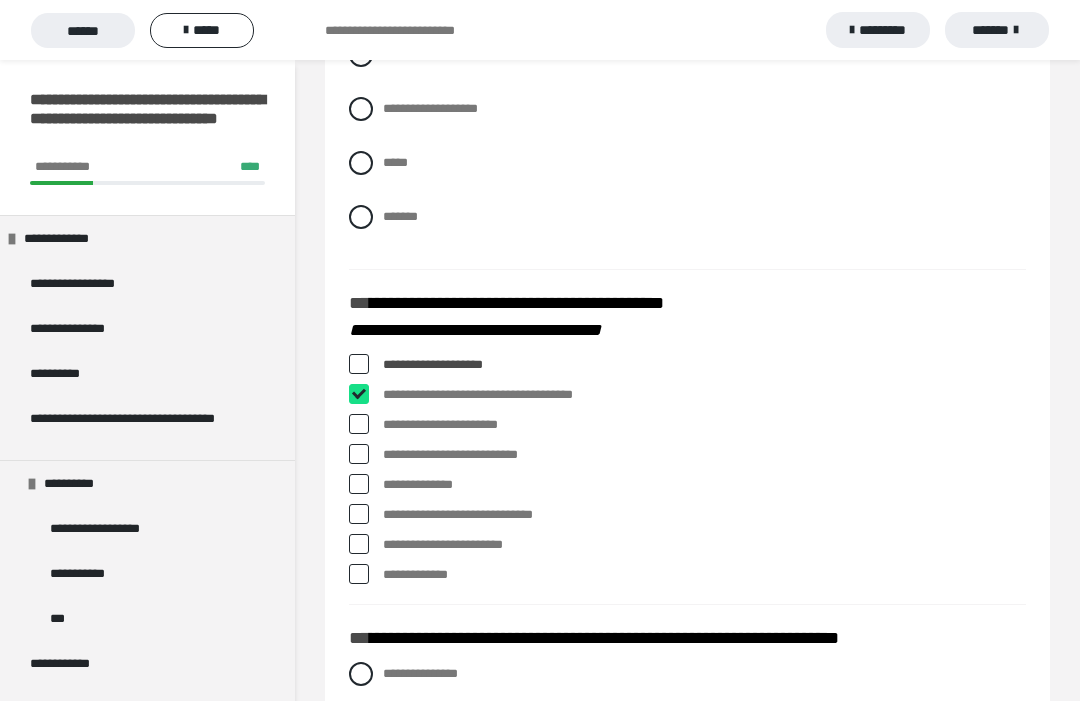 checkbox on "****" 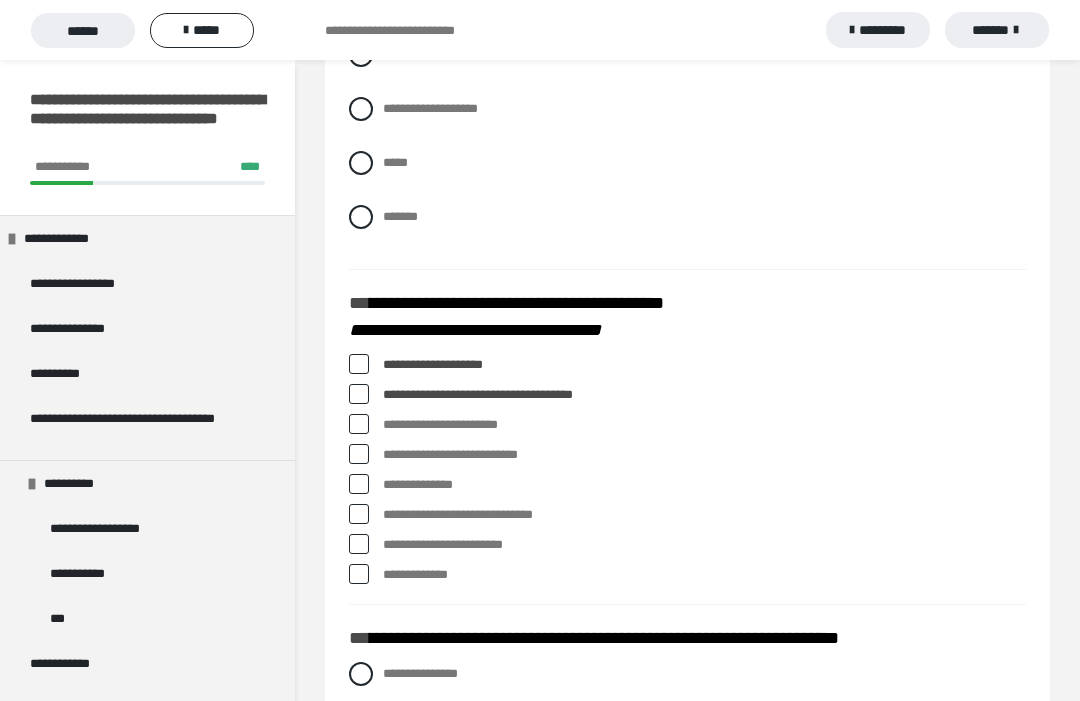 click at bounding box center (359, 544) 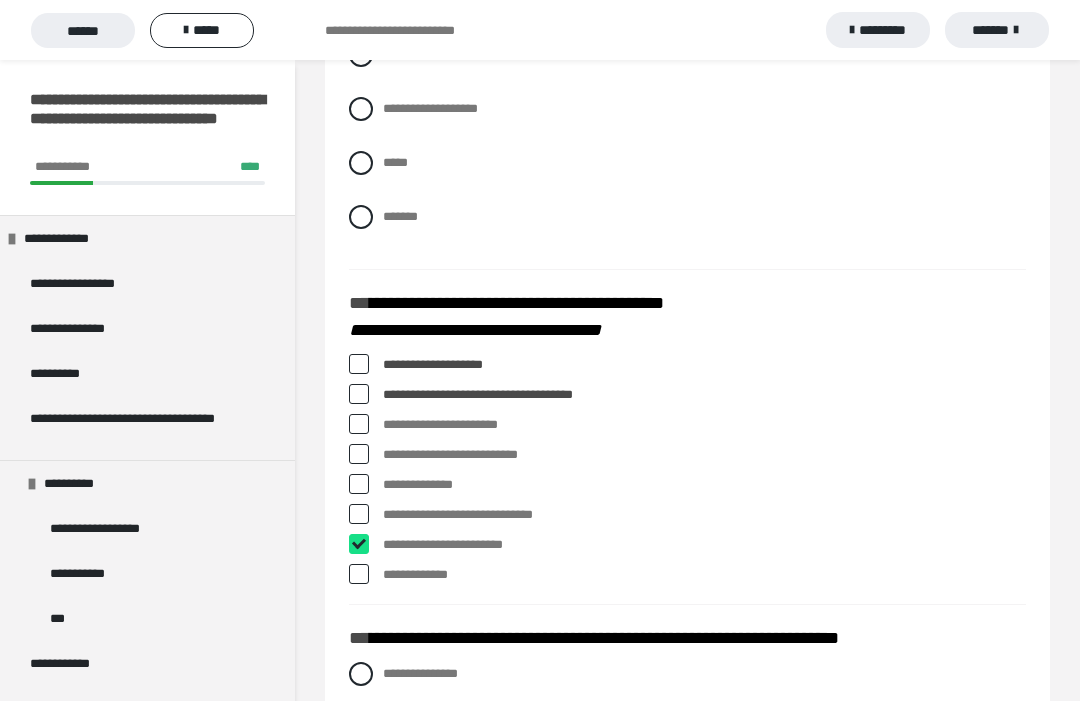 checkbox on "****" 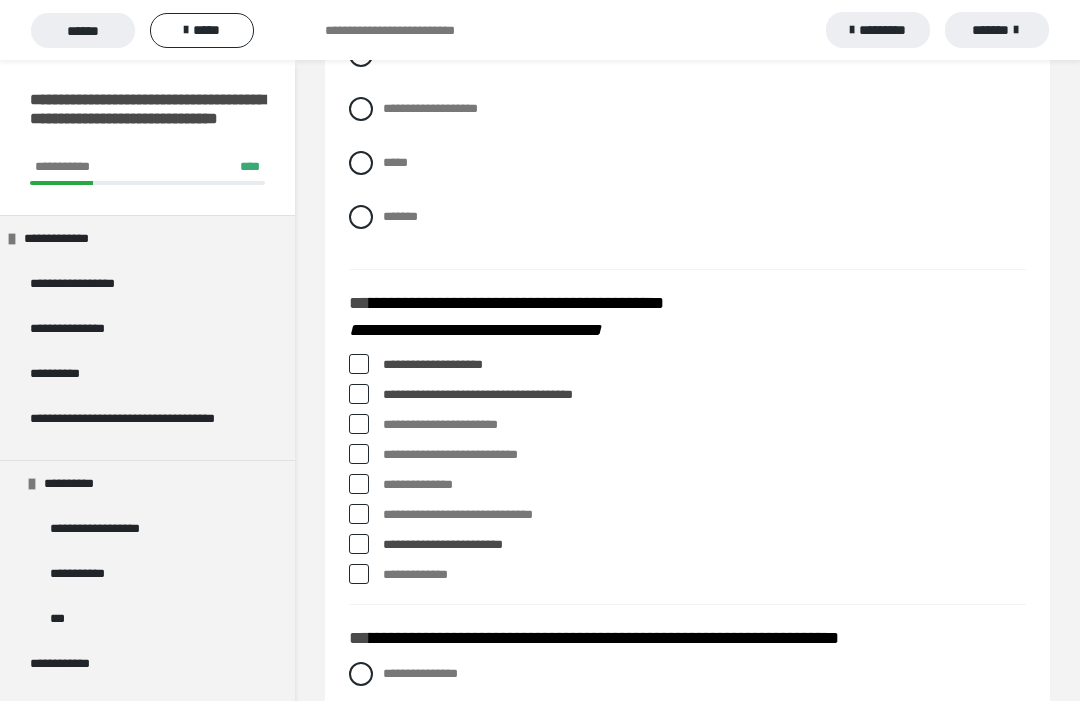 click at bounding box center [359, 424] 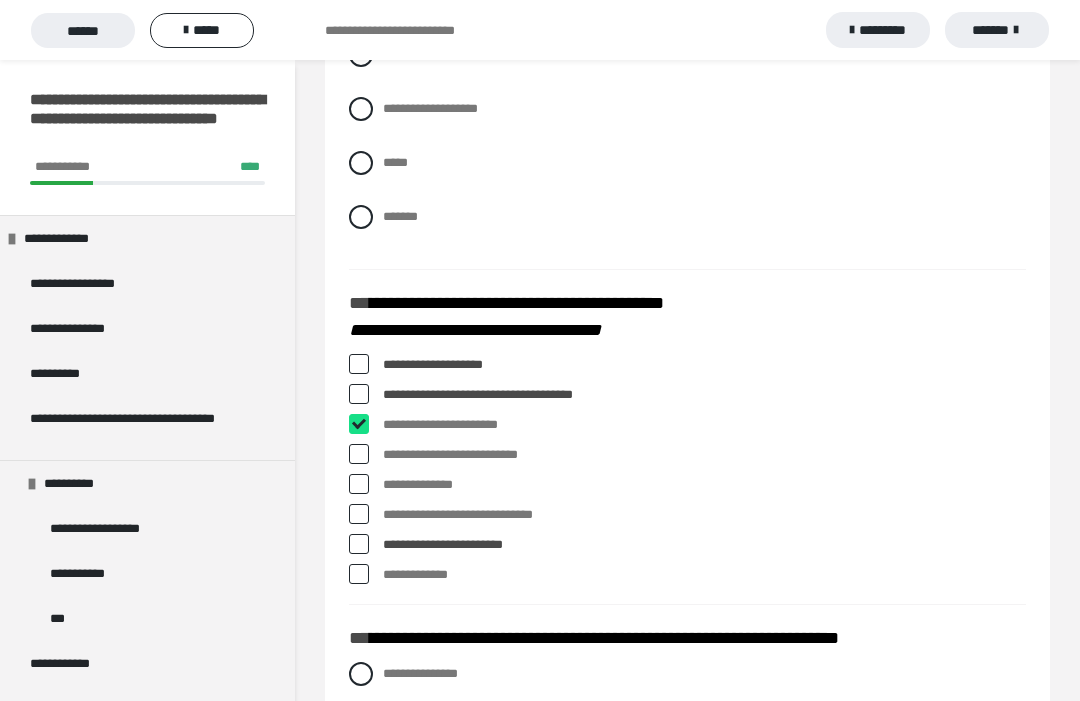 checkbox on "****" 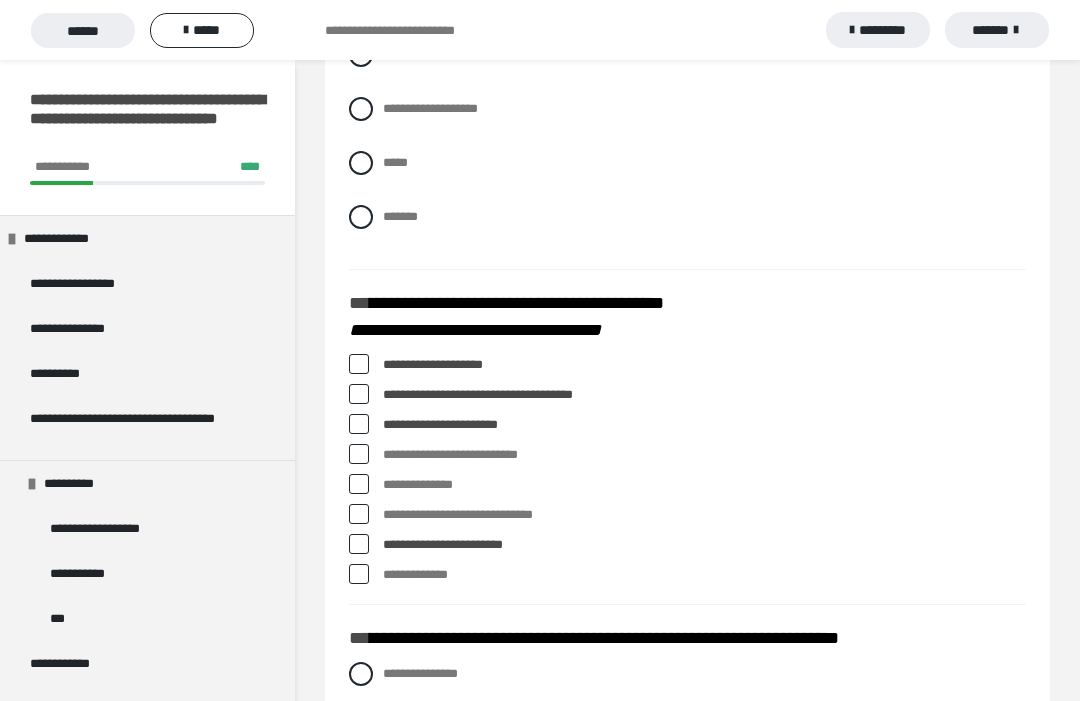 click at bounding box center (359, 454) 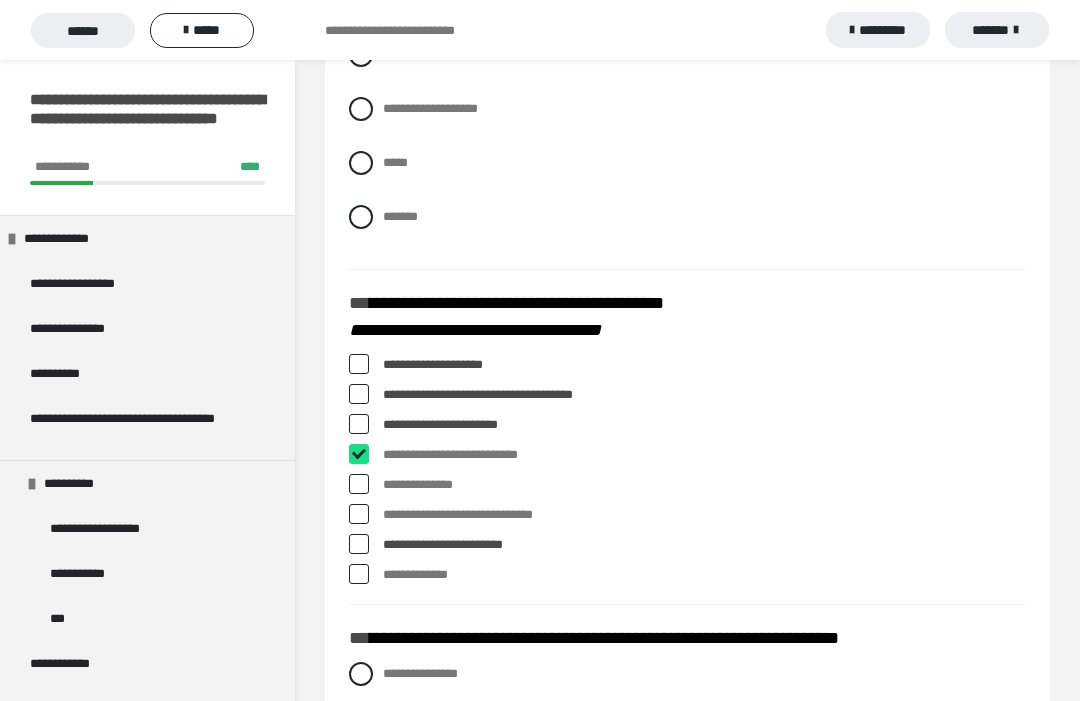 checkbox on "****" 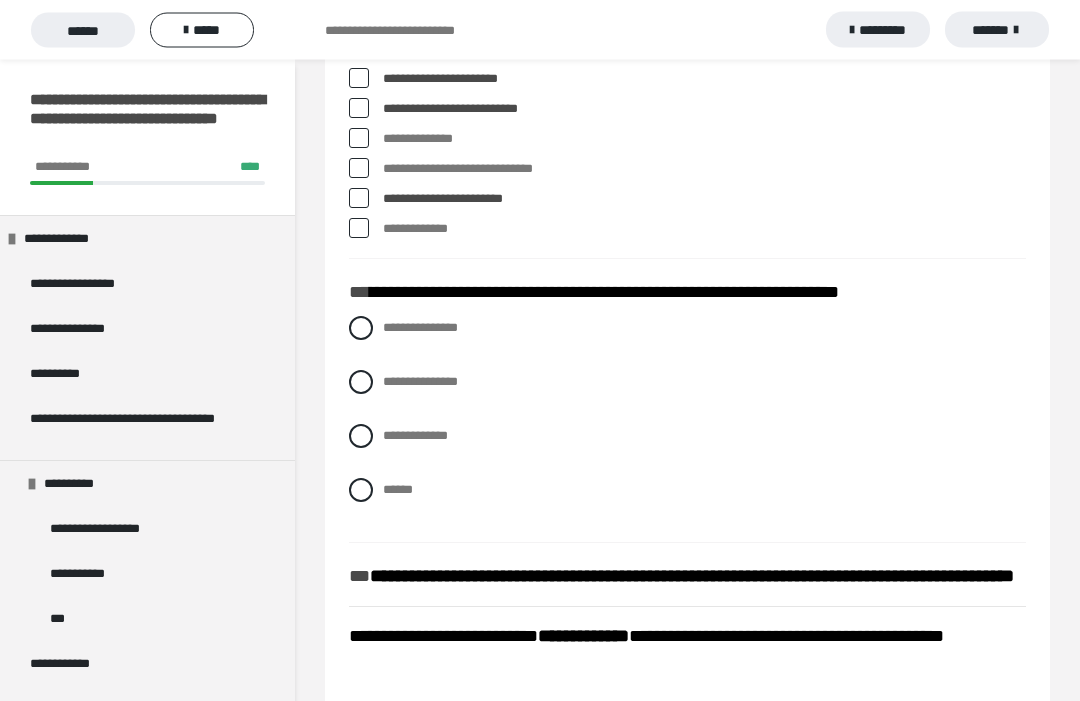 scroll, scrollTop: 2287, scrollLeft: 0, axis: vertical 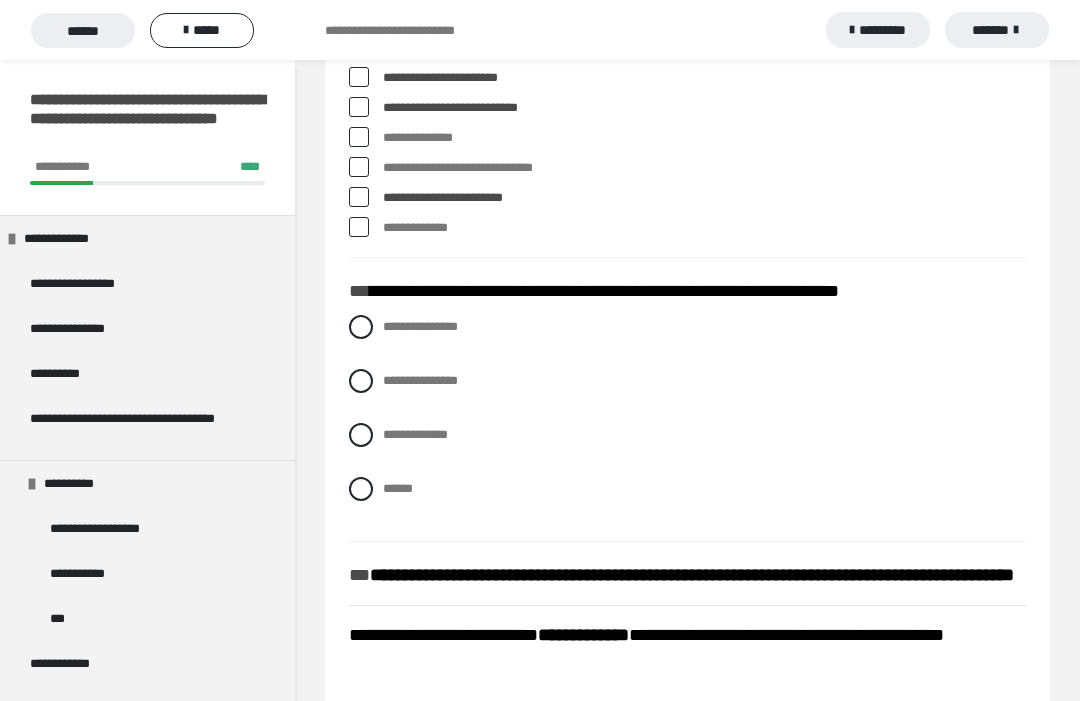 click on "**********" at bounding box center (420, 380) 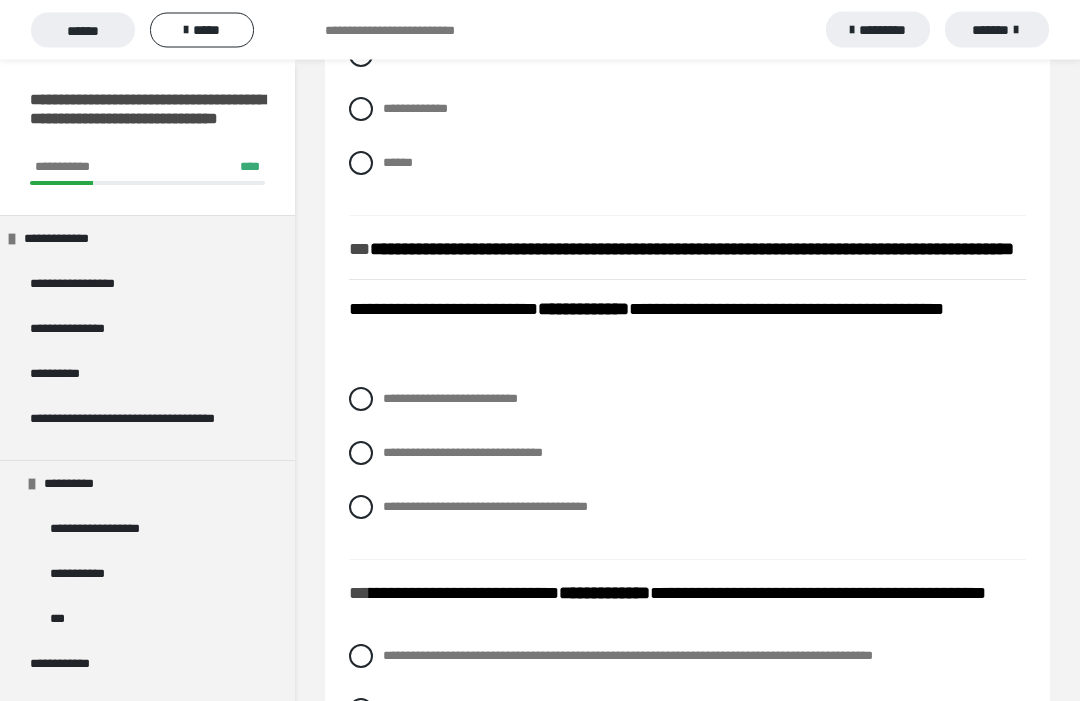 scroll, scrollTop: 2616, scrollLeft: 0, axis: vertical 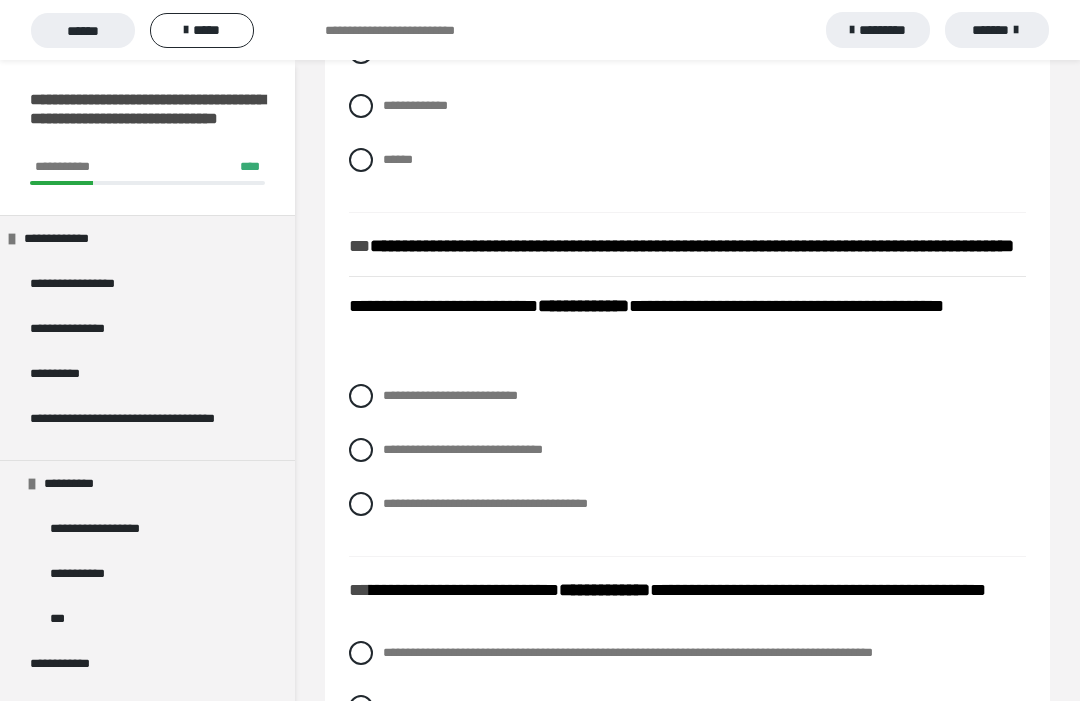 click on "**********" at bounding box center (485, 503) 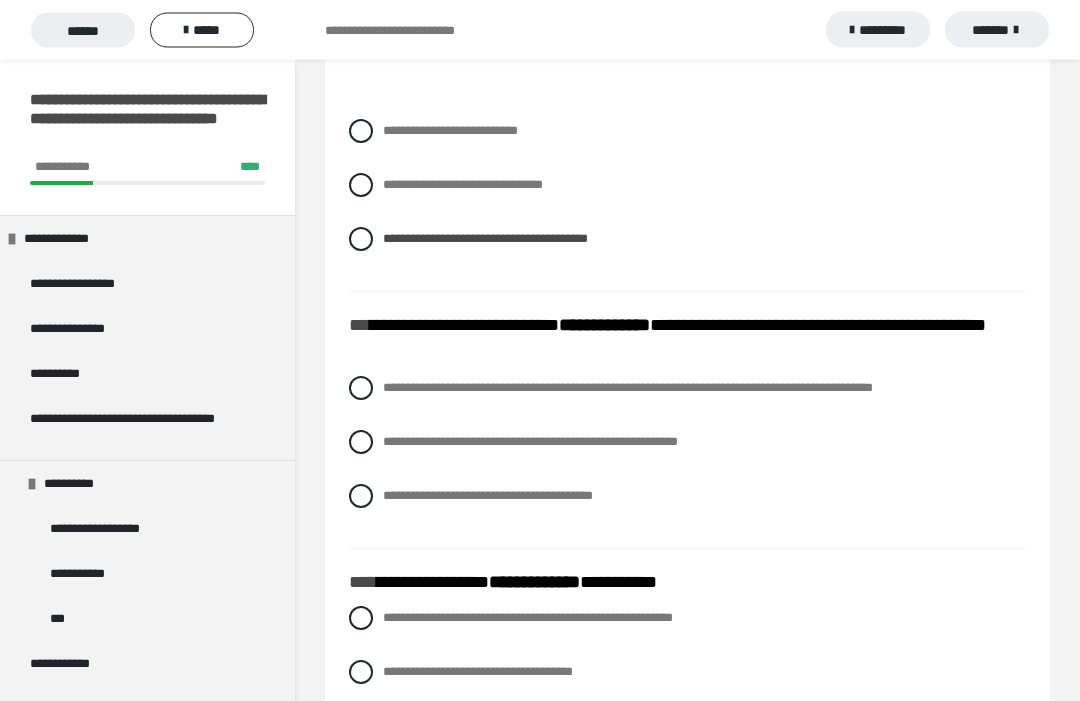 scroll, scrollTop: 2889, scrollLeft: 0, axis: vertical 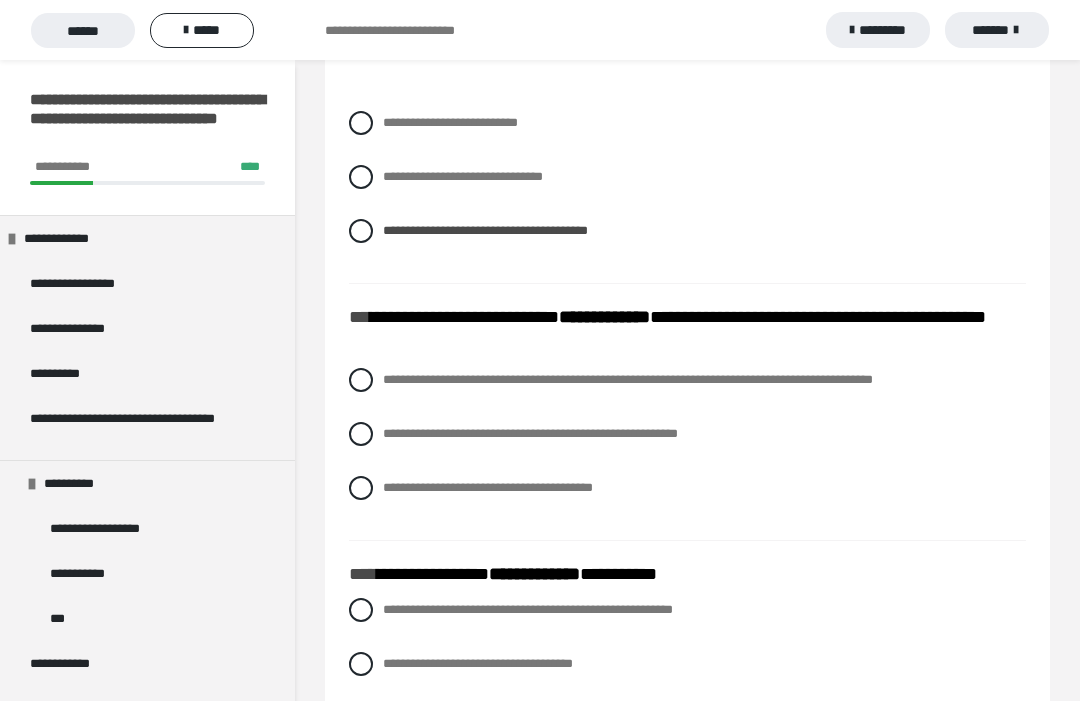 click at bounding box center [361, 380] 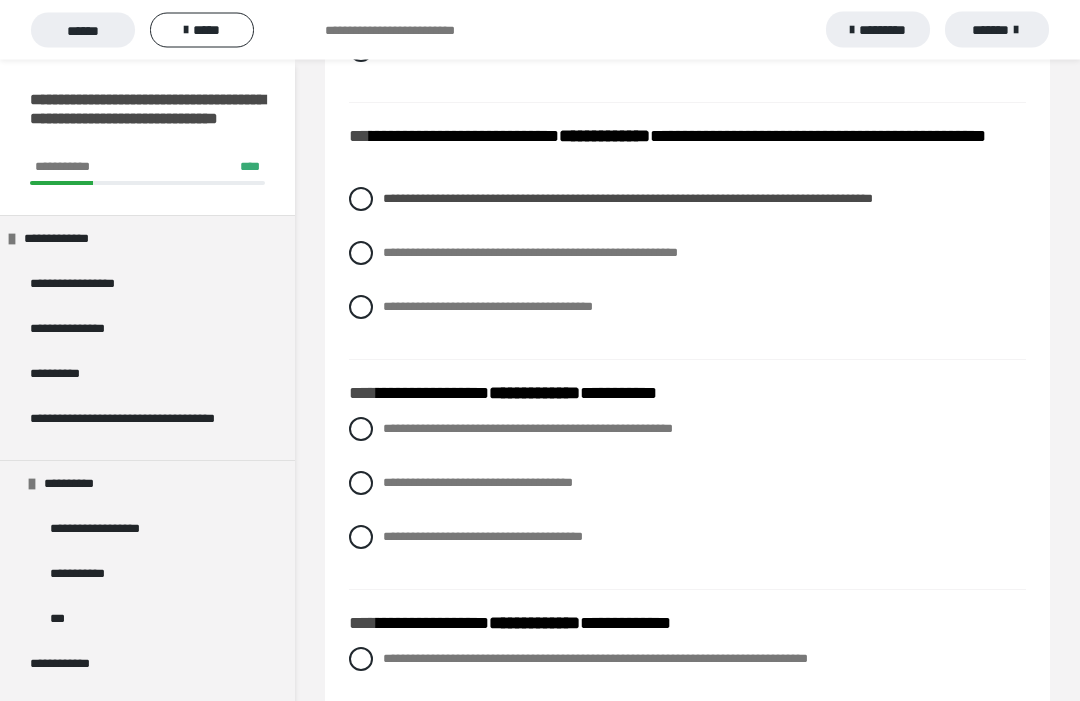 scroll, scrollTop: 3071, scrollLeft: 0, axis: vertical 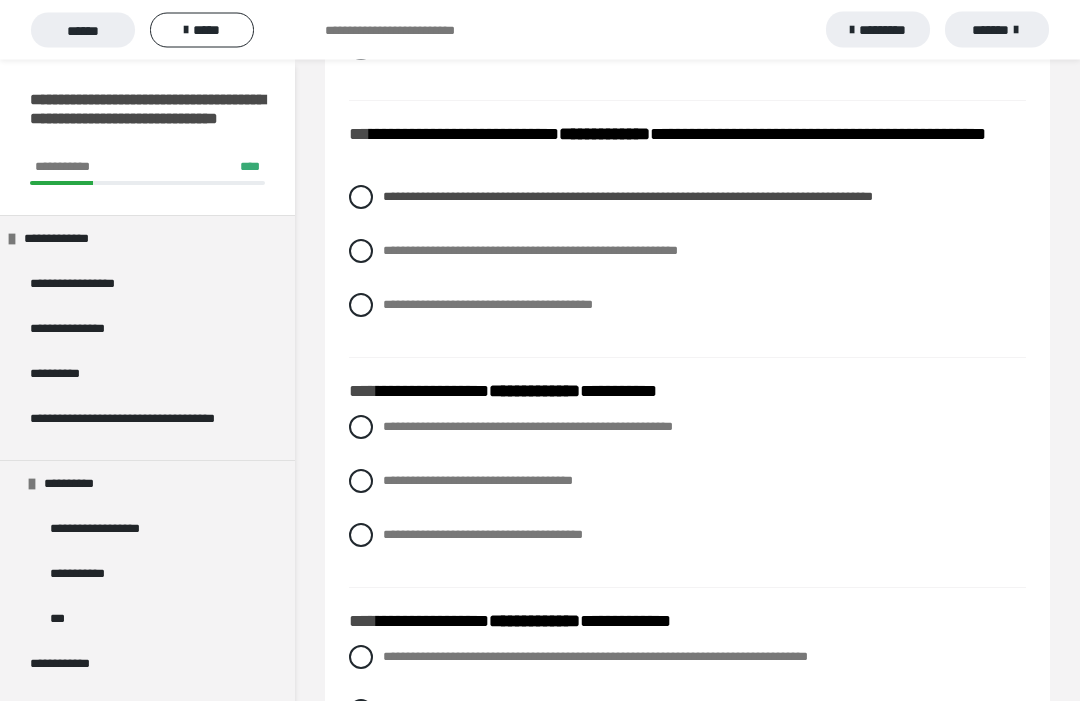 click at bounding box center [361, 428] 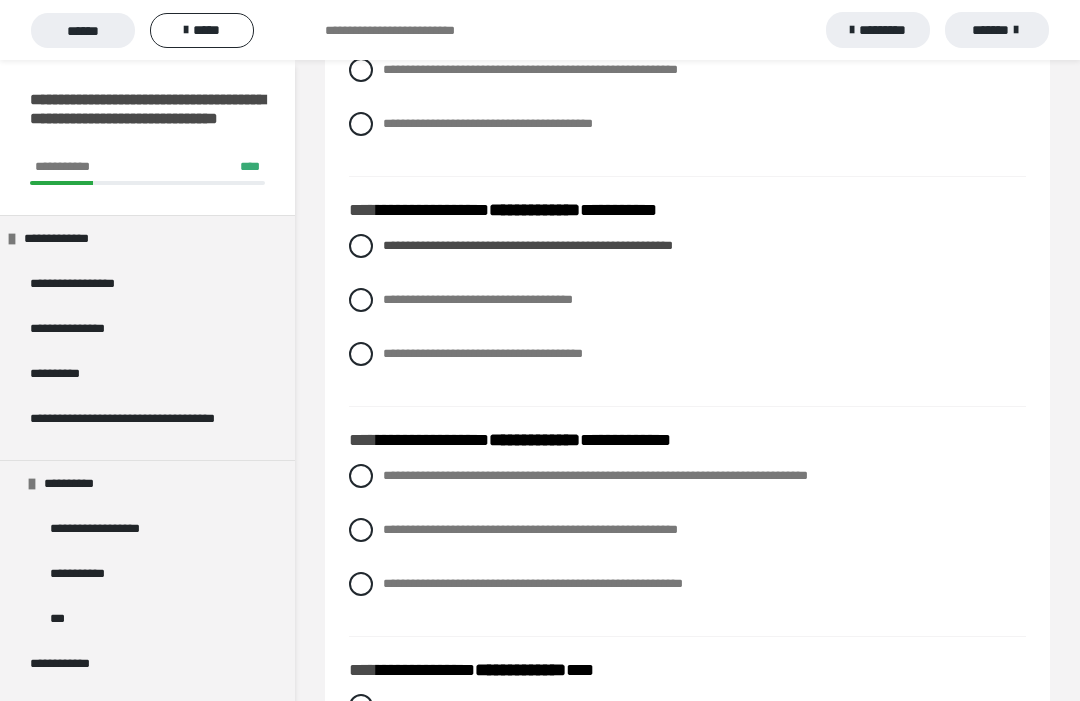 scroll, scrollTop: 3256, scrollLeft: 0, axis: vertical 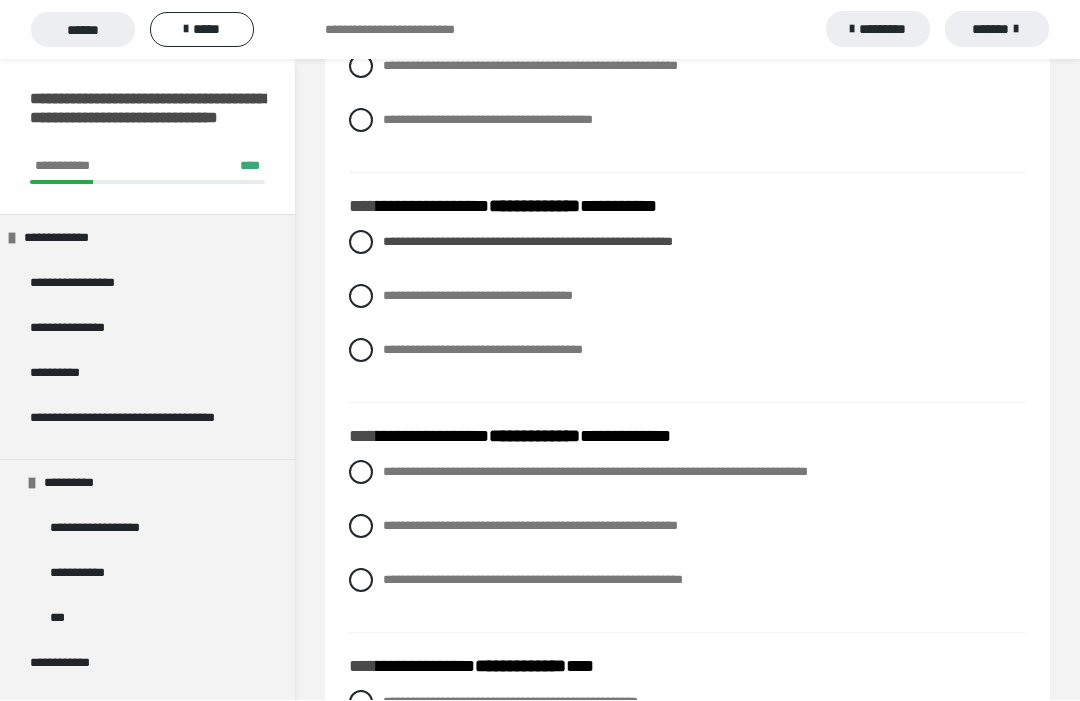 click on "**********" at bounding box center (687, 473) 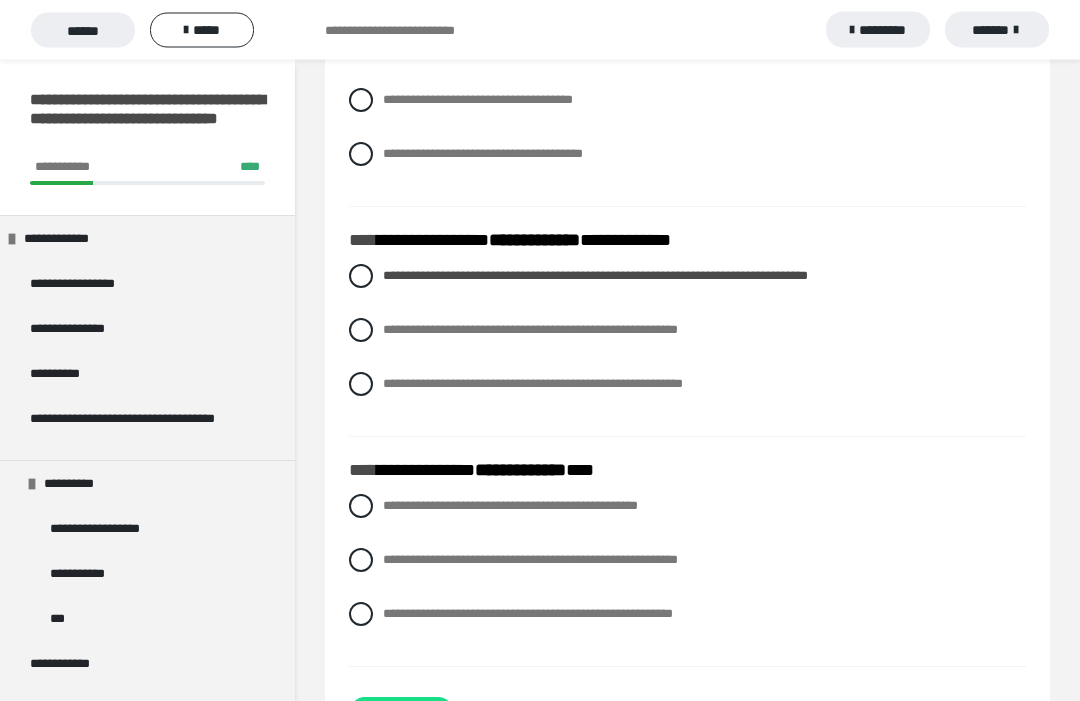 scroll, scrollTop: 3454, scrollLeft: 0, axis: vertical 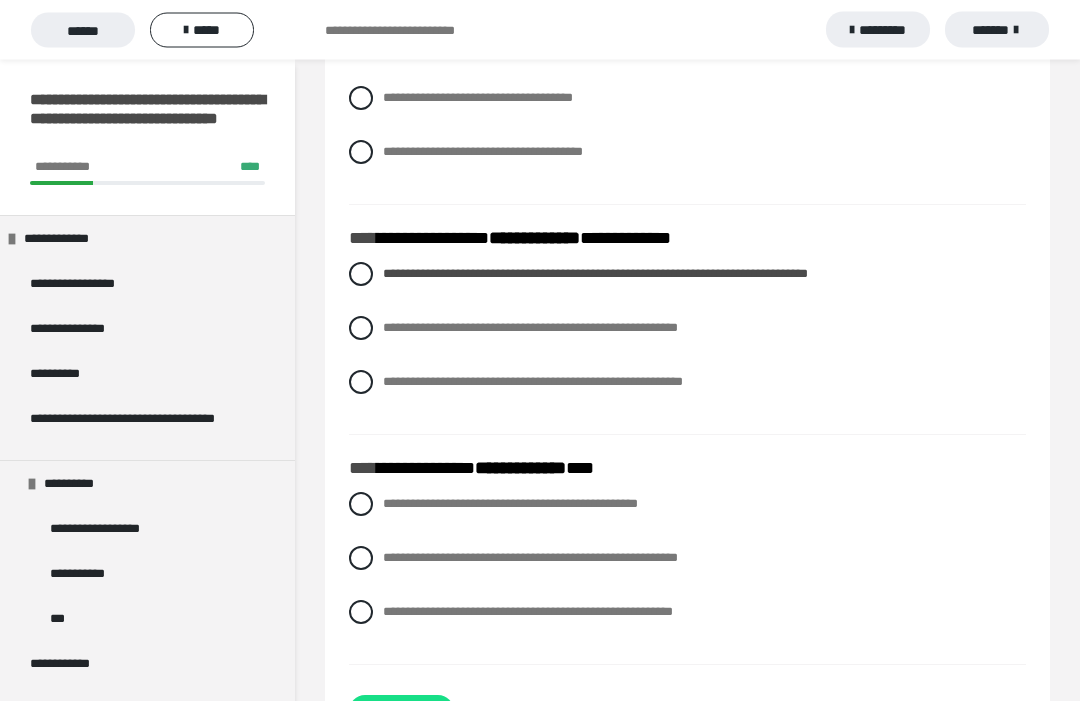click on "**********" at bounding box center [510, 504] 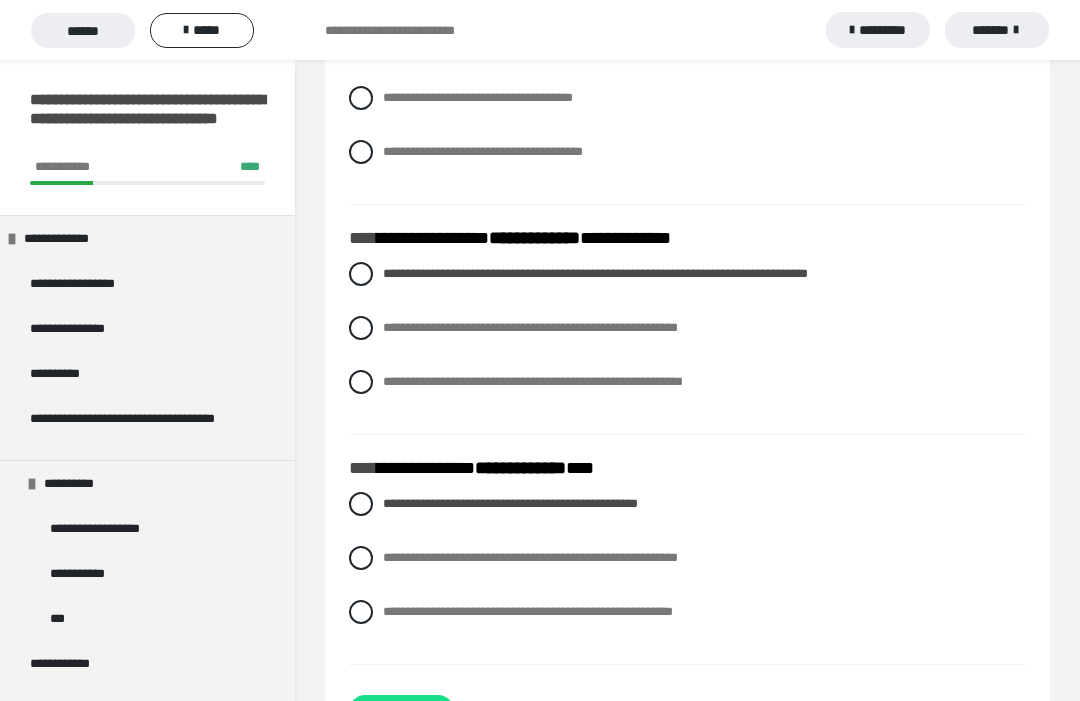 click on "**********" at bounding box center (401, 711) 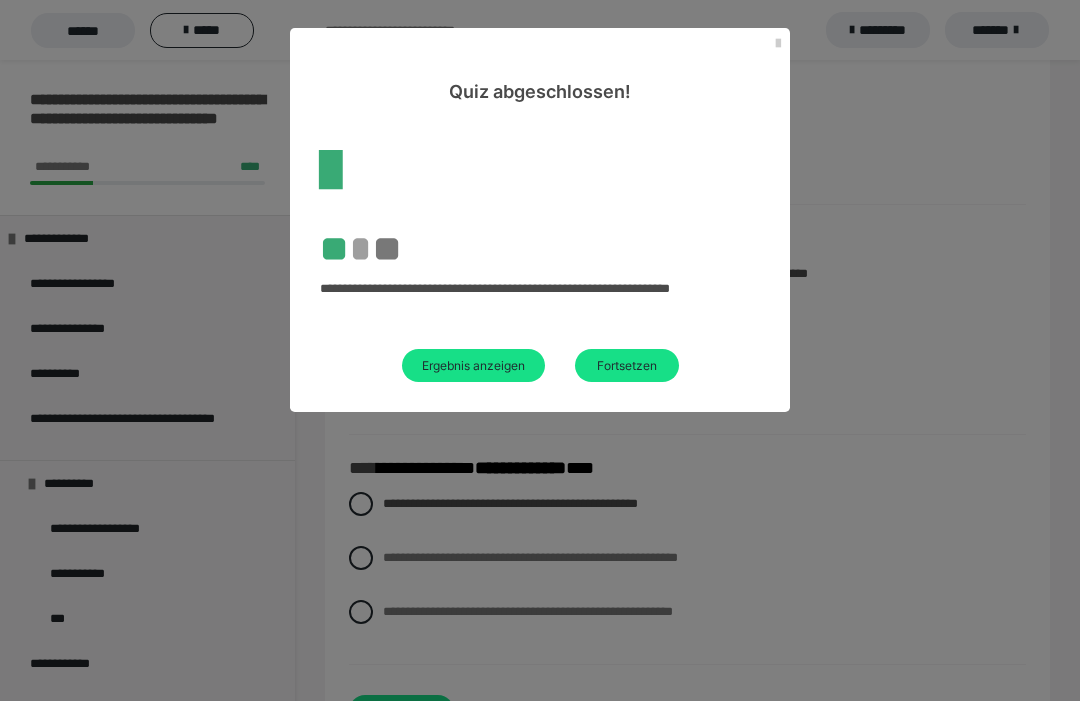 scroll, scrollTop: 60, scrollLeft: 0, axis: vertical 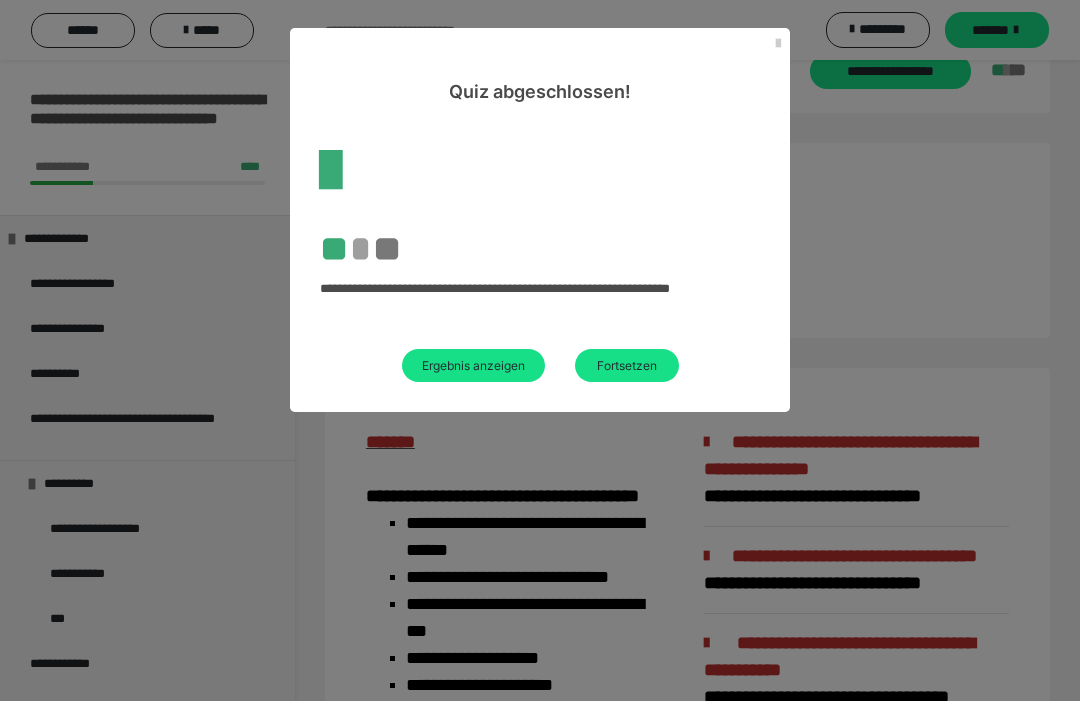 click on "Ergebnis anzeigen" at bounding box center (473, 365) 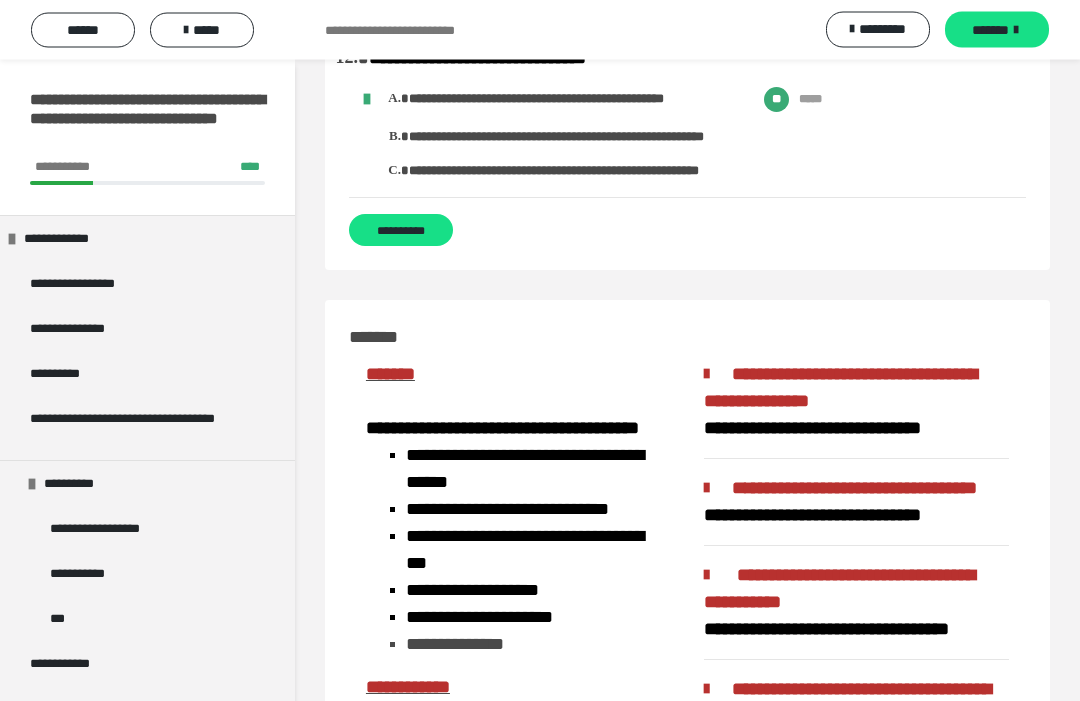 click on "**********" at bounding box center (401, 231) 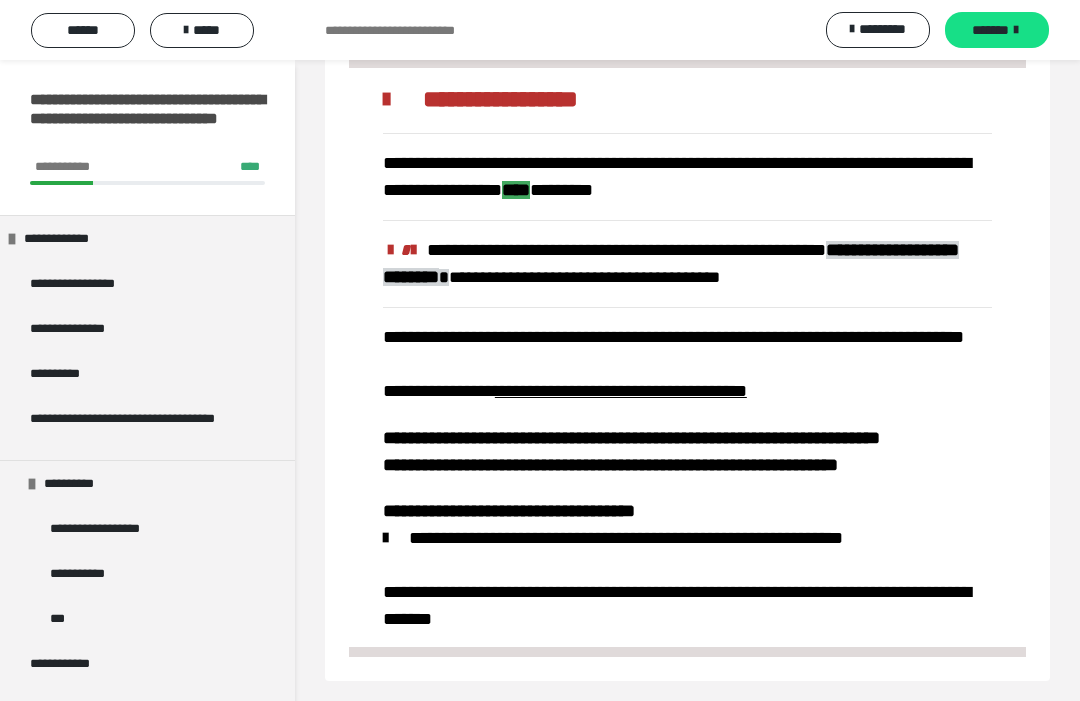 click on "*******" at bounding box center [990, 30] 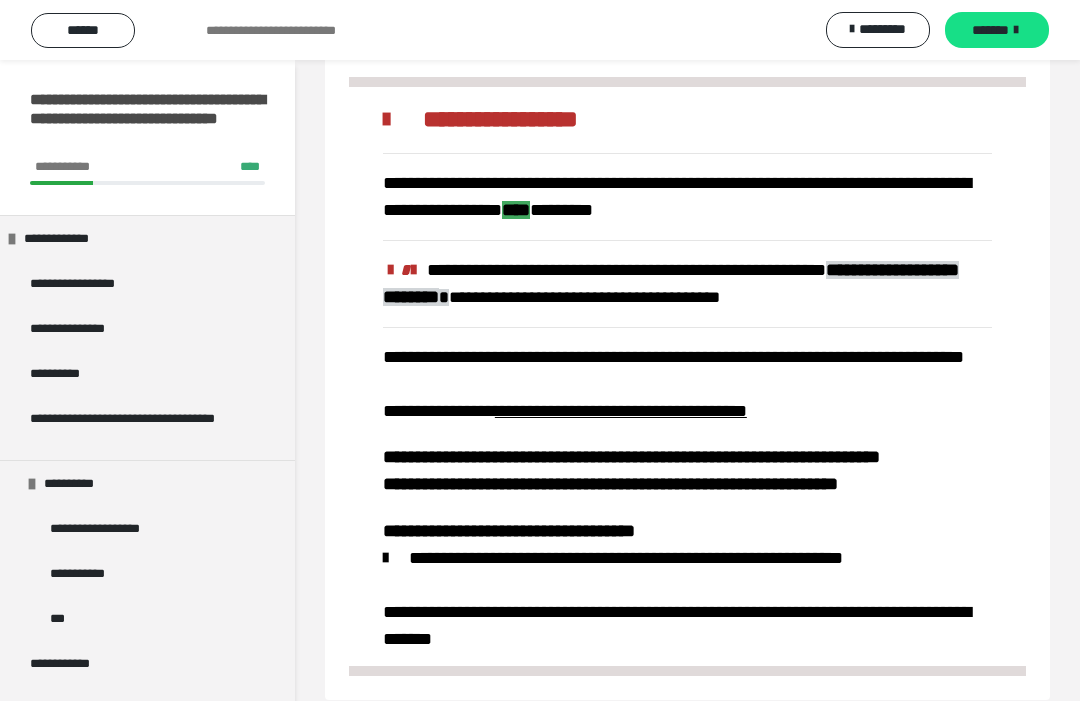 scroll, scrollTop: 1520, scrollLeft: 0, axis: vertical 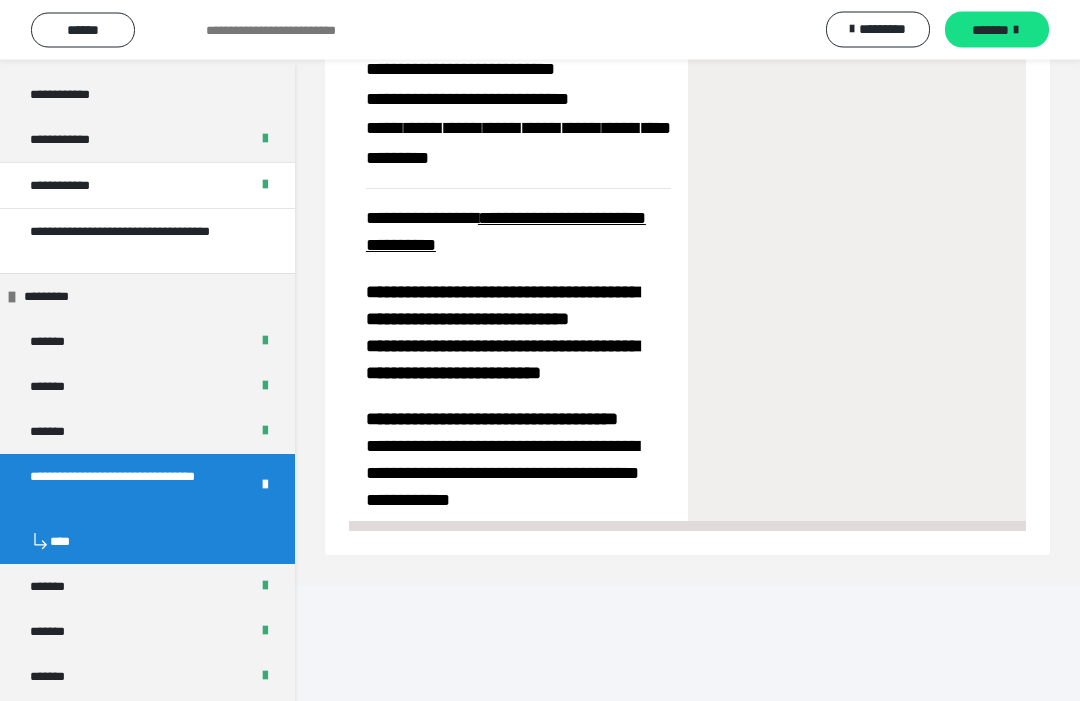 click on "**********" at bounding box center [147, 487] 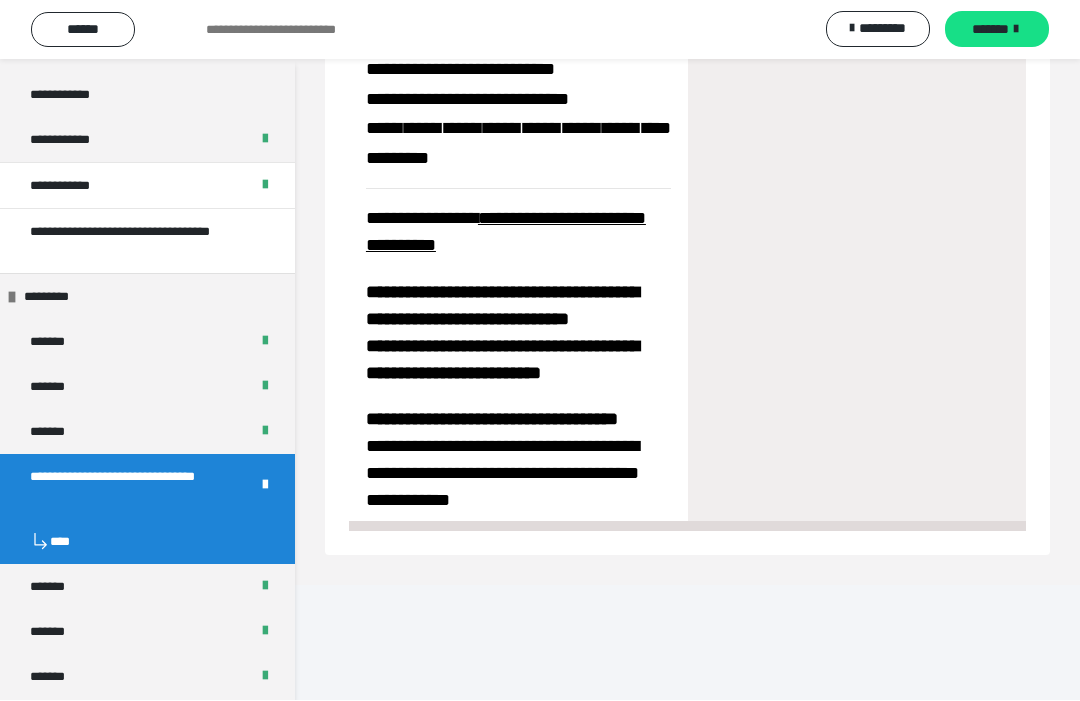 scroll, scrollTop: 1520, scrollLeft: 0, axis: vertical 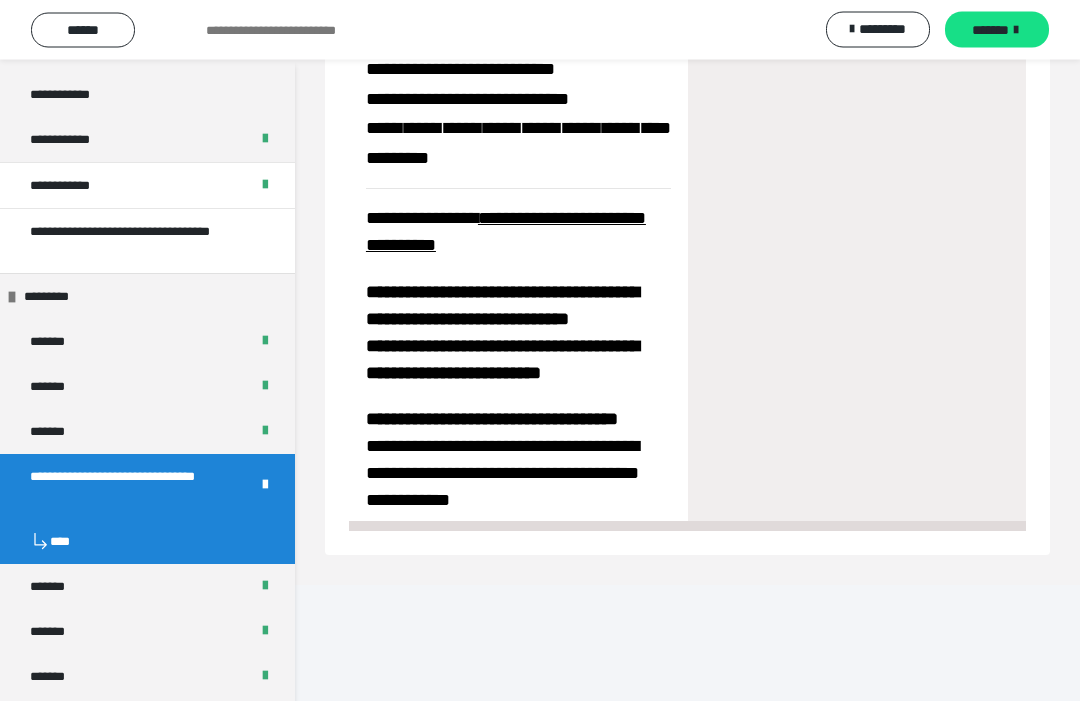 click on "*******" at bounding box center [990, 30] 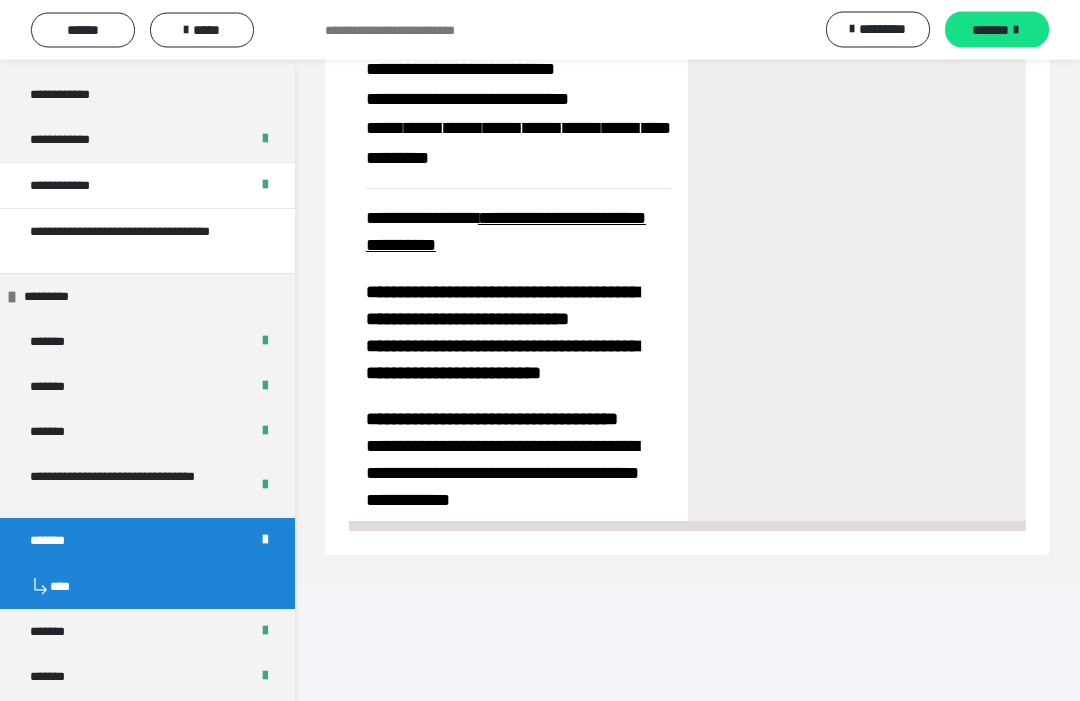 scroll, scrollTop: 1501, scrollLeft: 0, axis: vertical 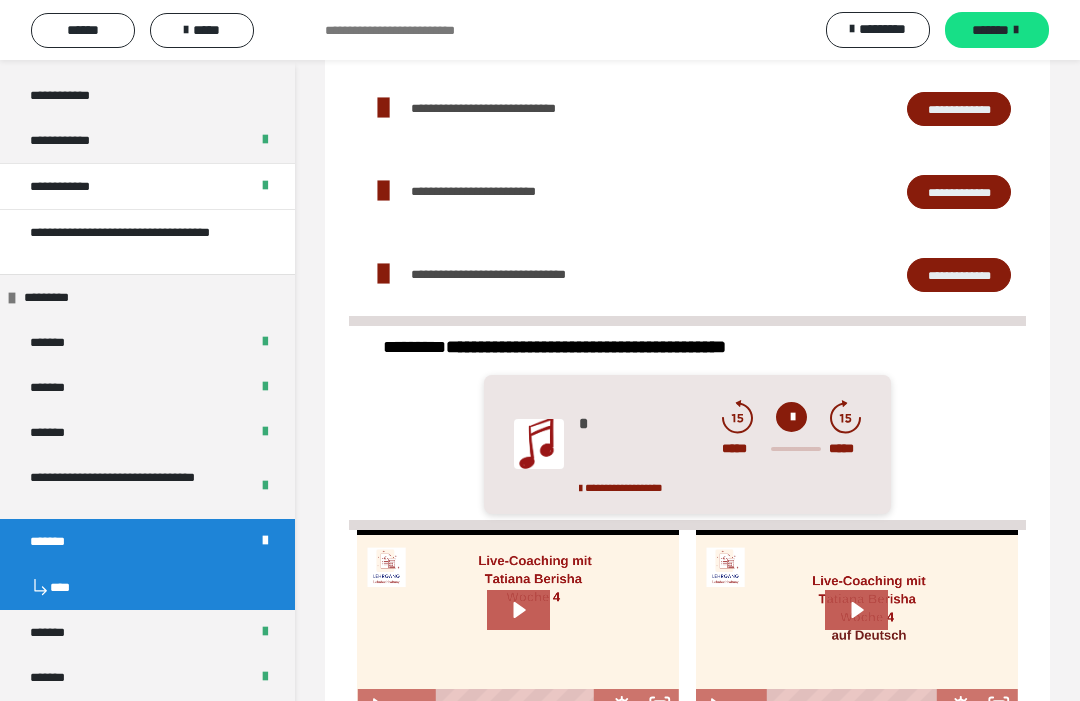 click on "**********" at bounding box center (131, 487) 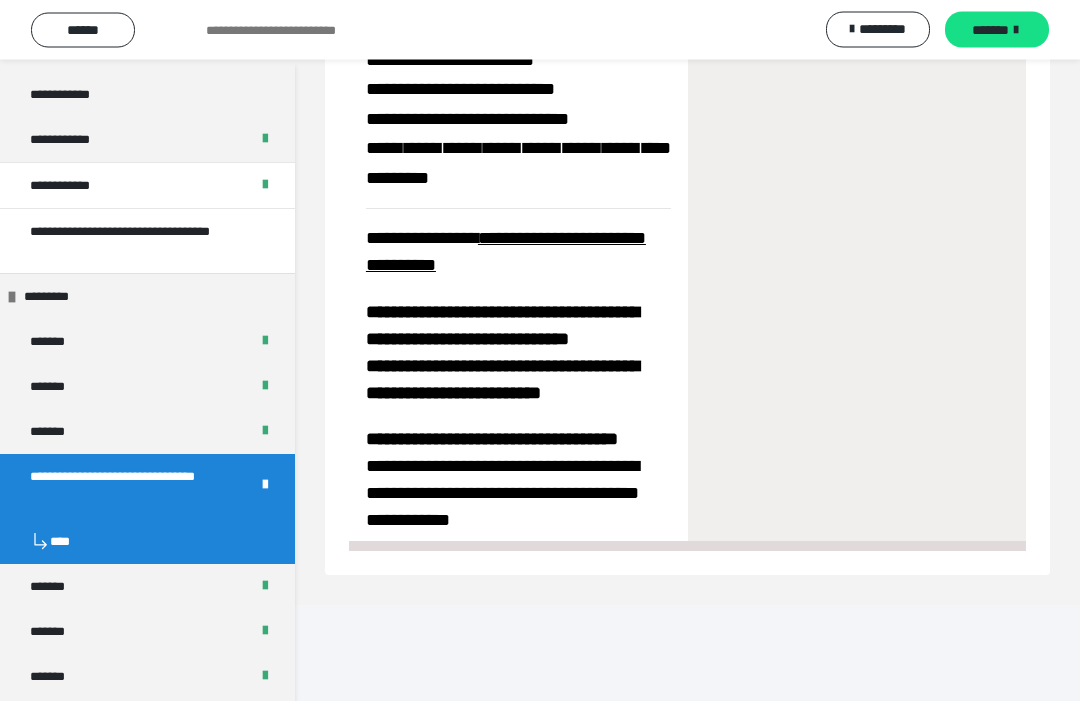 scroll, scrollTop: 1520, scrollLeft: 0, axis: vertical 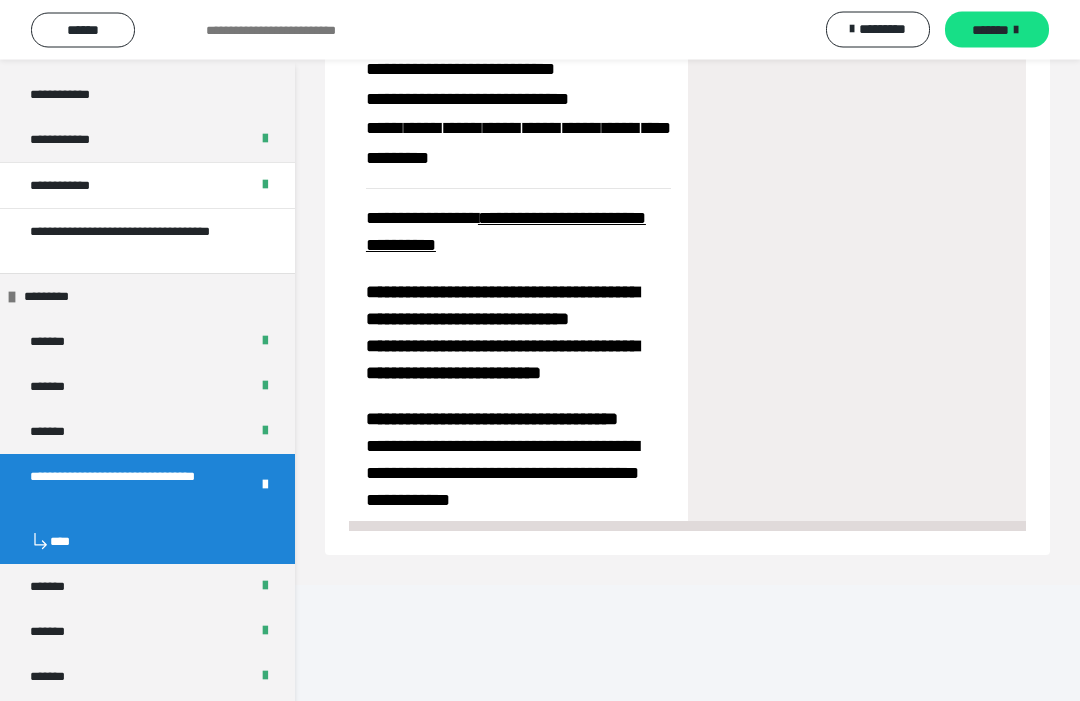 click on "*******" at bounding box center [990, 30] 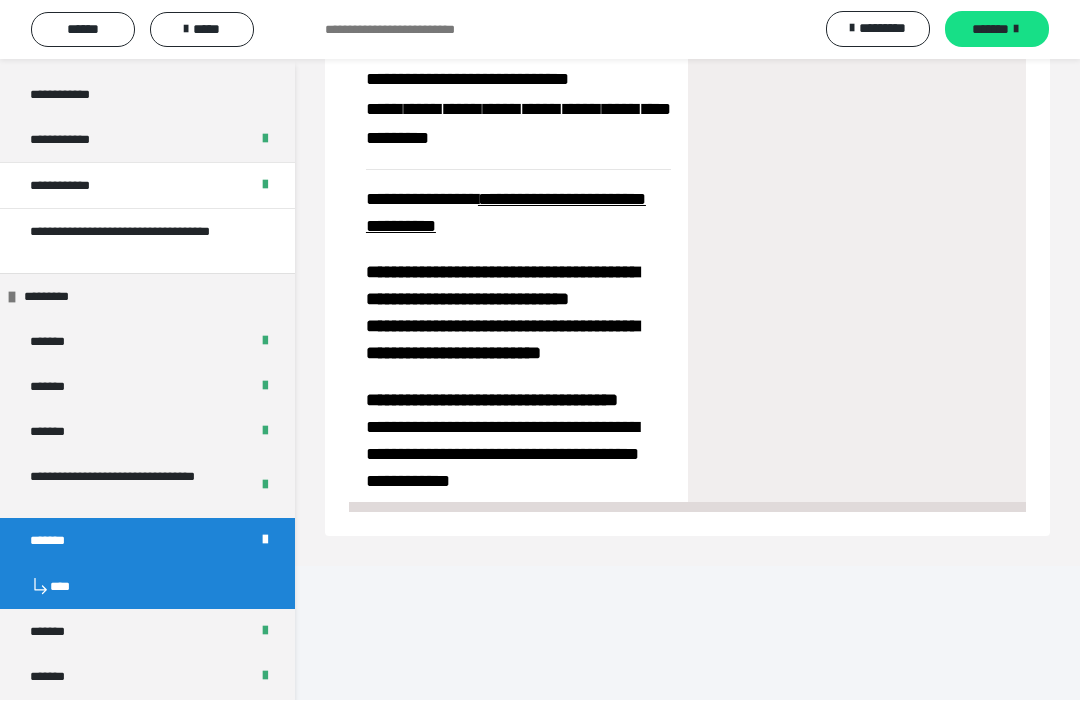 scroll, scrollTop: 1501, scrollLeft: 0, axis: vertical 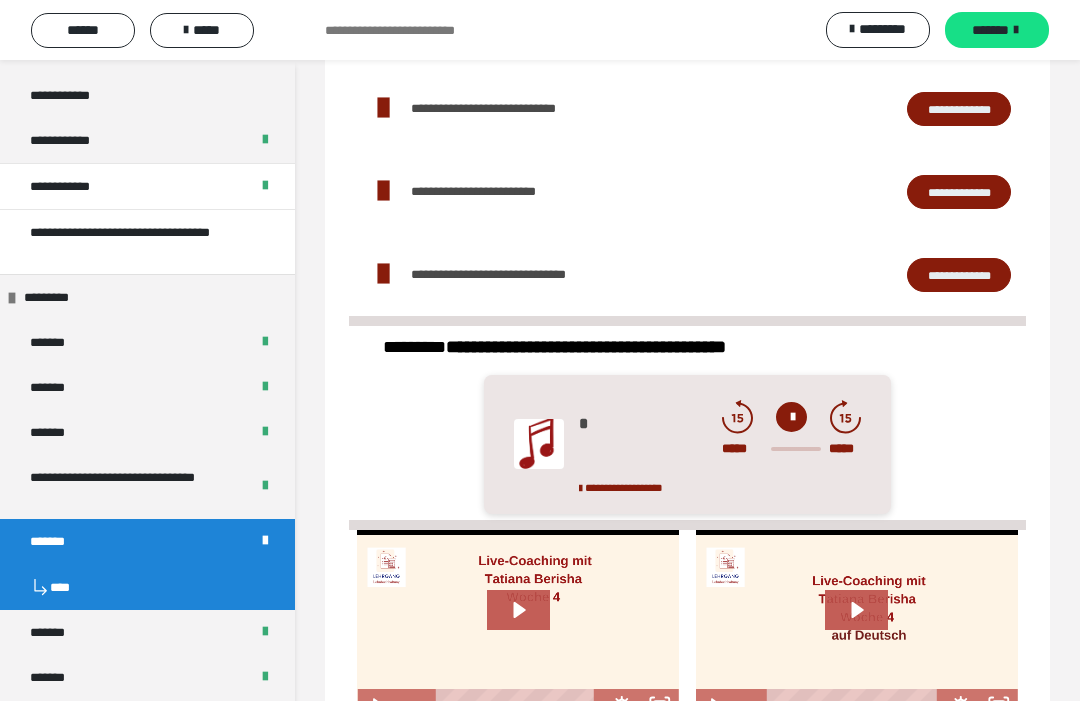 click on "*****" at bounding box center [202, 30] 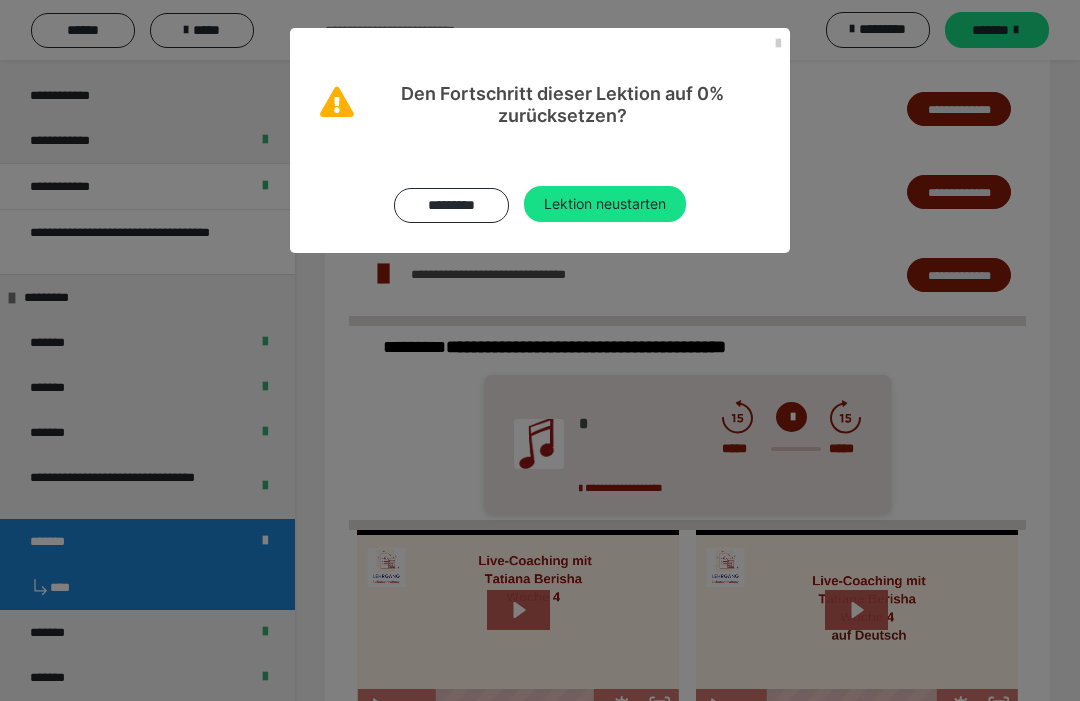 click on "Lektion neustarten" at bounding box center [605, 204] 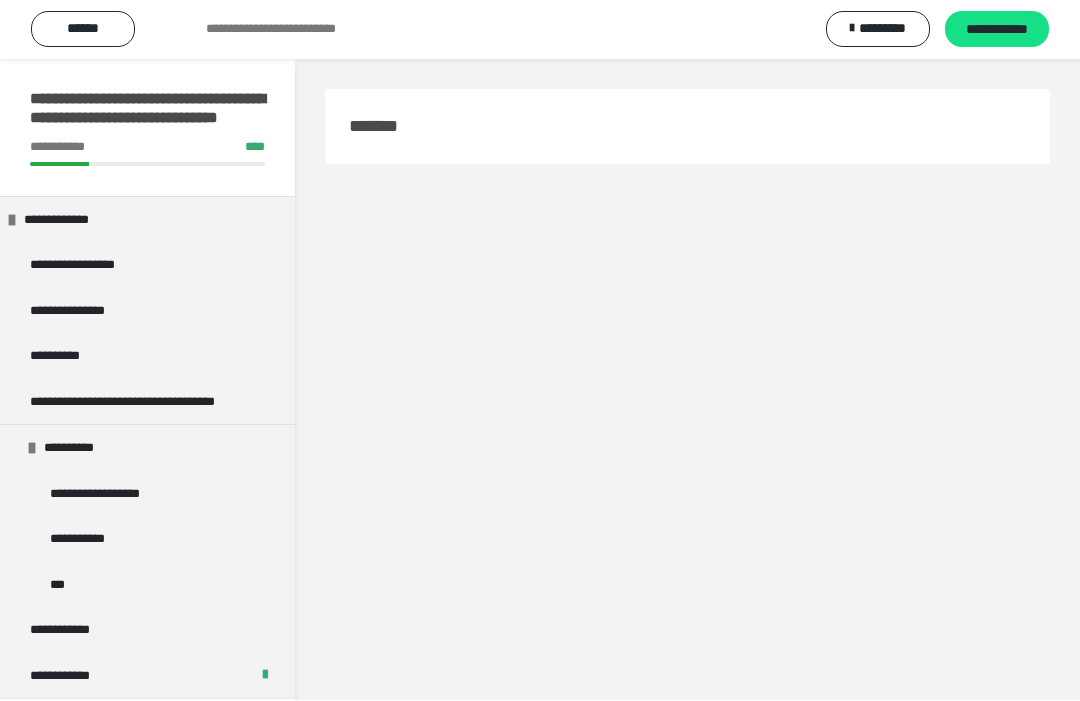 scroll, scrollTop: 1, scrollLeft: 0, axis: vertical 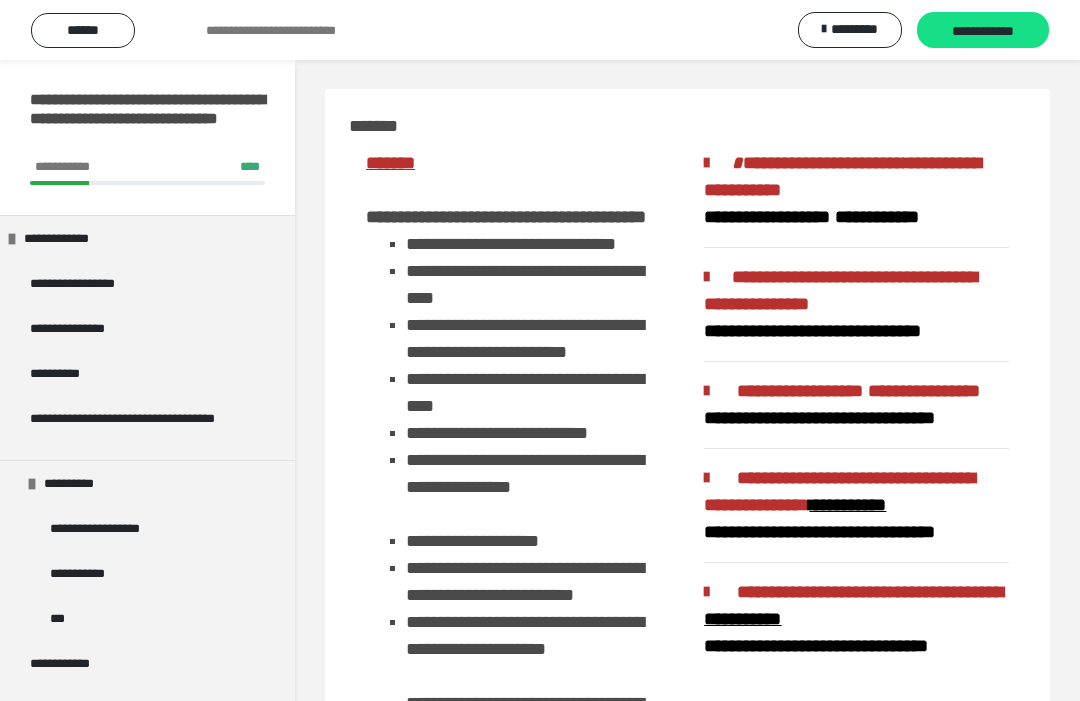 click on "**********" at bounding box center (983, 31) 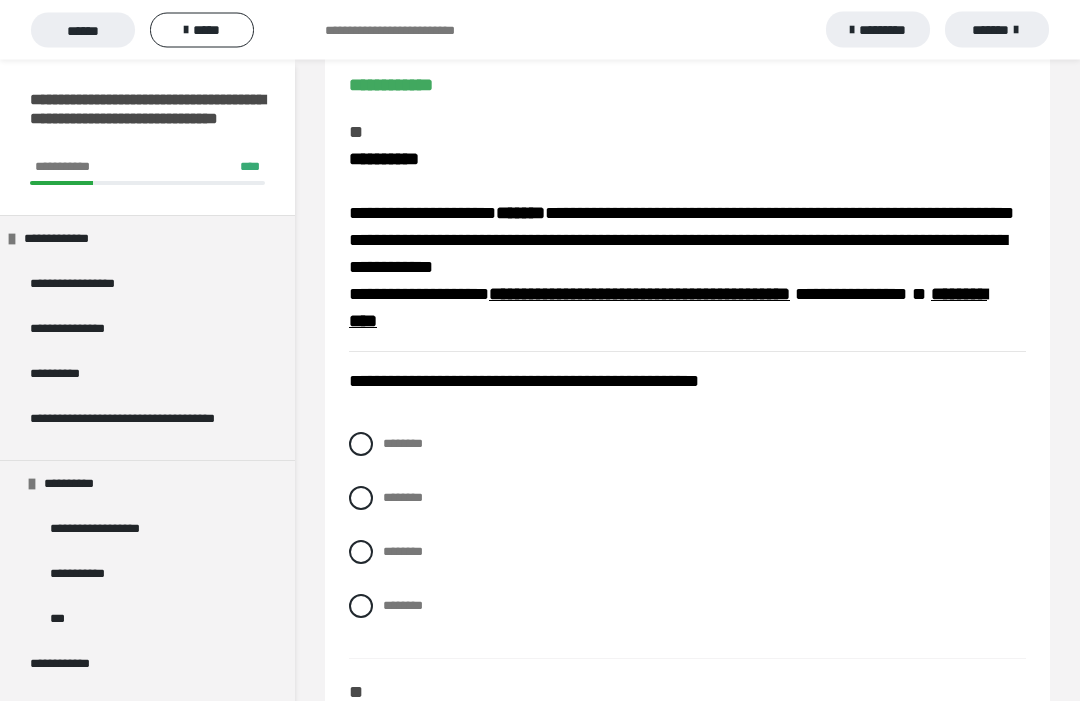 scroll, scrollTop: 204, scrollLeft: 0, axis: vertical 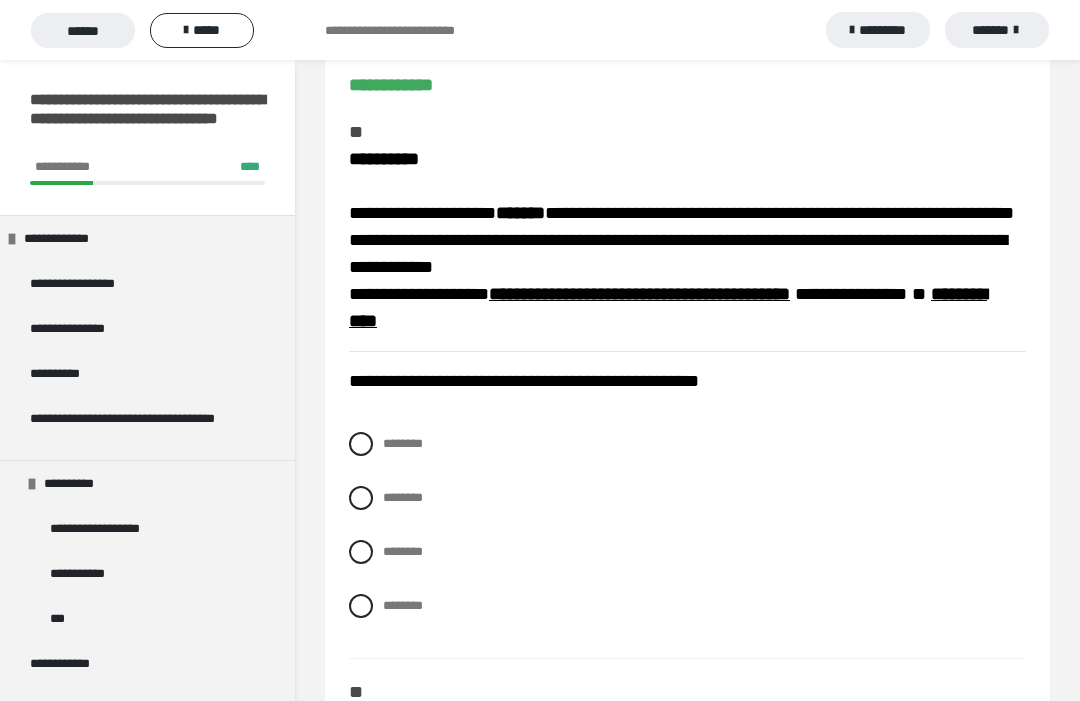 click at bounding box center (361, 498) 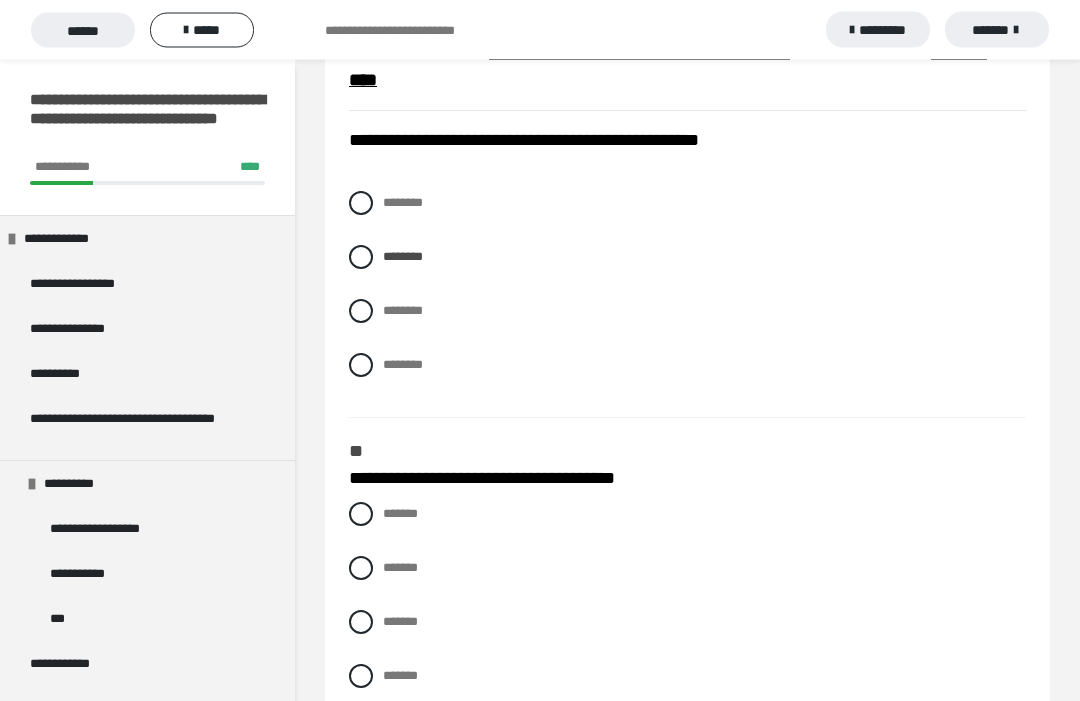 scroll, scrollTop: 445, scrollLeft: 0, axis: vertical 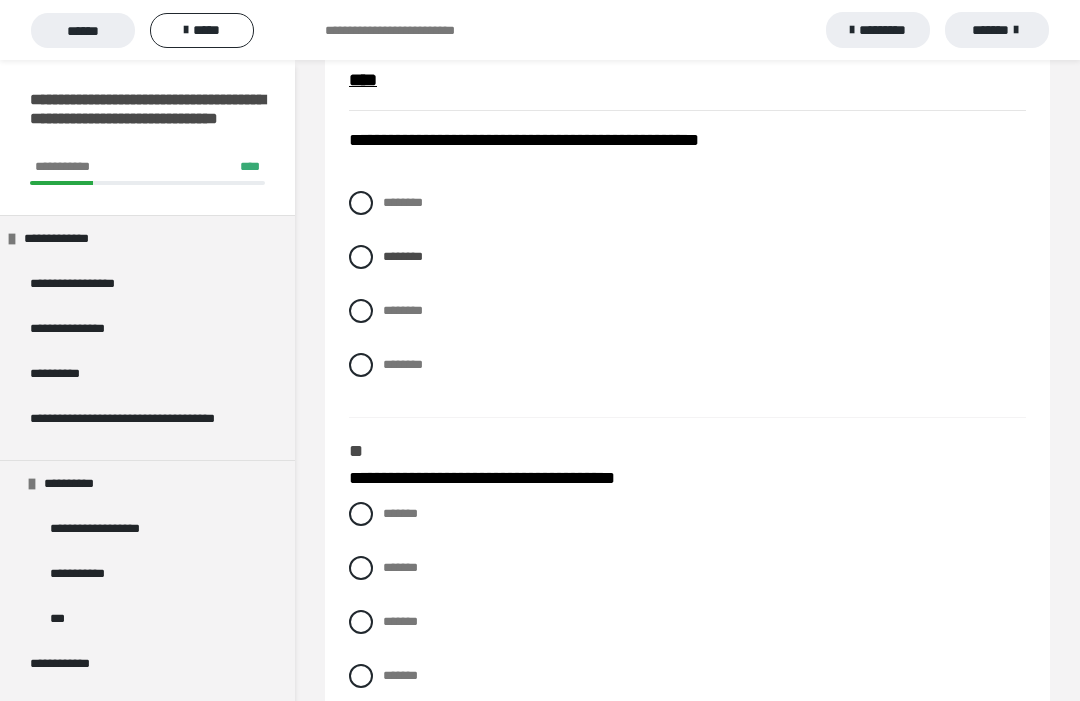 click at bounding box center (361, 622) 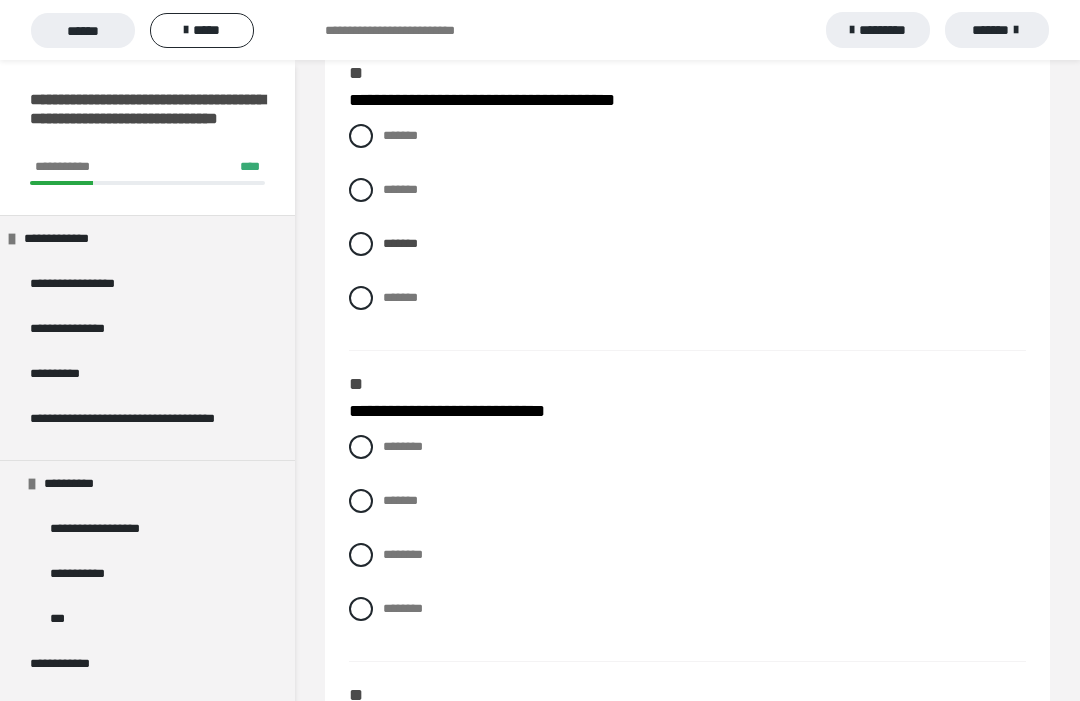 scroll, scrollTop: 829, scrollLeft: 0, axis: vertical 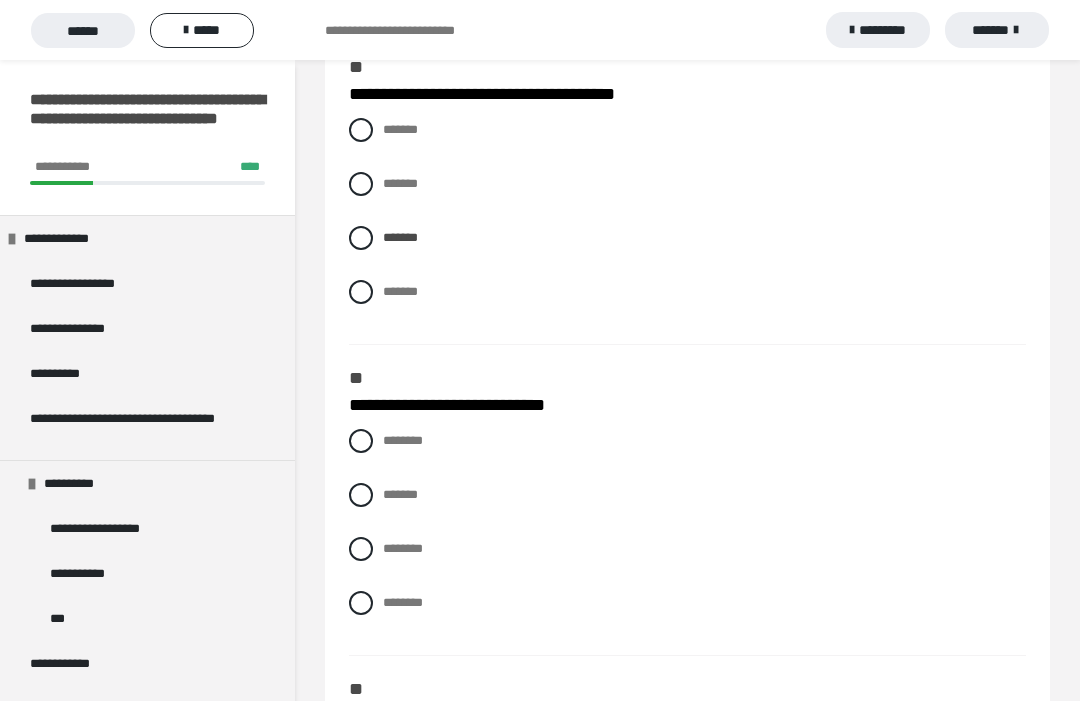 click at bounding box center [361, 495] 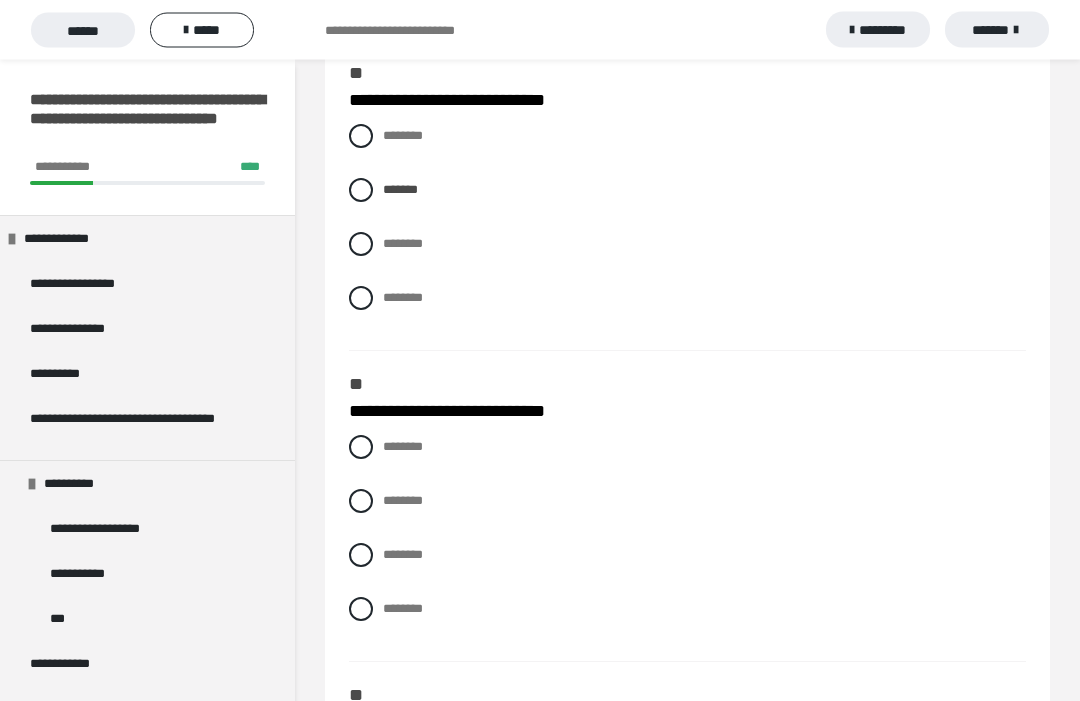 scroll, scrollTop: 1139, scrollLeft: 0, axis: vertical 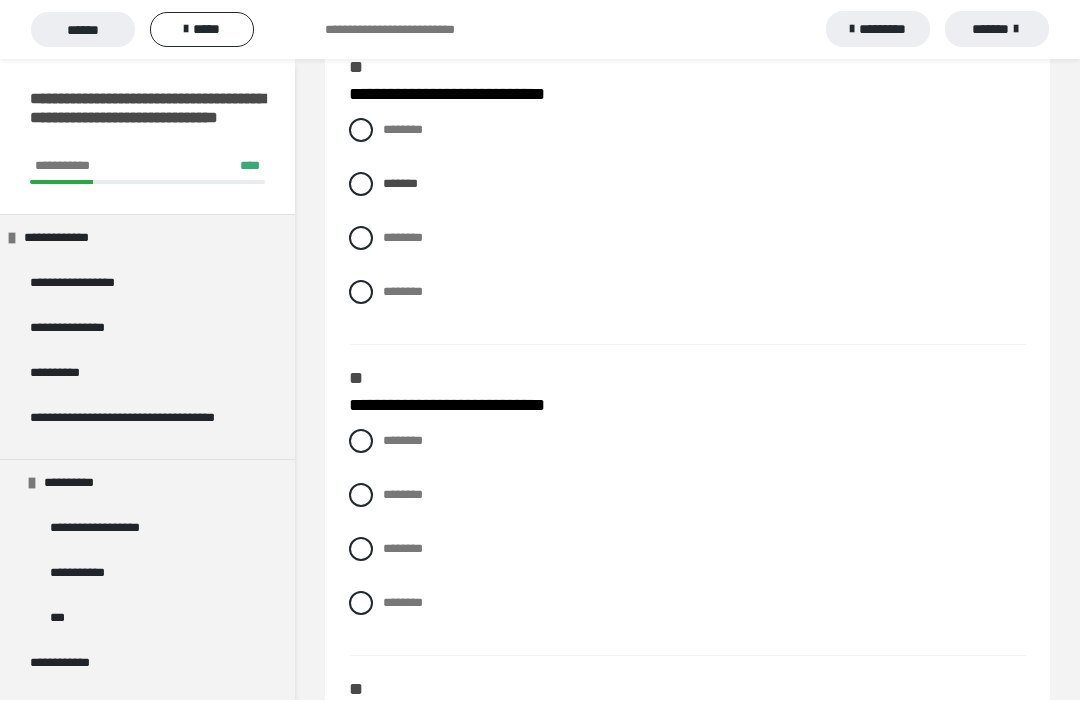 click at bounding box center (361, 550) 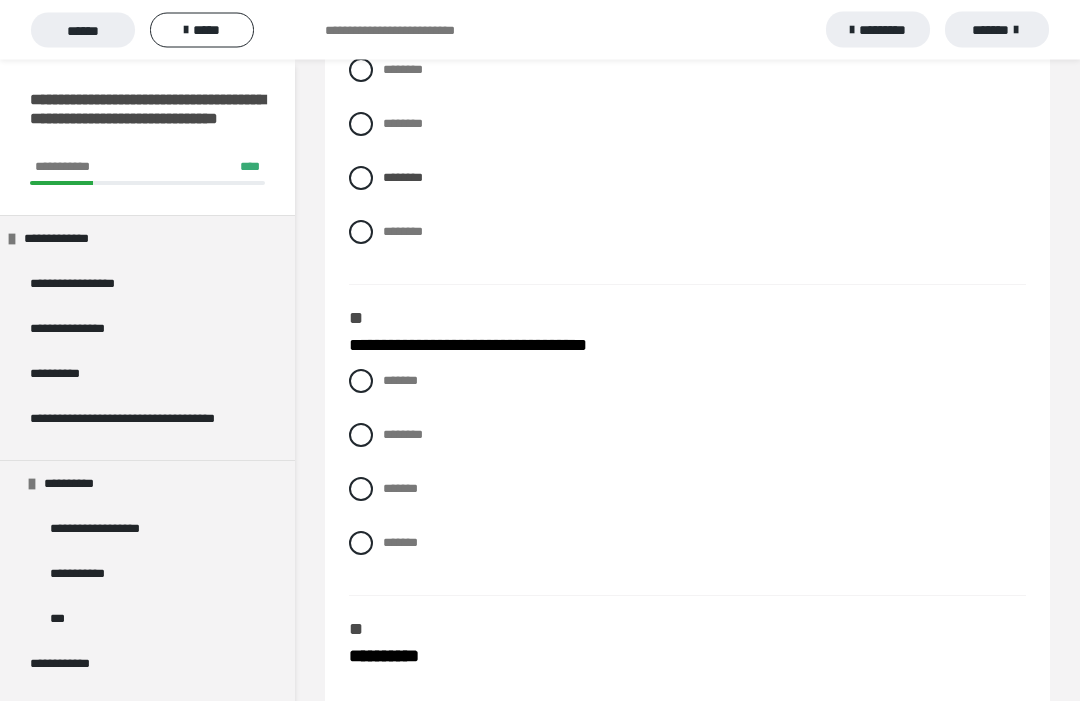 scroll, scrollTop: 1513, scrollLeft: 0, axis: vertical 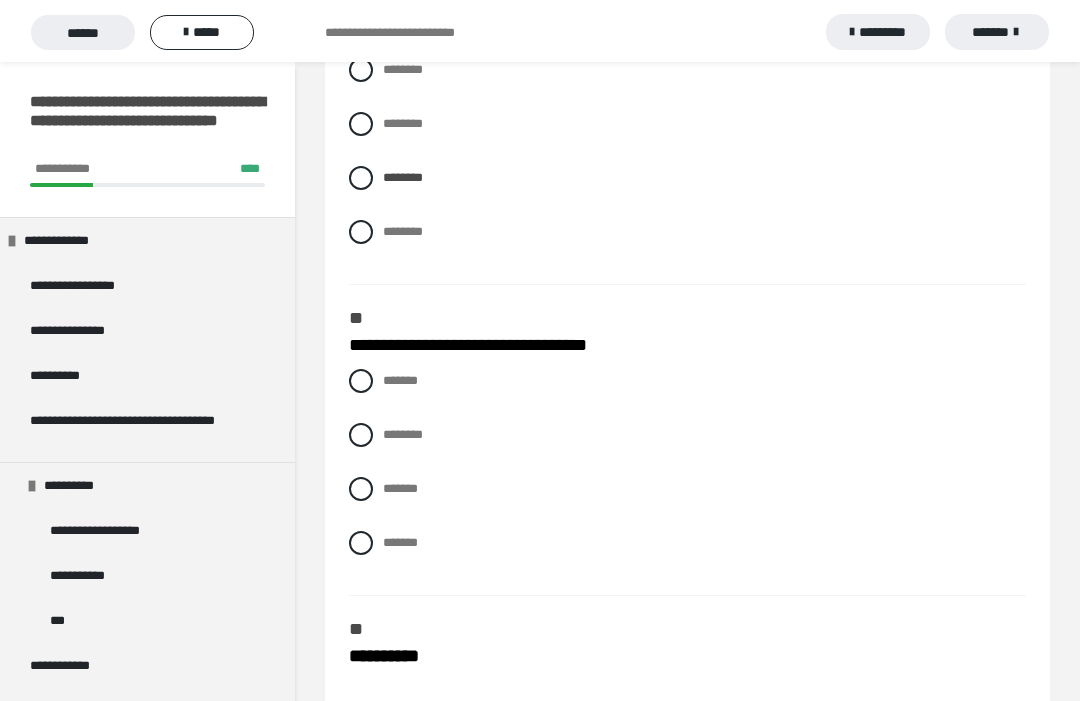 click at bounding box center [361, 487] 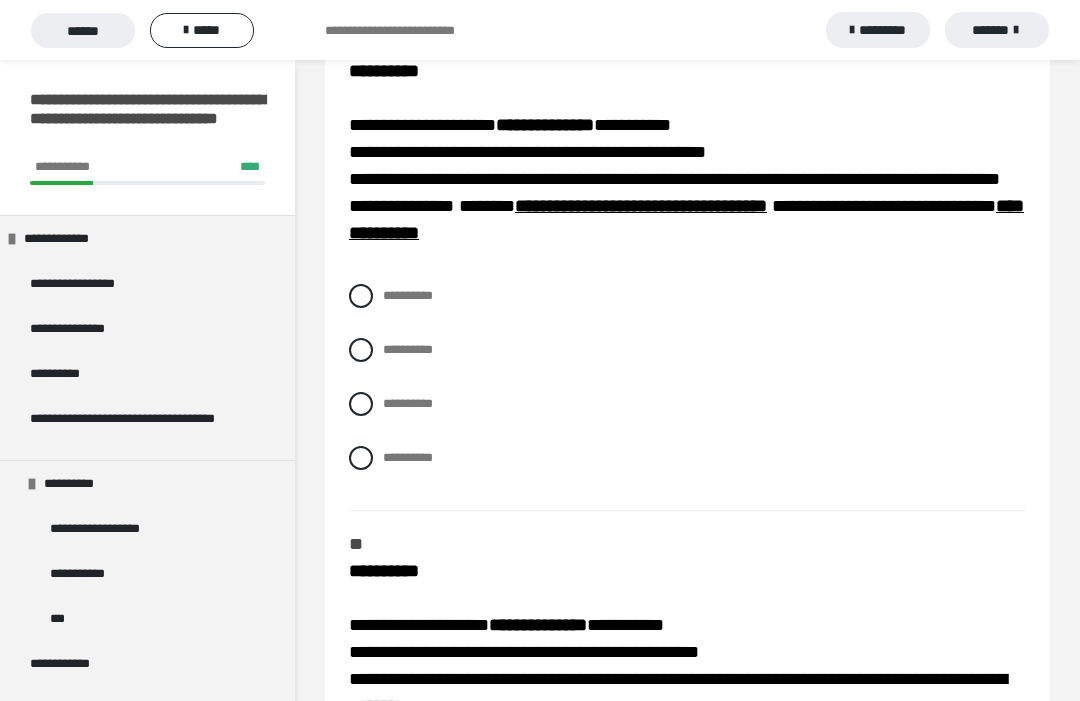 scroll, scrollTop: 2095, scrollLeft: 0, axis: vertical 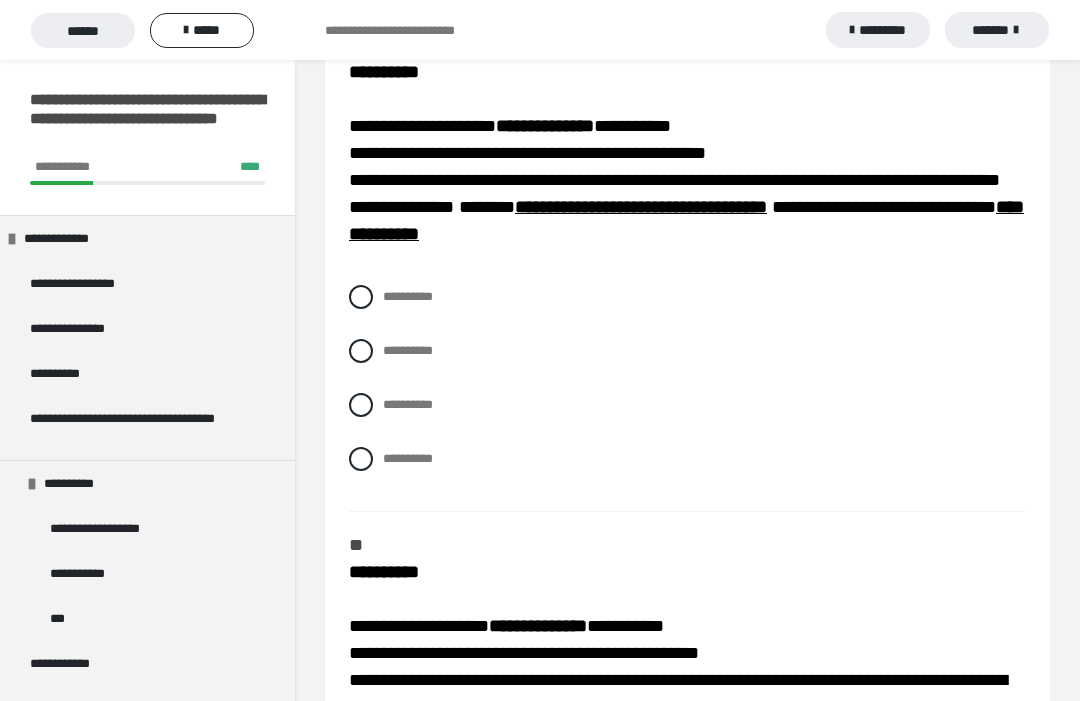 click at bounding box center (361, 459) 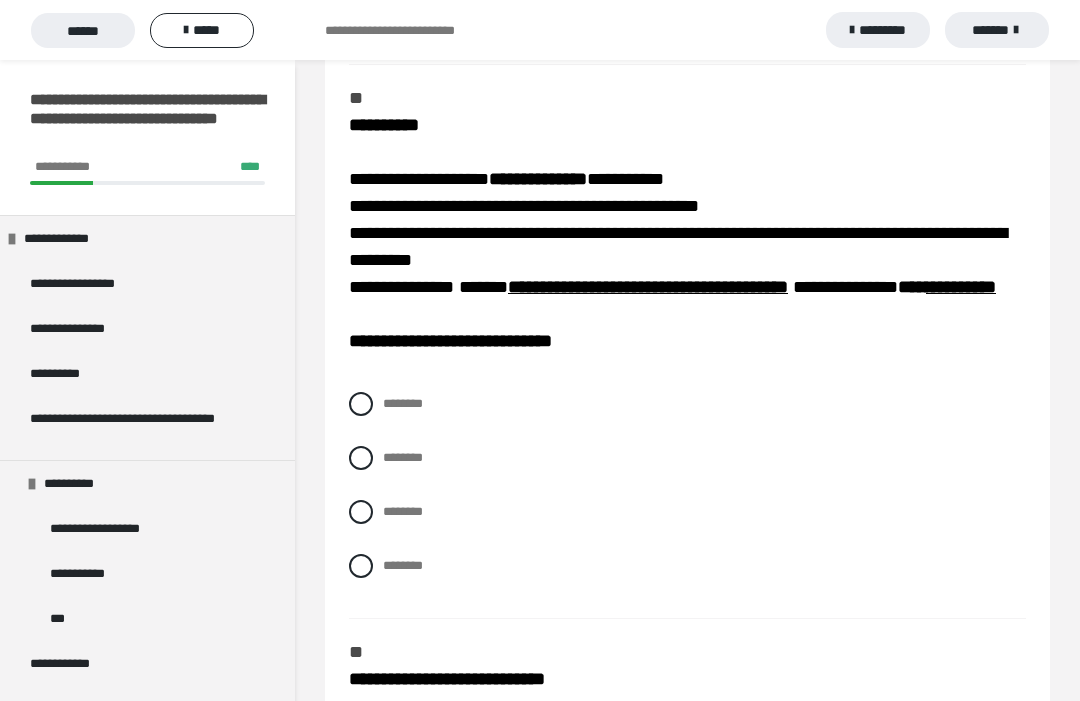 scroll, scrollTop: 2545, scrollLeft: 0, axis: vertical 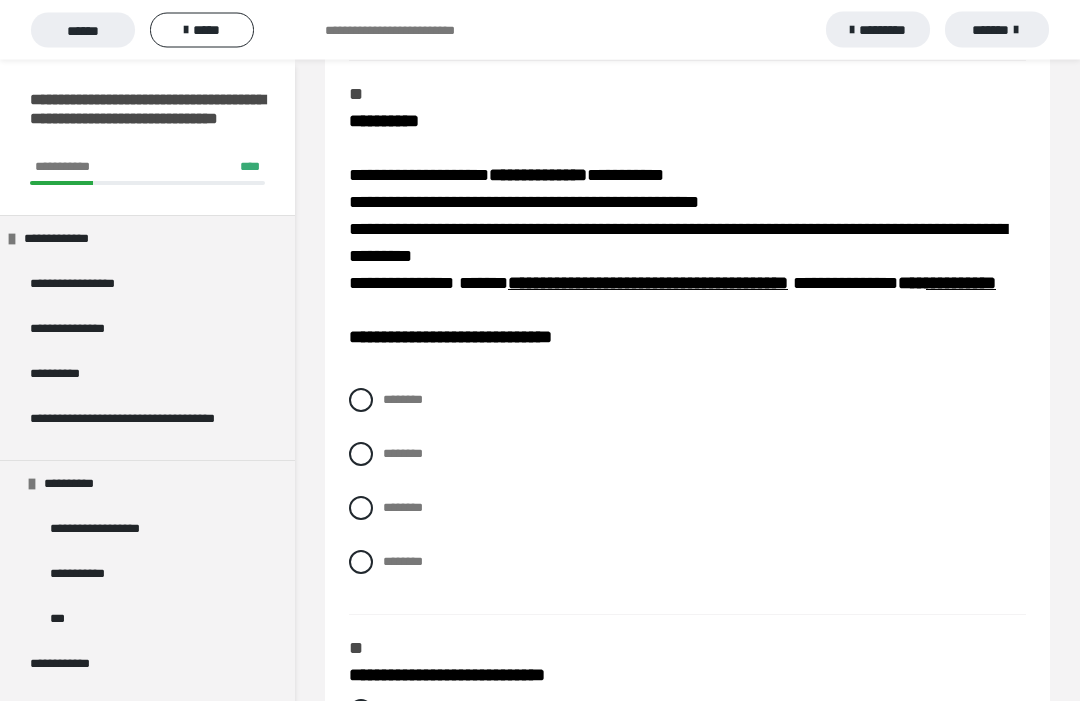 click on "********" at bounding box center (687, 455) 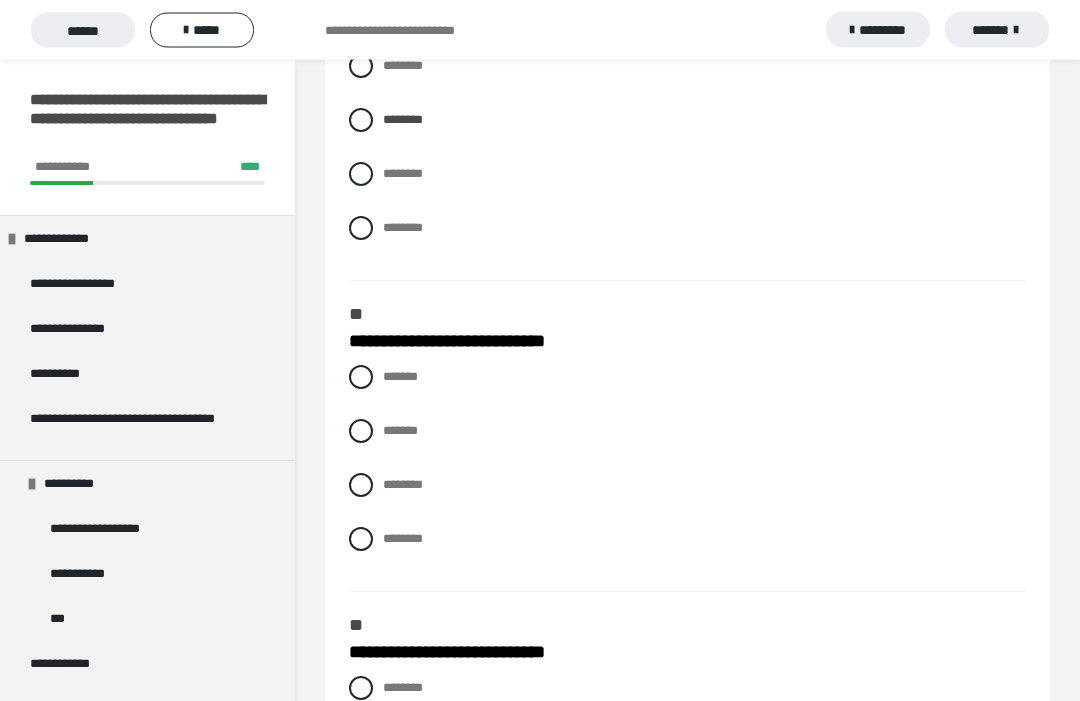 scroll, scrollTop: 2891, scrollLeft: 0, axis: vertical 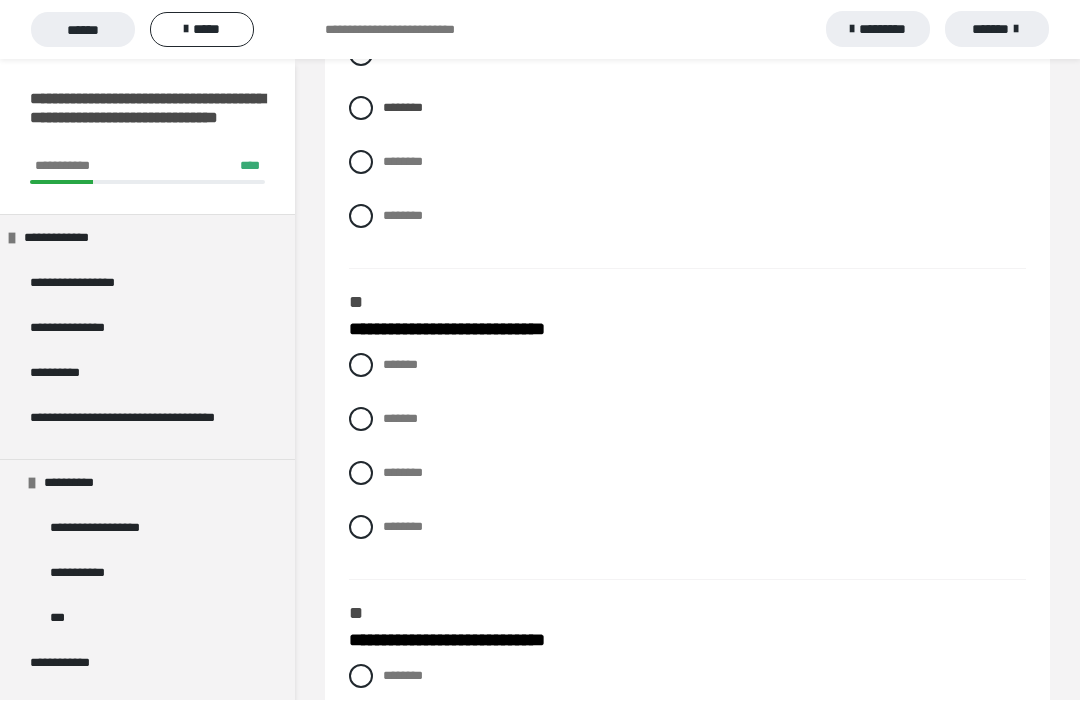 click at bounding box center (361, 366) 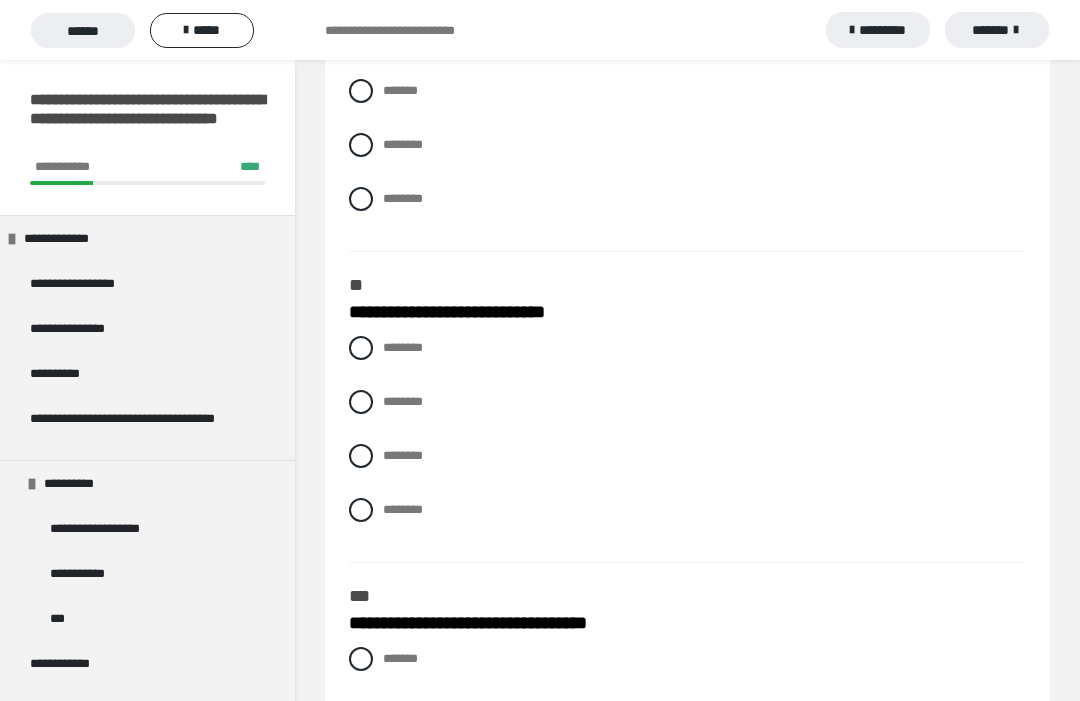 scroll, scrollTop: 3226, scrollLeft: 0, axis: vertical 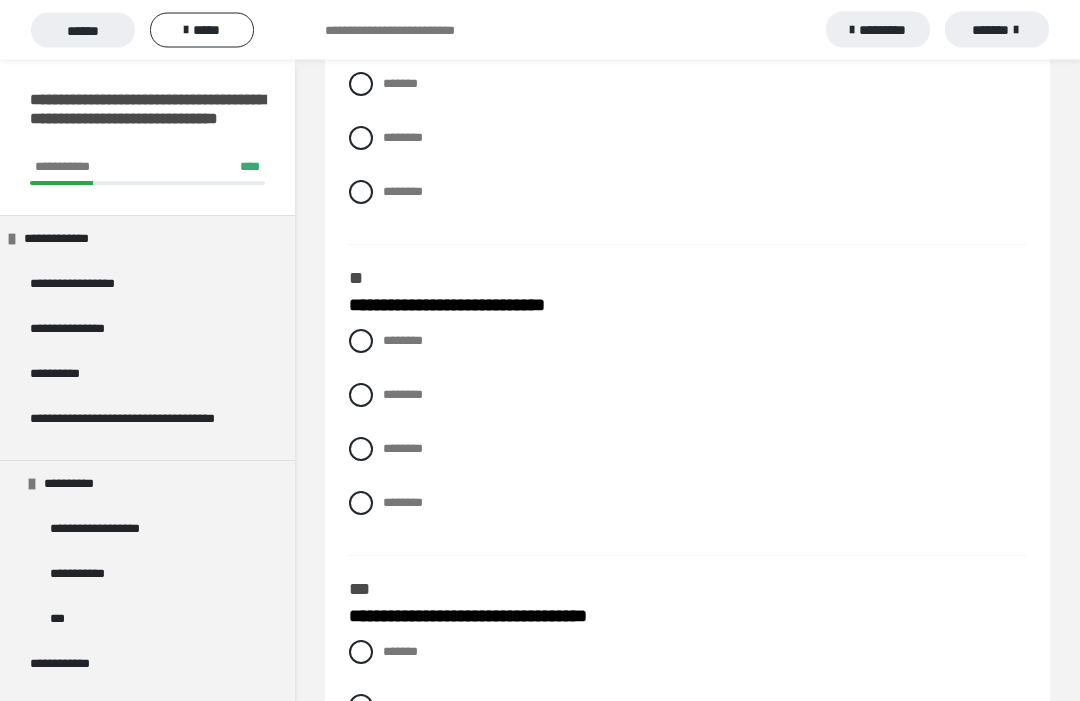 click at bounding box center (361, 450) 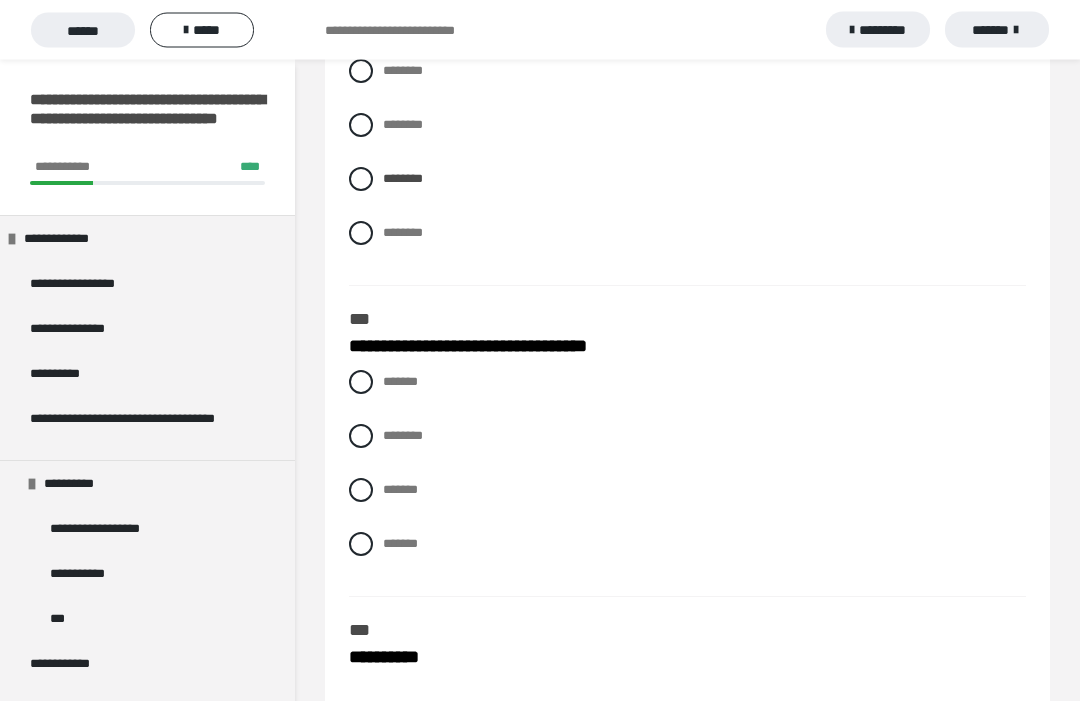 scroll, scrollTop: 3505, scrollLeft: 0, axis: vertical 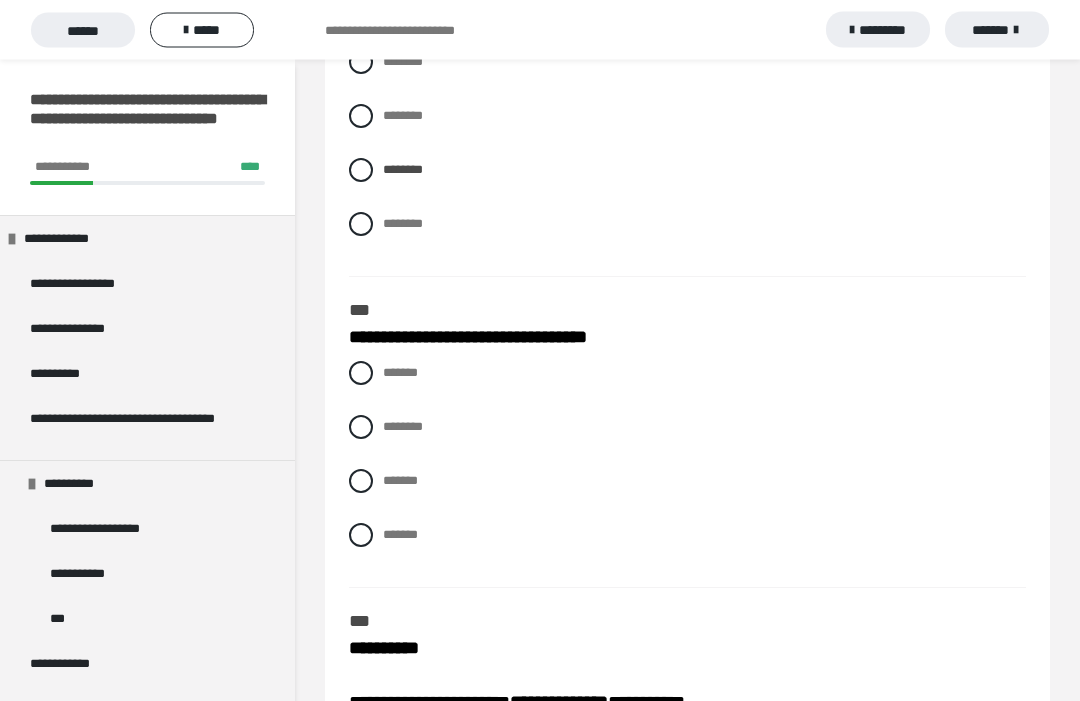 click at bounding box center (361, 482) 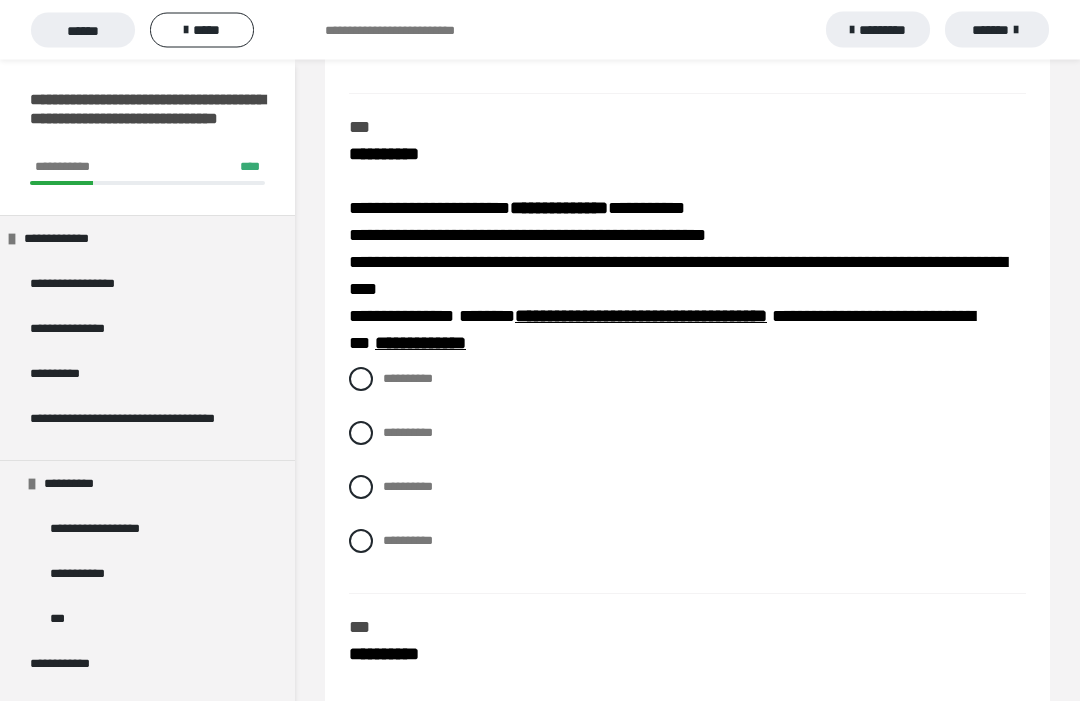 scroll, scrollTop: 4014, scrollLeft: 0, axis: vertical 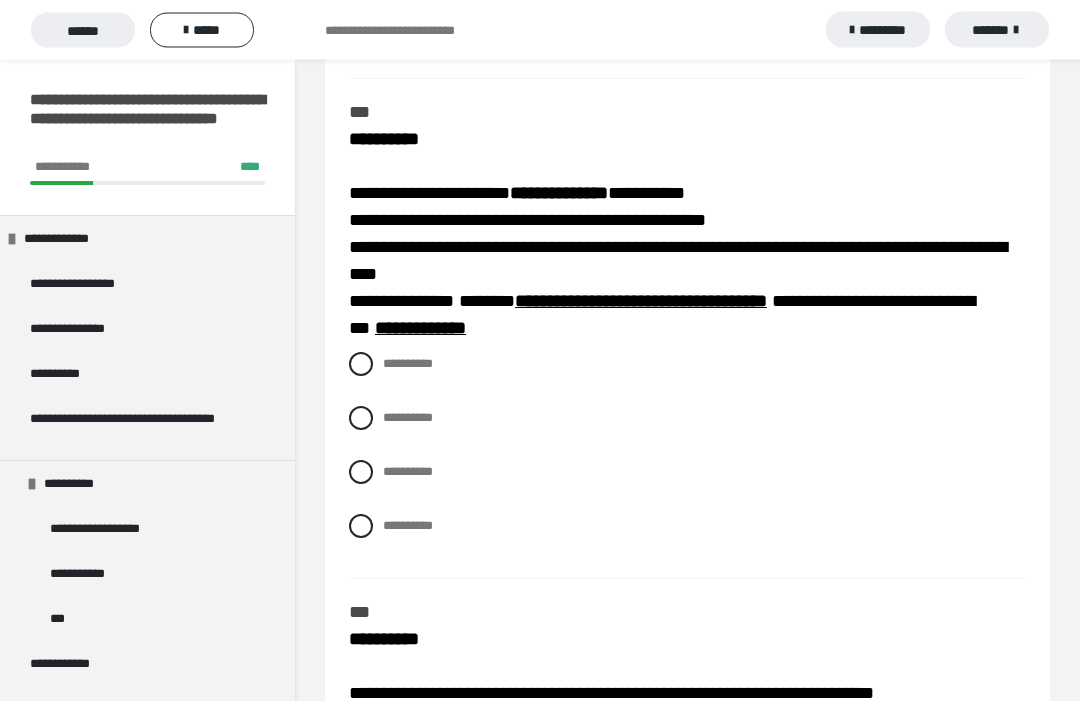 click at bounding box center (361, 527) 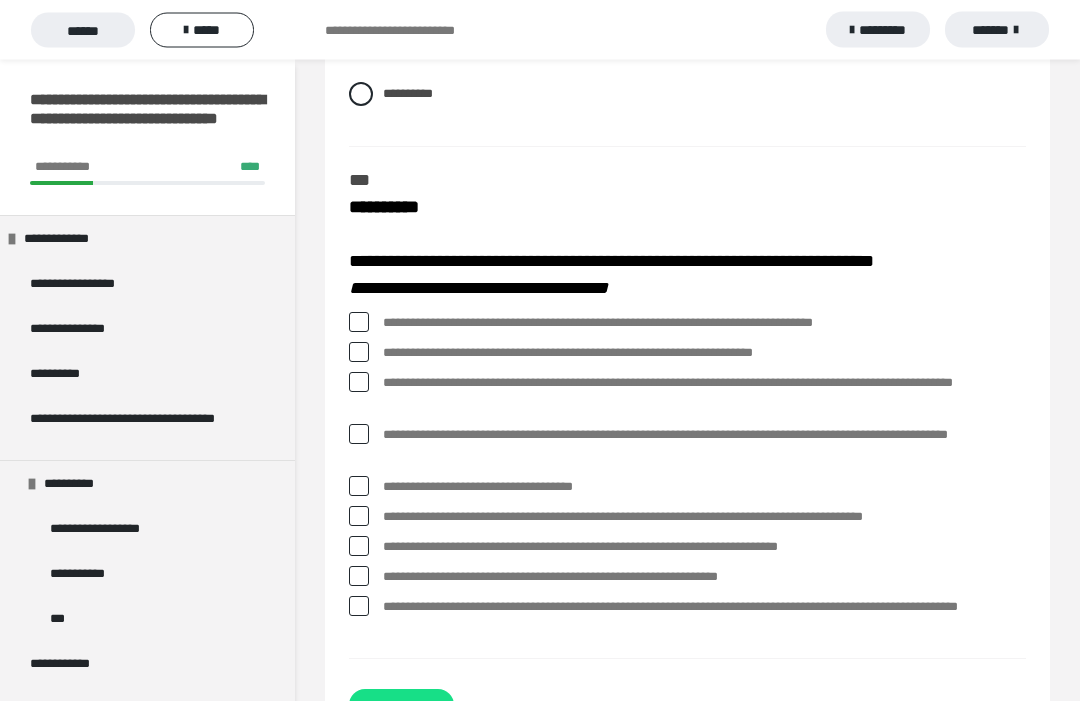 scroll, scrollTop: 4454, scrollLeft: 0, axis: vertical 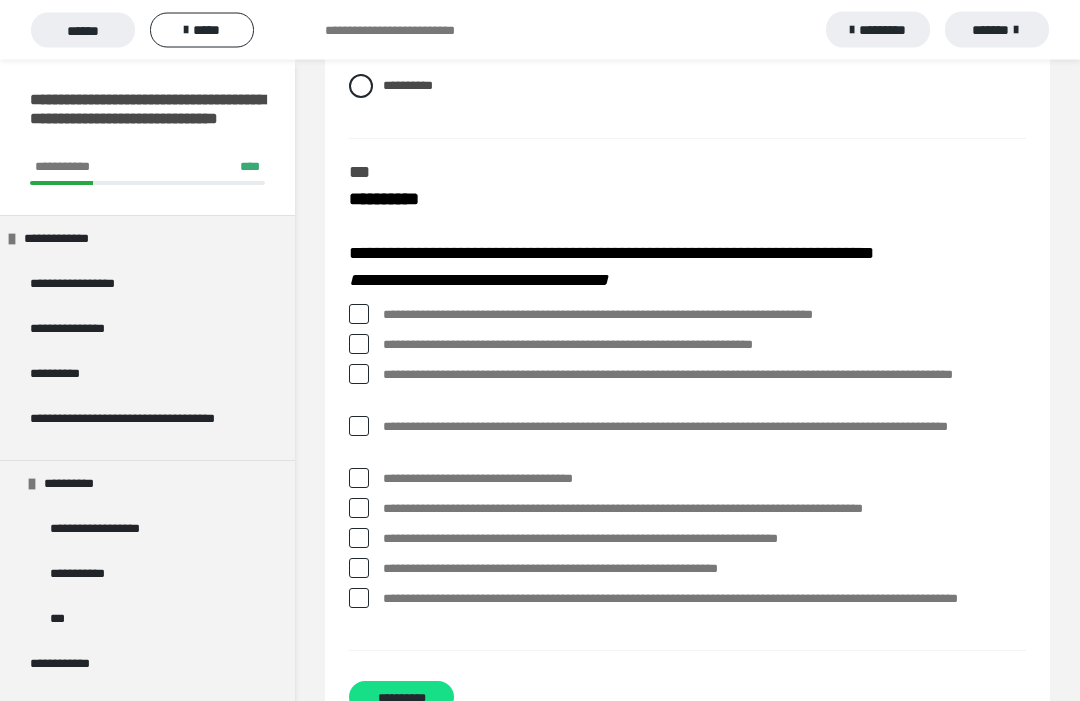 click at bounding box center [359, 315] 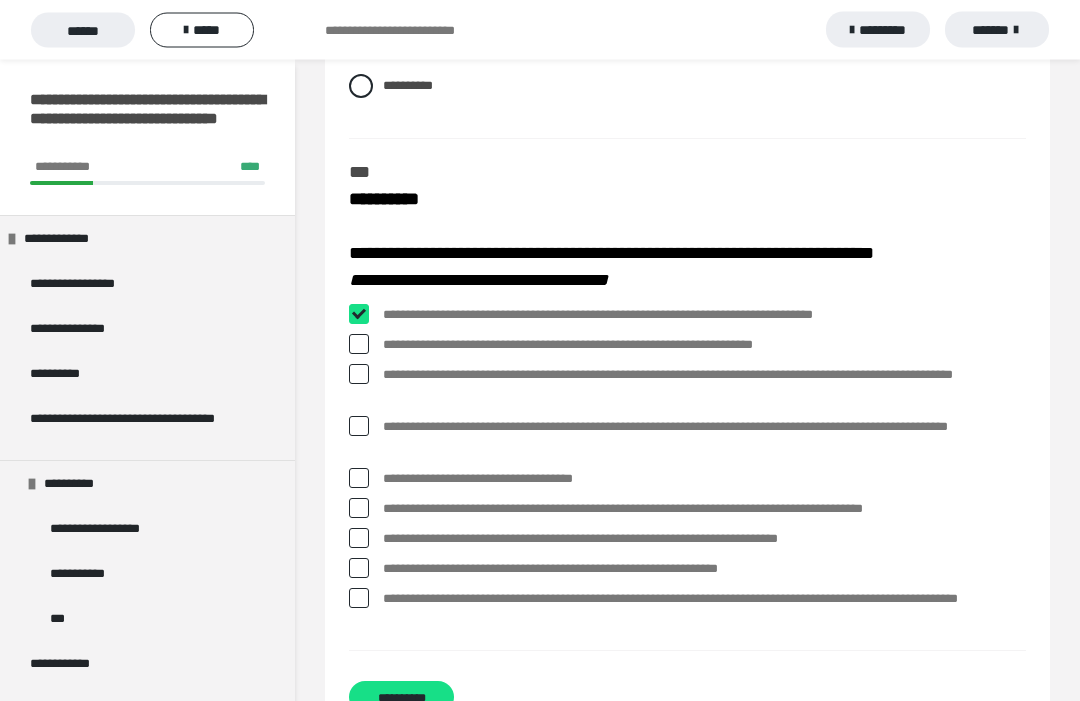 checkbox on "****" 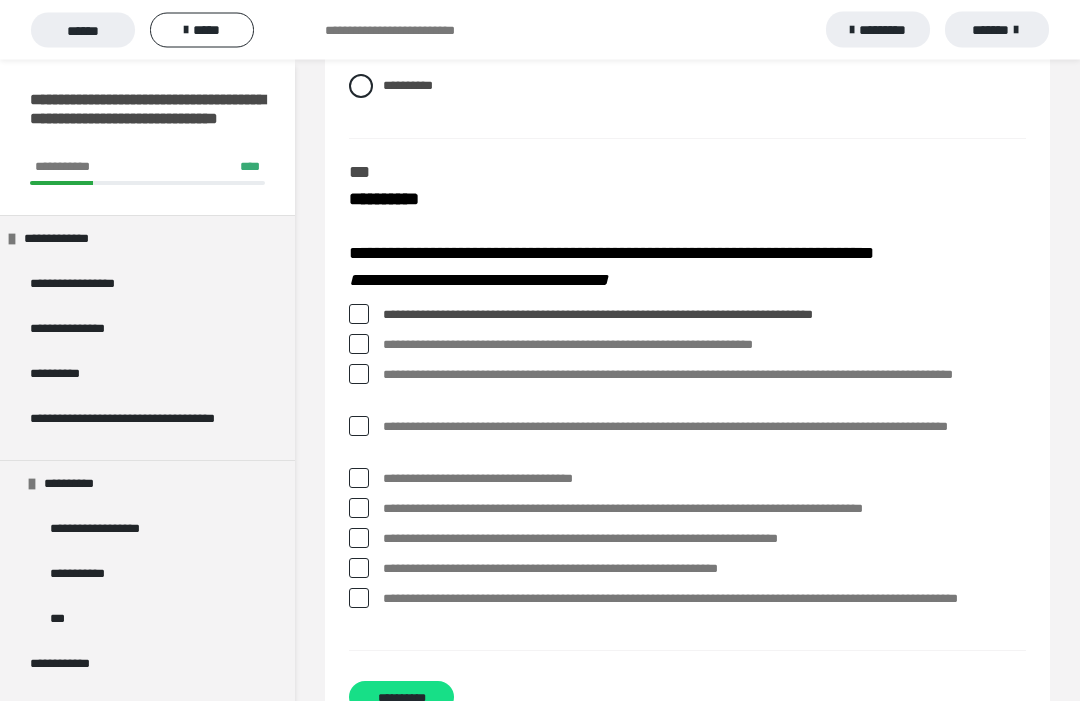scroll, scrollTop: 4454, scrollLeft: 0, axis: vertical 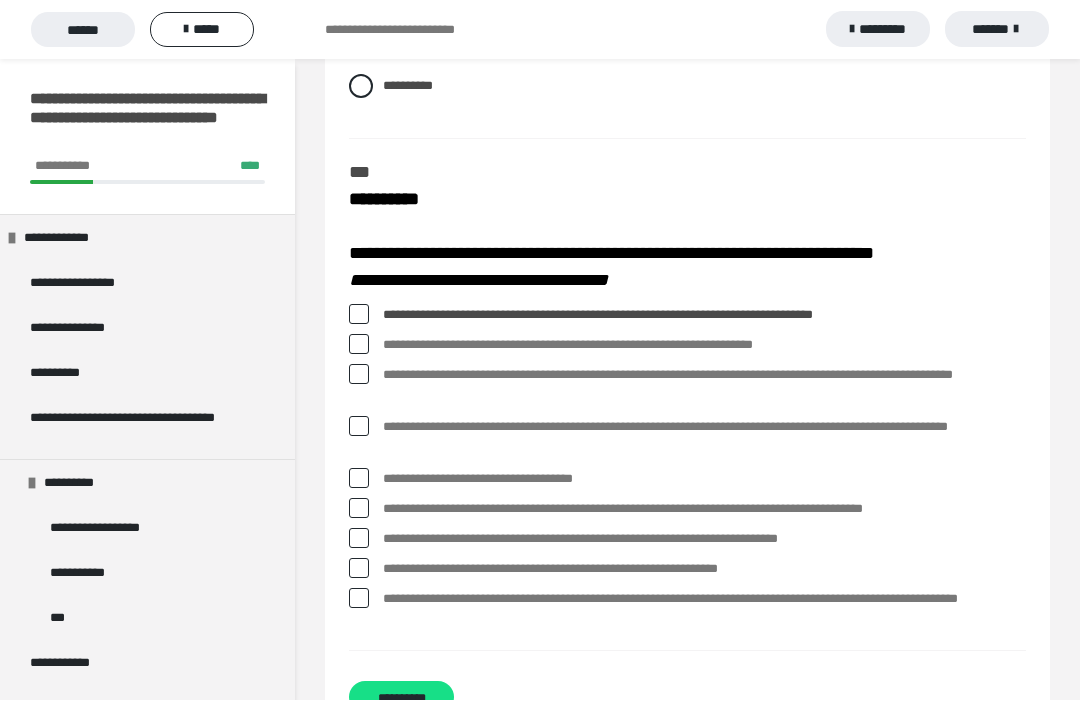 click at bounding box center [359, 345] 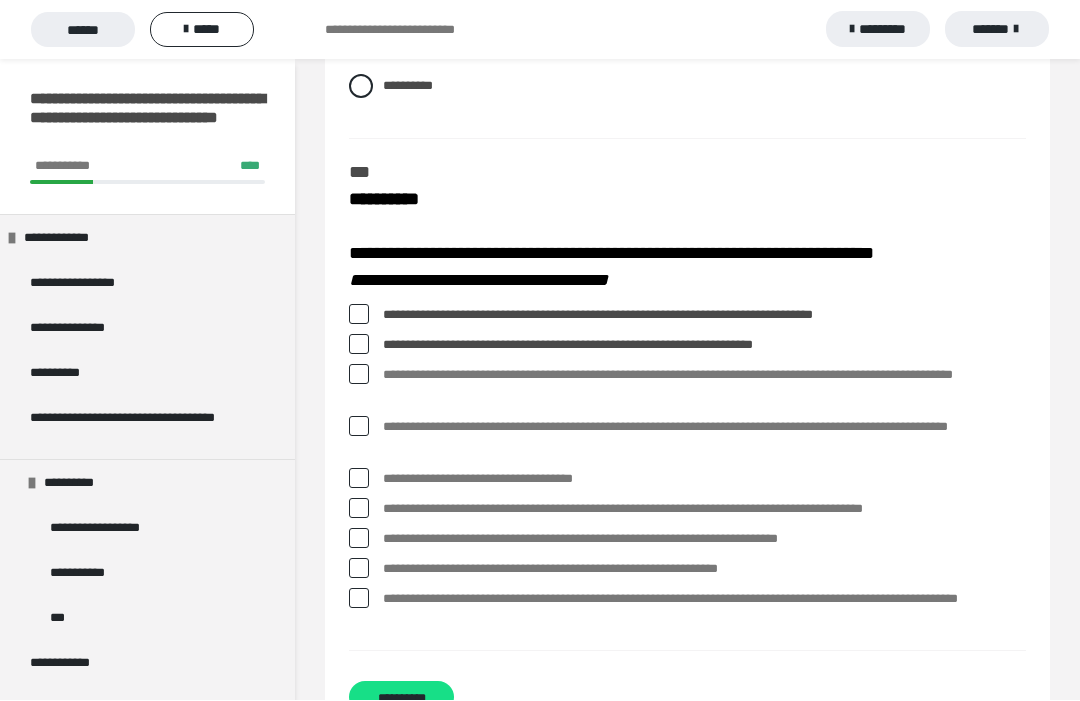 click at bounding box center (359, 345) 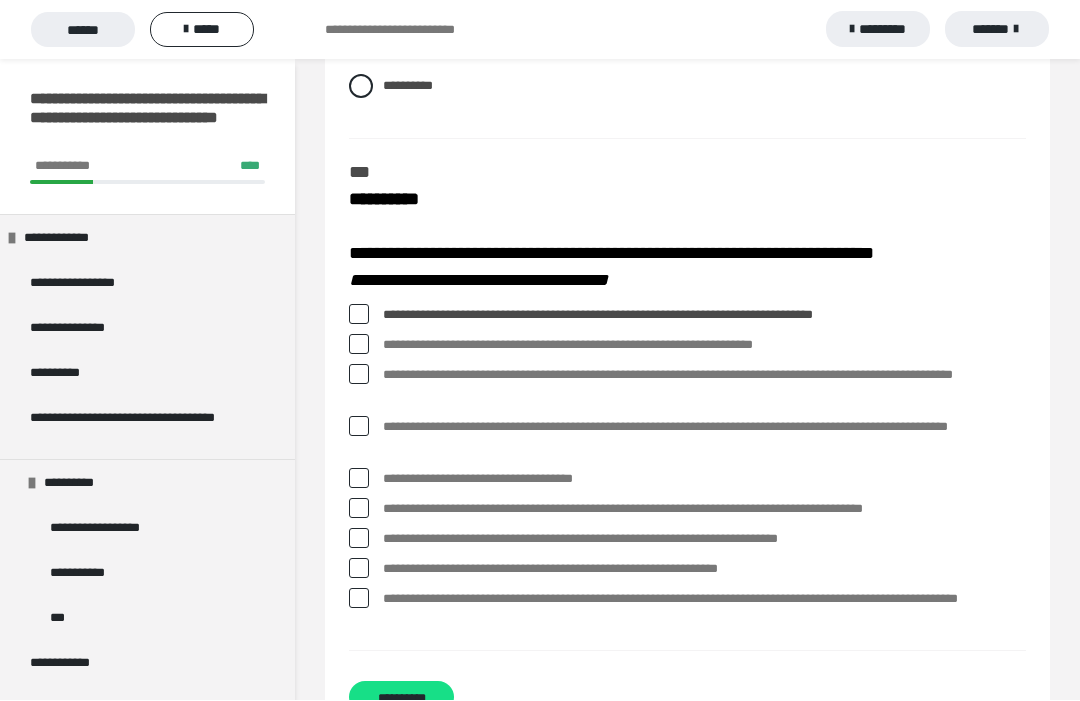 click at bounding box center (359, 375) 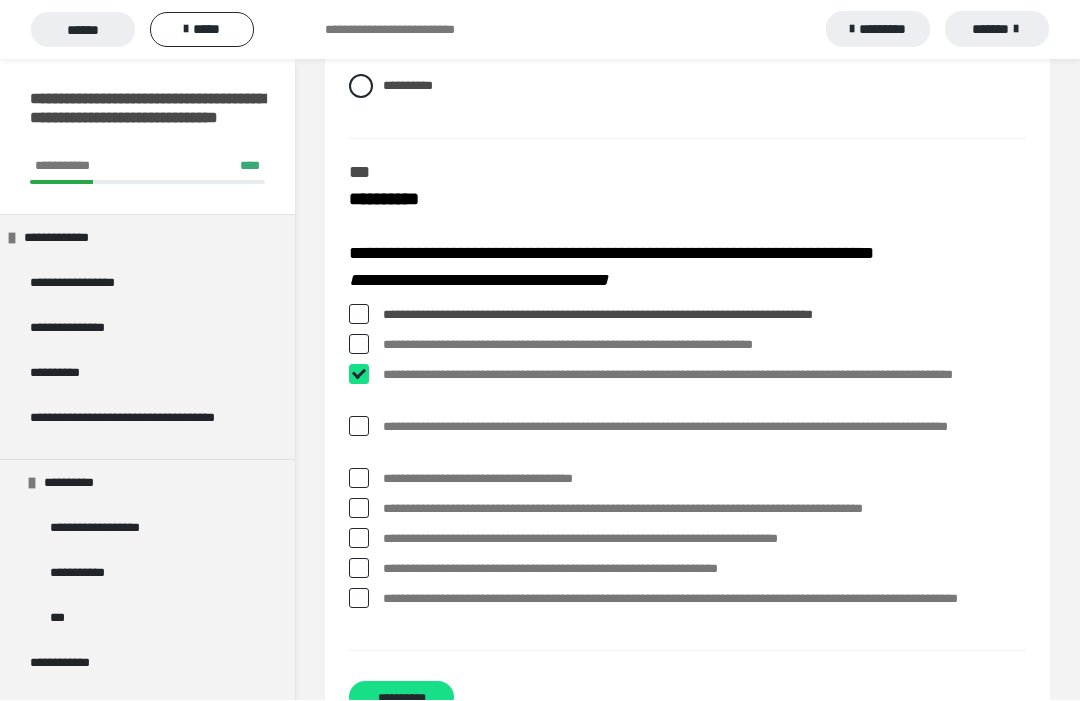 checkbox on "****" 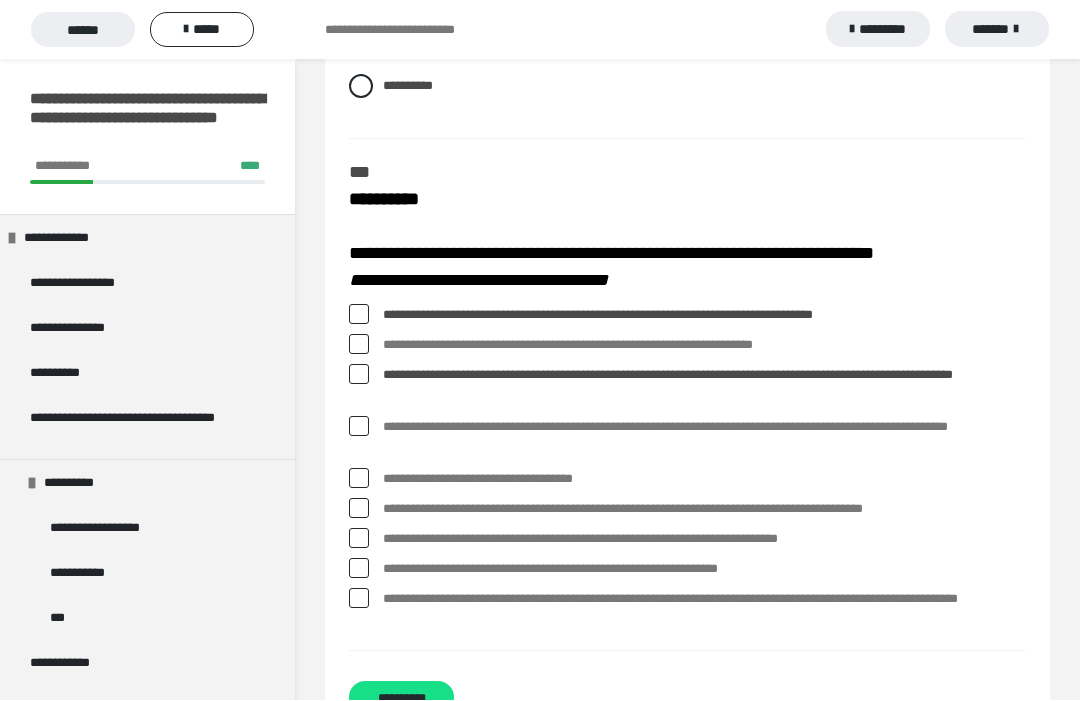 click at bounding box center (359, 539) 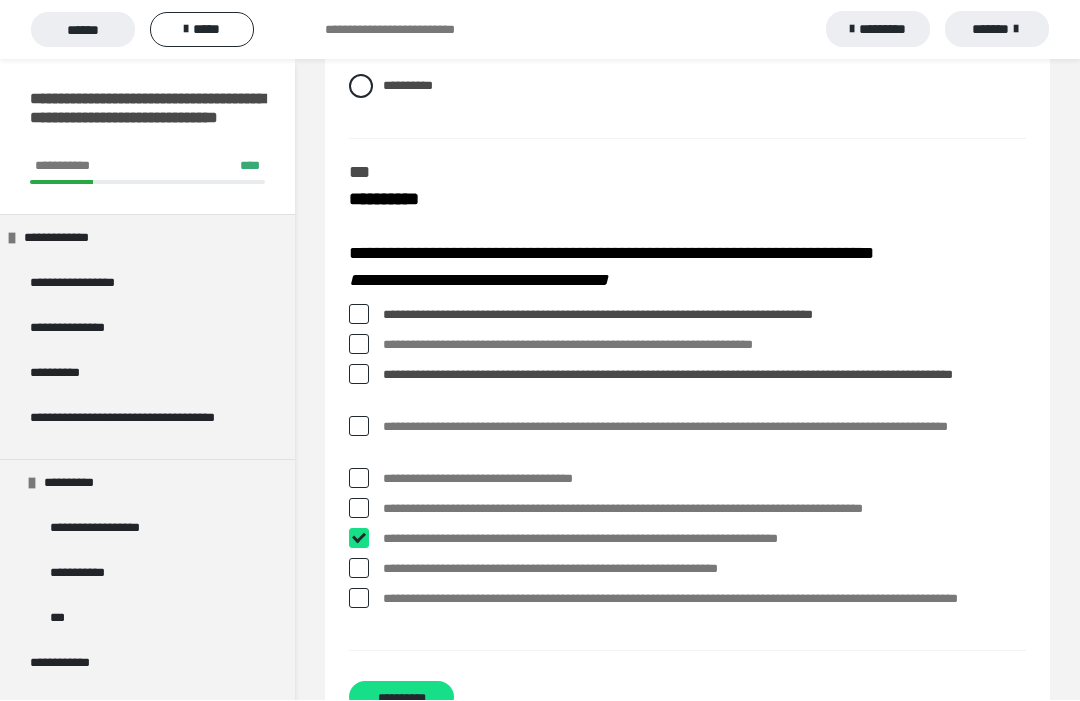 checkbox on "****" 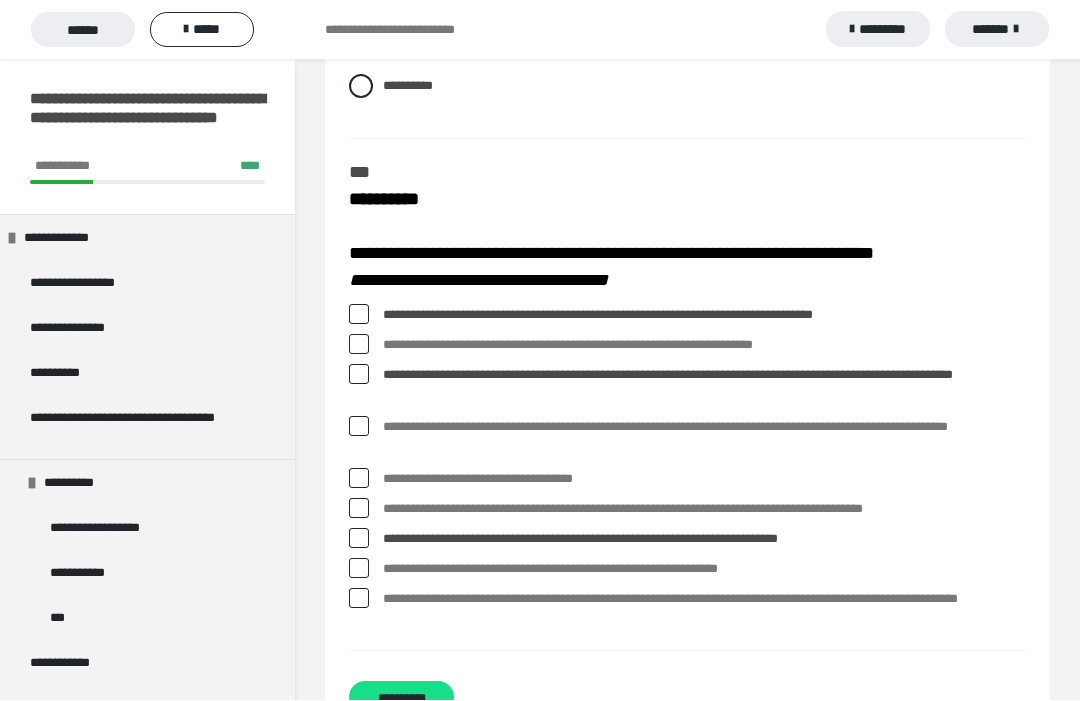 click at bounding box center (359, 345) 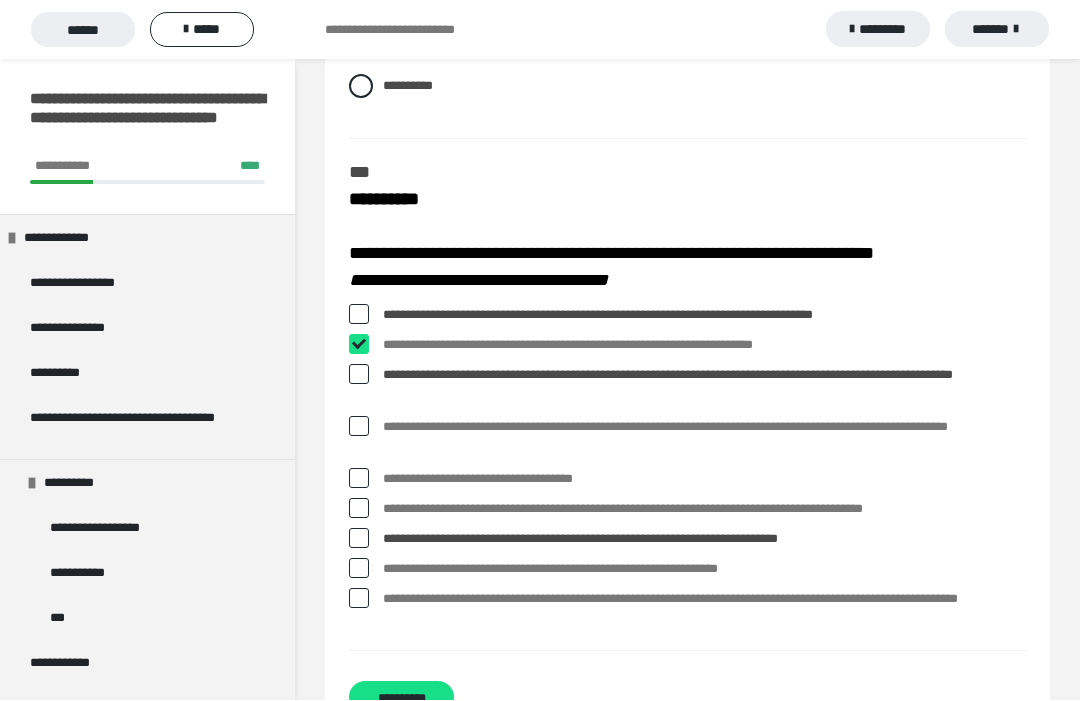 checkbox on "****" 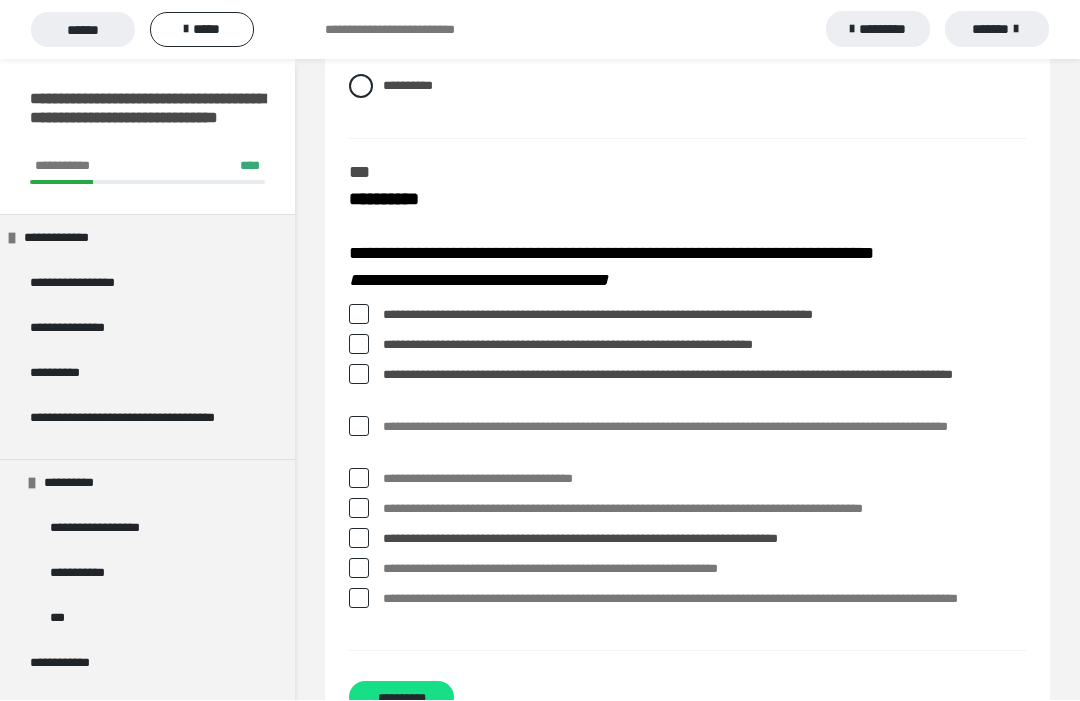 click on "**********" at bounding box center (401, 698) 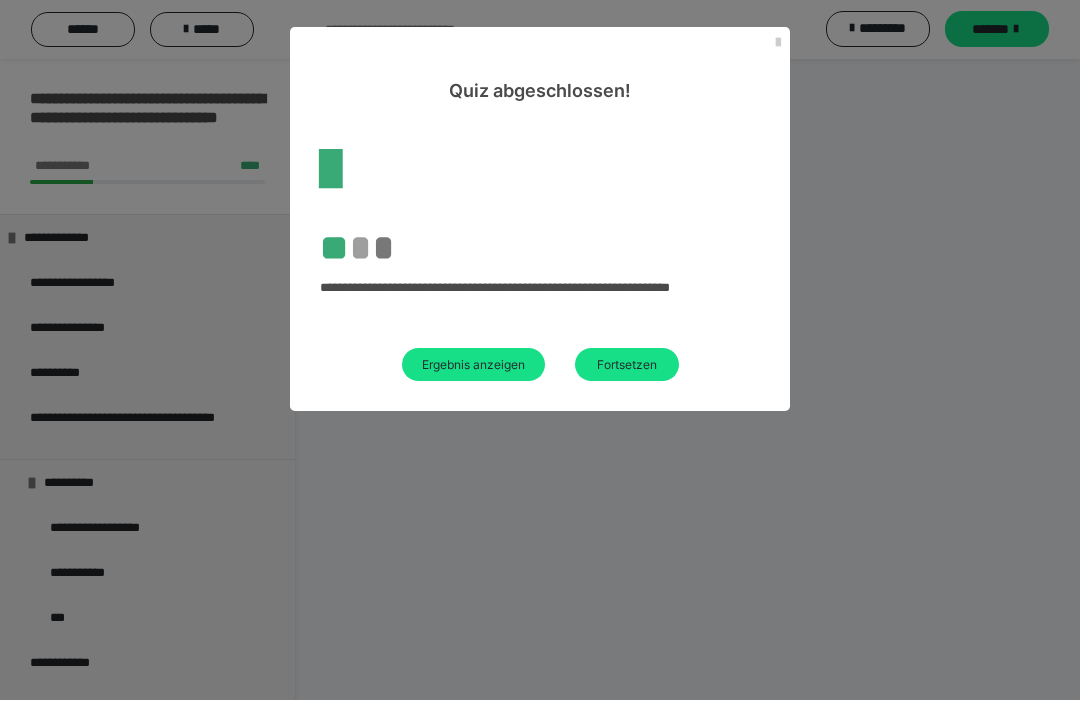 scroll, scrollTop: 60, scrollLeft: 0, axis: vertical 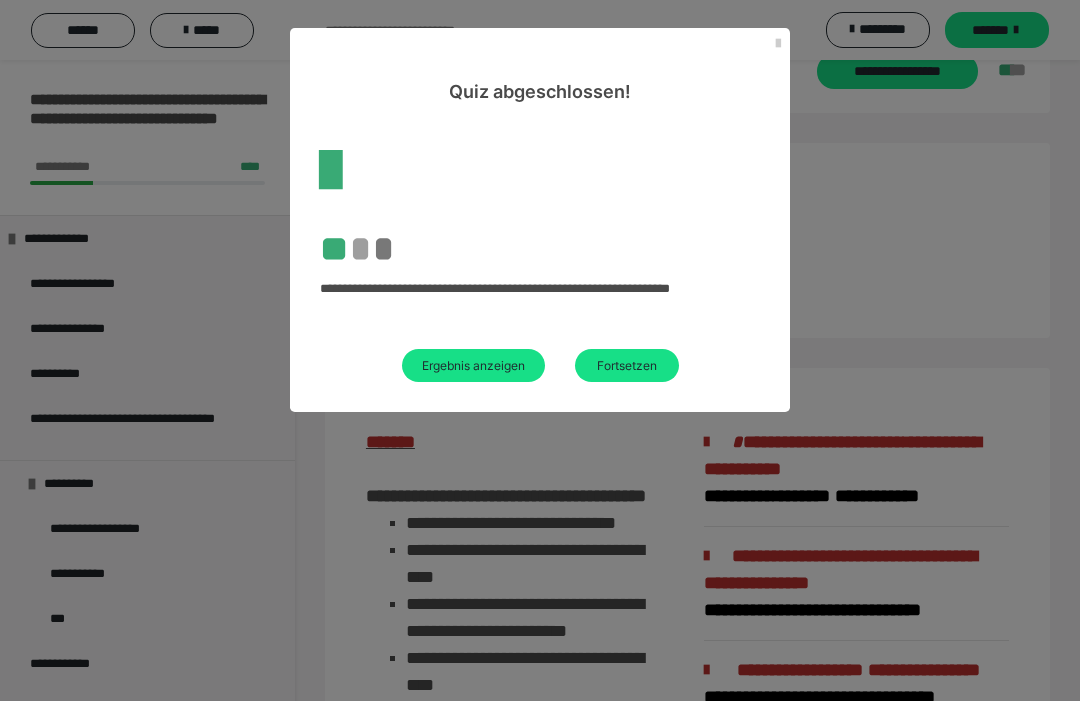 click on "Ergebnis anzeigen" at bounding box center (473, 365) 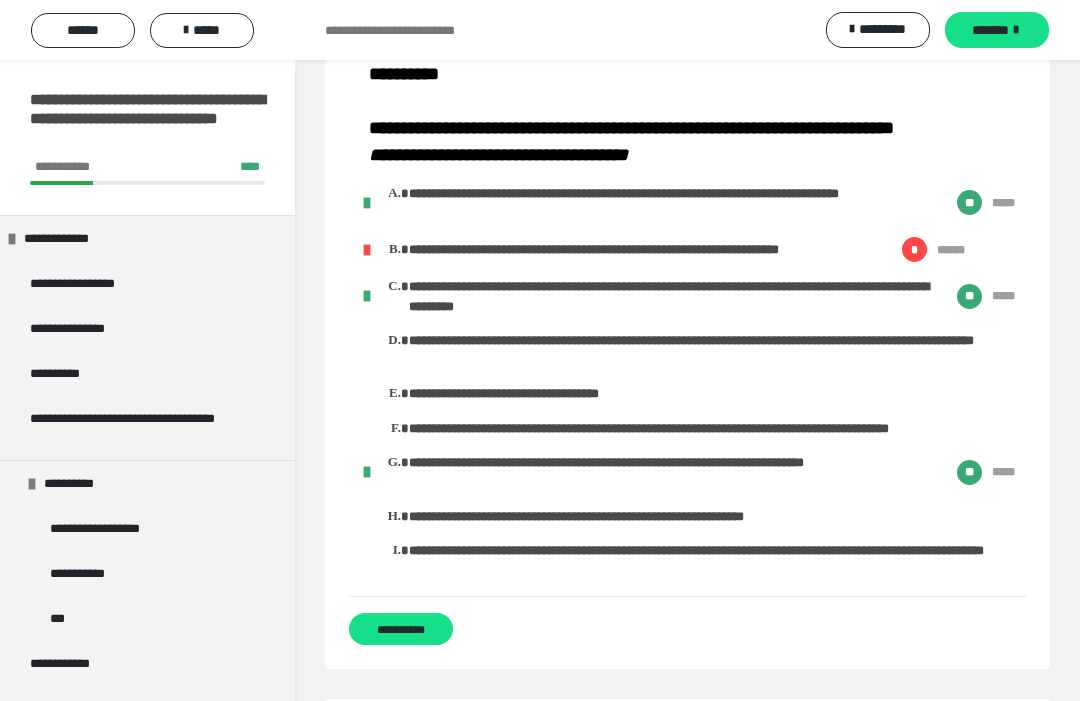 scroll, scrollTop: 3471, scrollLeft: 0, axis: vertical 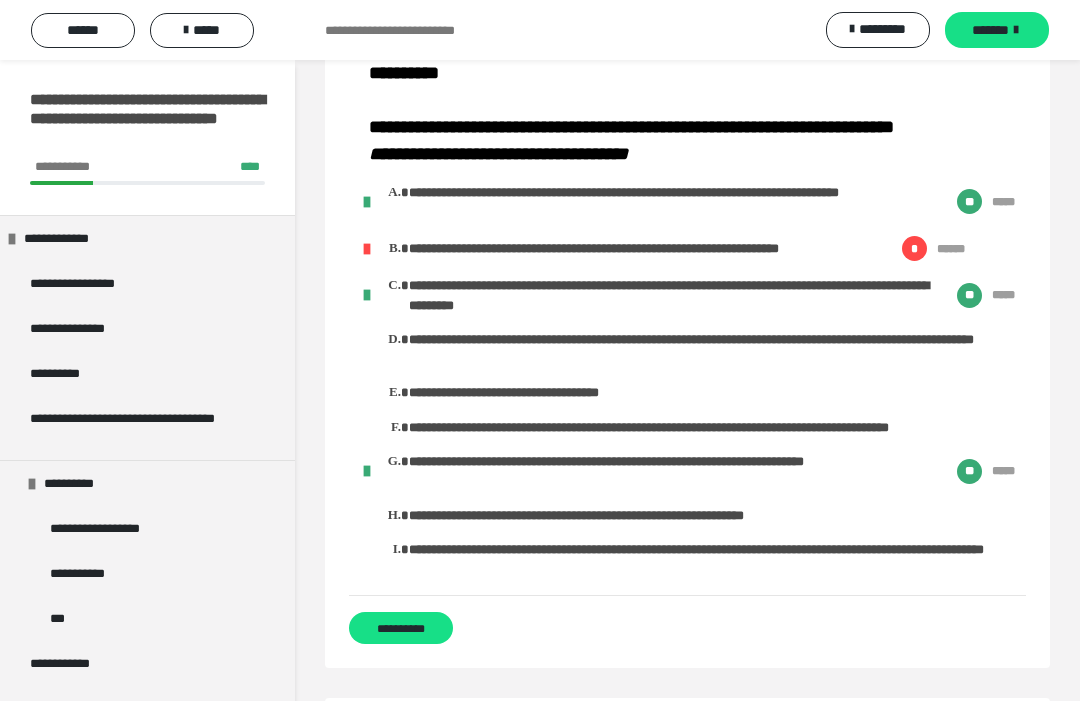 click on "**********" at bounding box center [401, 628] 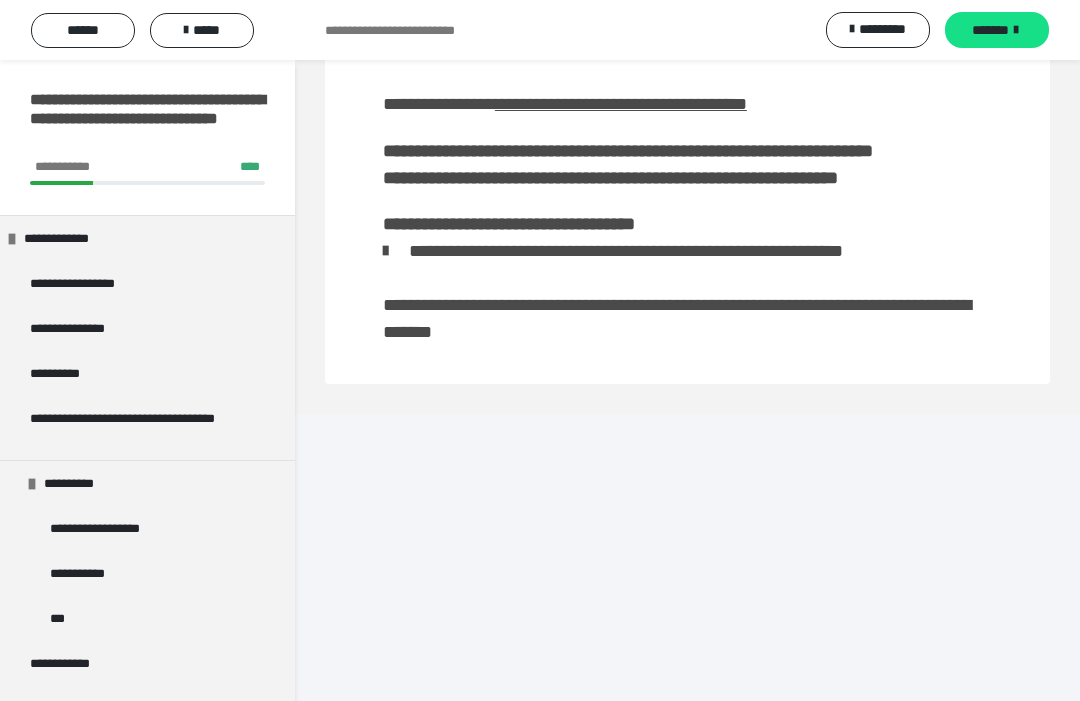 scroll, scrollTop: 3248, scrollLeft: 0, axis: vertical 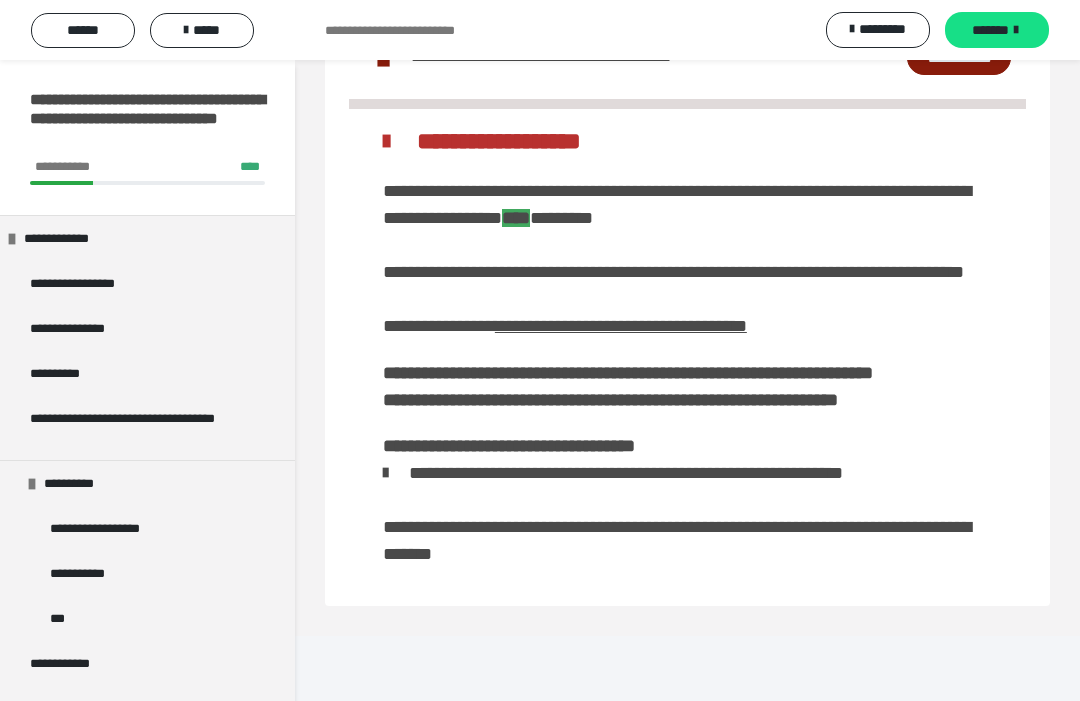 click on "*****" at bounding box center [202, 30] 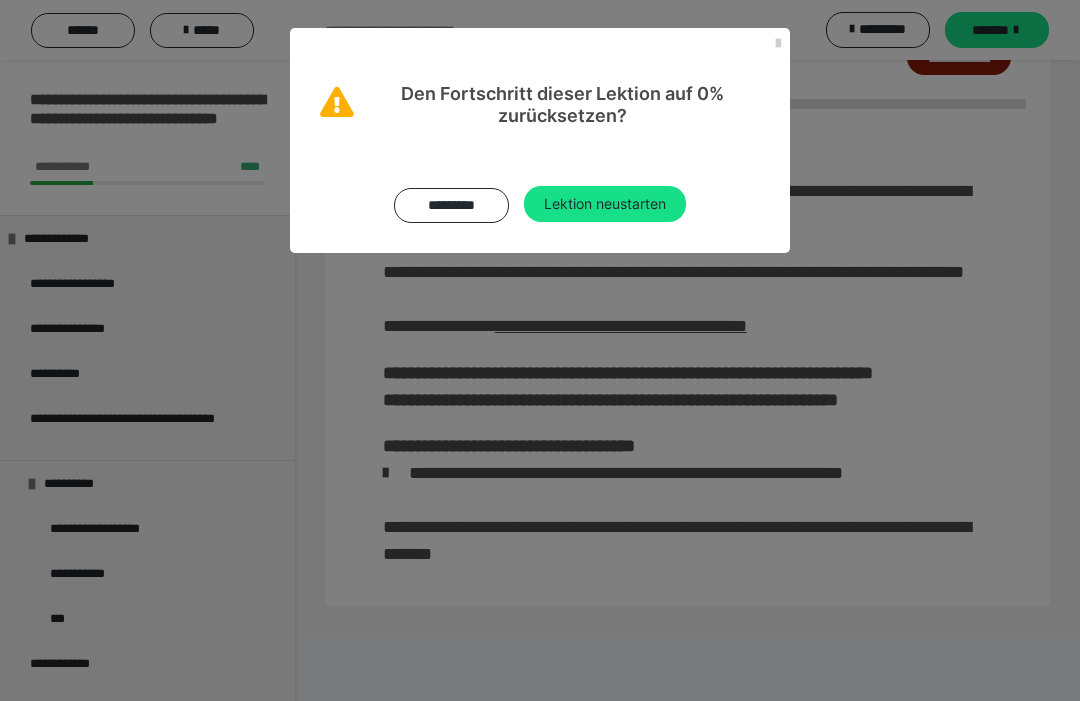 click on "Lektion neustarten" at bounding box center (605, 204) 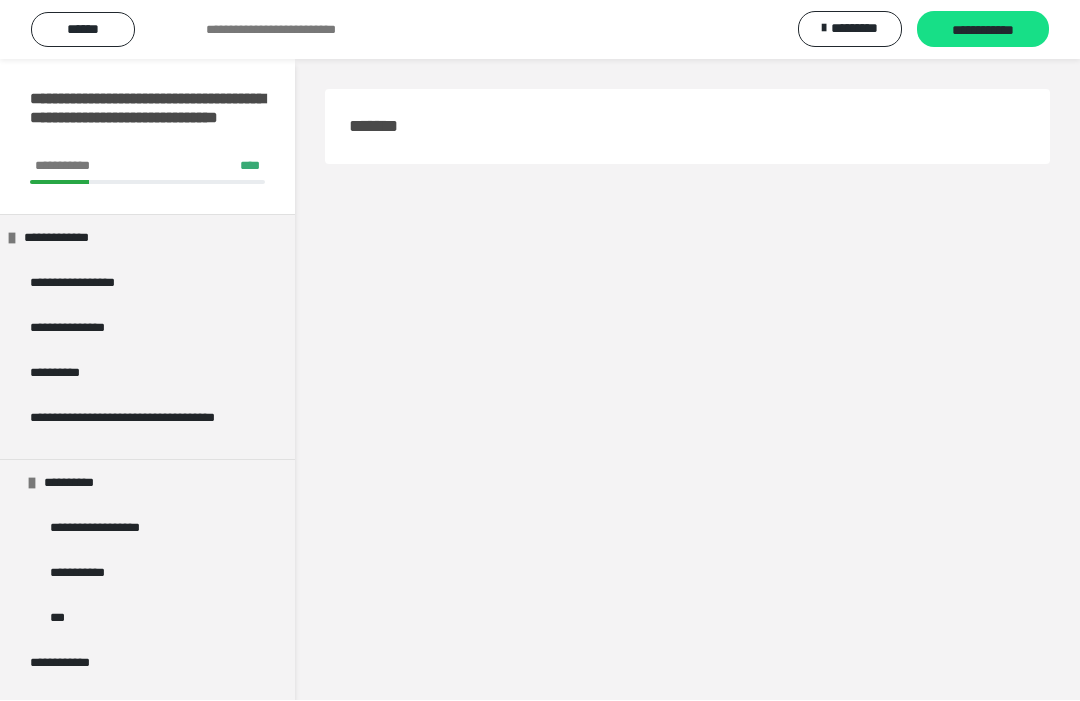 scroll, scrollTop: 1, scrollLeft: 0, axis: vertical 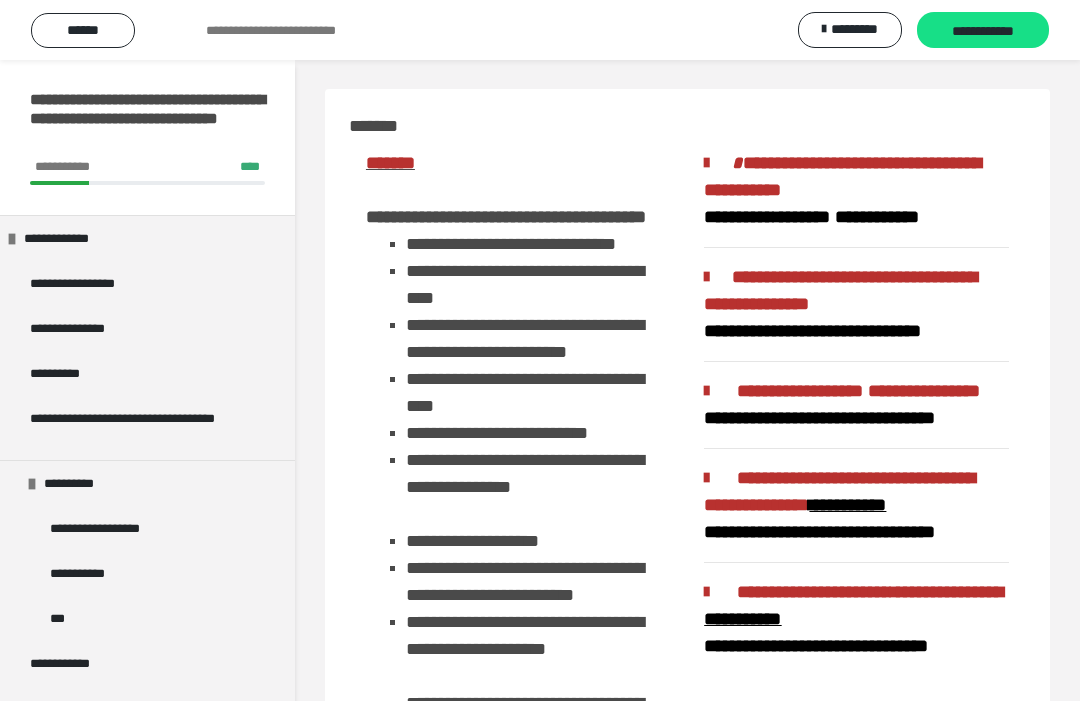 click on "**********" at bounding box center (983, 31) 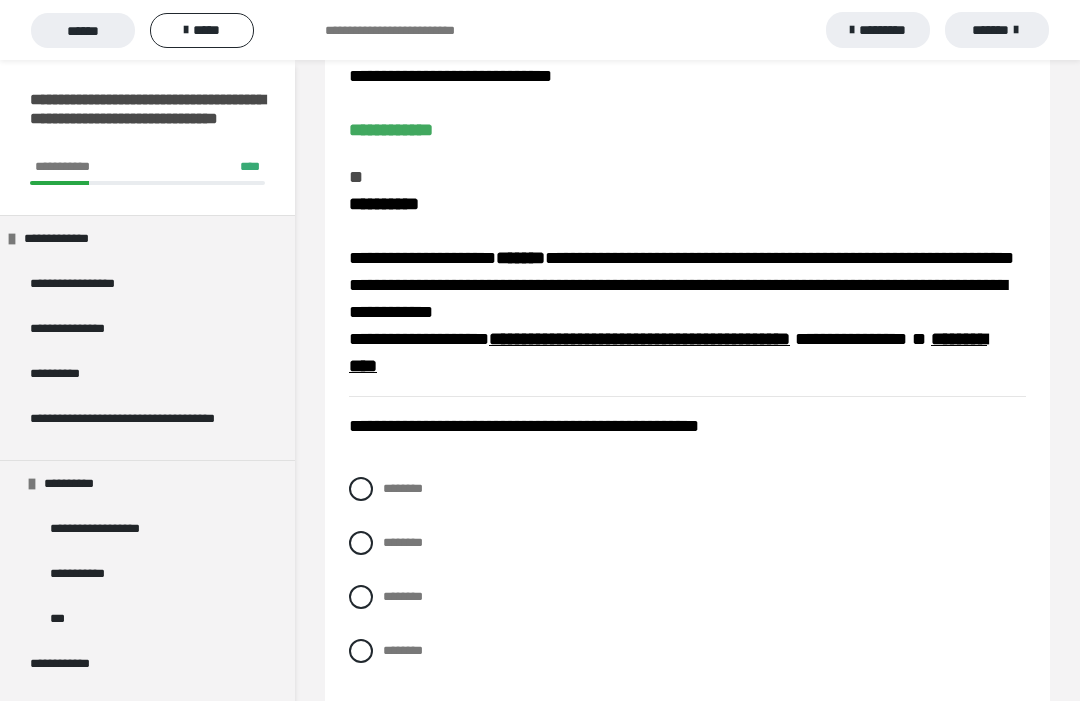 scroll, scrollTop: 163, scrollLeft: 0, axis: vertical 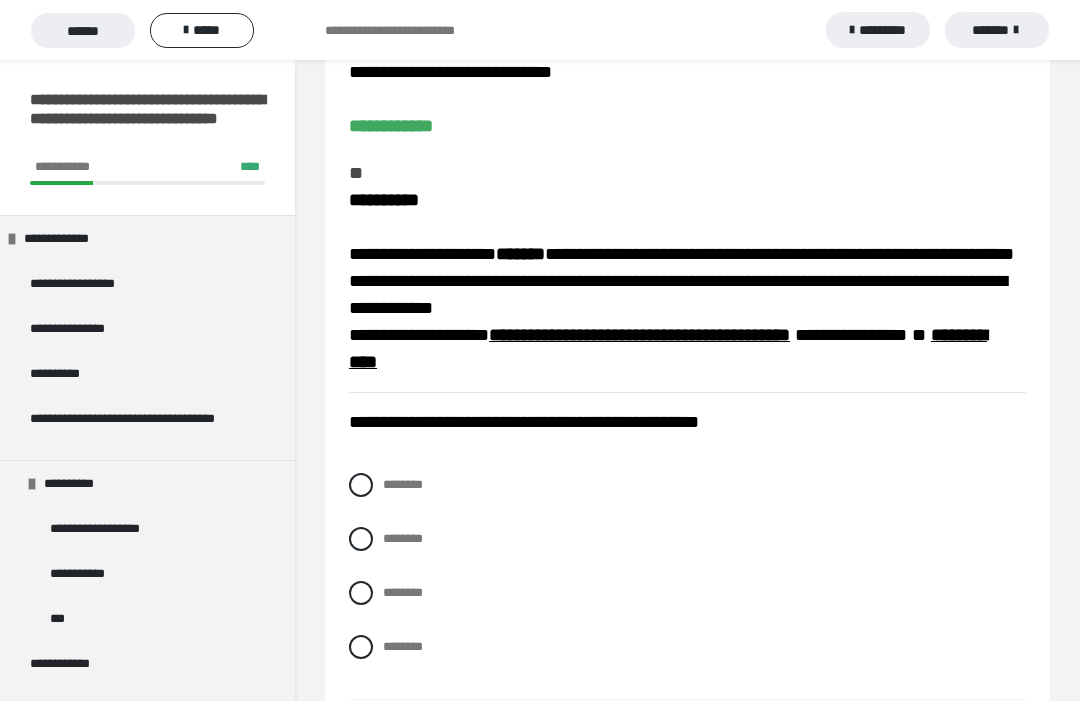 click on "********" at bounding box center (403, 538) 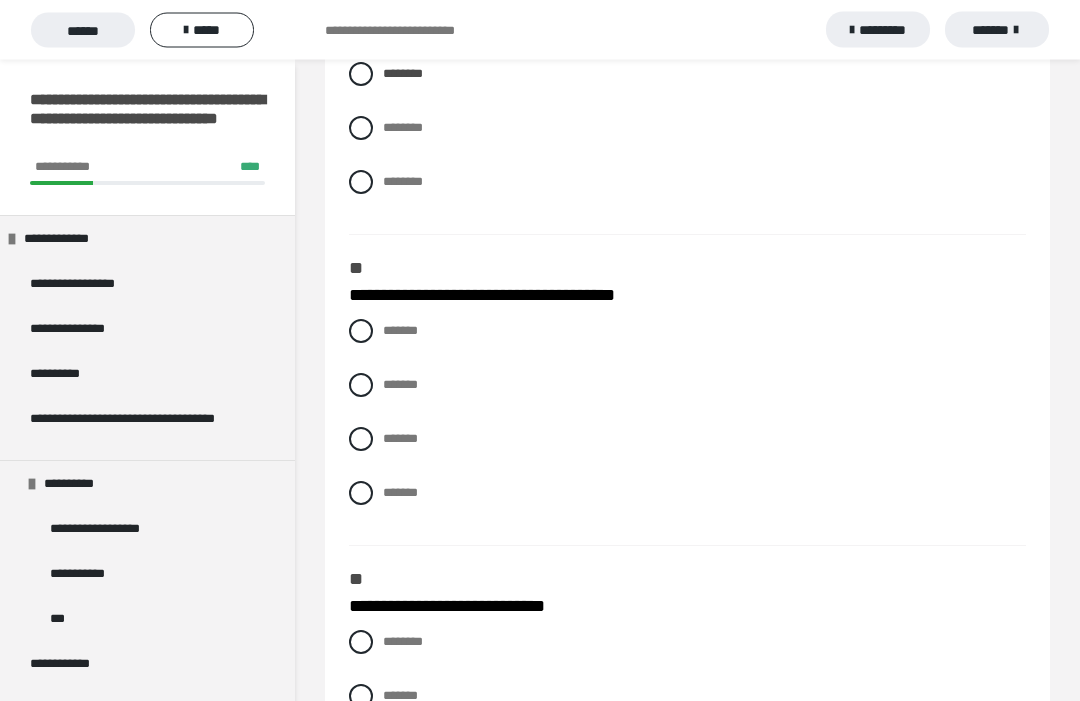 scroll, scrollTop: 628, scrollLeft: 0, axis: vertical 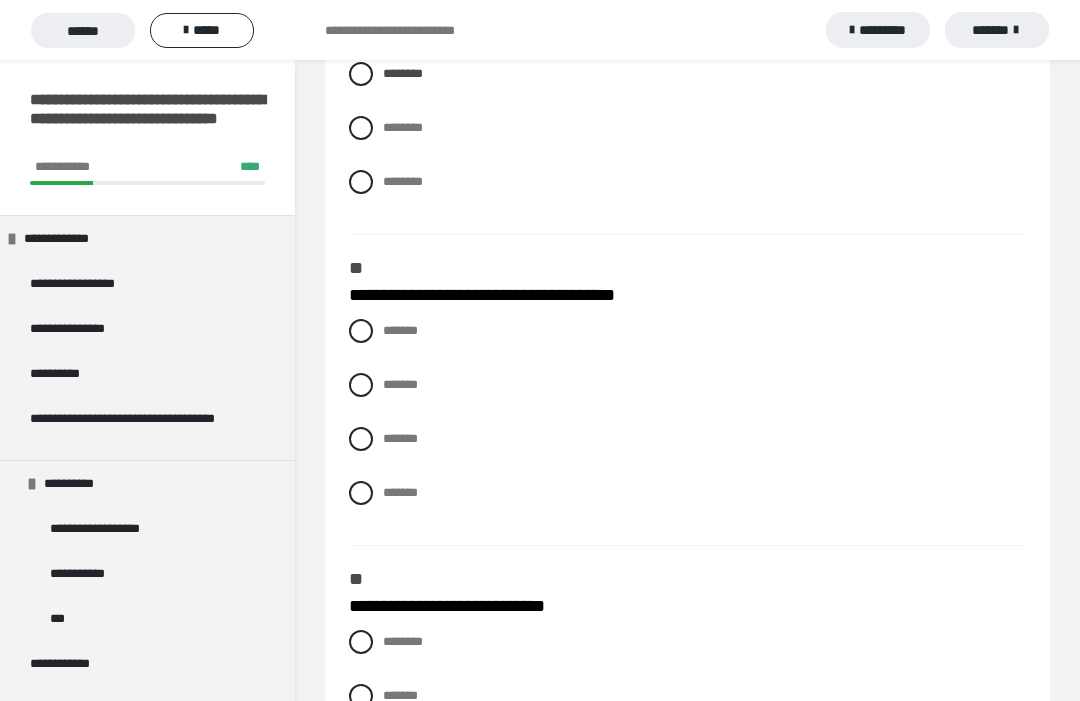 click at bounding box center [361, 439] 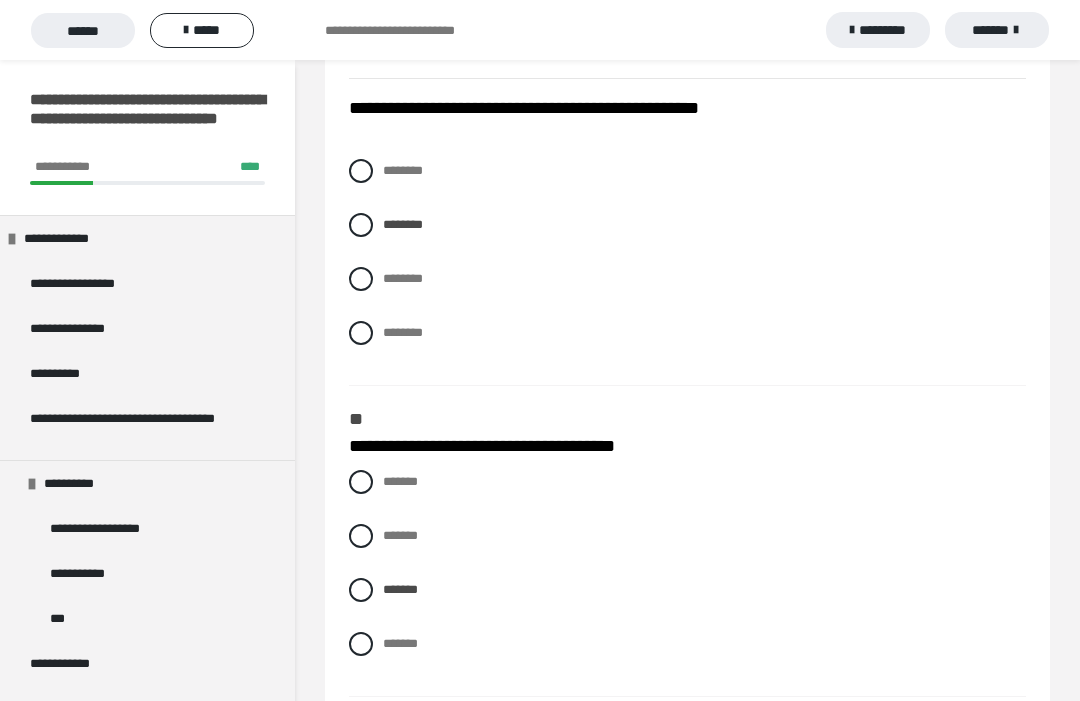 scroll, scrollTop: 478, scrollLeft: 0, axis: vertical 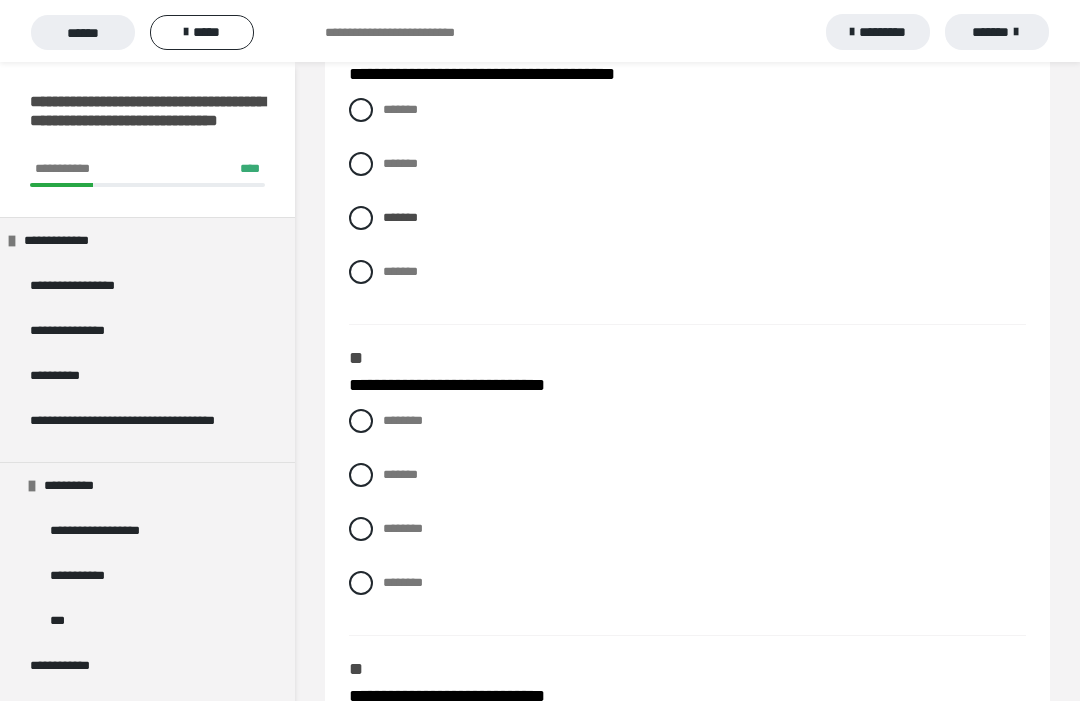 click on "********" at bounding box center (687, 419) 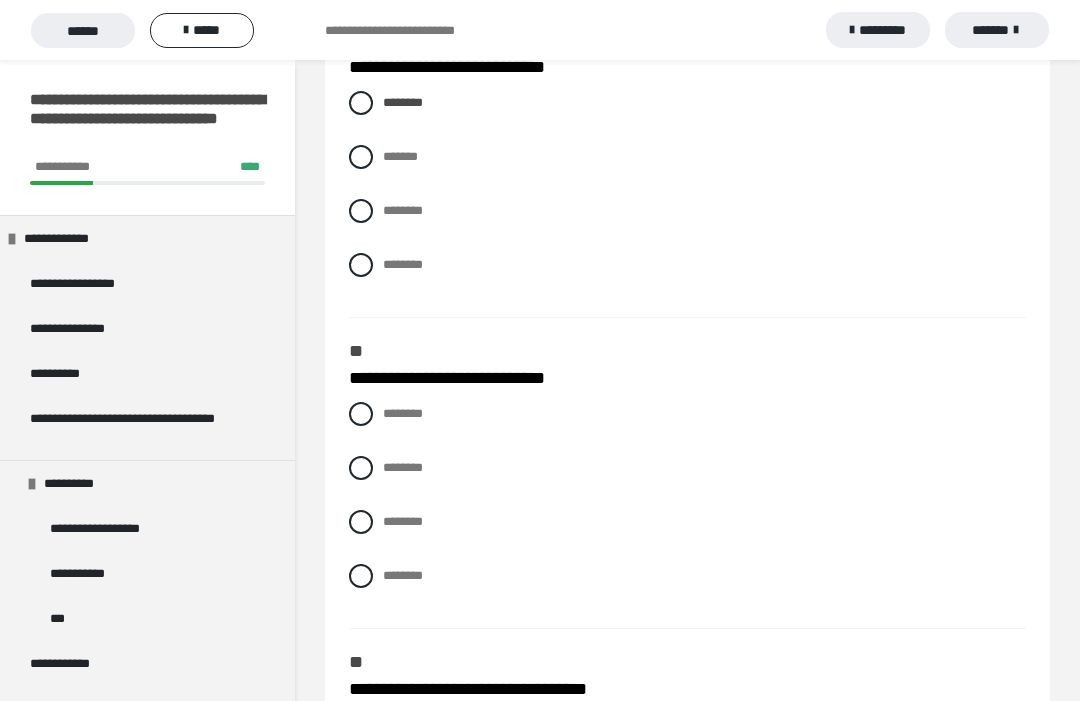 scroll, scrollTop: 1175, scrollLeft: 0, axis: vertical 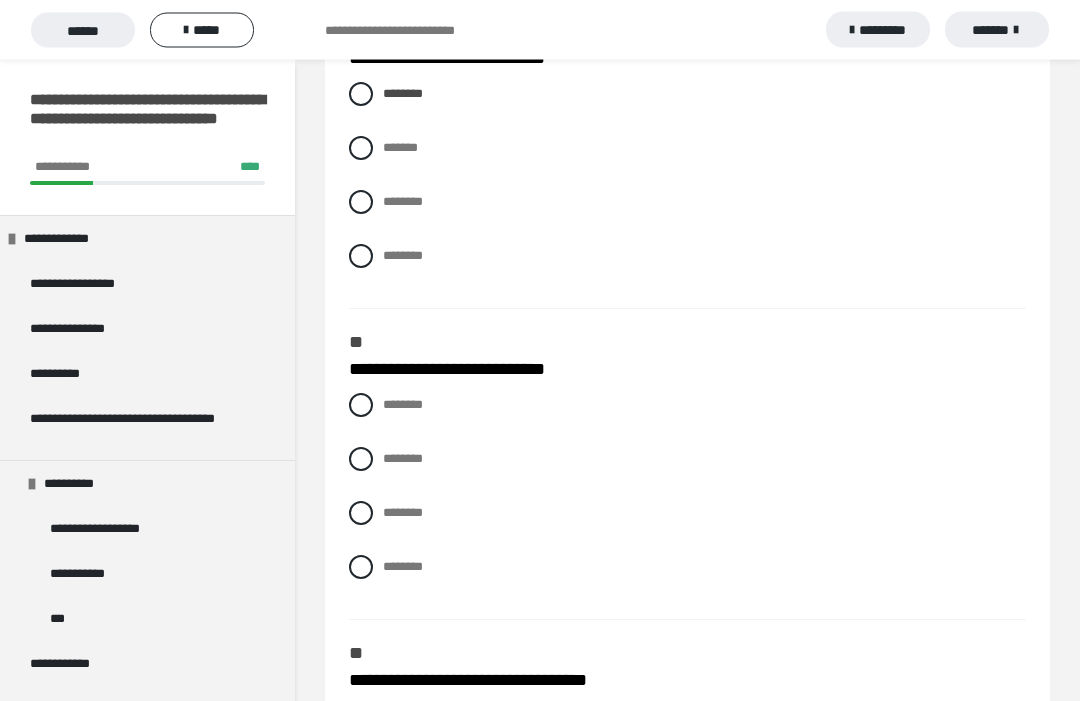 click on "********" at bounding box center (389, 508) 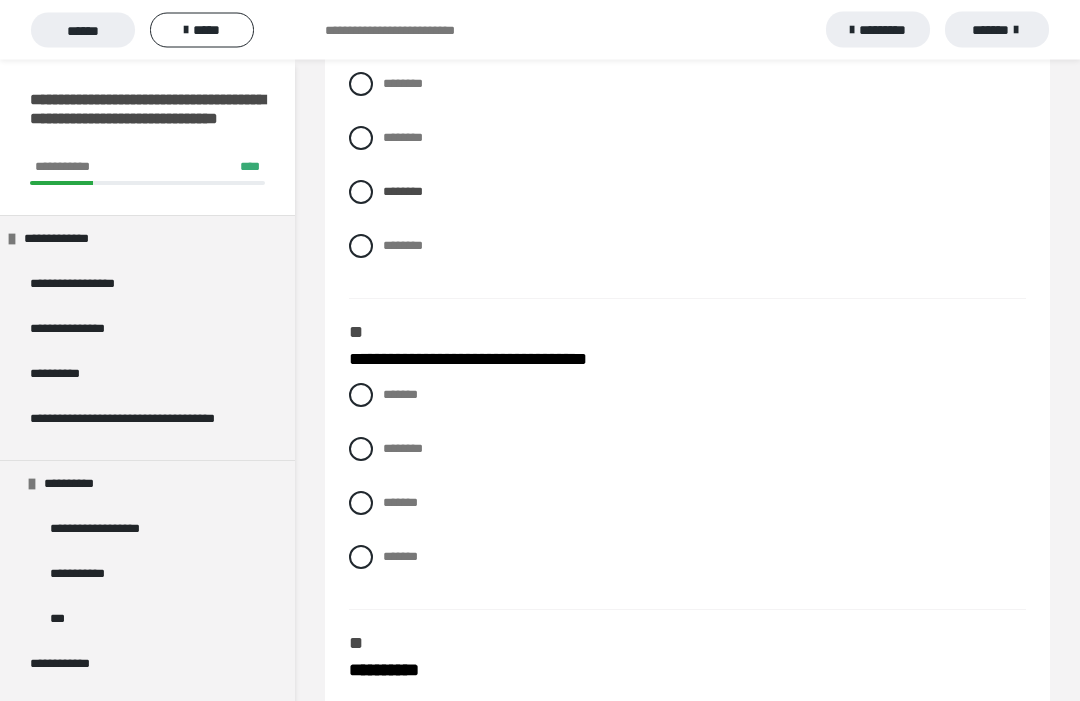 scroll, scrollTop: 1509, scrollLeft: 0, axis: vertical 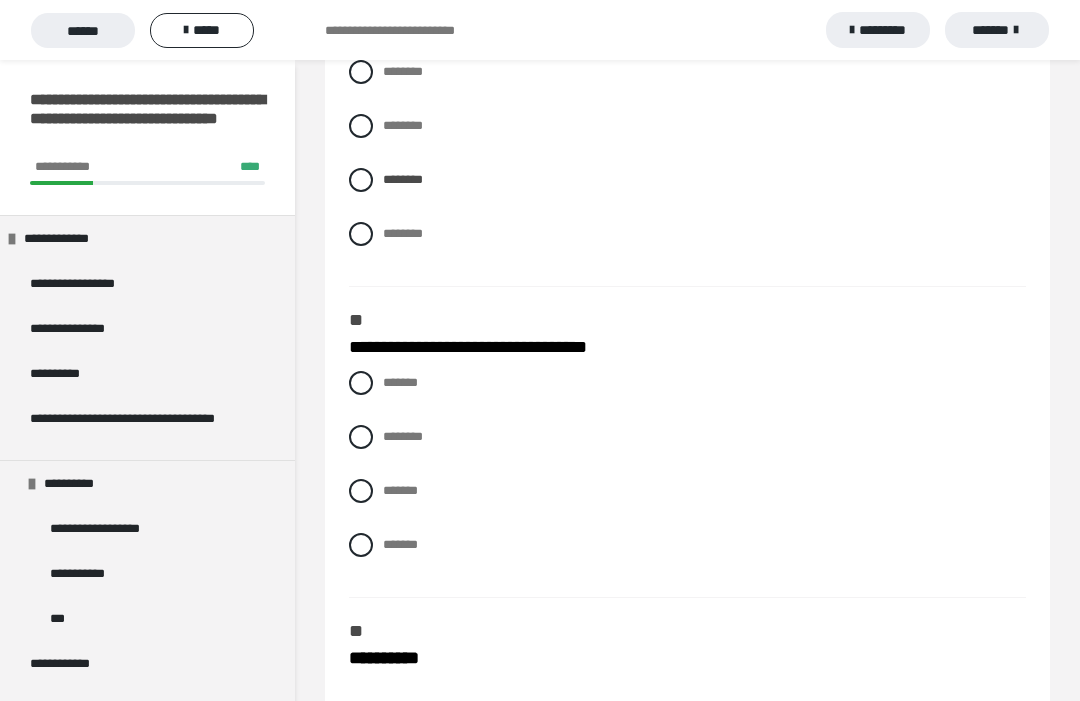click on "*******" at bounding box center (389, 485) 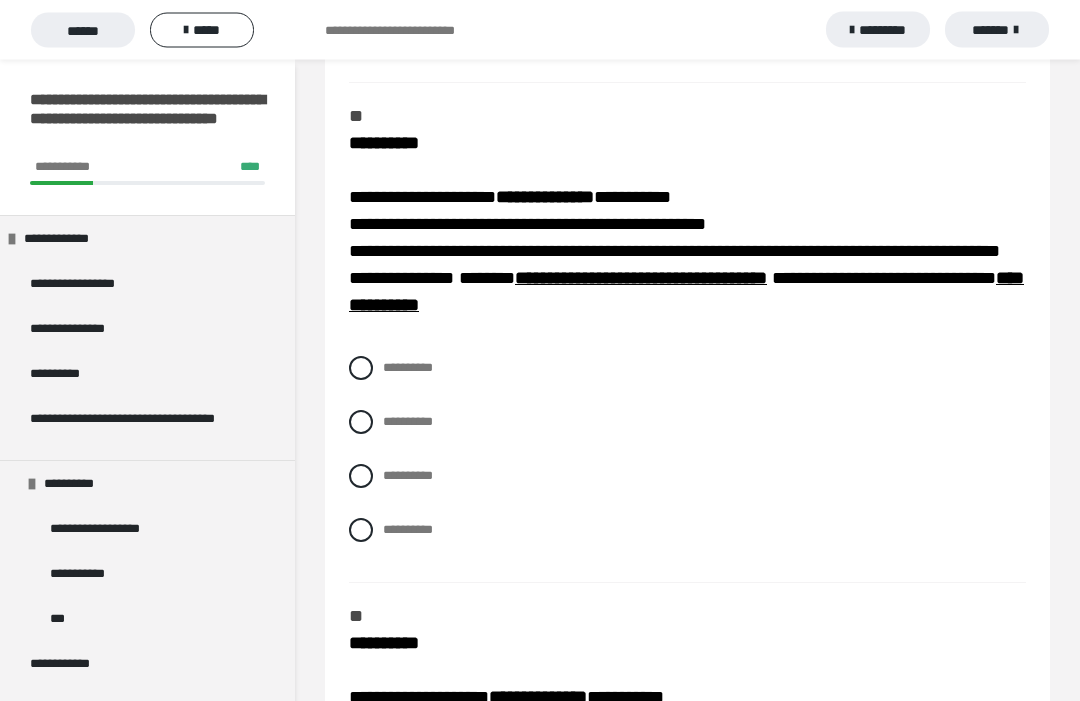 scroll, scrollTop: 2033, scrollLeft: 0, axis: vertical 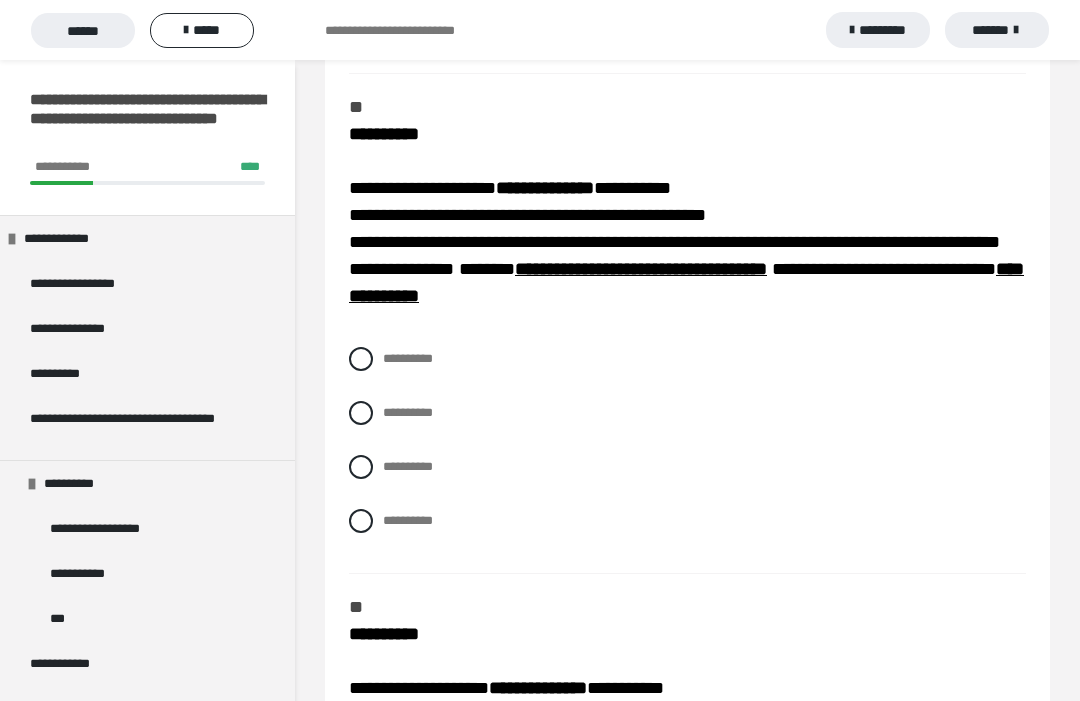 click on "**********" at bounding box center [389, 515] 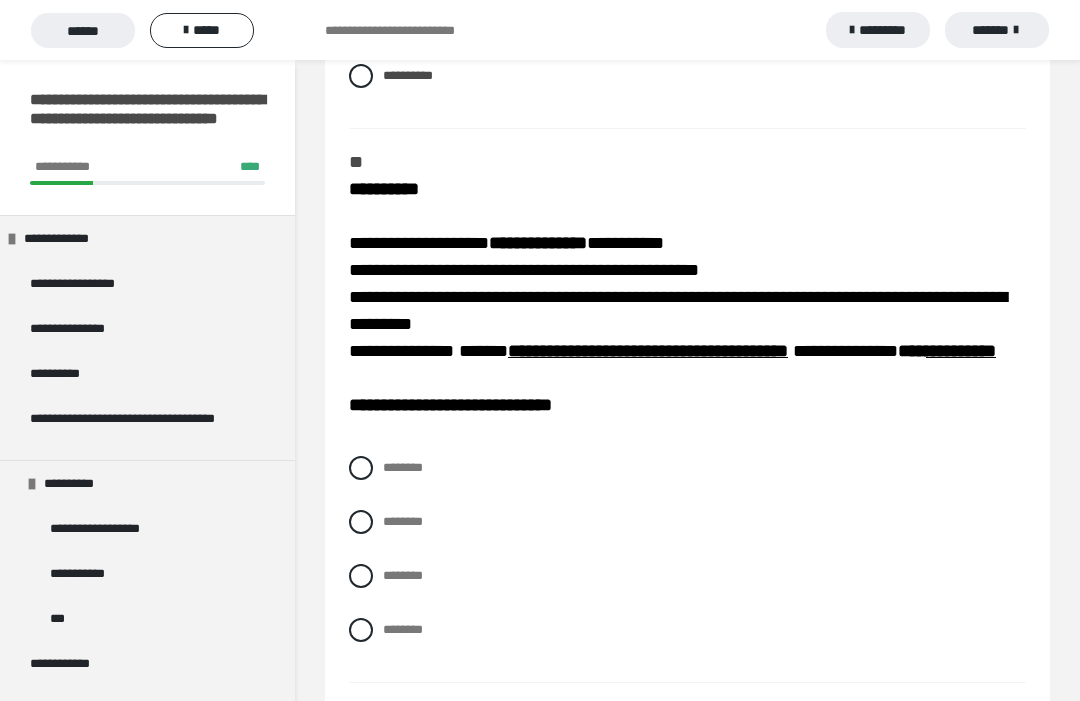 scroll, scrollTop: 2500, scrollLeft: 0, axis: vertical 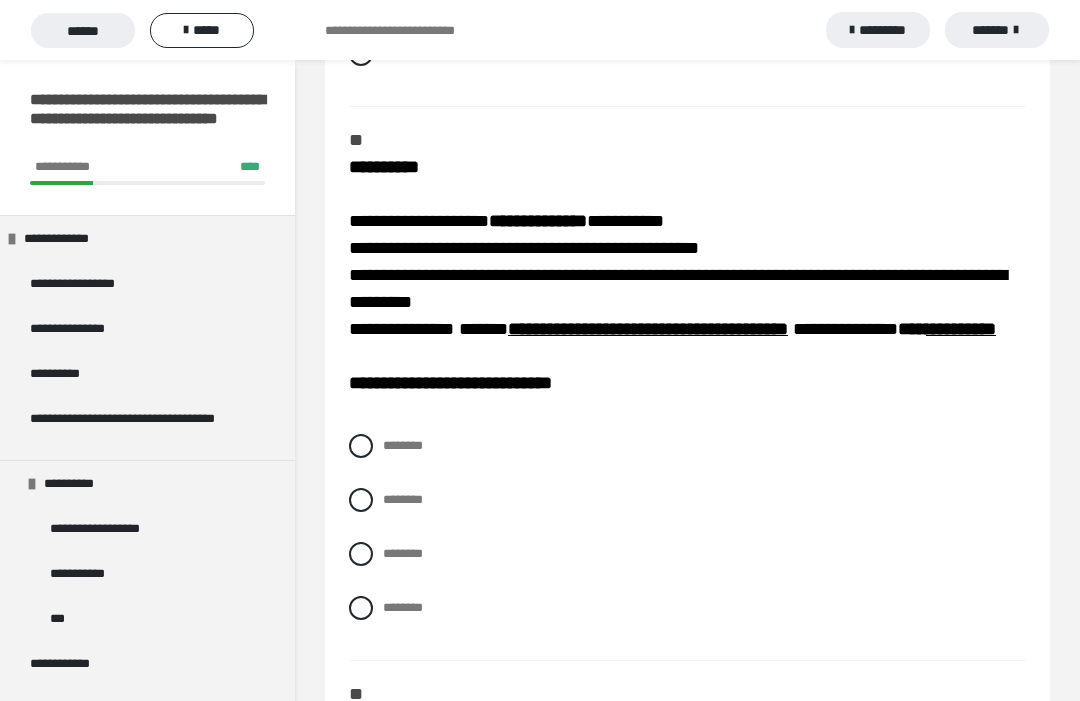 click at bounding box center [361, 500] 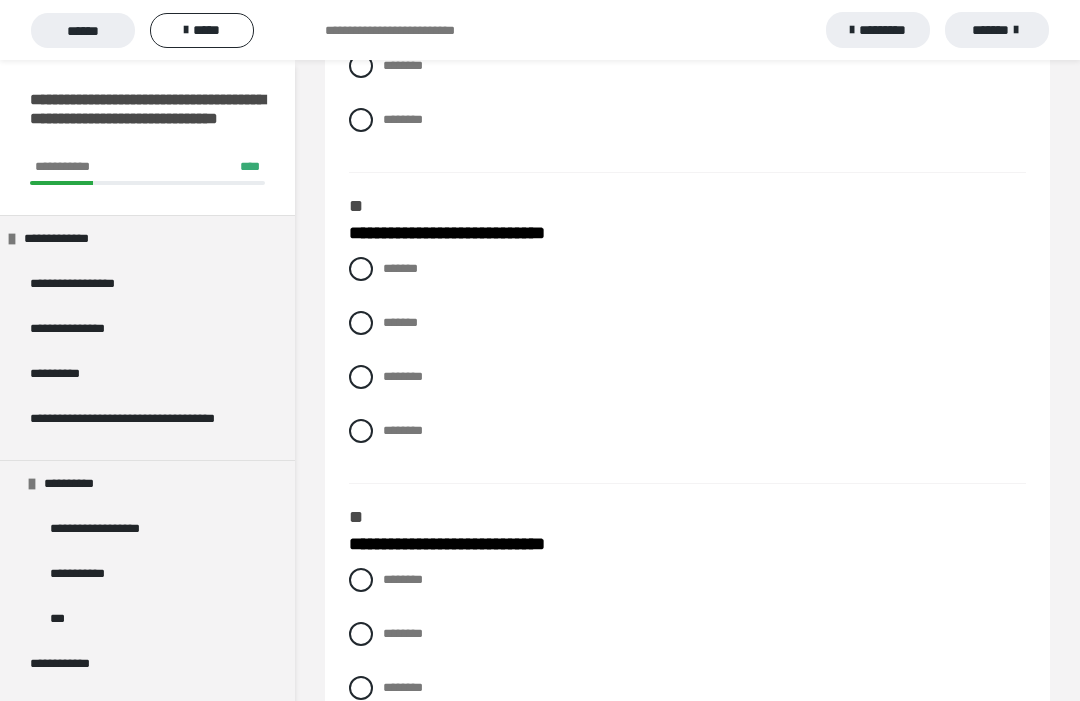 scroll, scrollTop: 2991, scrollLeft: 0, axis: vertical 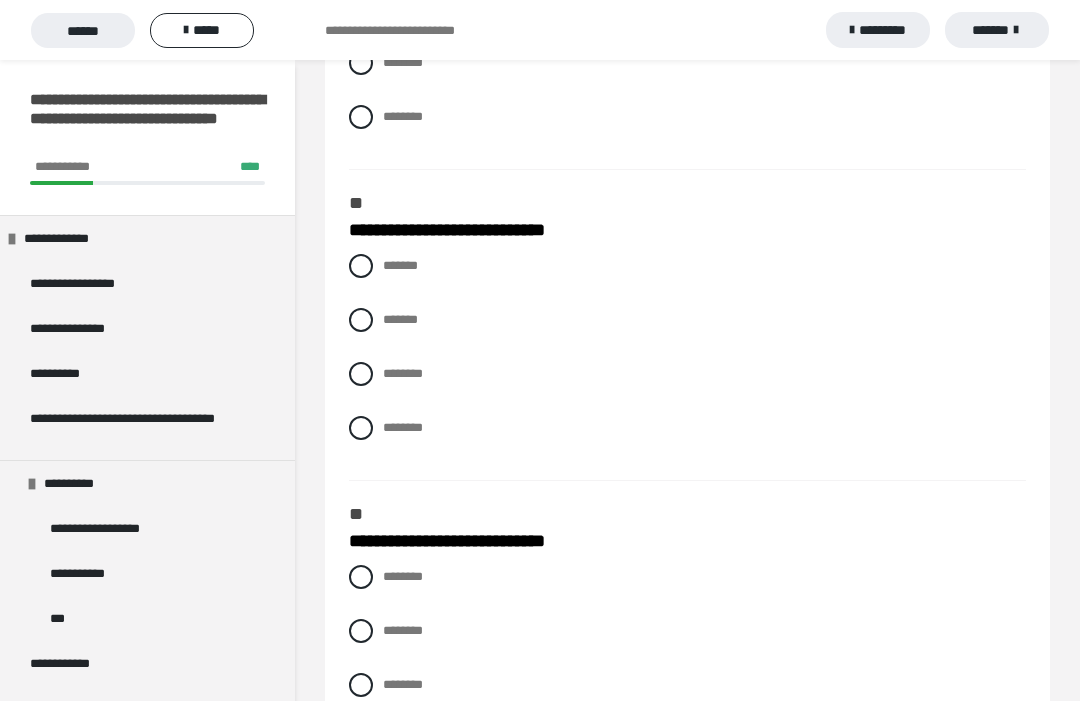 click at bounding box center [361, 266] 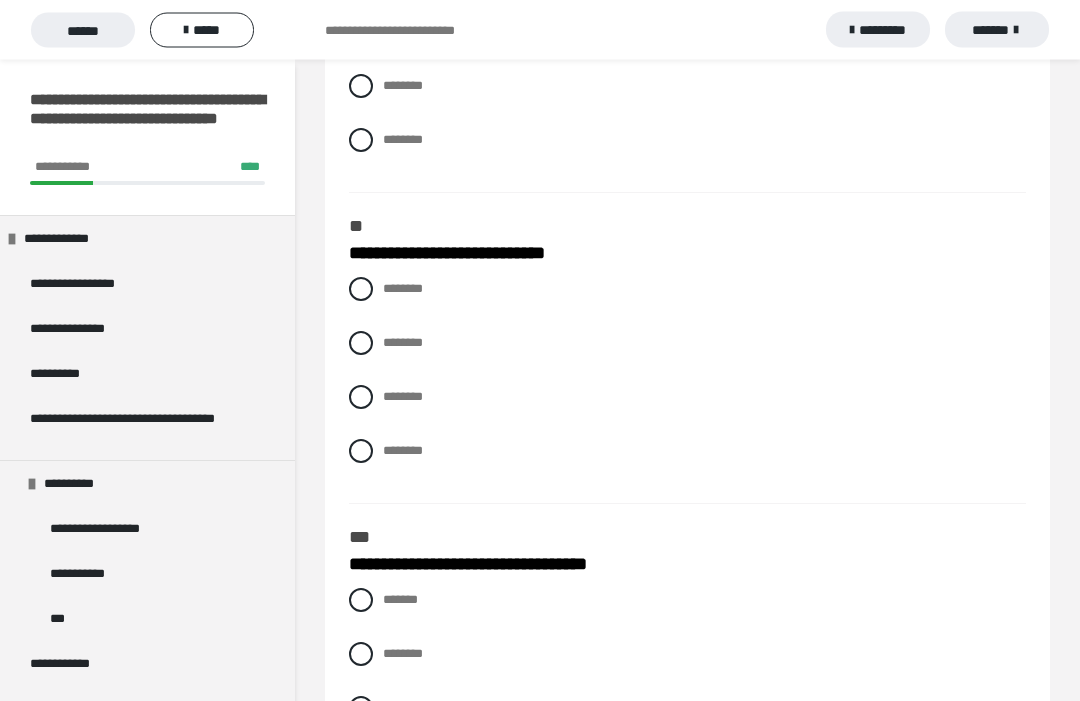 scroll, scrollTop: 3278, scrollLeft: 0, axis: vertical 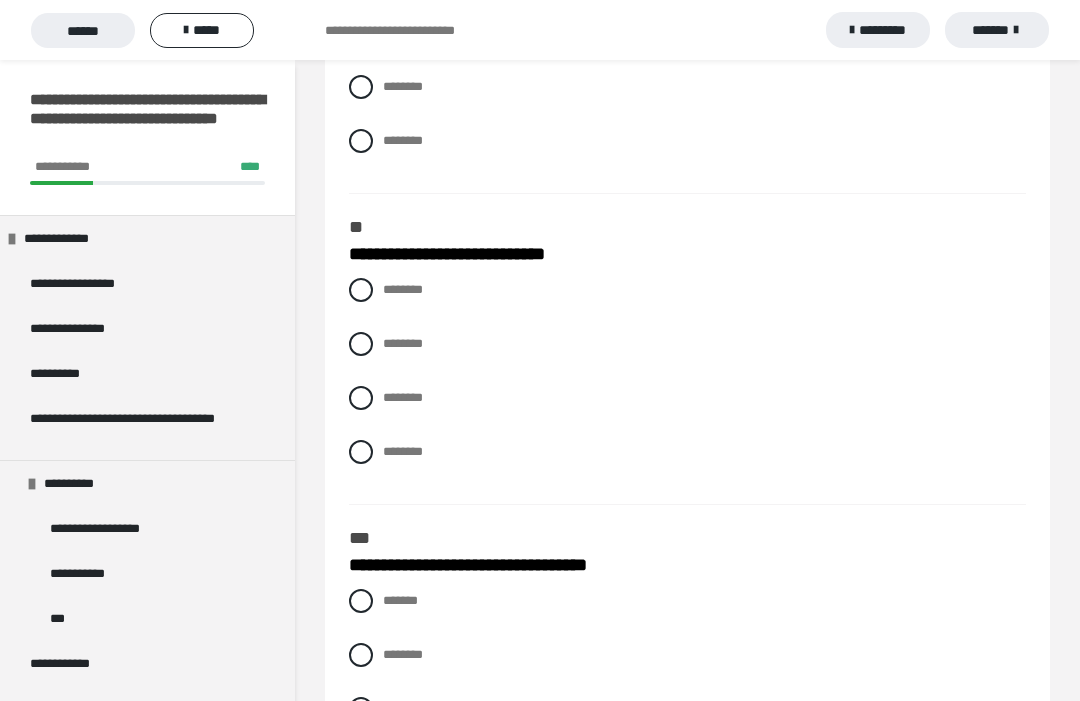 click on "********" at bounding box center [687, 398] 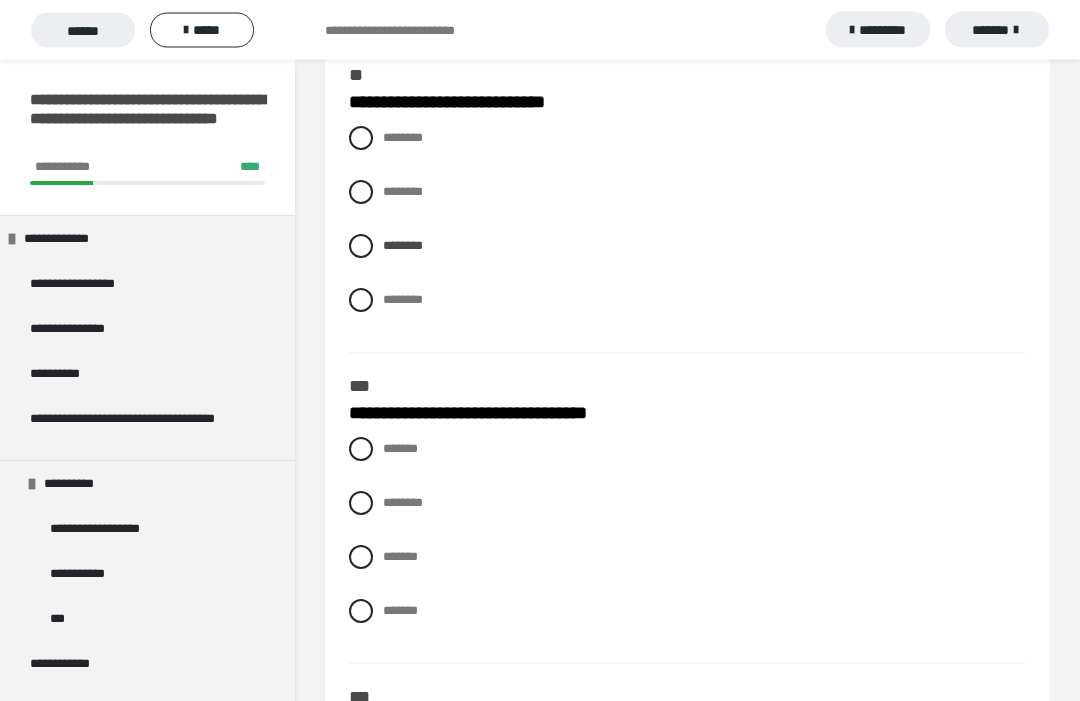 scroll, scrollTop: 3432, scrollLeft: 0, axis: vertical 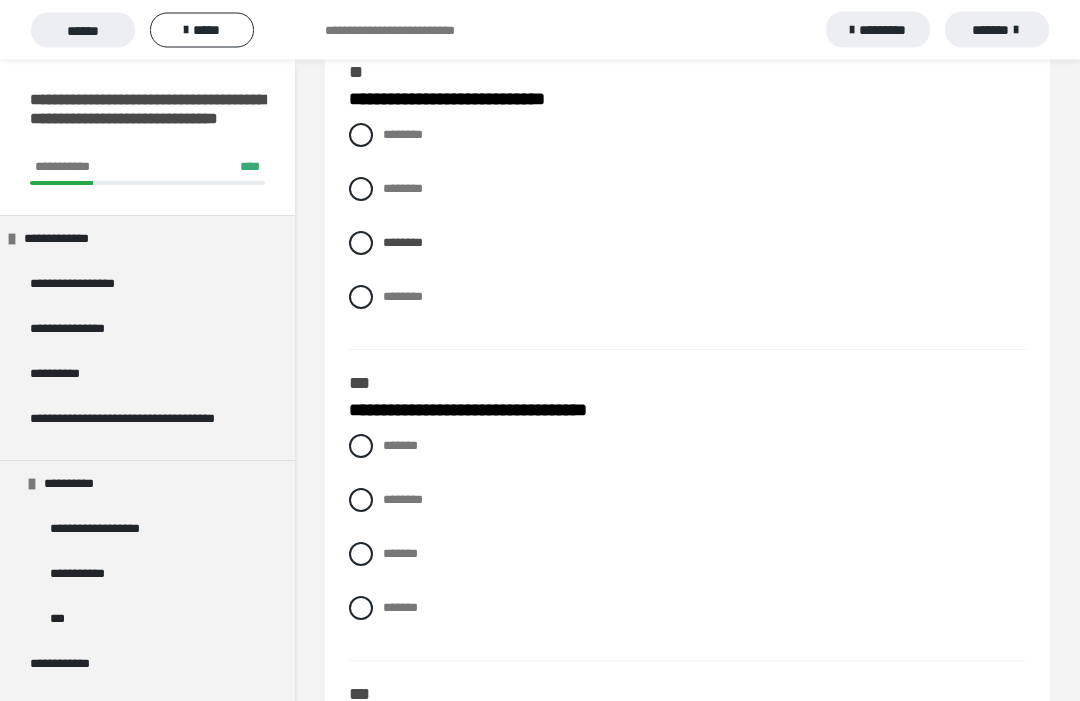click at bounding box center (361, 555) 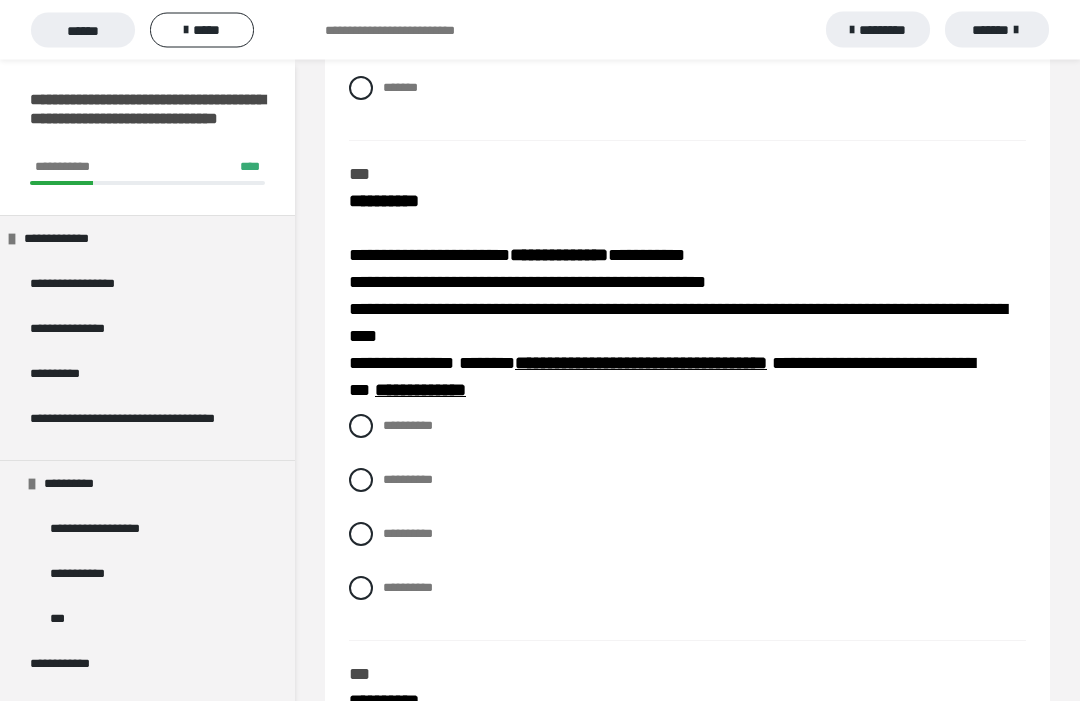 scroll, scrollTop: 3958, scrollLeft: 0, axis: vertical 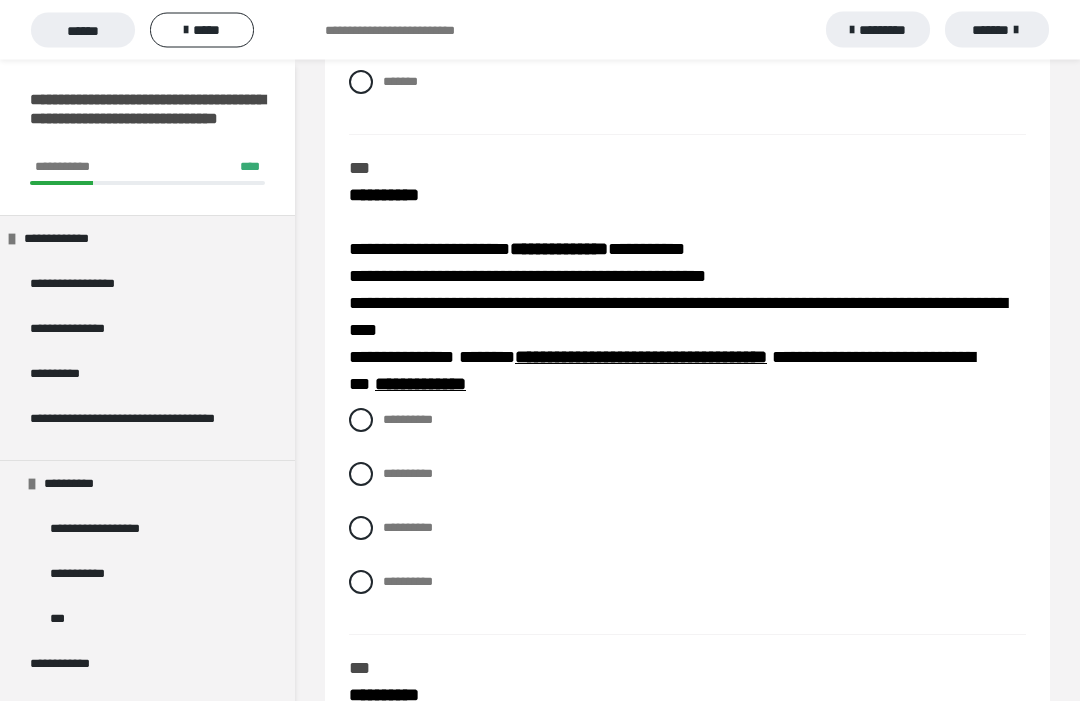 click on "**********" at bounding box center [389, 577] 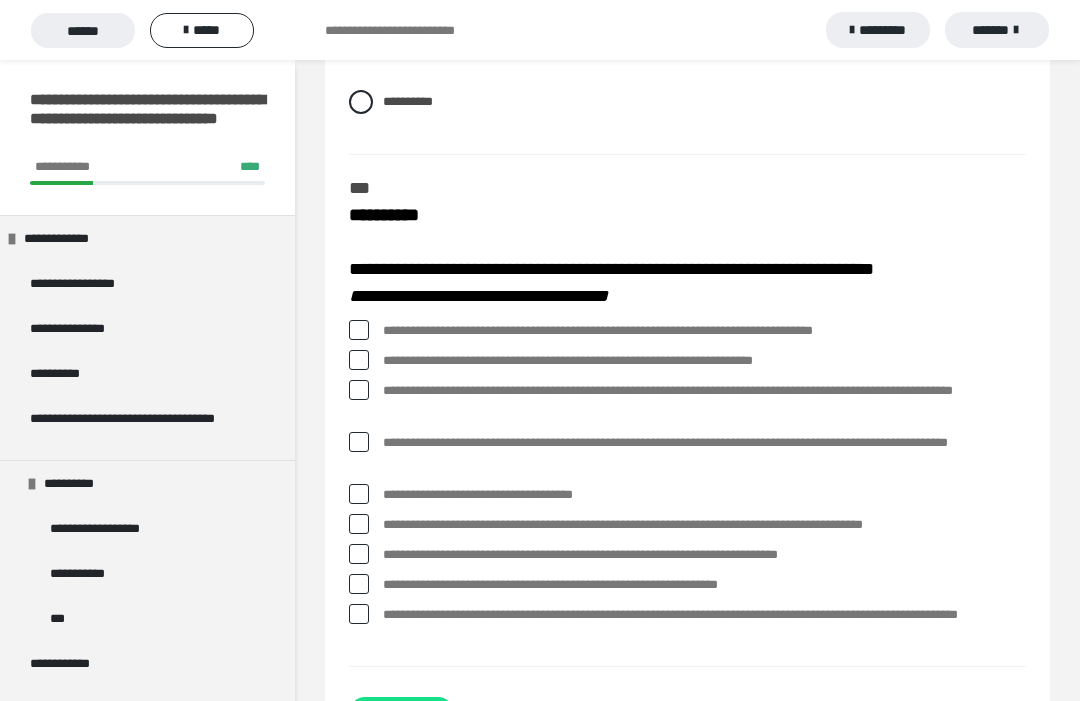 scroll, scrollTop: 4454, scrollLeft: 0, axis: vertical 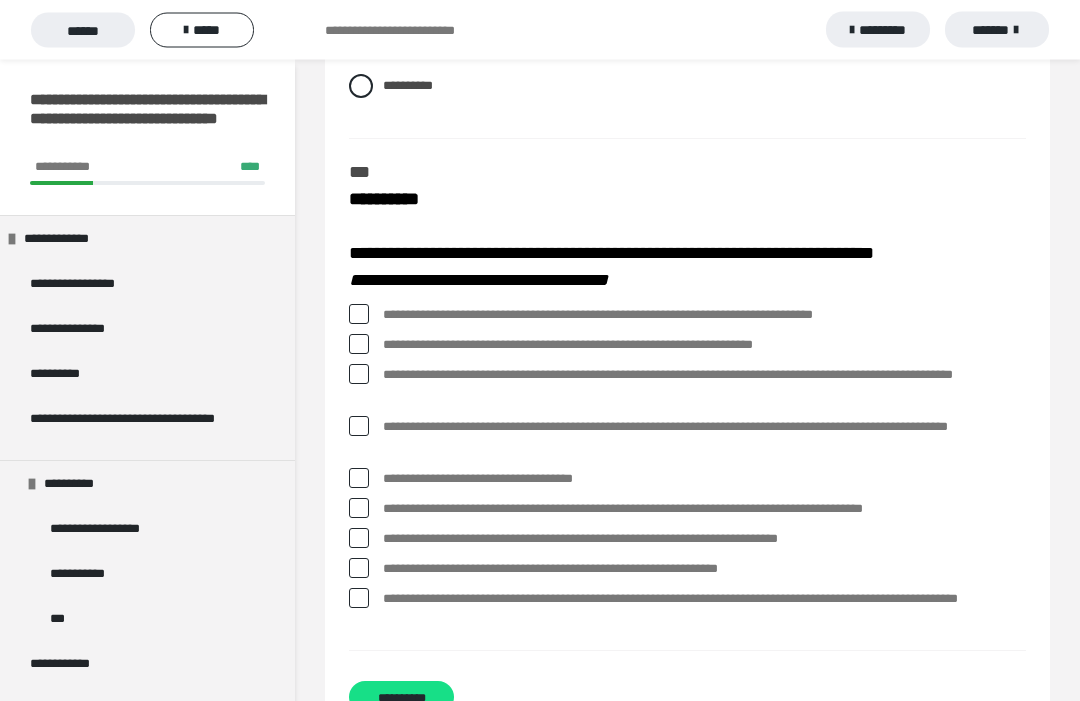 click at bounding box center (359, 315) 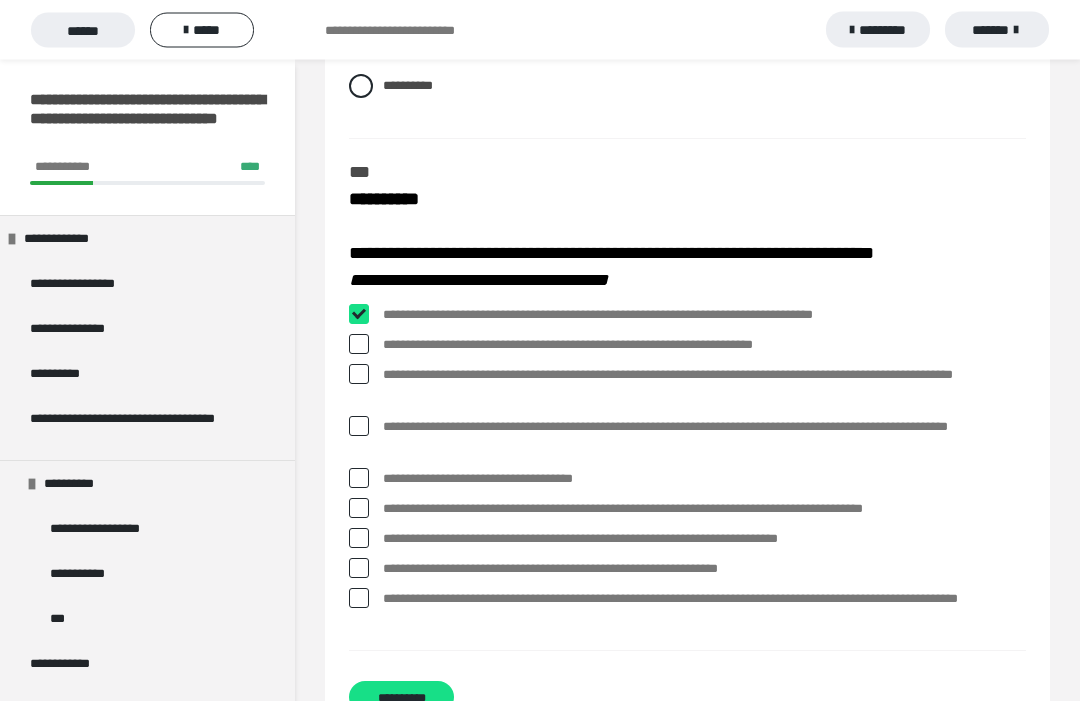 checkbox on "****" 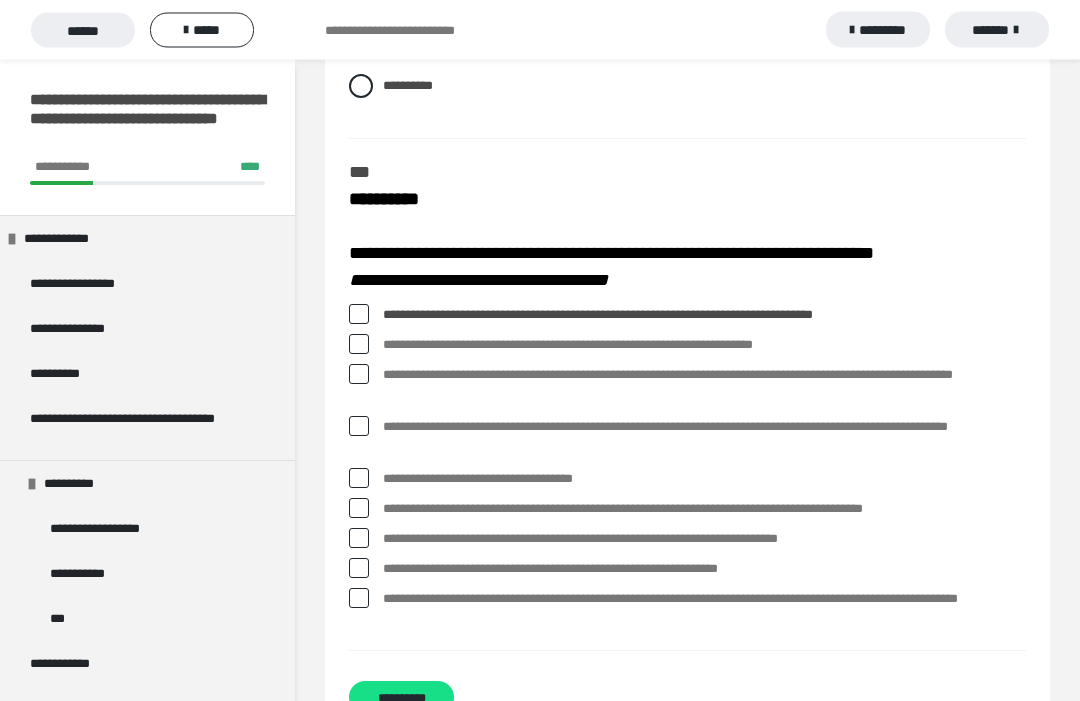 scroll, scrollTop: 4454, scrollLeft: 0, axis: vertical 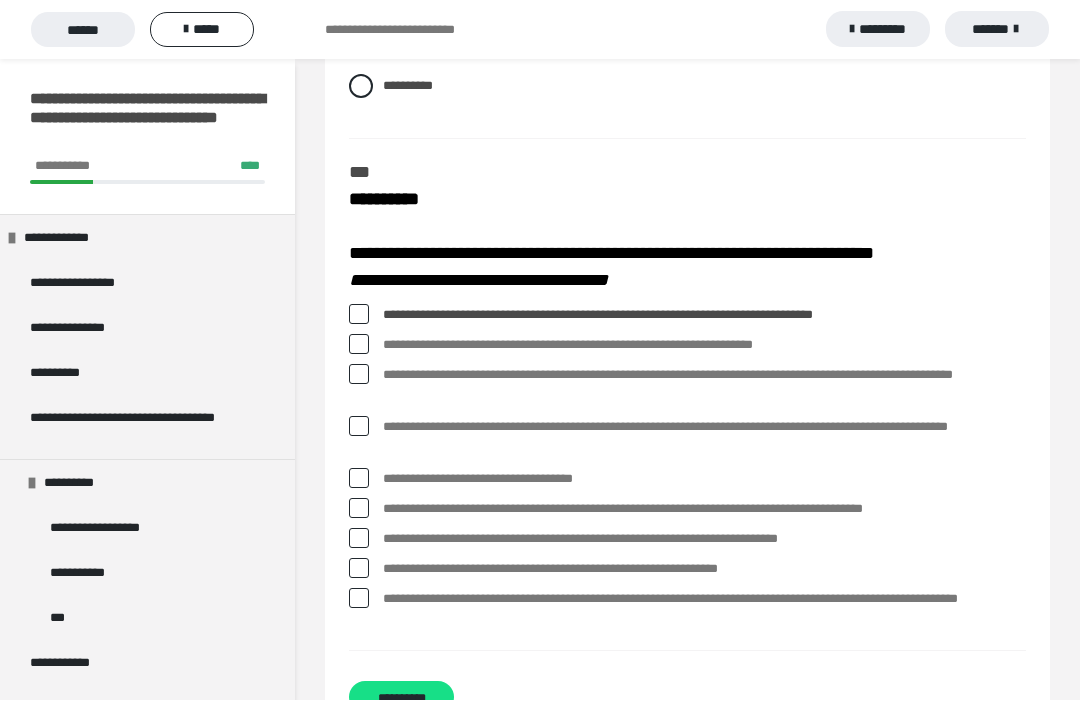 click at bounding box center [359, 427] 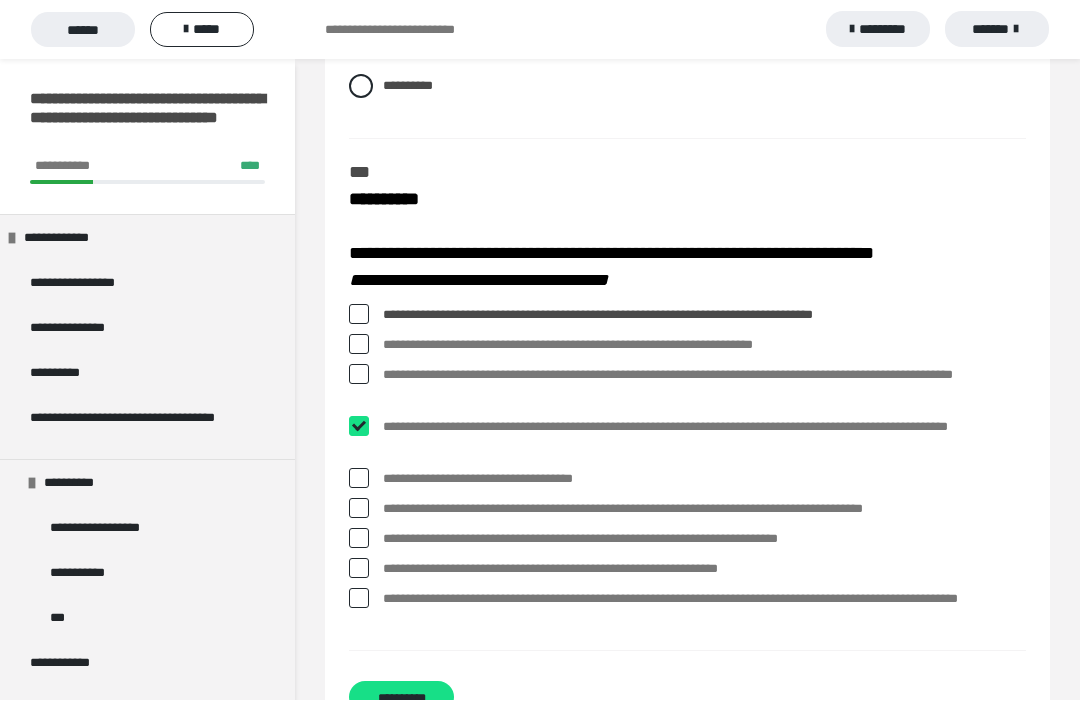 checkbox on "****" 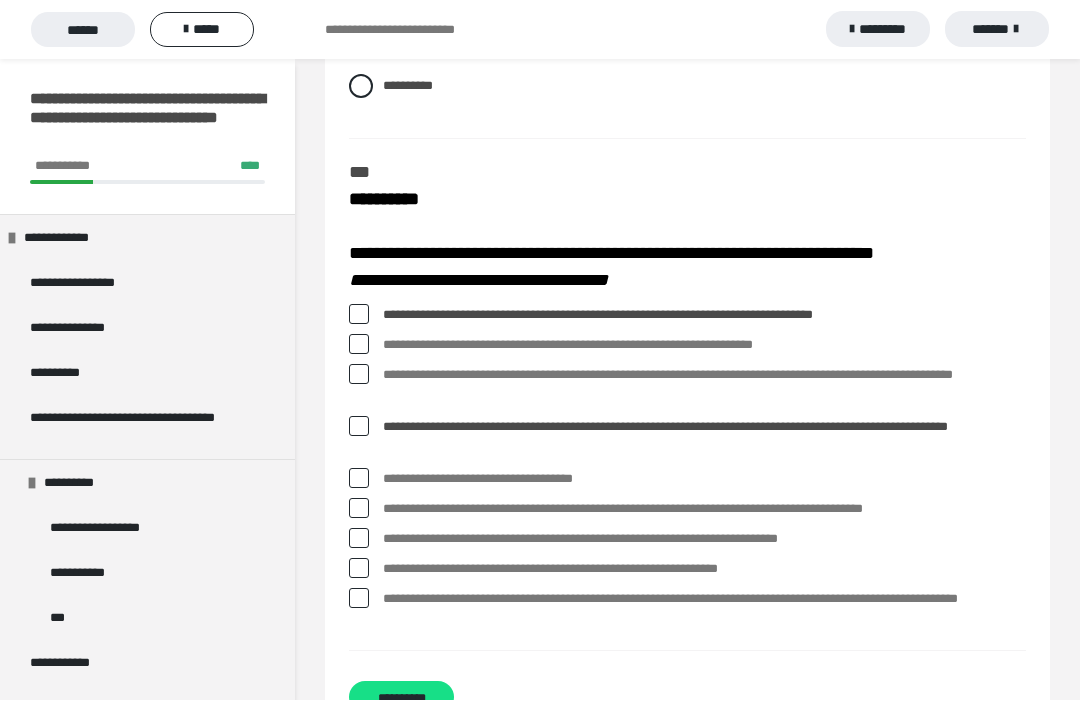 click at bounding box center [359, 375] 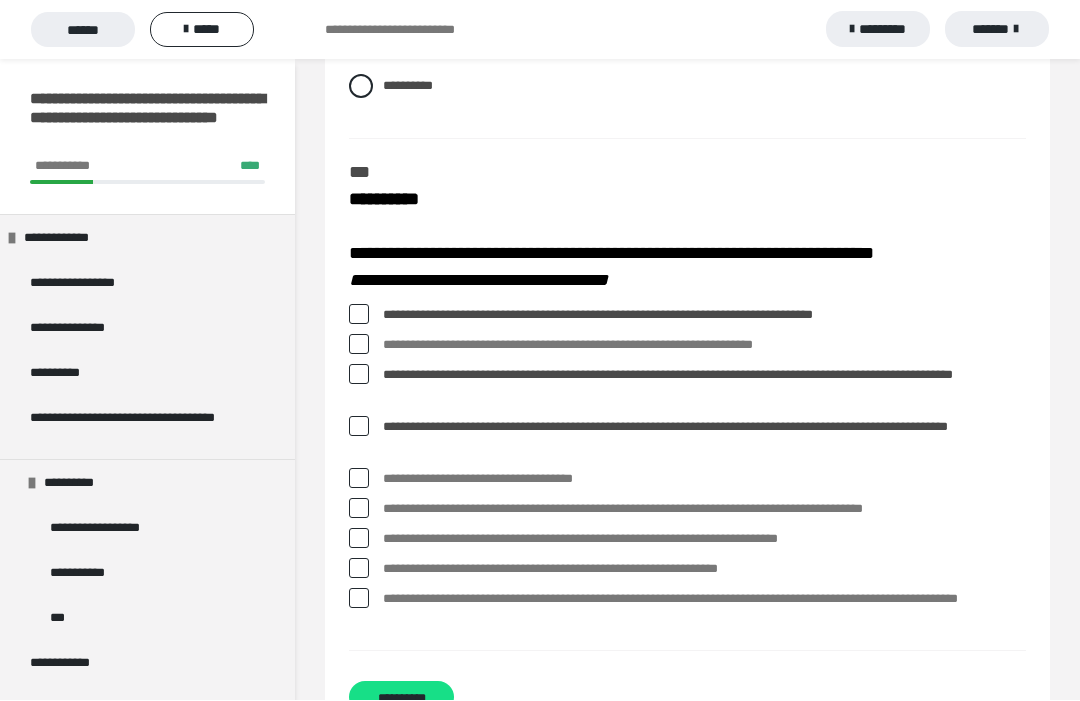 click on "**********" at bounding box center [687, 387] 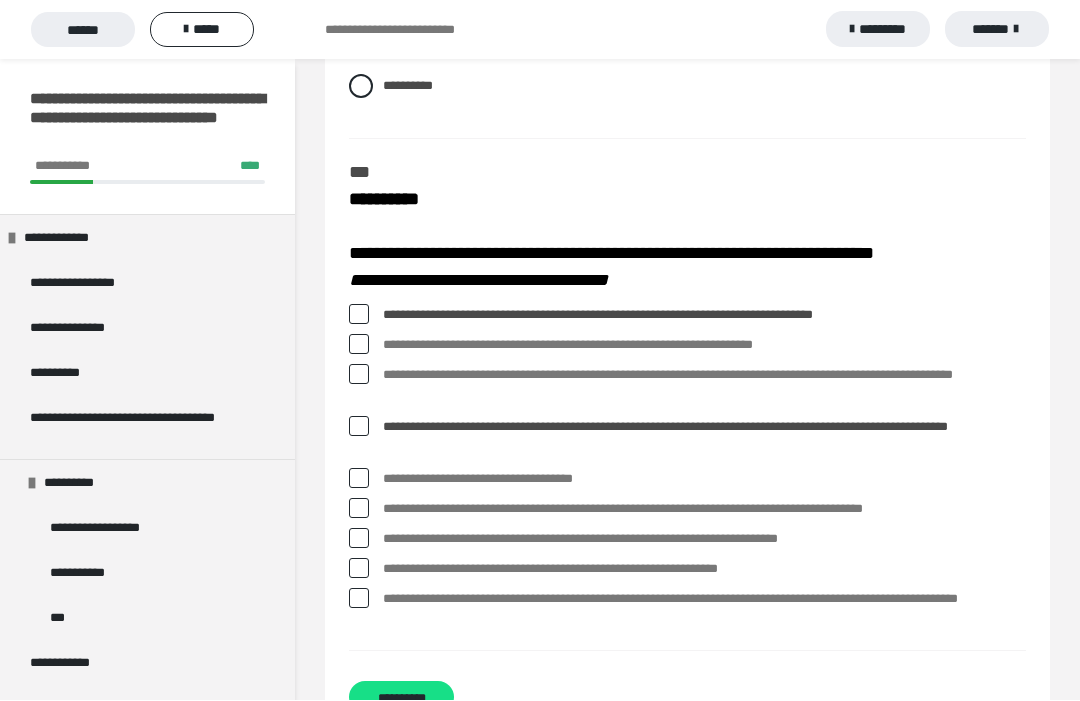 click at bounding box center (359, 375) 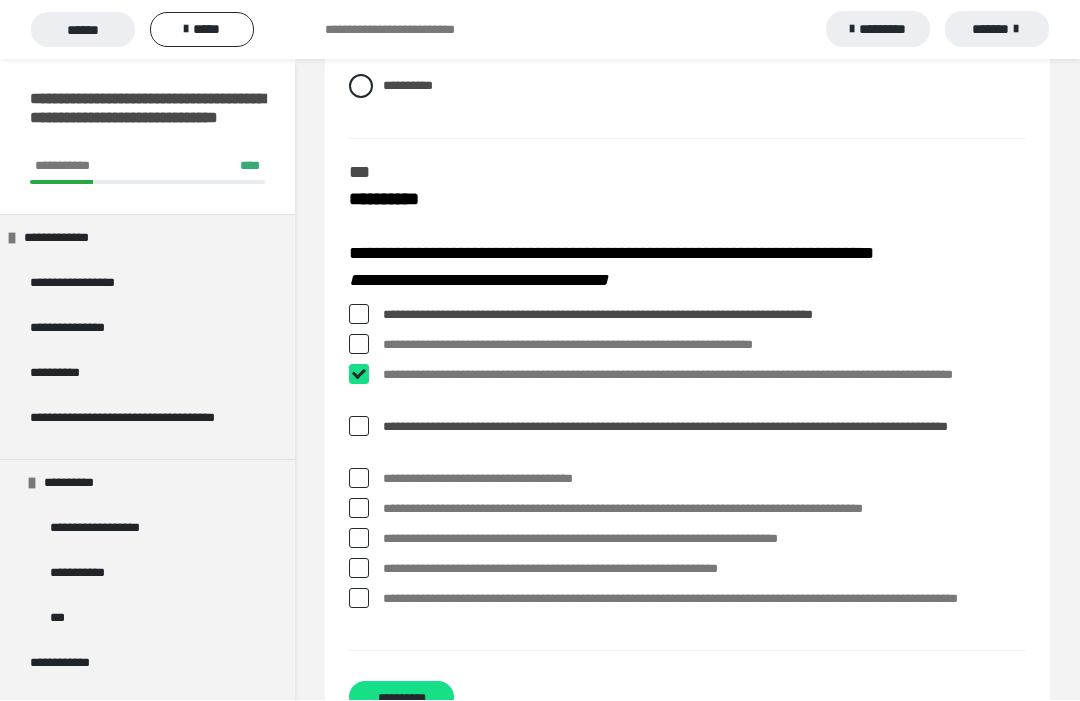 checkbox on "****" 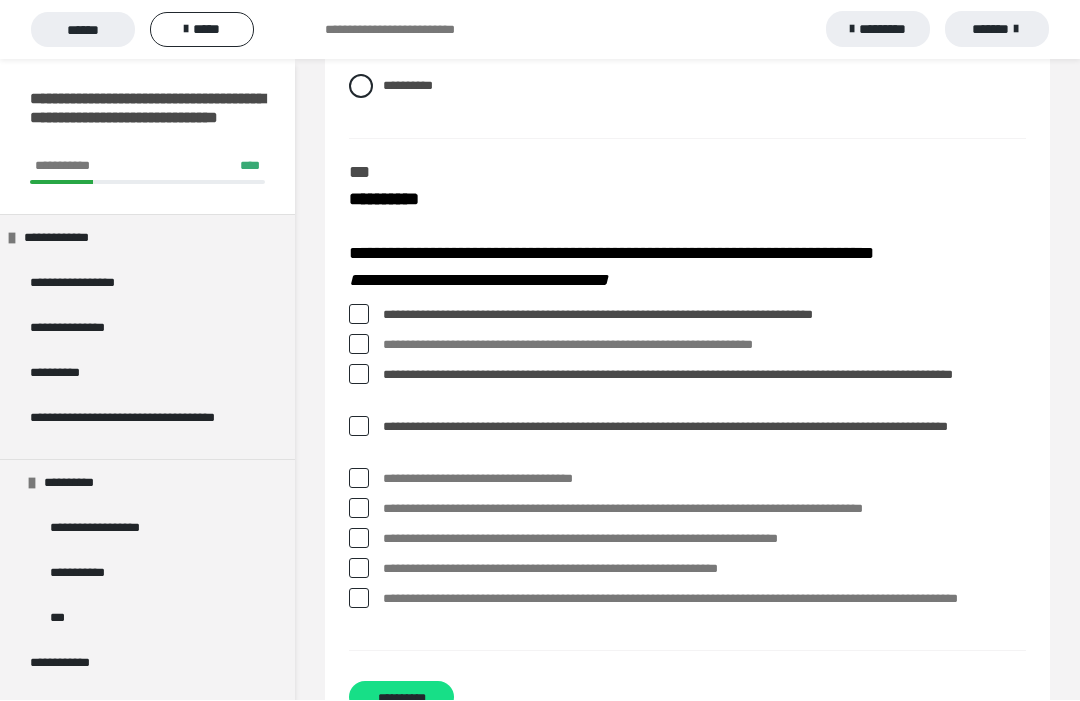 click at bounding box center (359, 427) 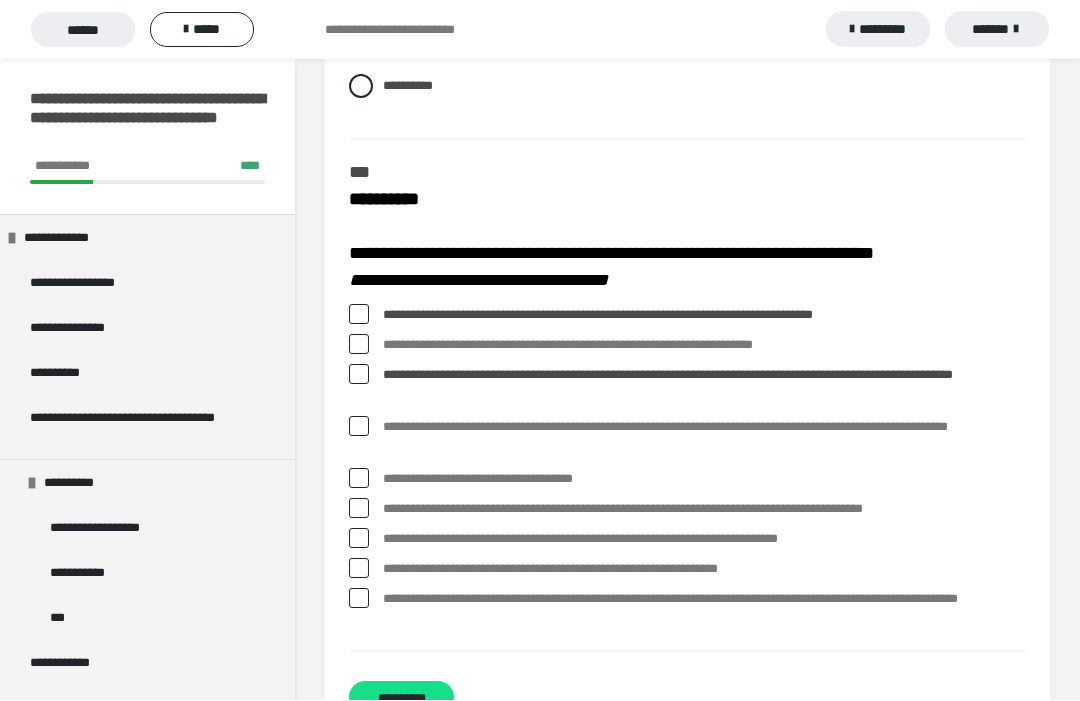 click at bounding box center [359, 599] 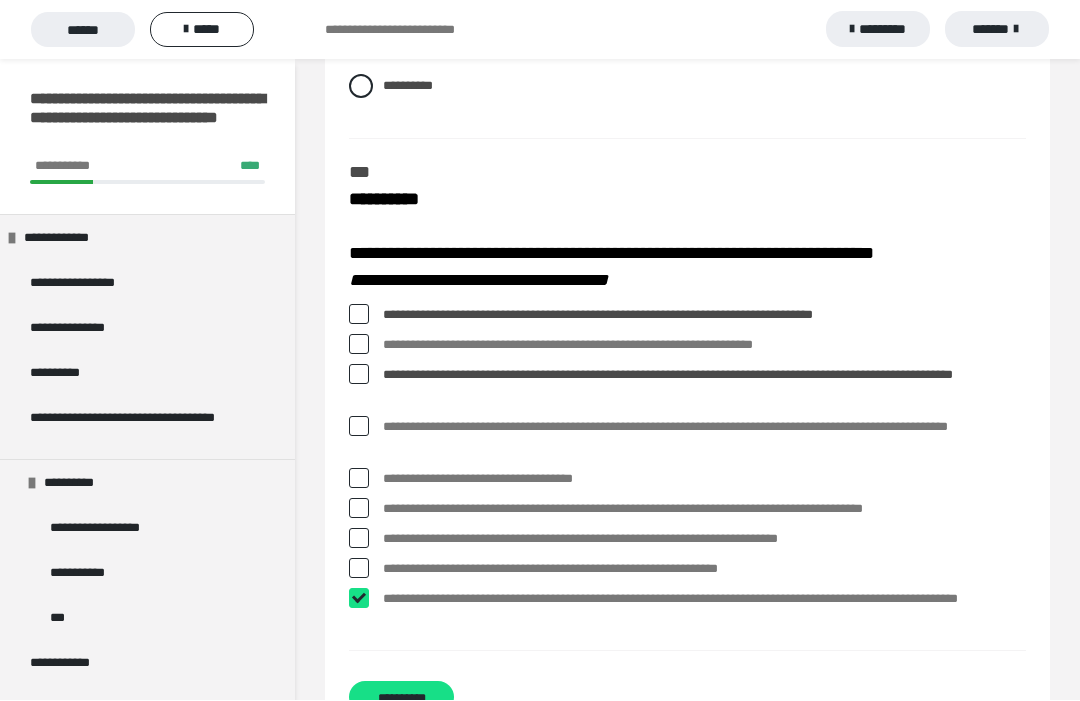 checkbox on "****" 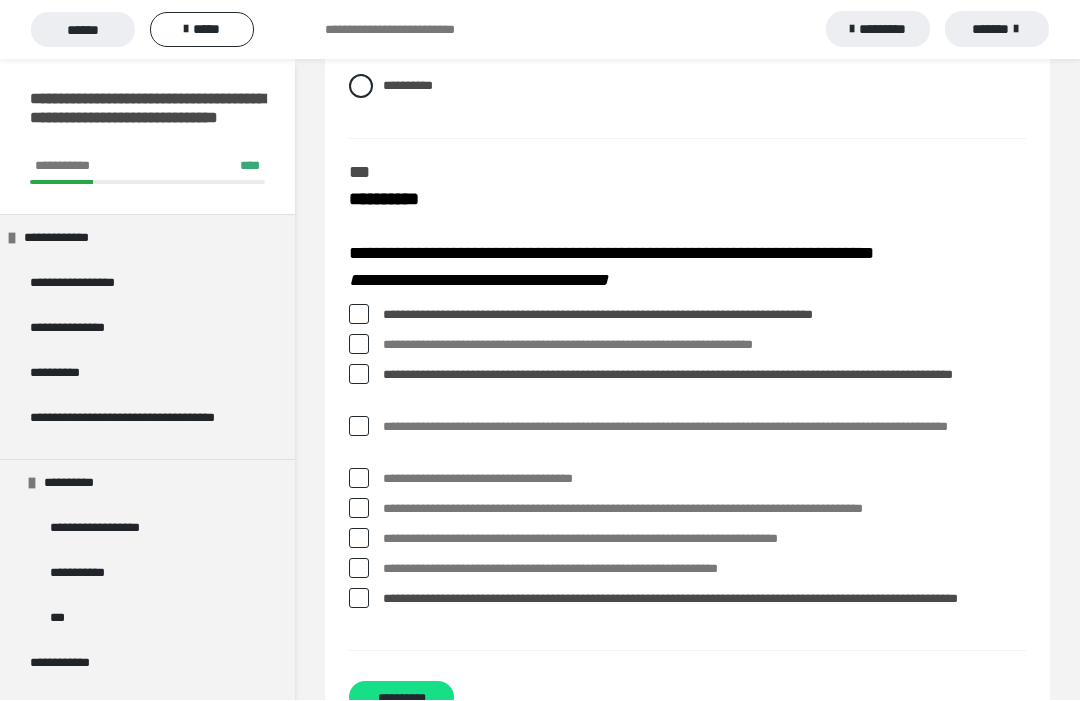 click at bounding box center (359, 539) 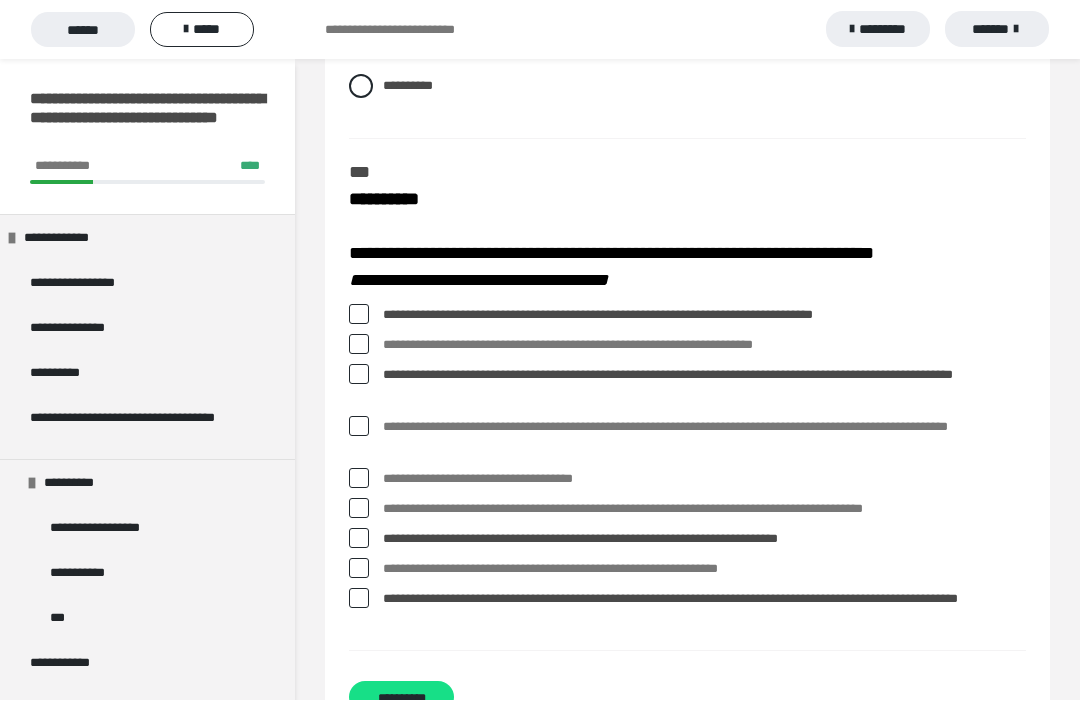 click on "**********" at bounding box center (401, 698) 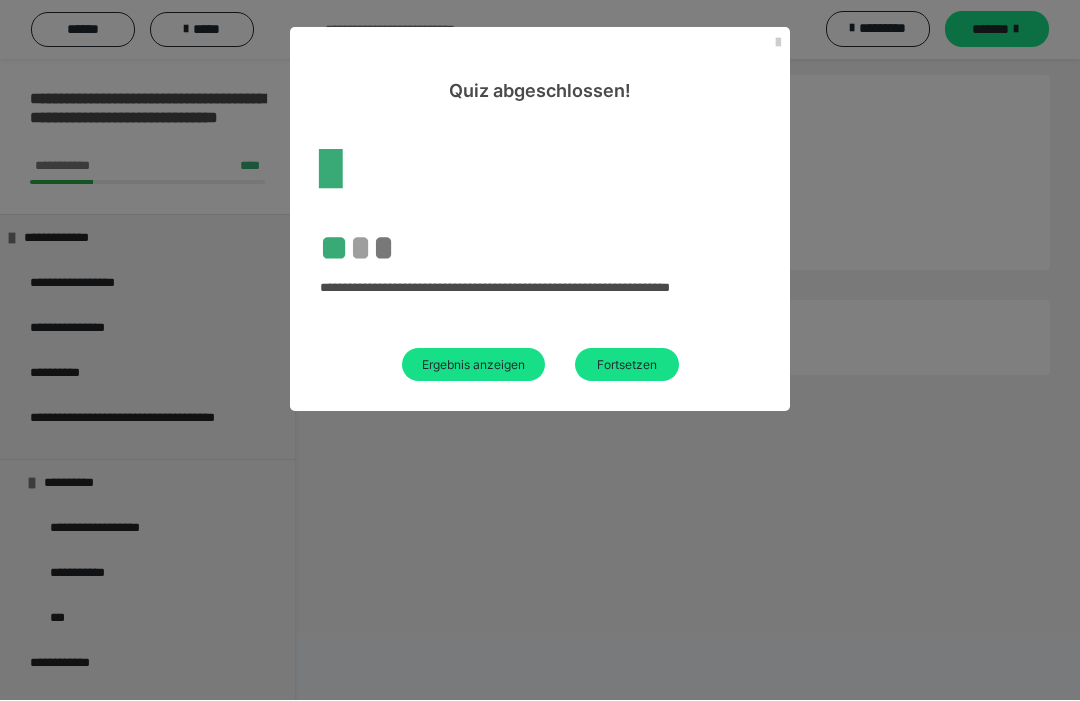 scroll, scrollTop: 60, scrollLeft: 0, axis: vertical 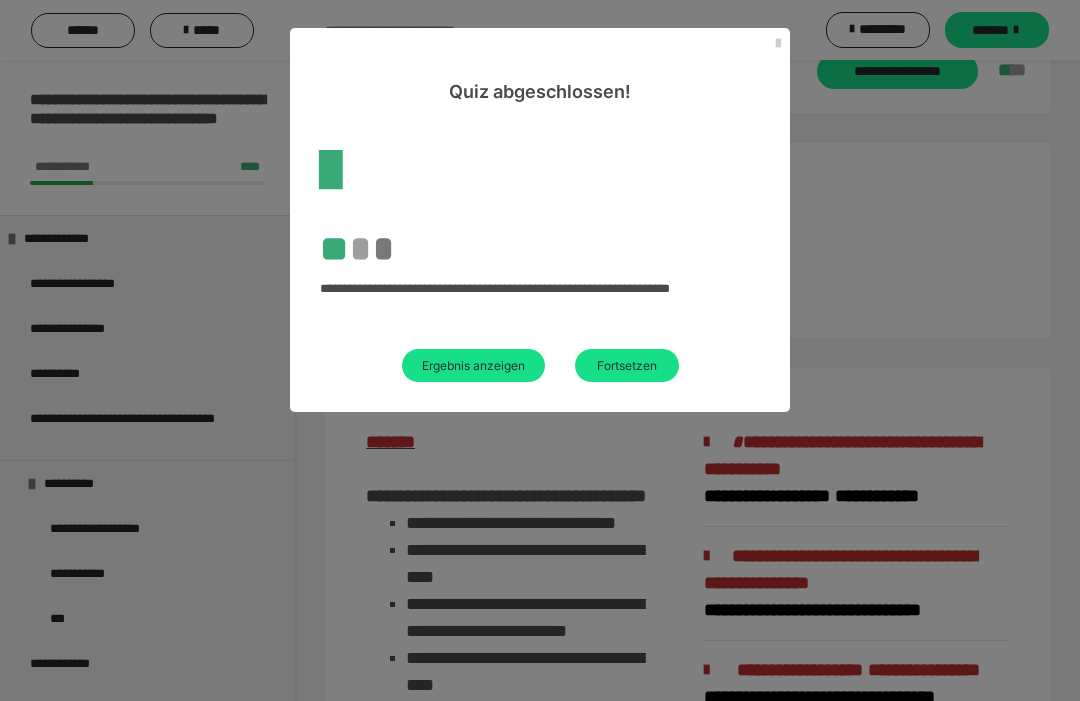 click on "Ergebnis anzeigen" at bounding box center [473, 365] 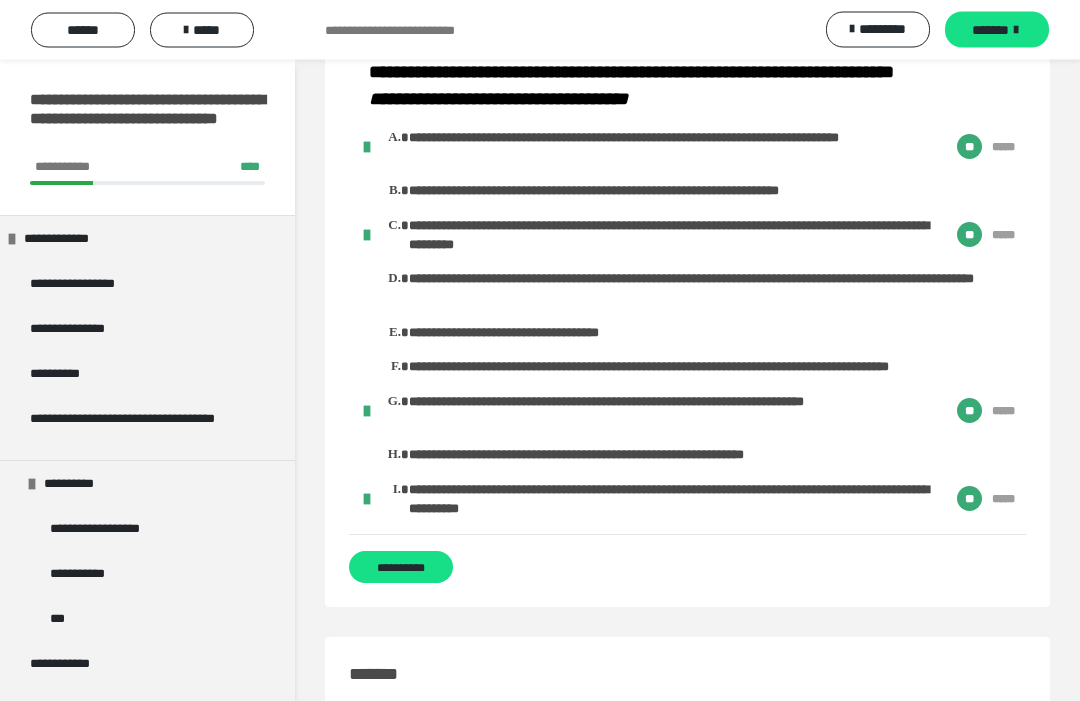 scroll, scrollTop: 3486, scrollLeft: 0, axis: vertical 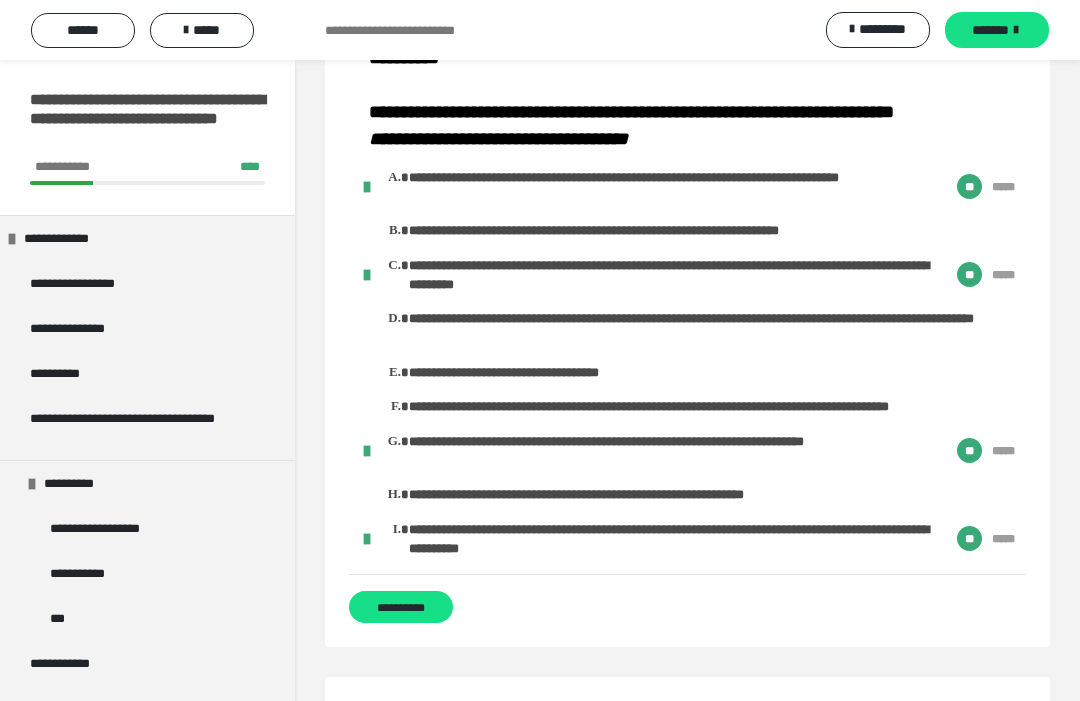click on "**********" at bounding box center (401, 607) 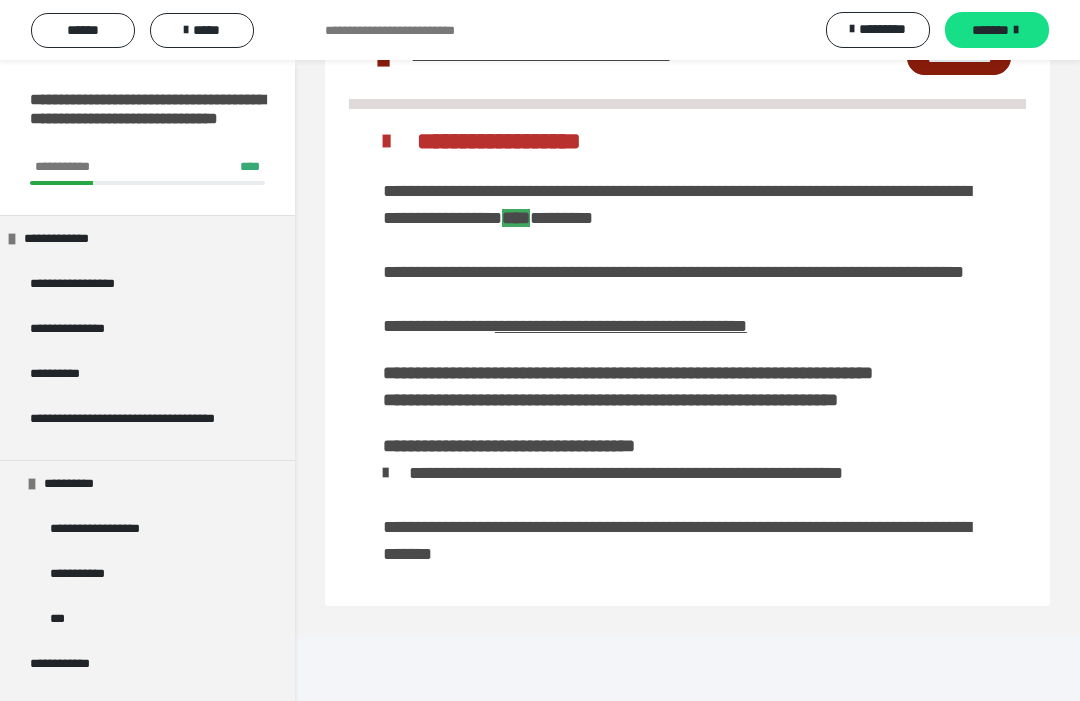 click on "*****" at bounding box center [202, 30] 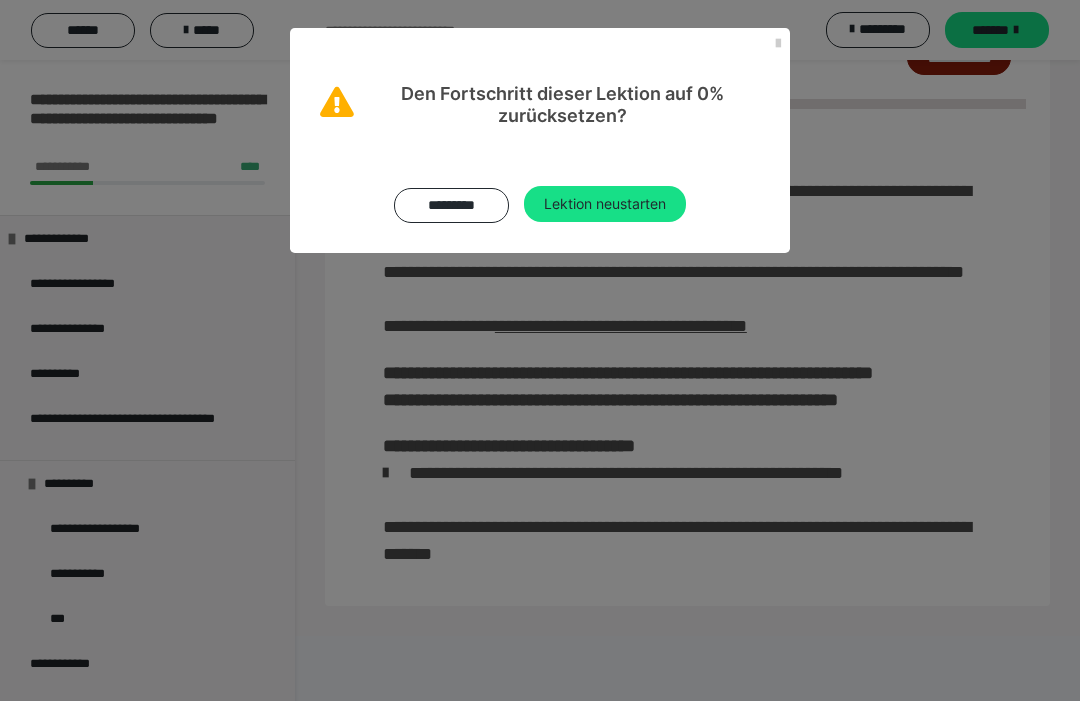 click on "Lektion neustarten" at bounding box center [605, 204] 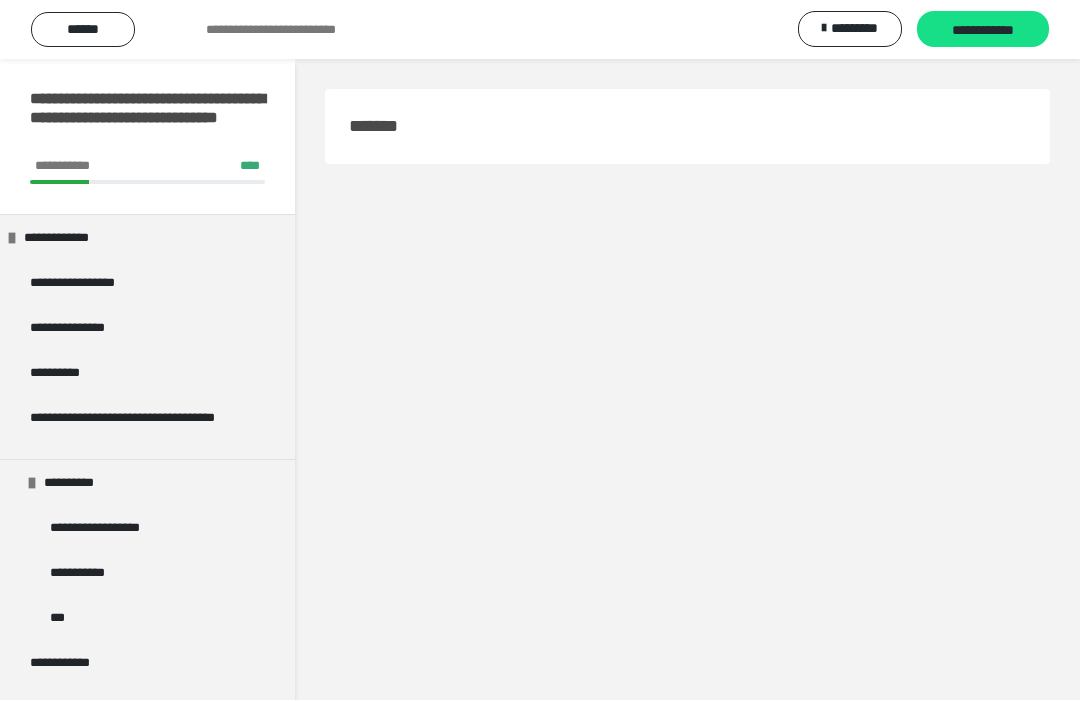 scroll, scrollTop: 1, scrollLeft: 0, axis: vertical 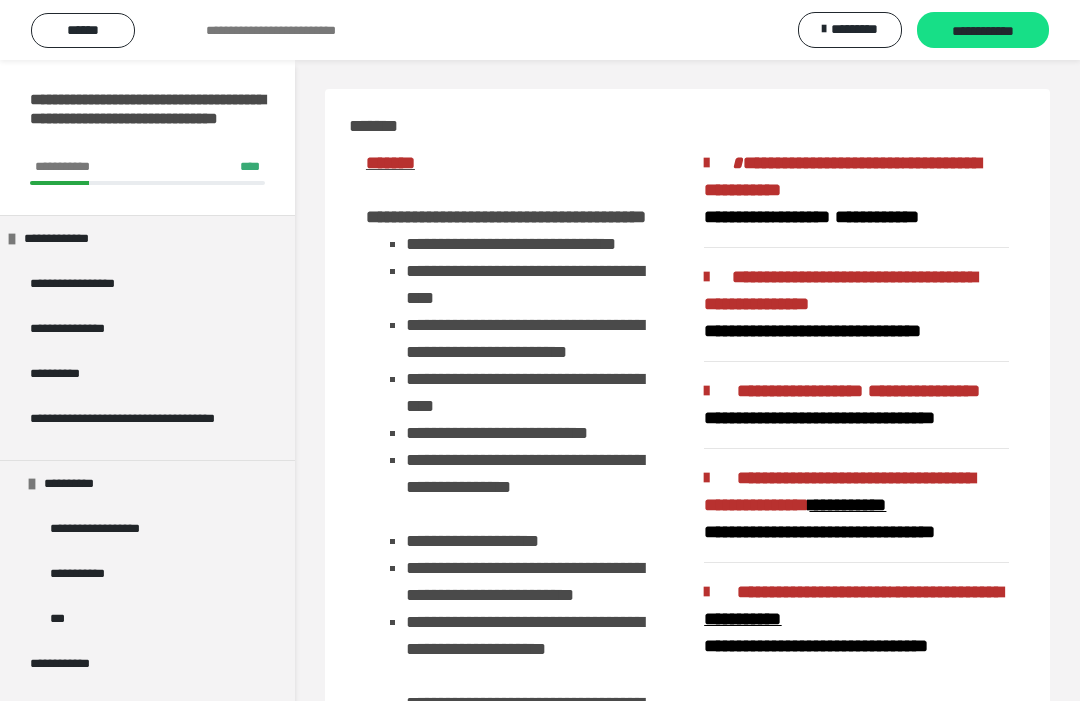 click on "**********" at bounding box center [983, 30] 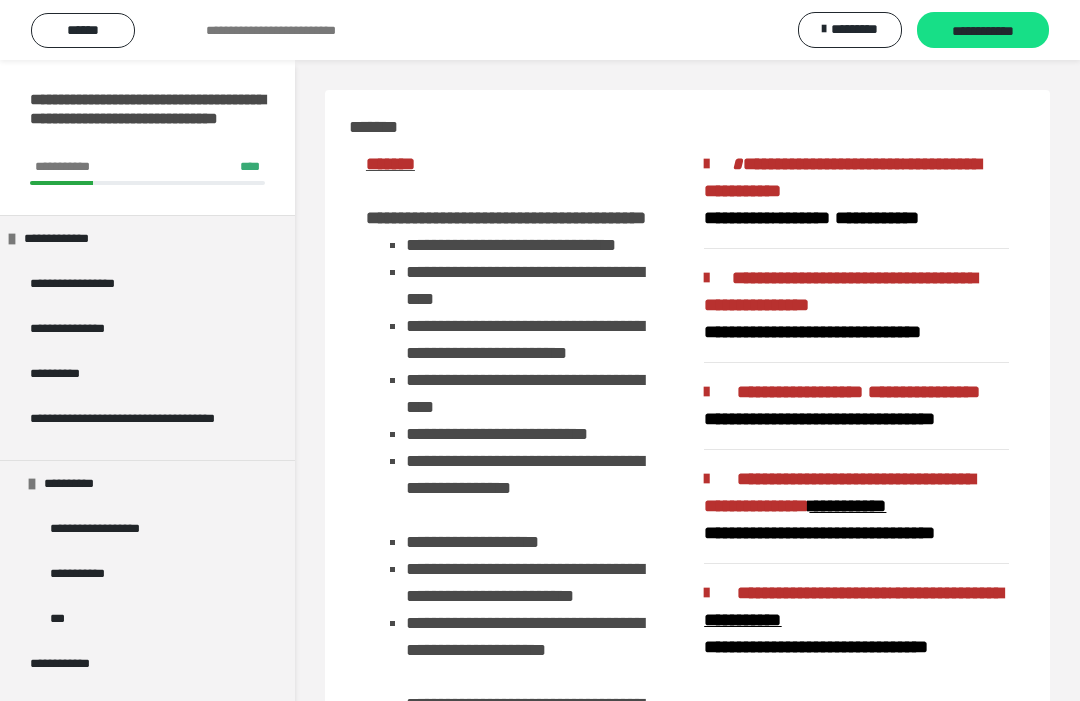 click on "**********" at bounding box center [983, 31] 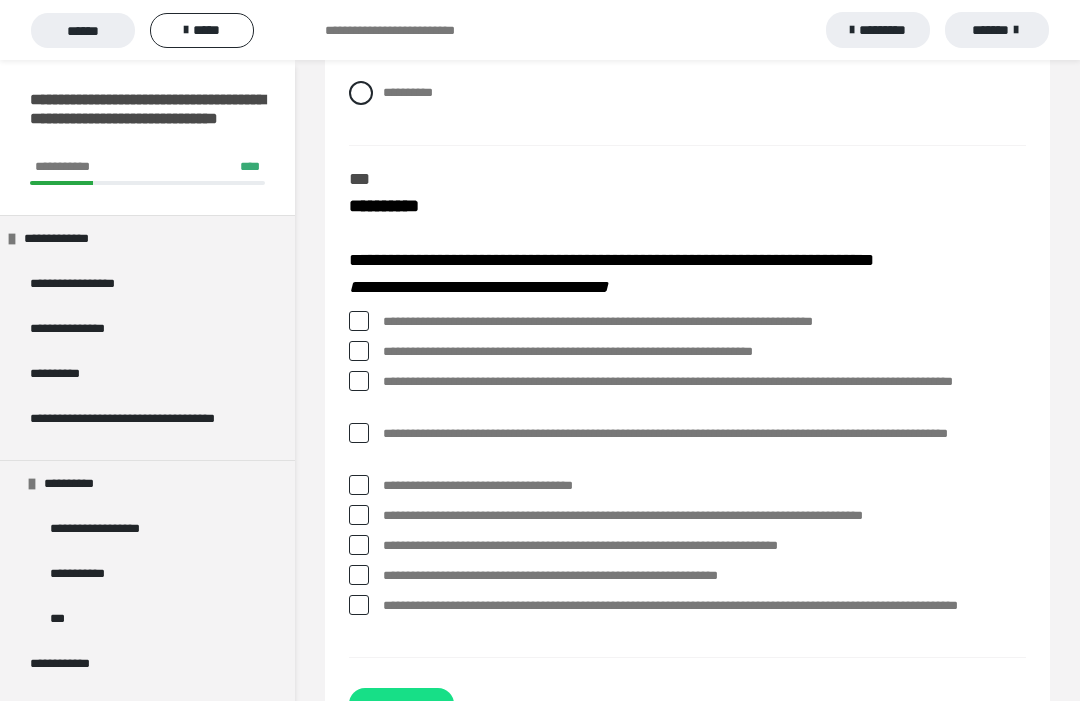 scroll, scrollTop: 4454, scrollLeft: 0, axis: vertical 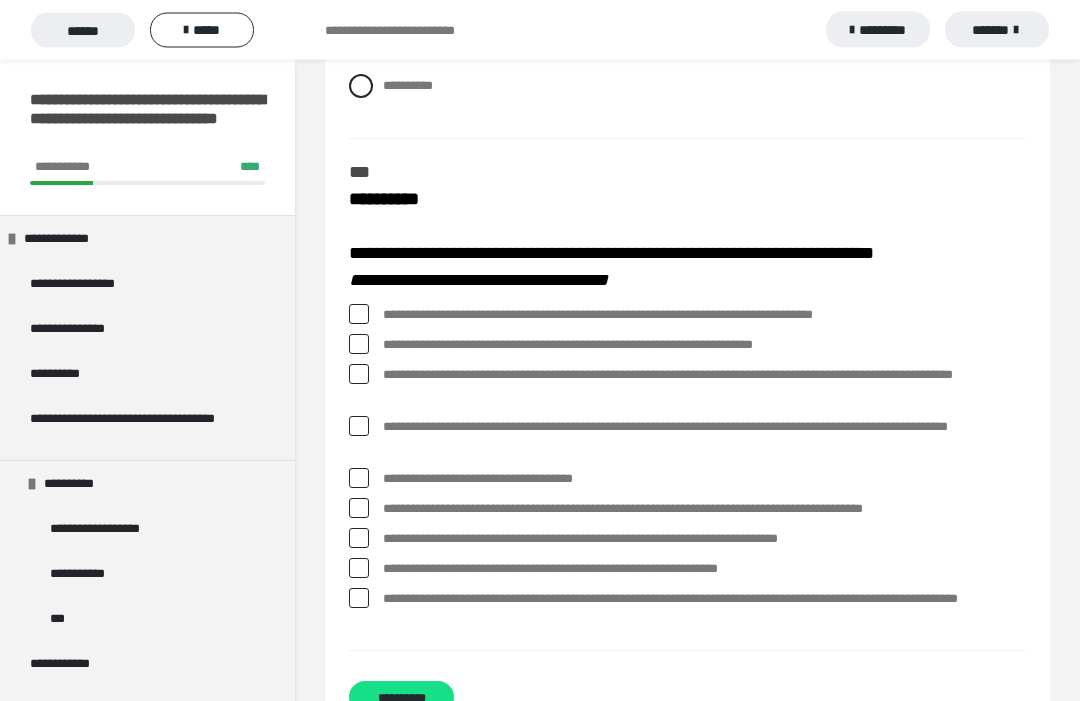click at bounding box center (359, 315) 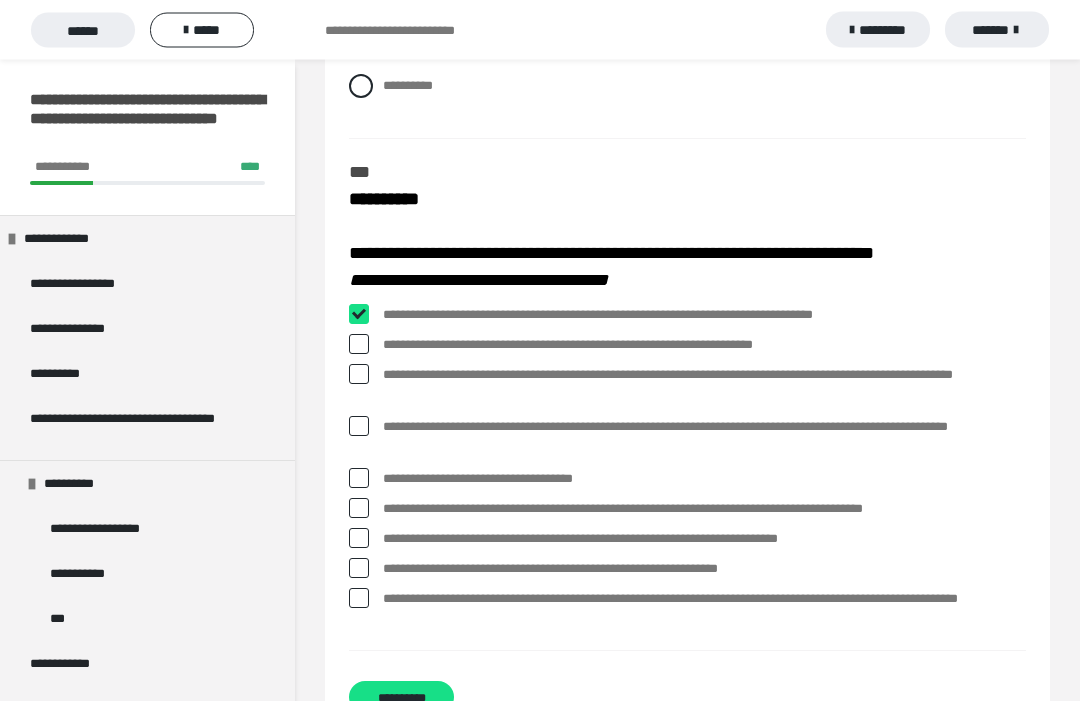 checkbox on "****" 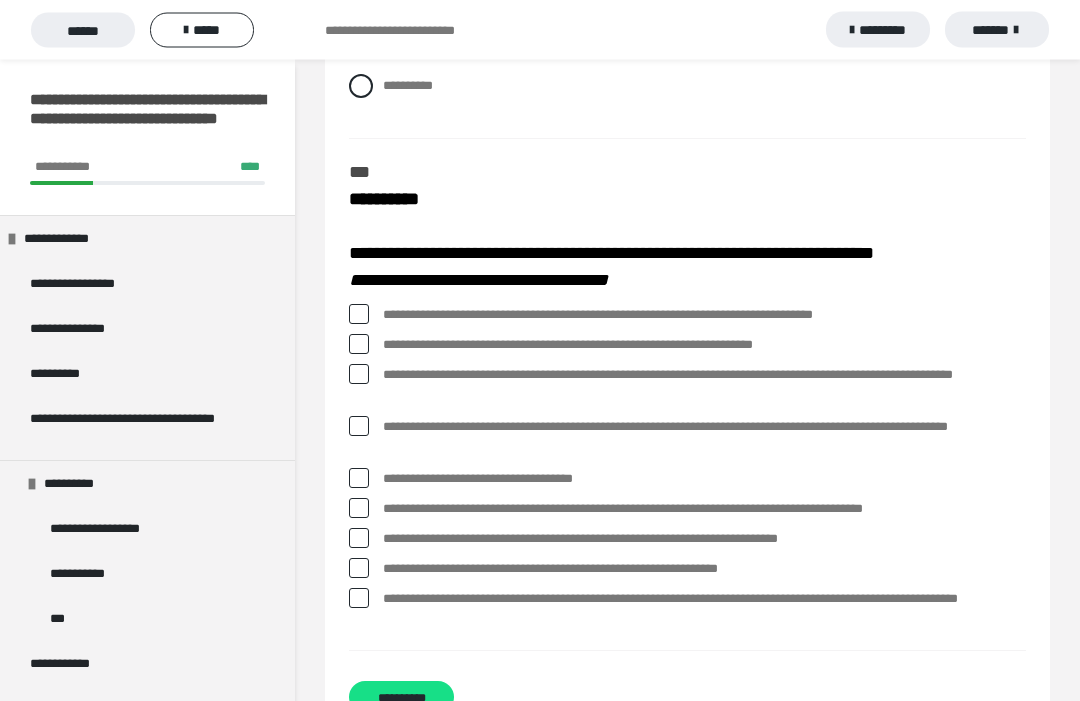 scroll, scrollTop: 4454, scrollLeft: 0, axis: vertical 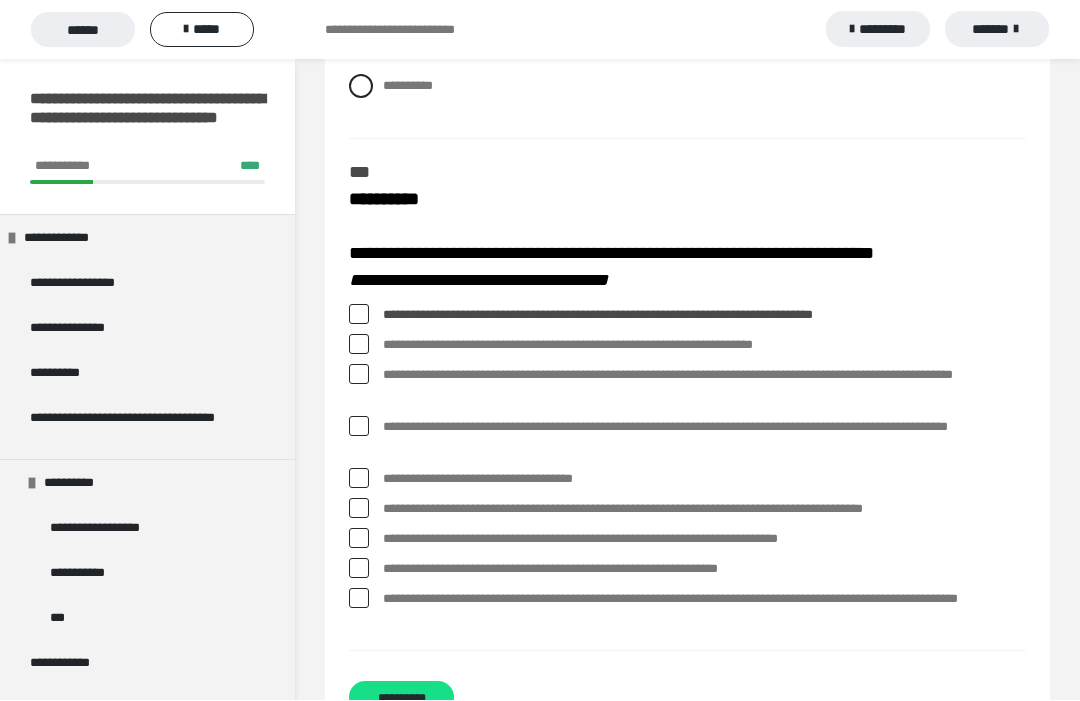 click at bounding box center [359, 375] 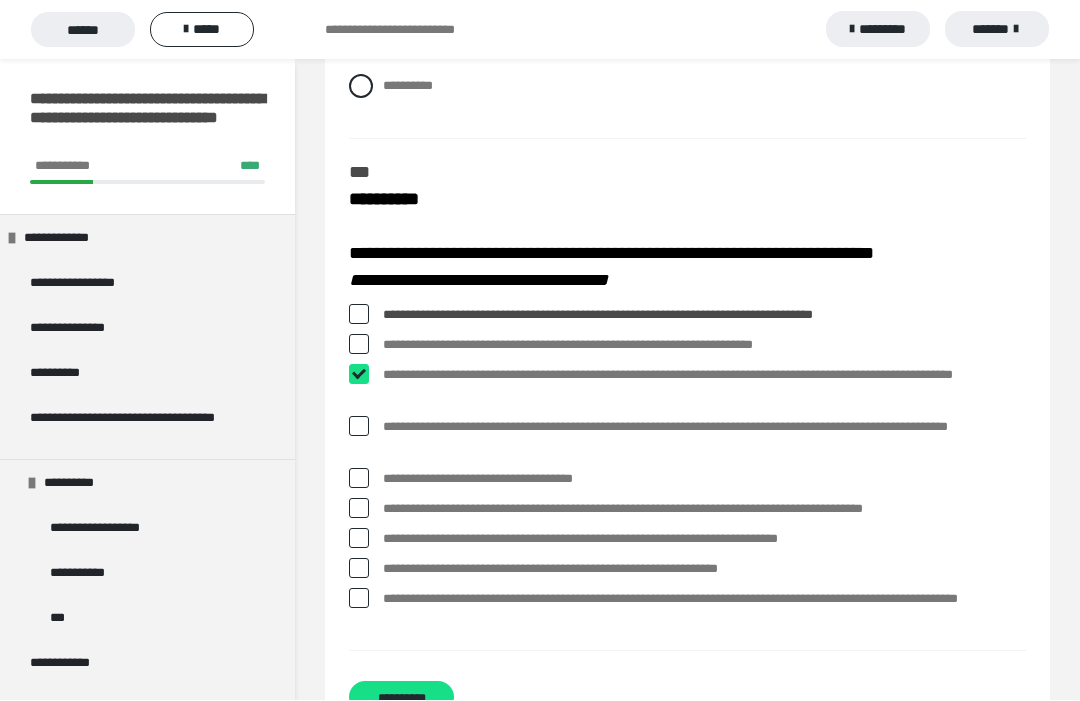 checkbox on "****" 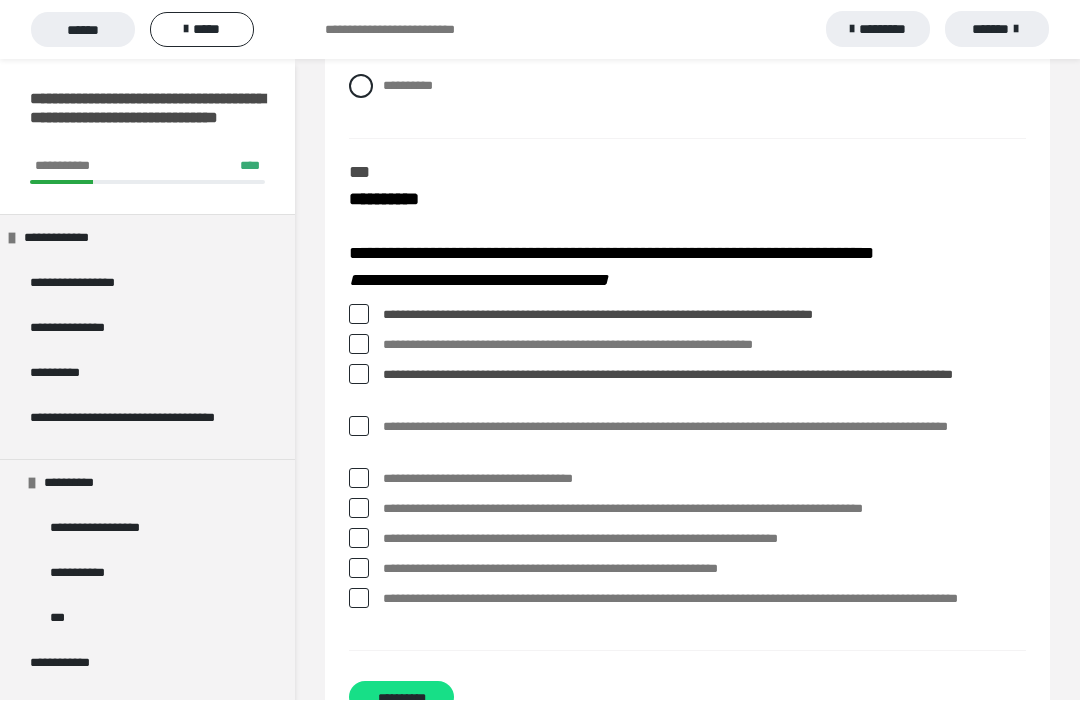 click at bounding box center [359, 539] 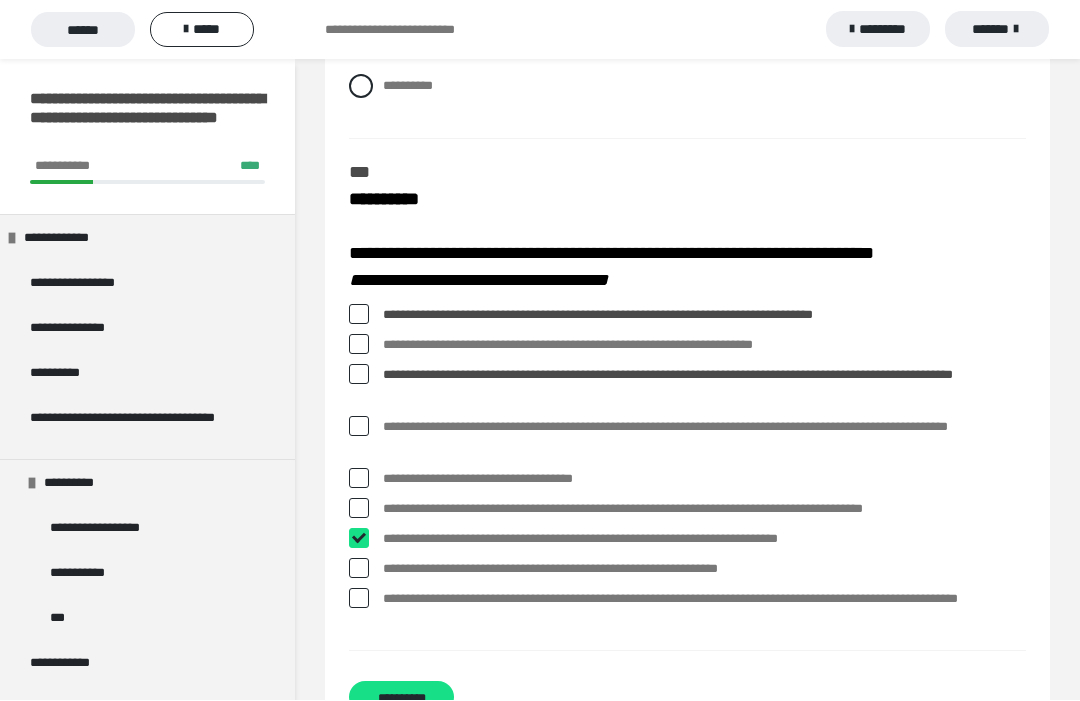 checkbox on "****" 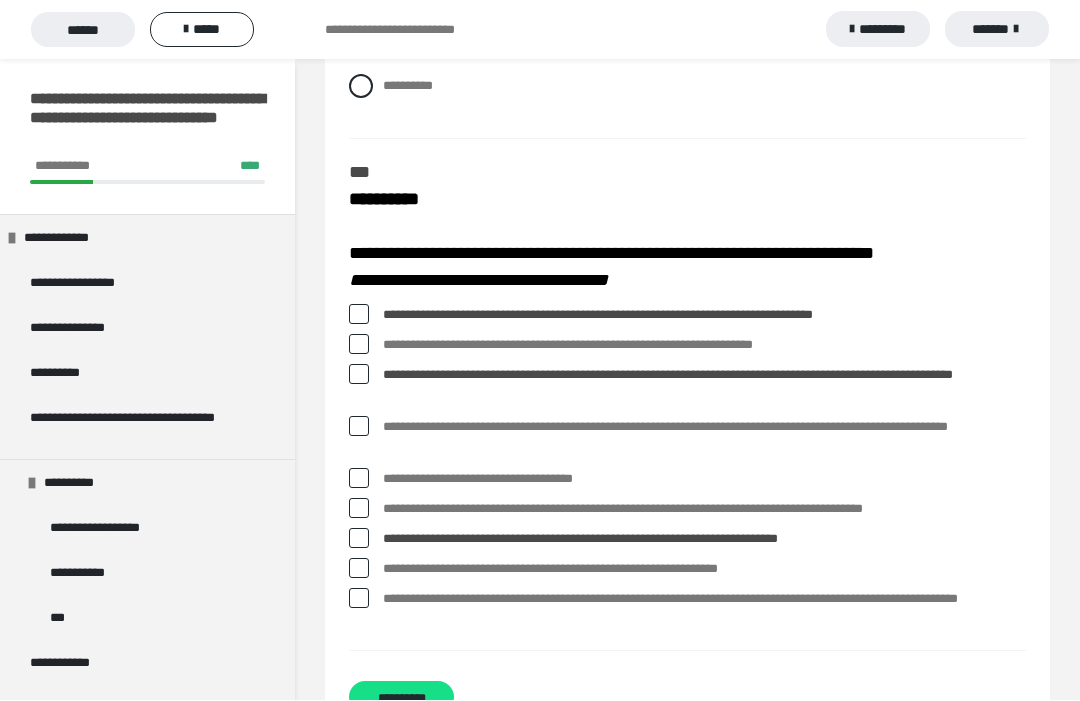 click at bounding box center (359, 599) 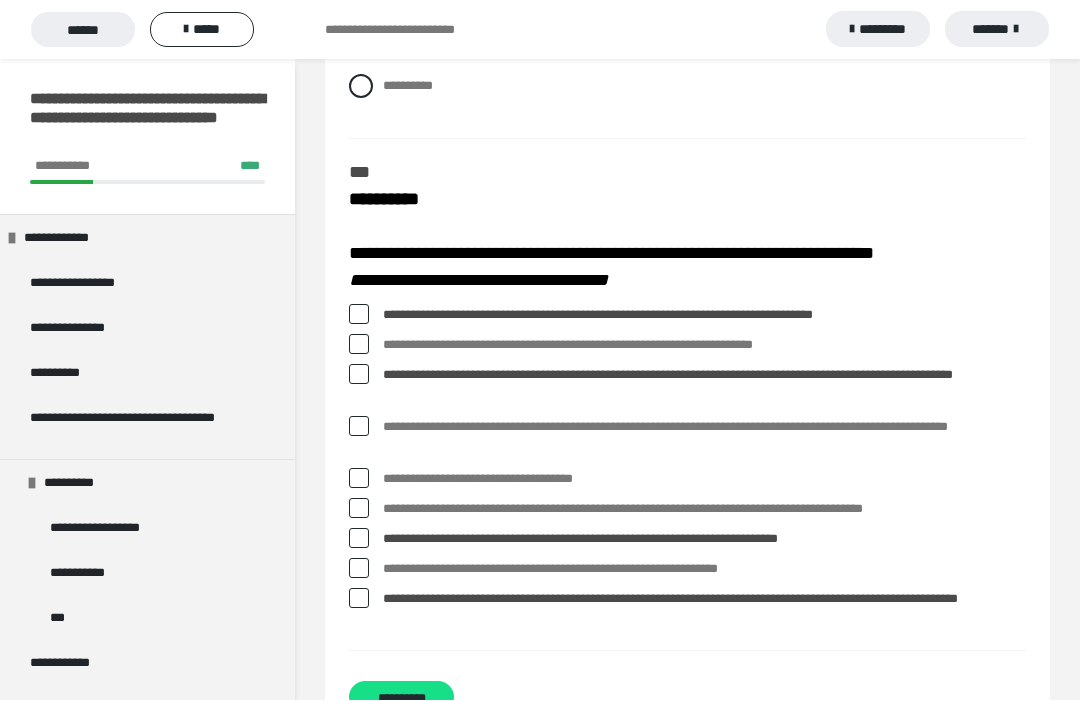 click on "**********" at bounding box center [401, 698] 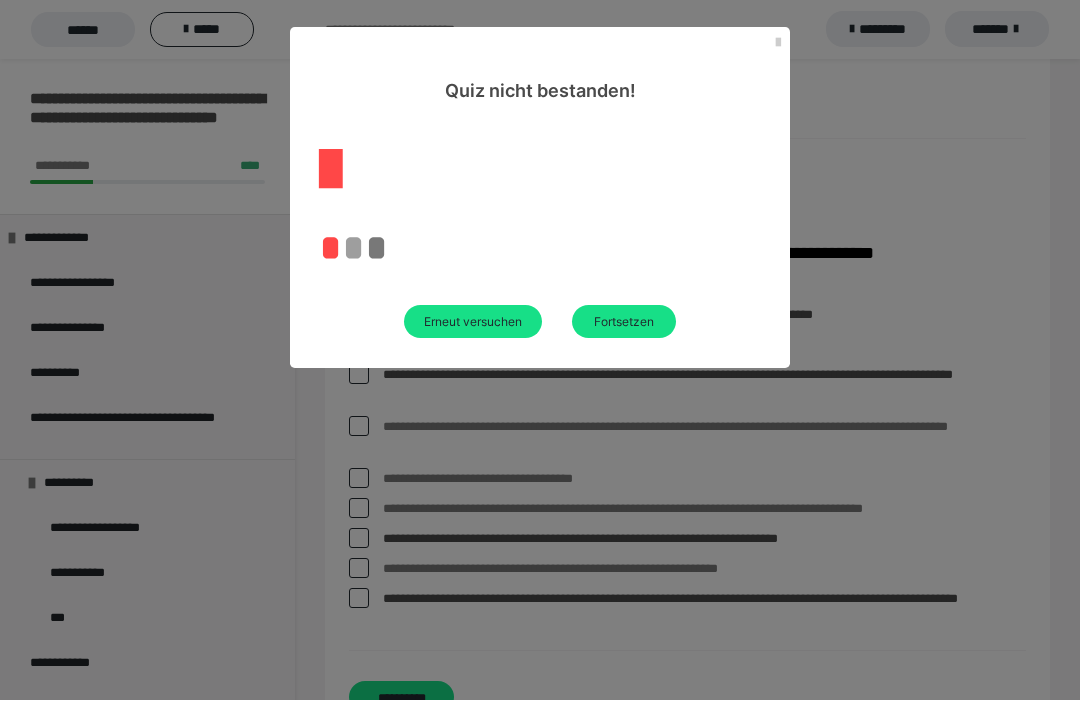 scroll, scrollTop: 60, scrollLeft: 0, axis: vertical 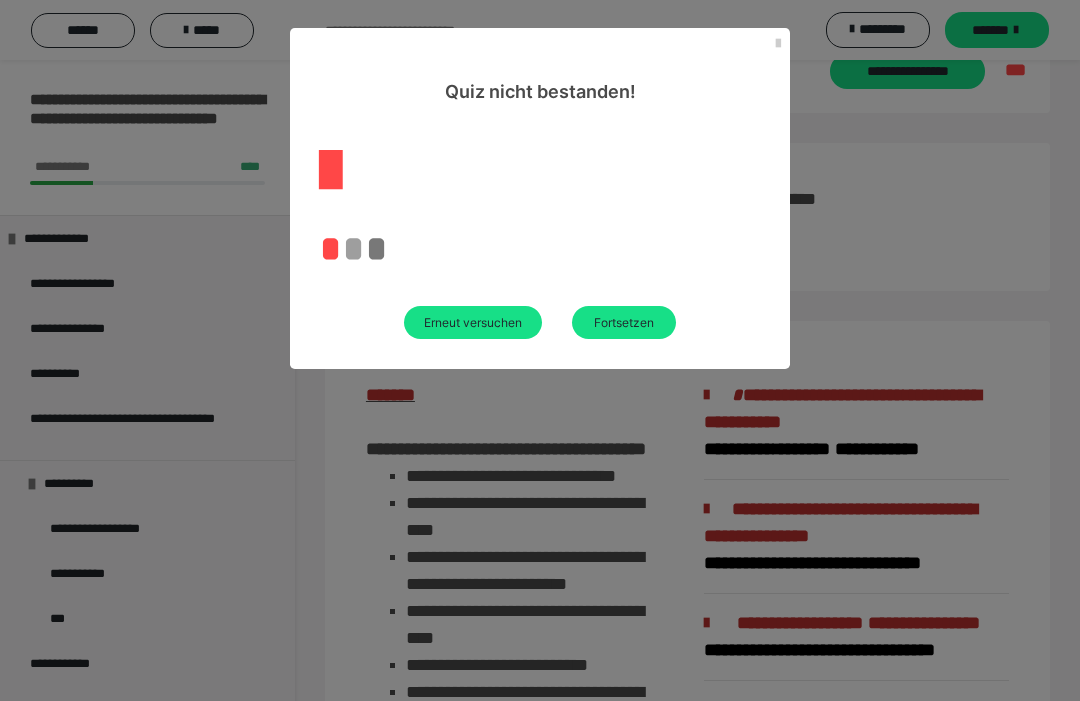 click on "Erneut versuchen" at bounding box center [473, 322] 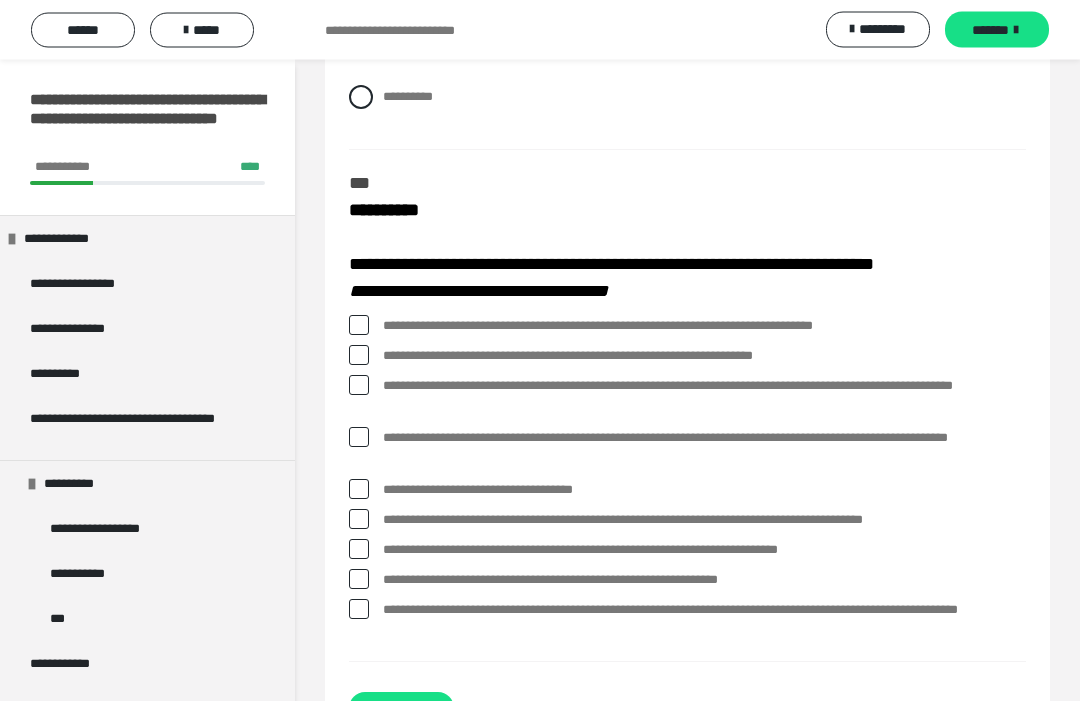 scroll, scrollTop: 4454, scrollLeft: 0, axis: vertical 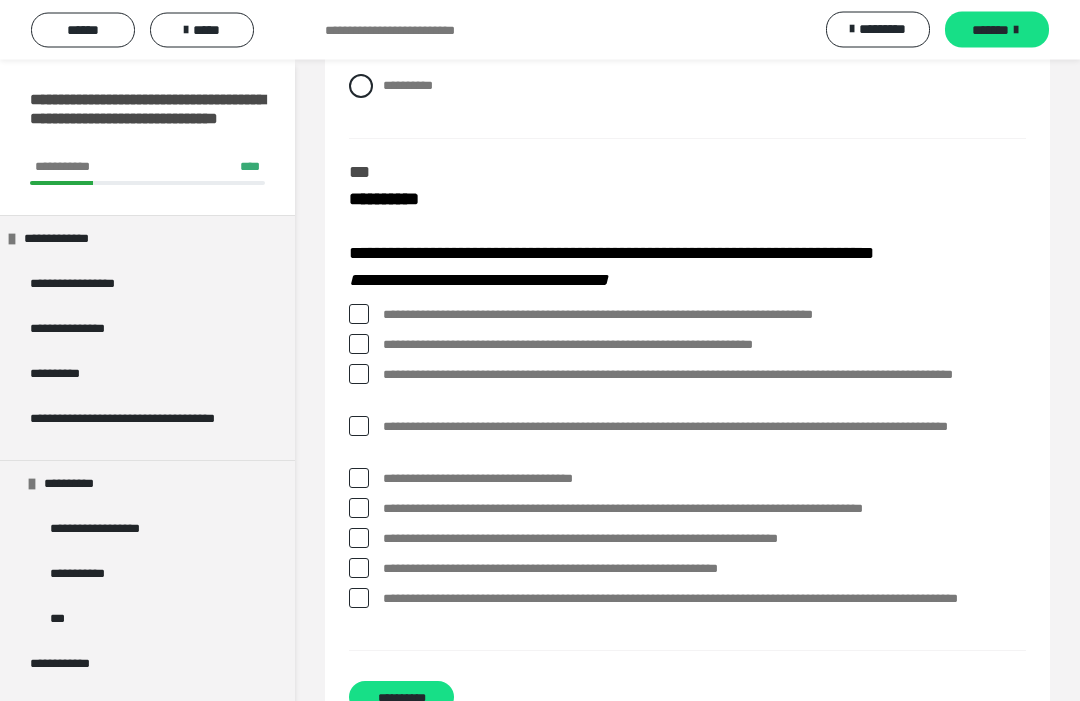 click at bounding box center [359, 315] 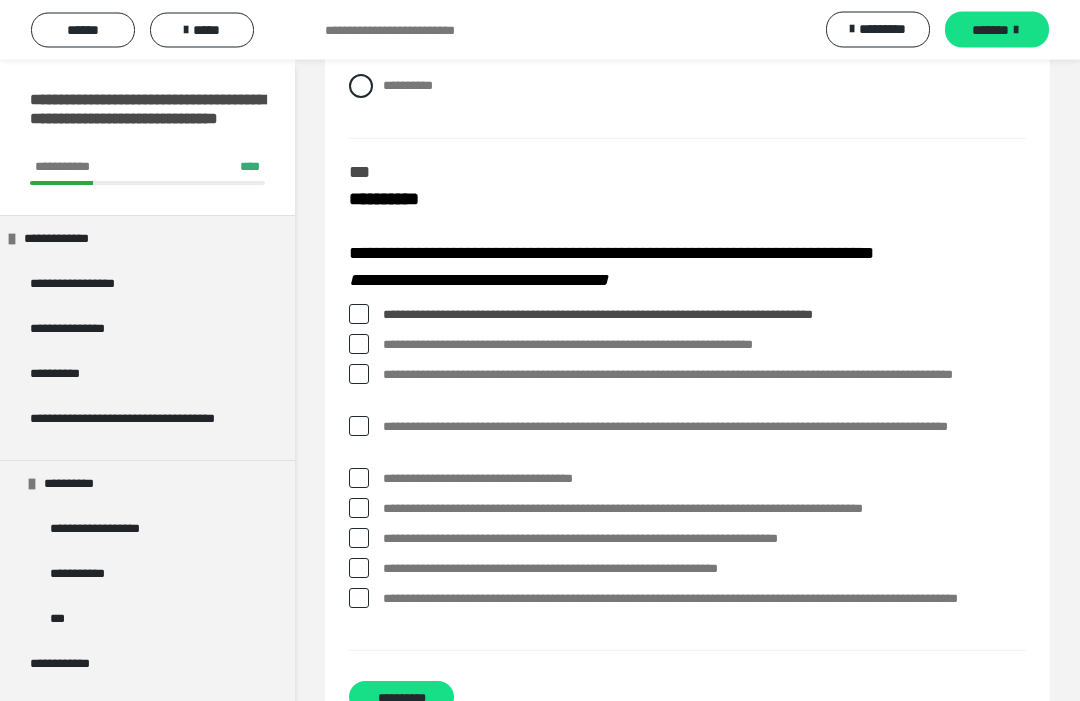 scroll, scrollTop: 4454, scrollLeft: 0, axis: vertical 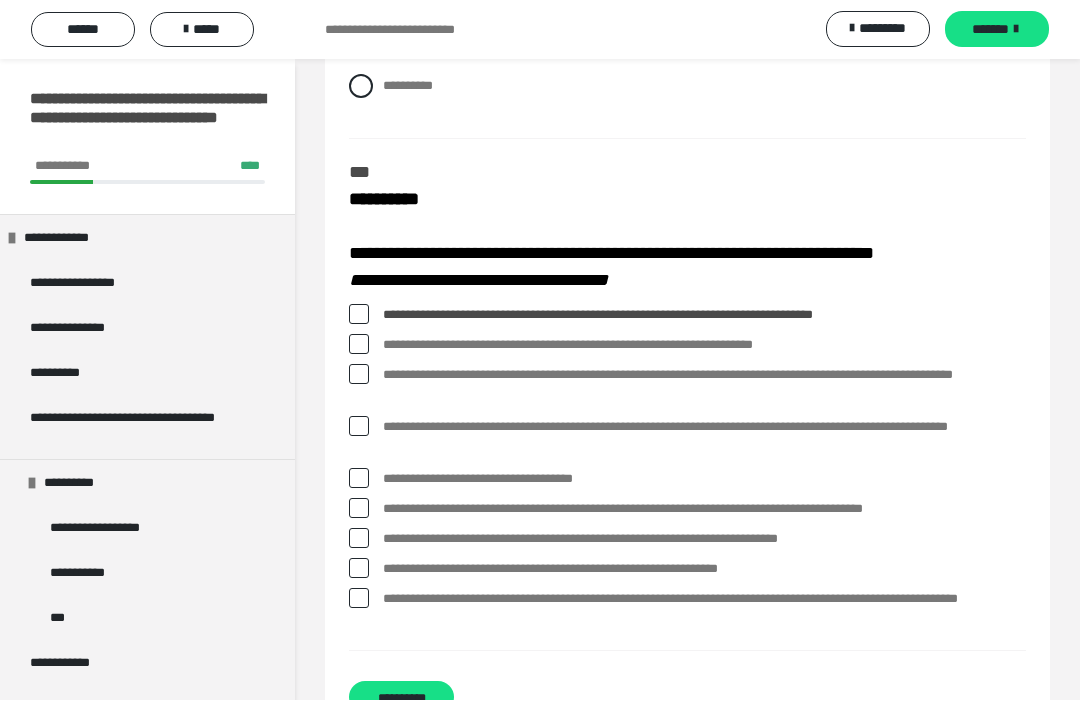click at bounding box center [359, 375] 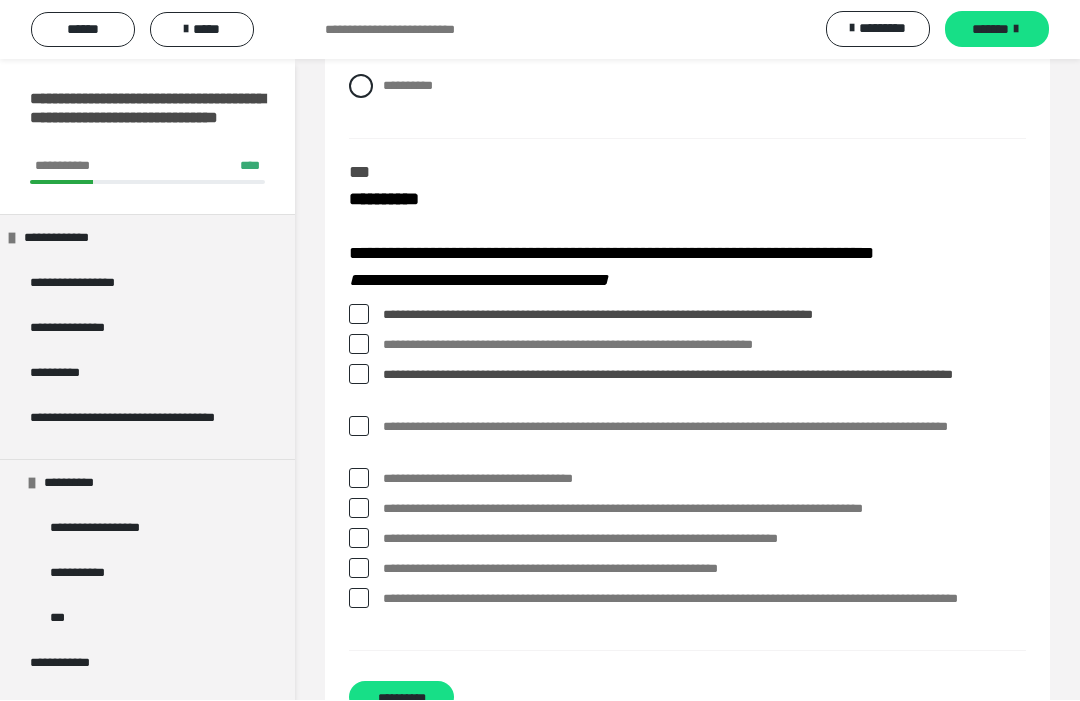 click on "**********" at bounding box center (687, 611) 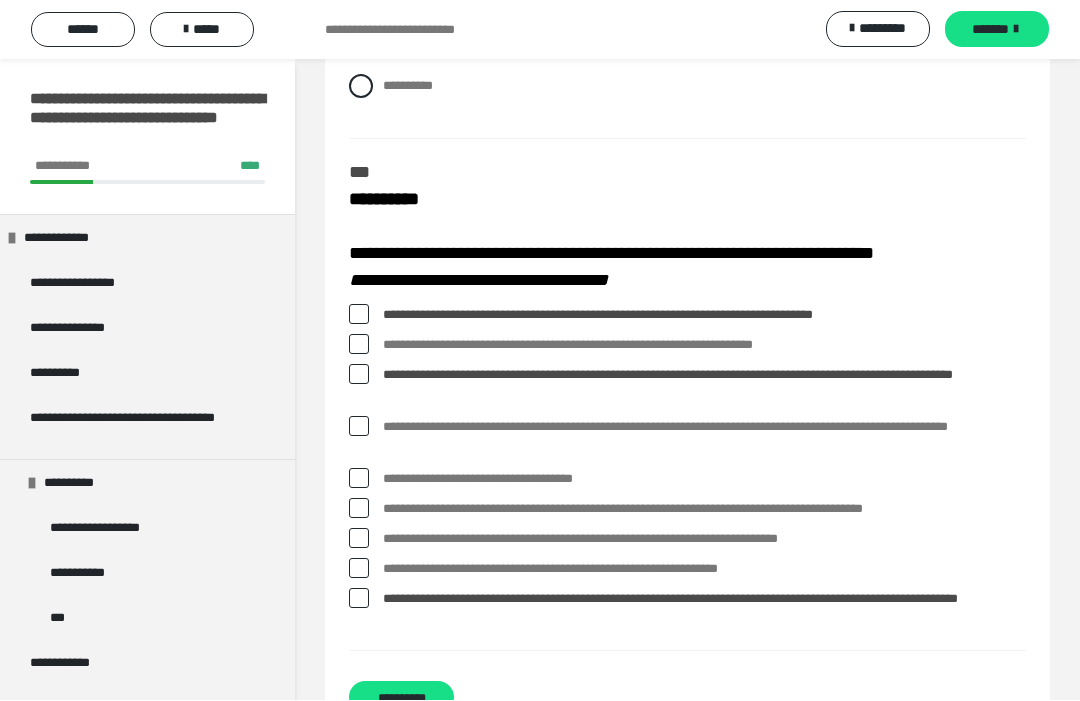 scroll, scrollTop: 4454, scrollLeft: 0, axis: vertical 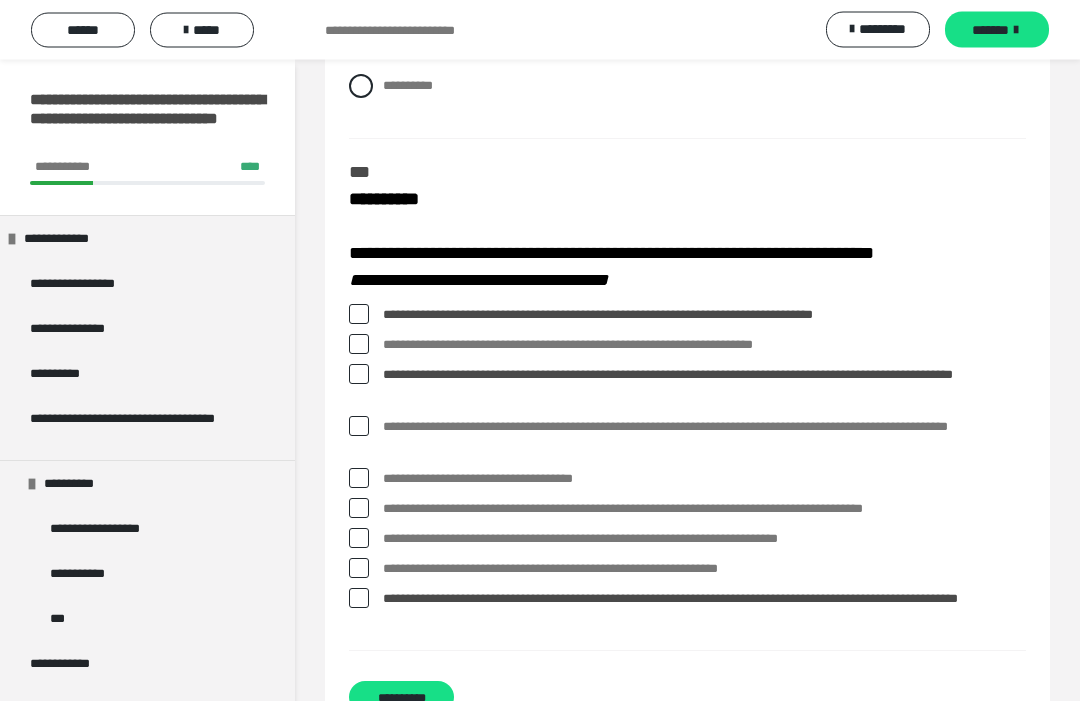 click on "**********" at bounding box center (687, 473) 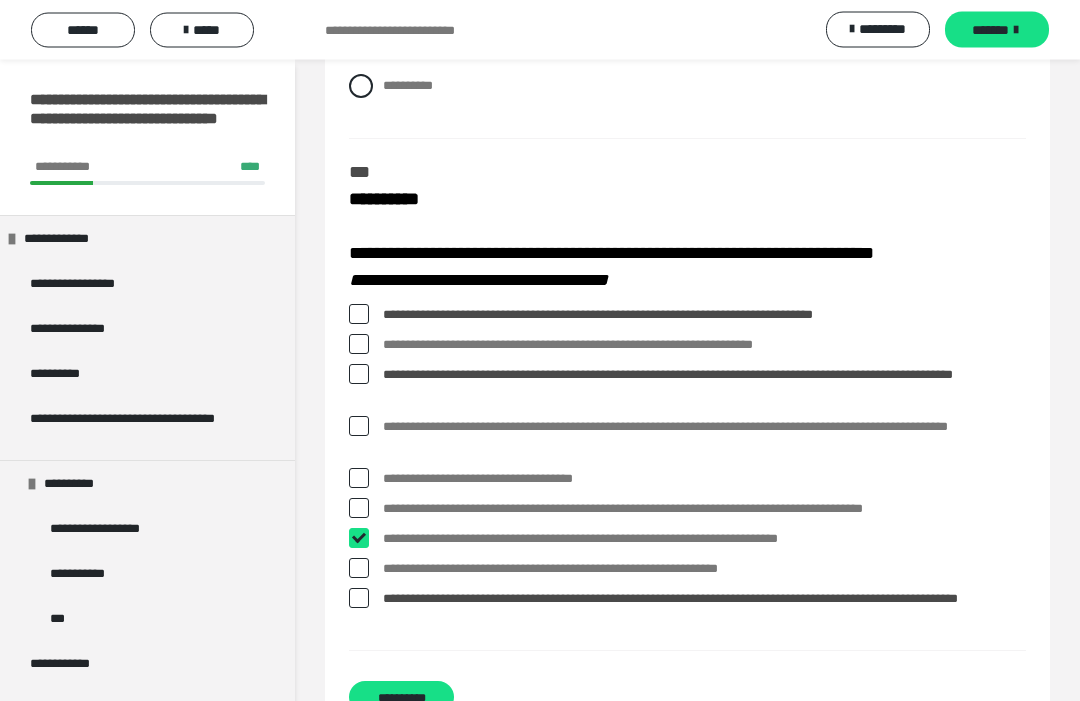 checkbox on "****" 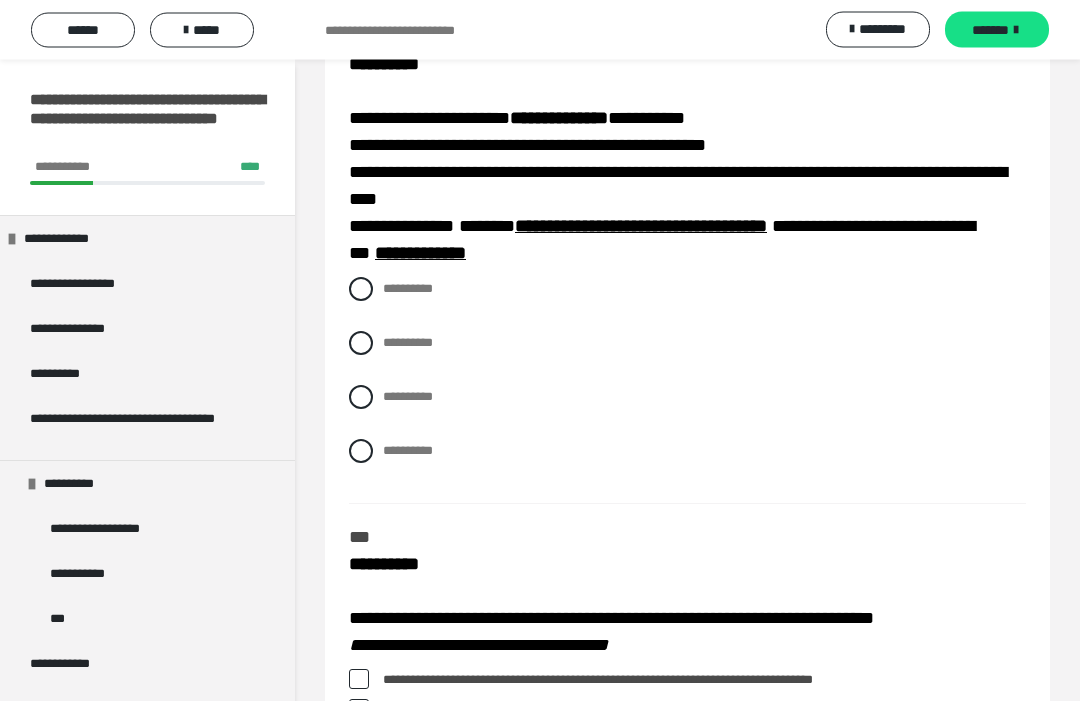scroll, scrollTop: 4073, scrollLeft: 0, axis: vertical 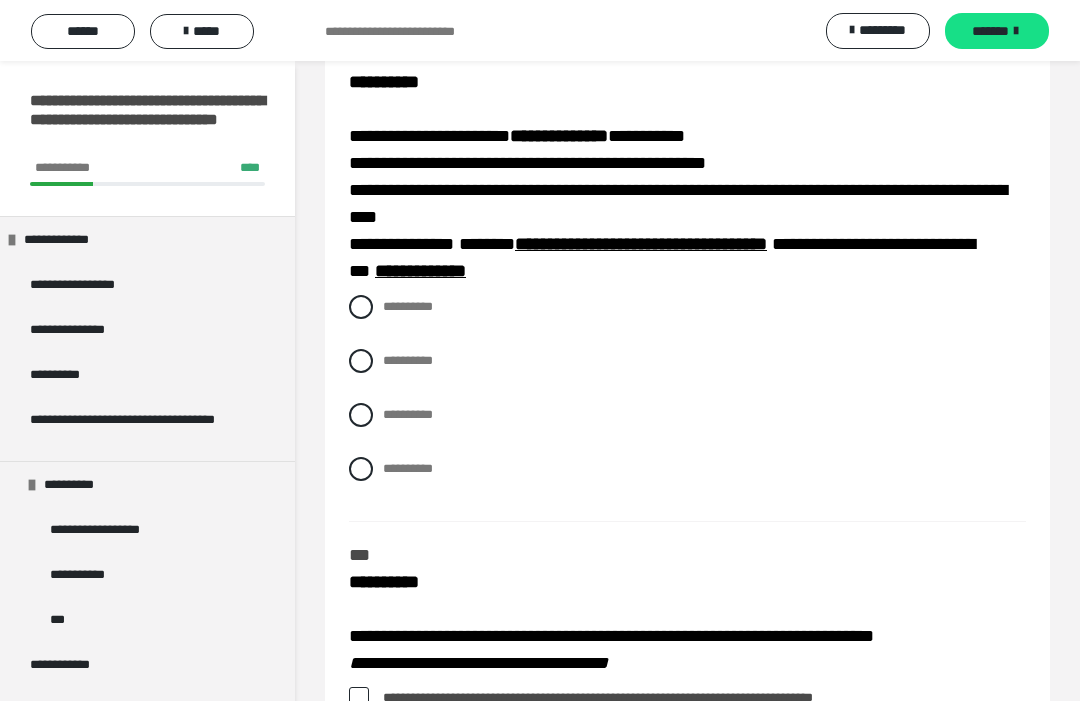 click at bounding box center [361, 468] 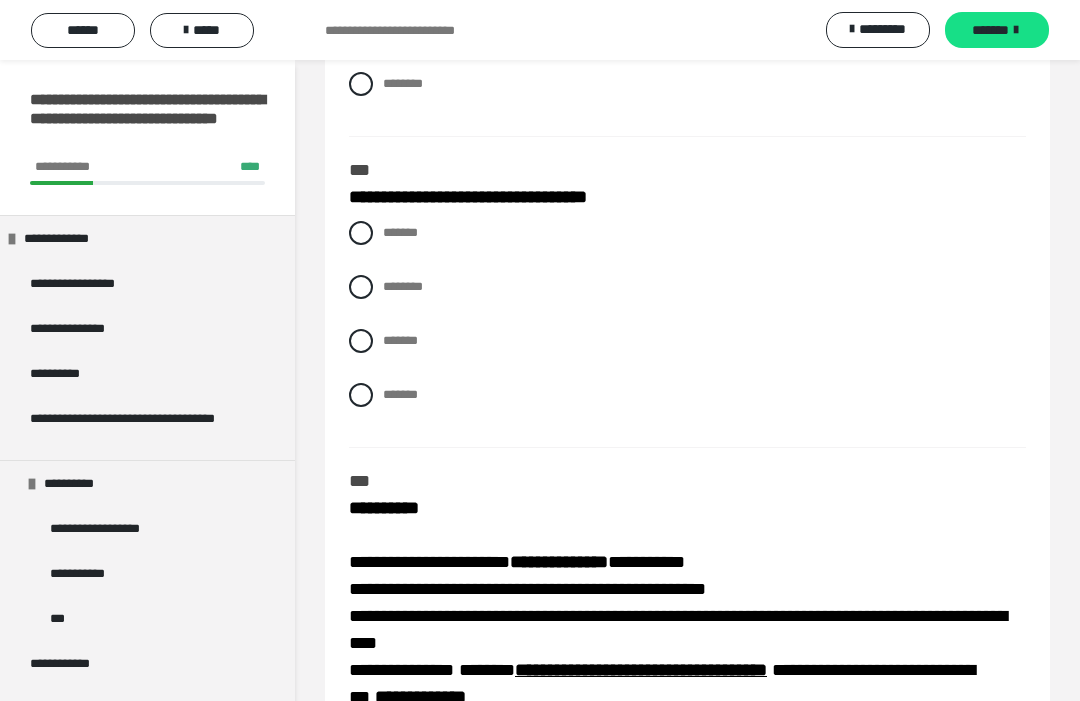 scroll, scrollTop: 3645, scrollLeft: 0, axis: vertical 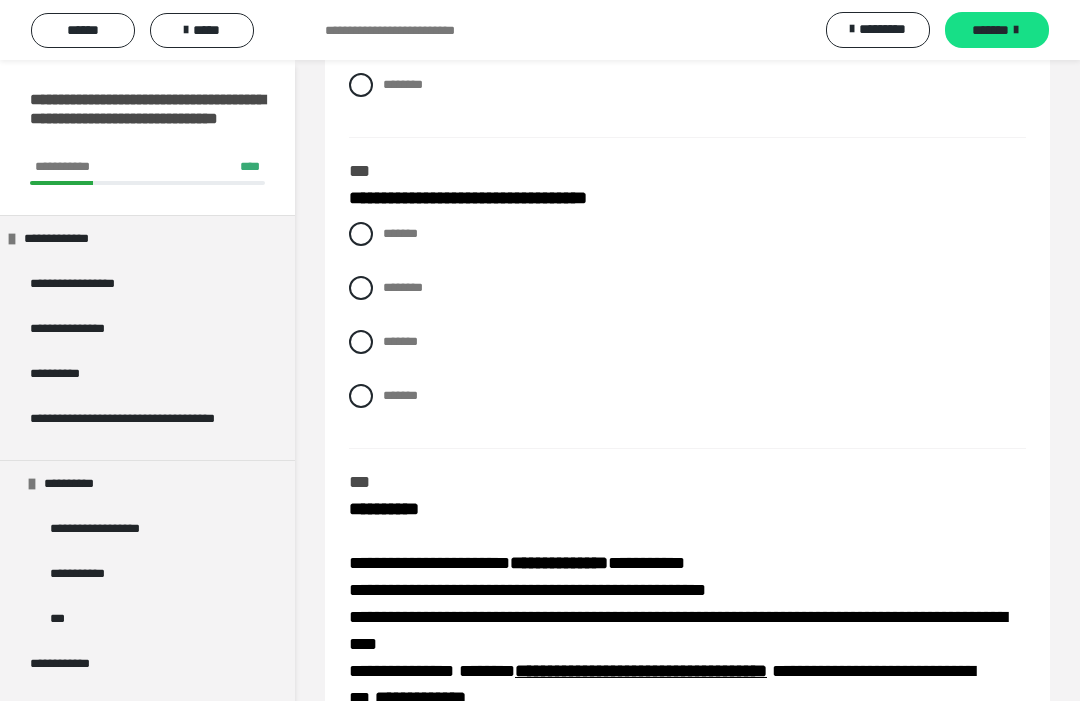click on "**********" at bounding box center [687, -1004] 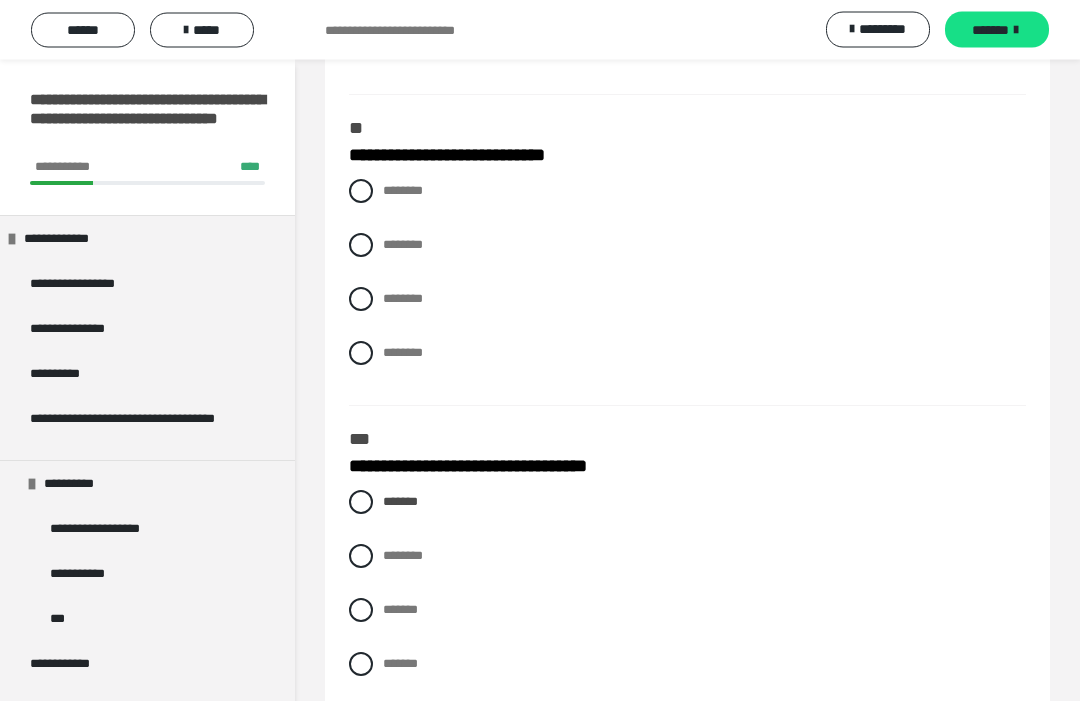 scroll, scrollTop: 3378, scrollLeft: 0, axis: vertical 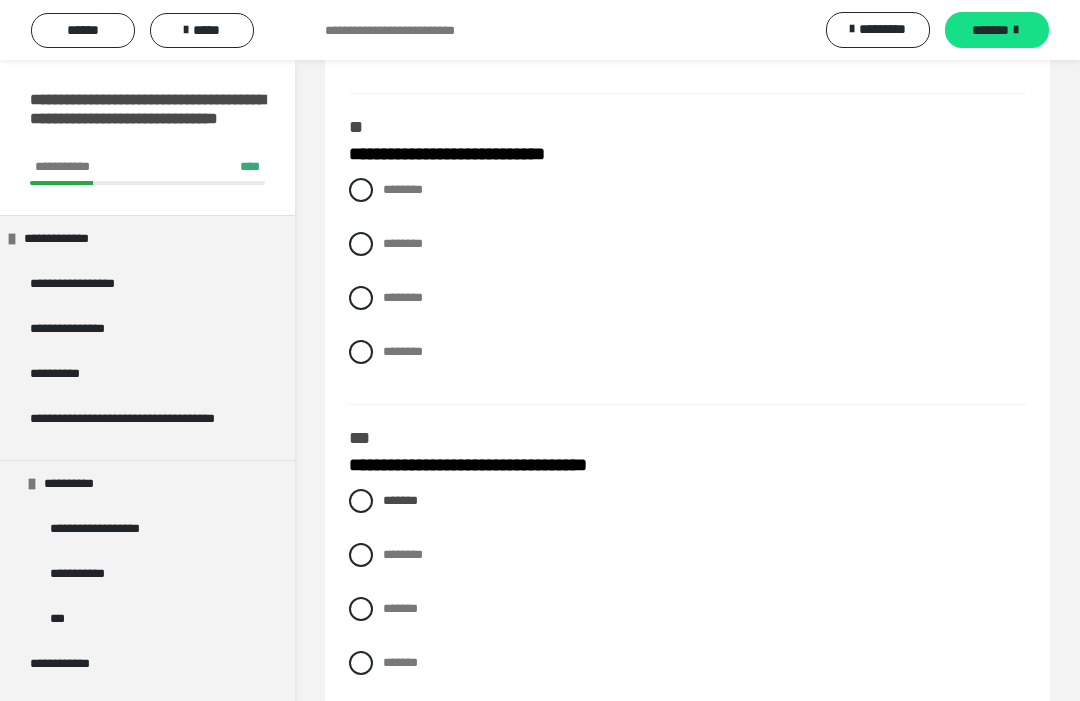 click at bounding box center (361, 609) 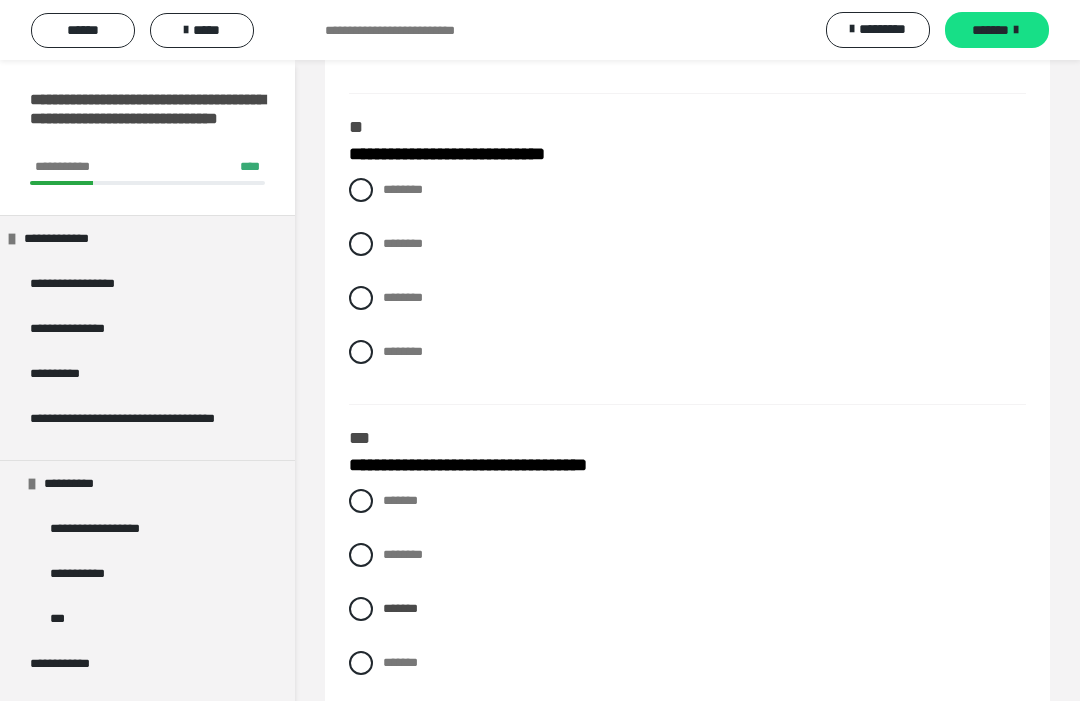 click at bounding box center [361, 298] 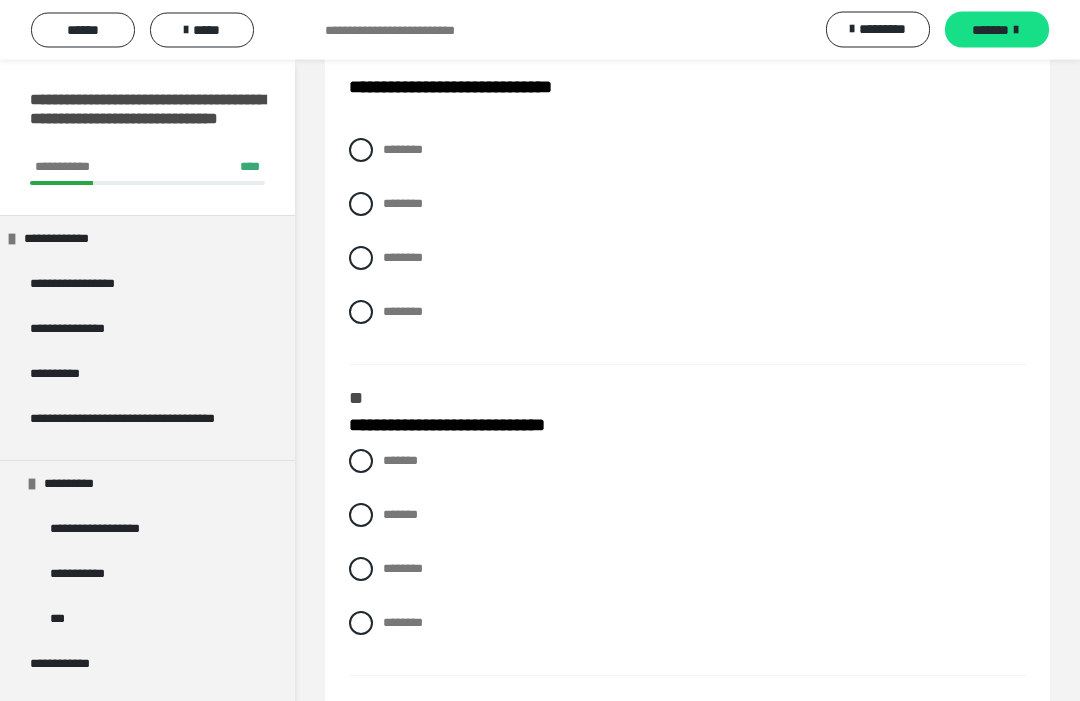 scroll, scrollTop: 2803, scrollLeft: 0, axis: vertical 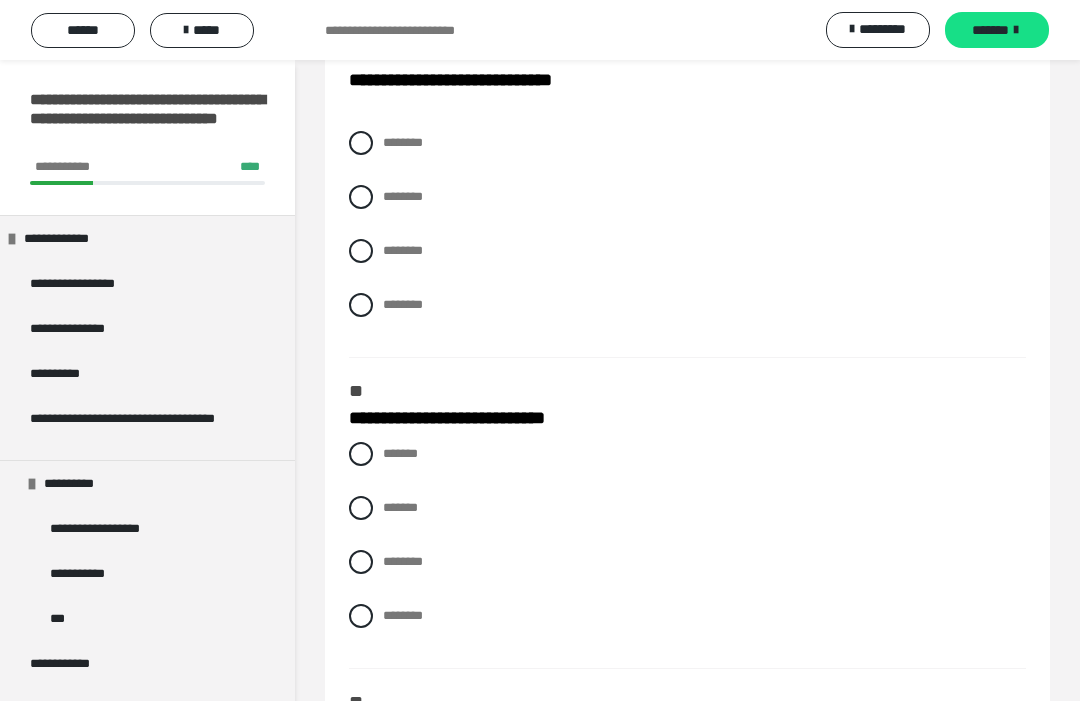 click at bounding box center (361, 454) 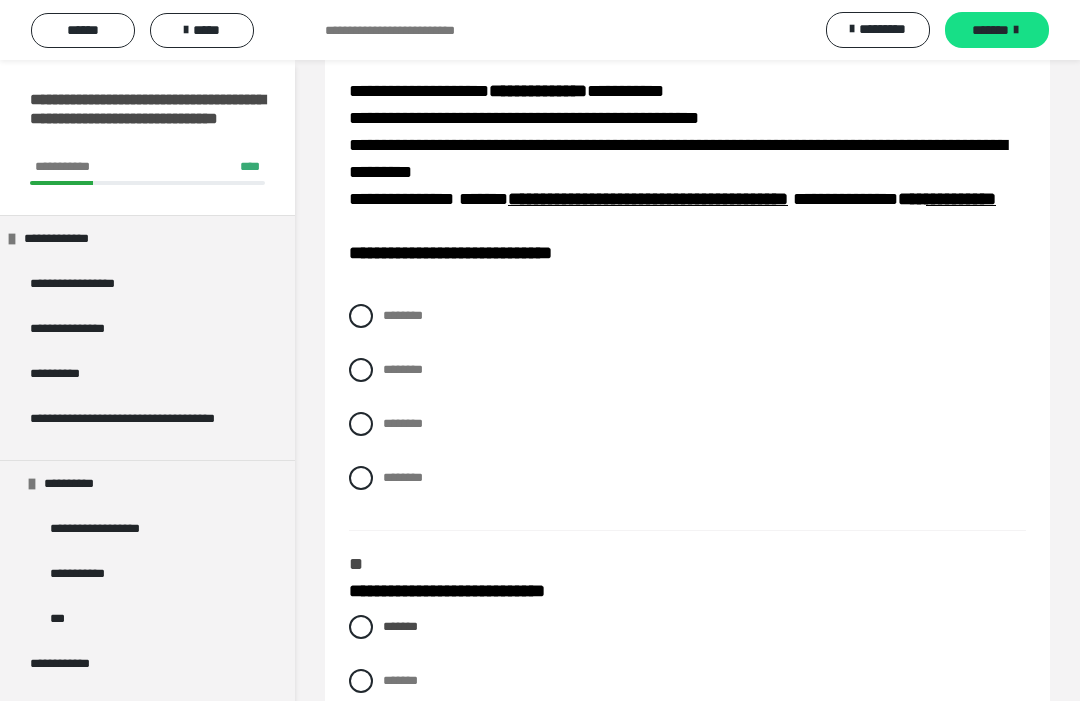 scroll, scrollTop: 2609, scrollLeft: 0, axis: vertical 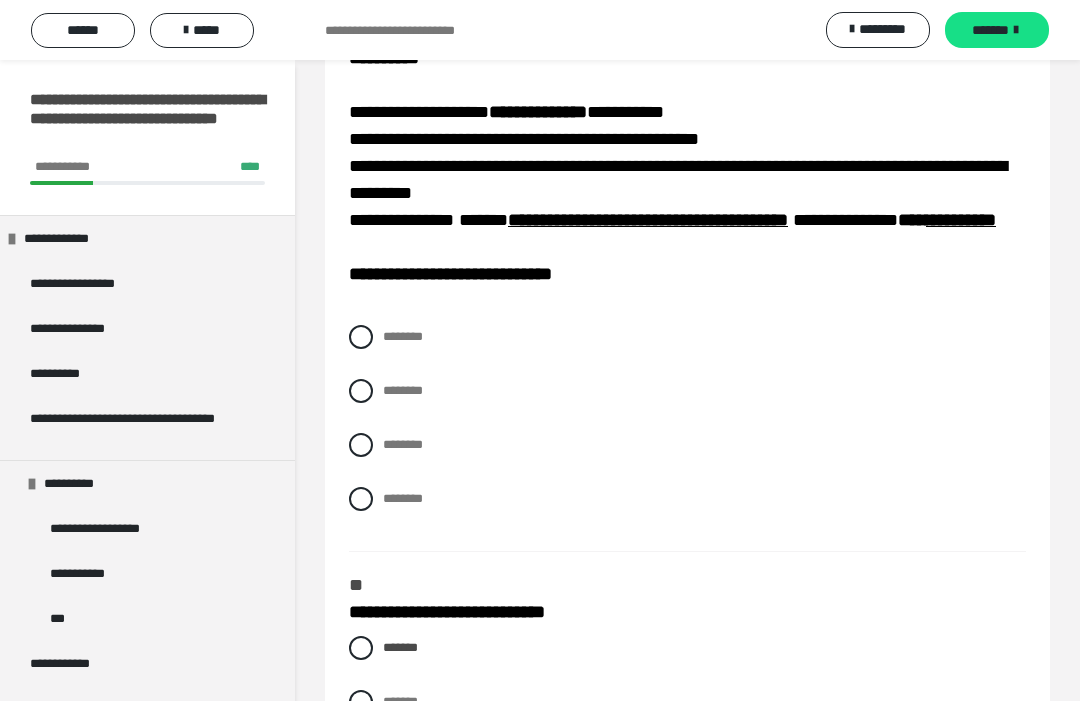 click at bounding box center [361, 391] 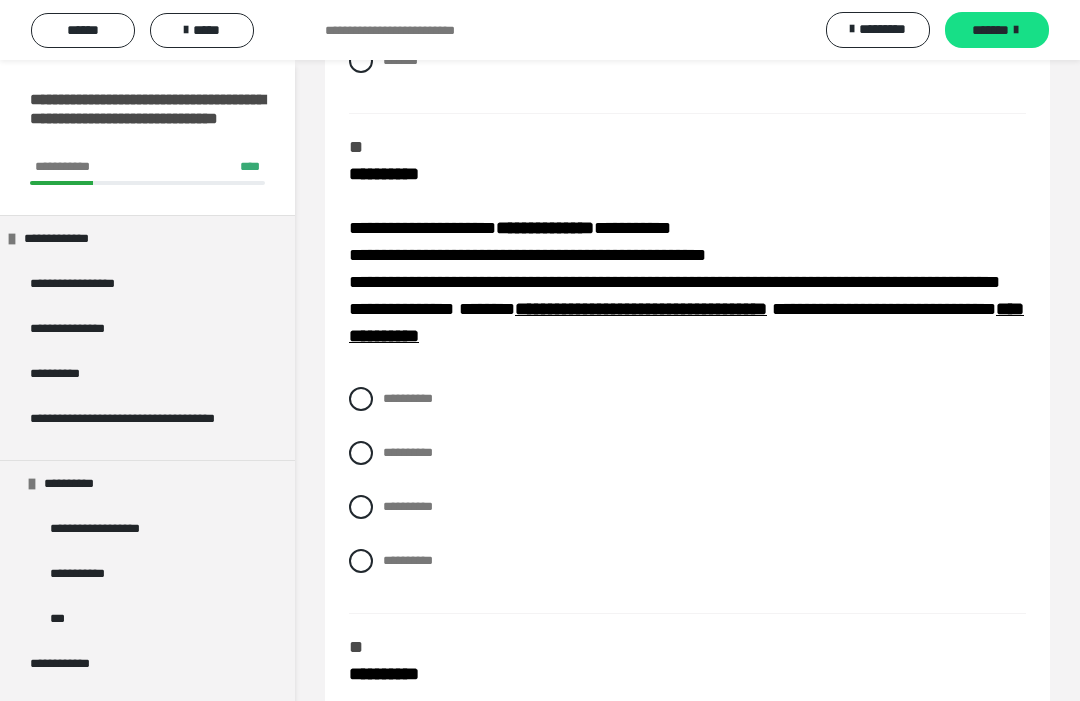 scroll, scrollTop: 1992, scrollLeft: 0, axis: vertical 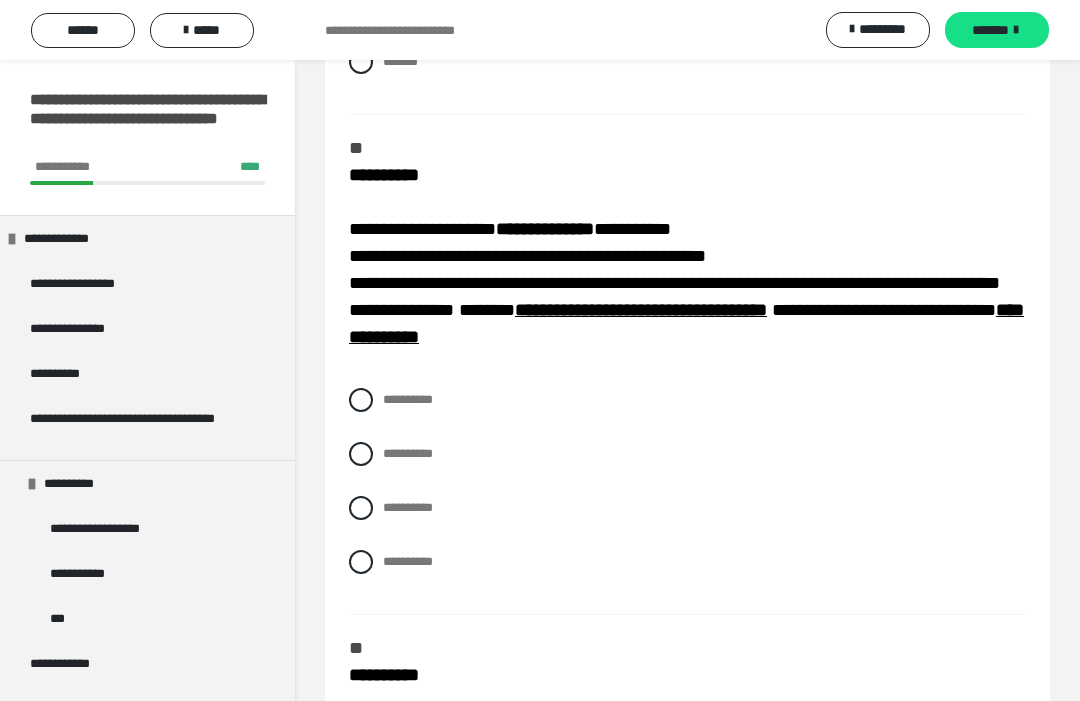 click at bounding box center (361, 562) 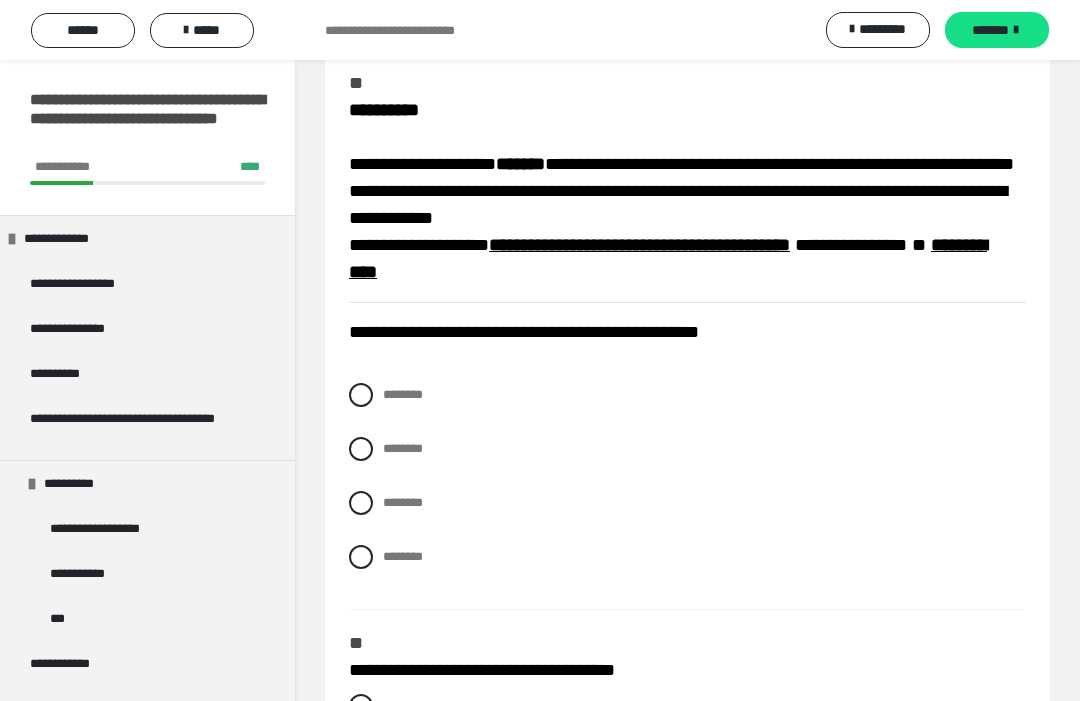 scroll, scrollTop: 254, scrollLeft: 0, axis: vertical 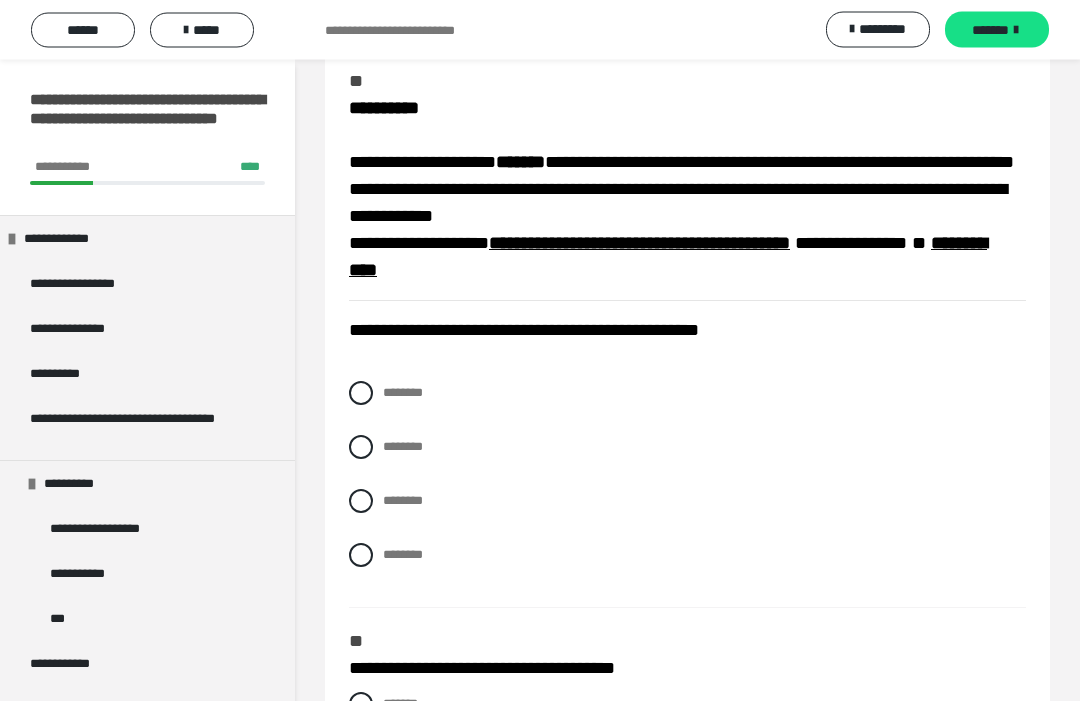 click on "********" at bounding box center (389, 442) 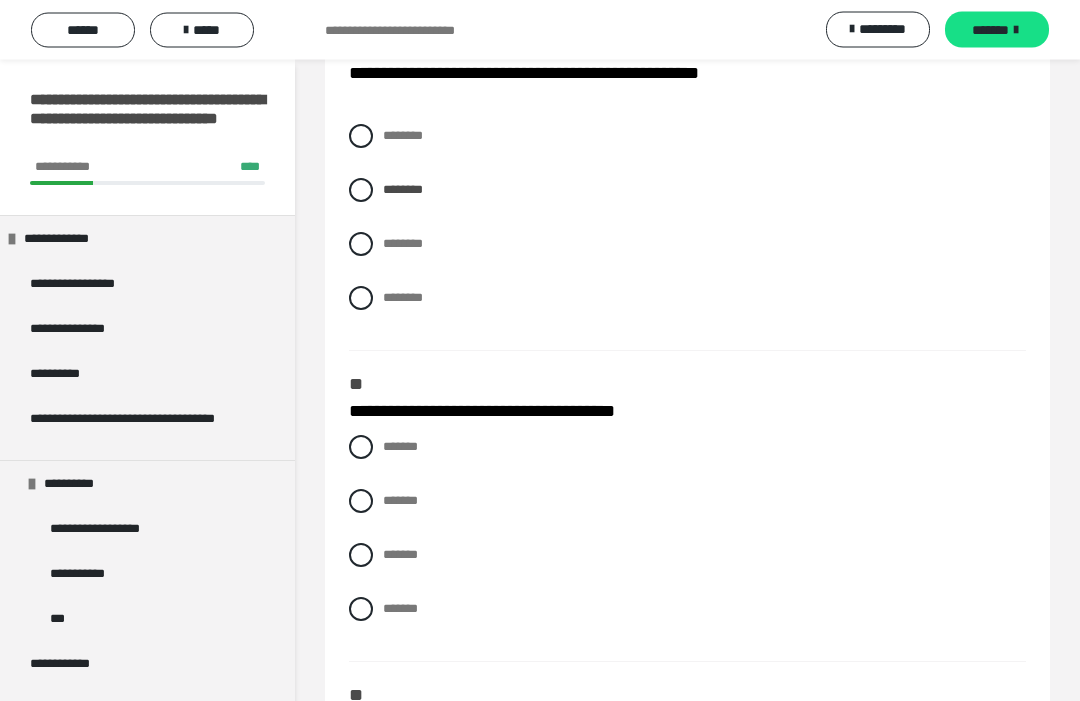 scroll, scrollTop: 512, scrollLeft: 0, axis: vertical 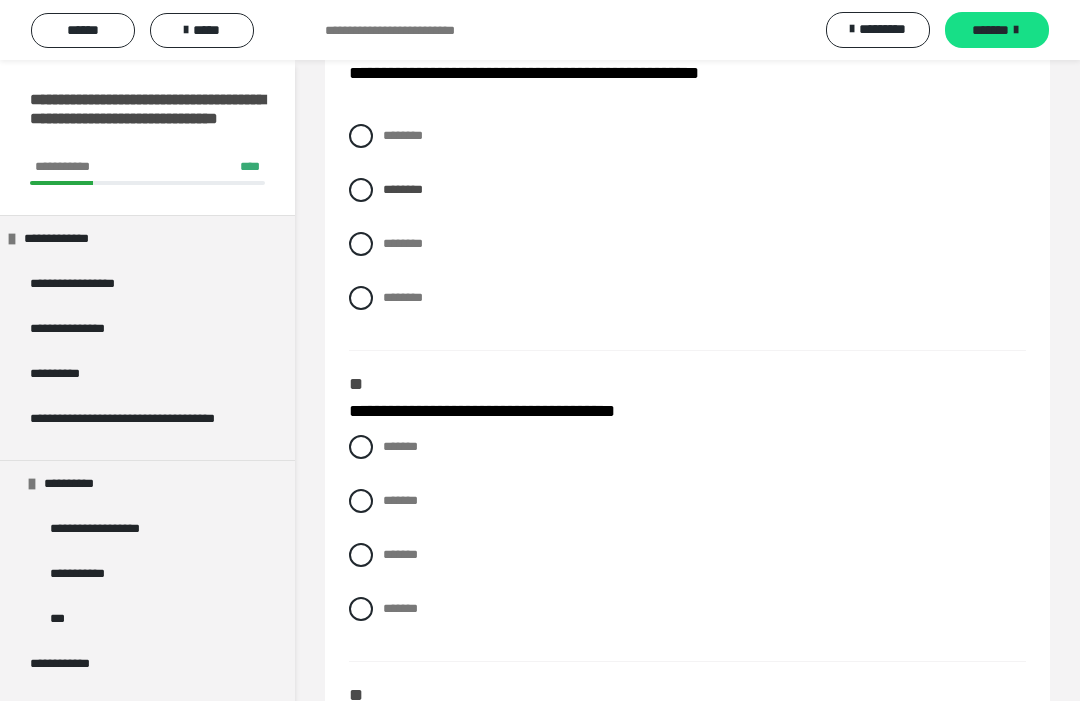 click at bounding box center (361, 555) 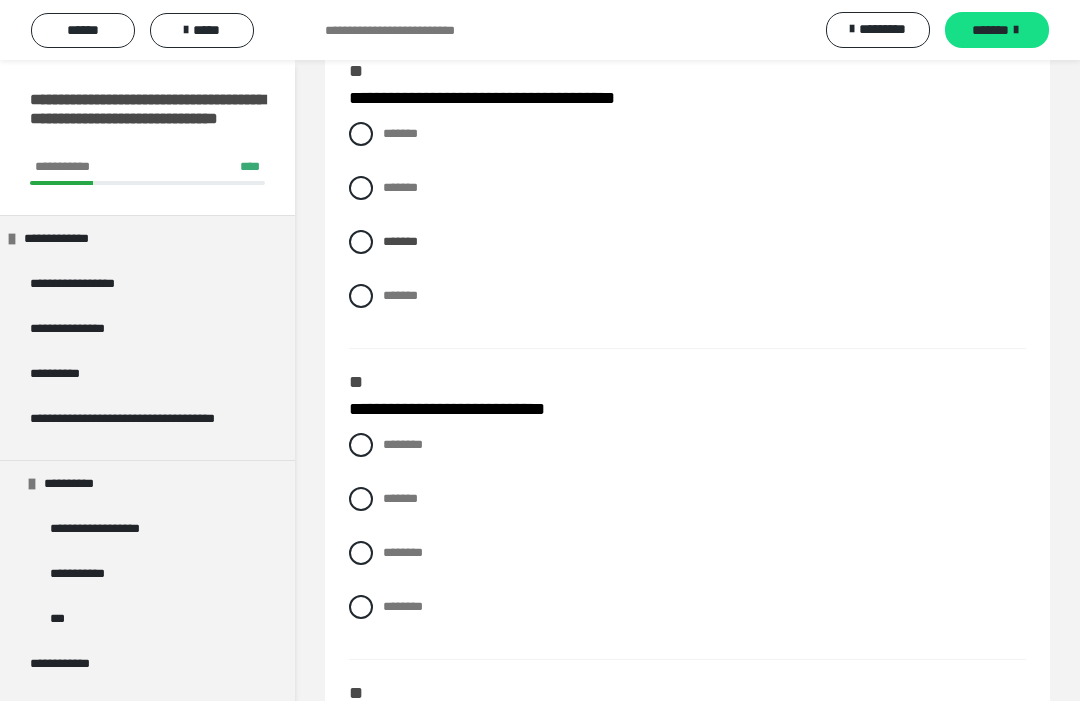 scroll, scrollTop: 831, scrollLeft: 0, axis: vertical 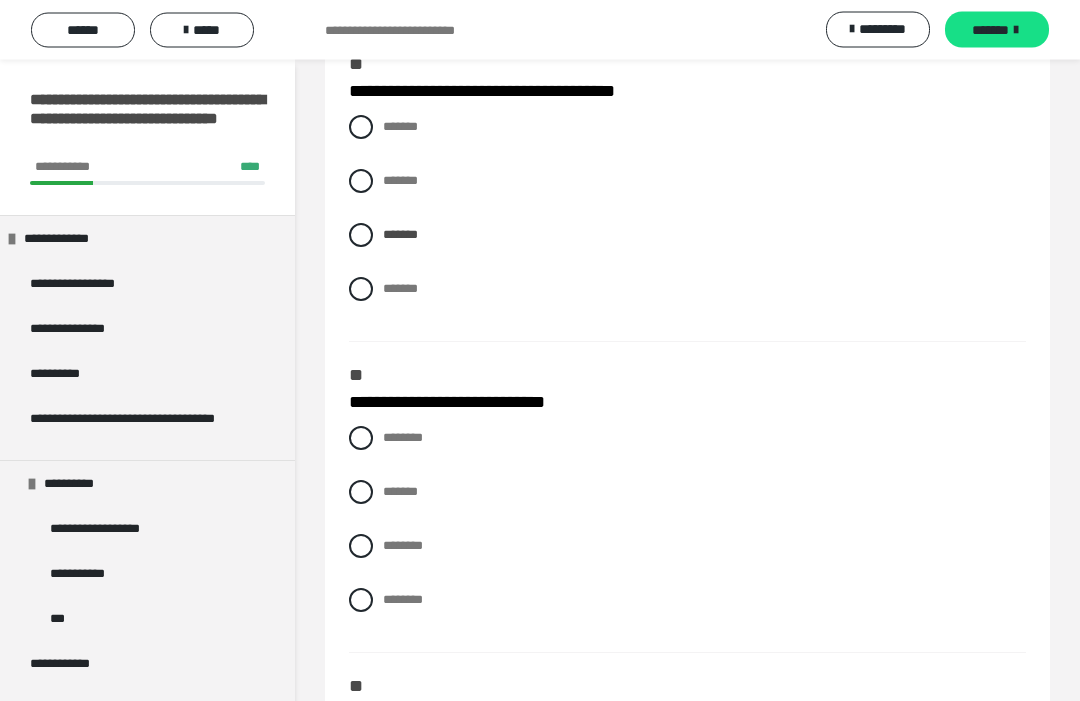 click on "******** ******* ******** ********" at bounding box center [687, 535] 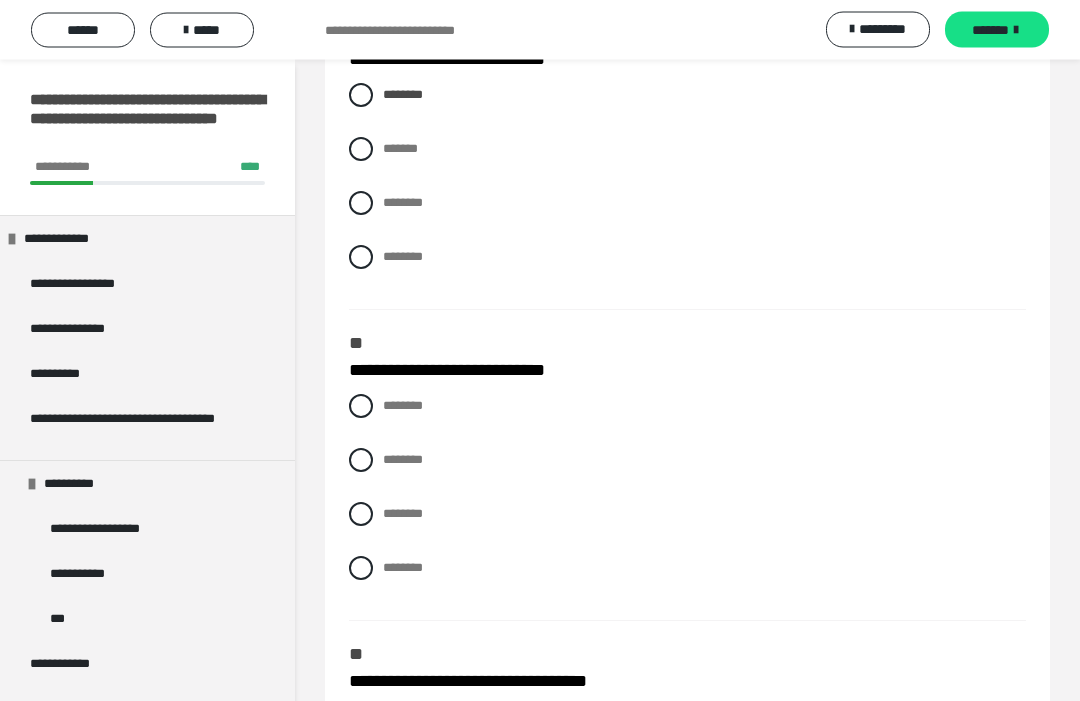 scroll, scrollTop: 1175, scrollLeft: 0, axis: vertical 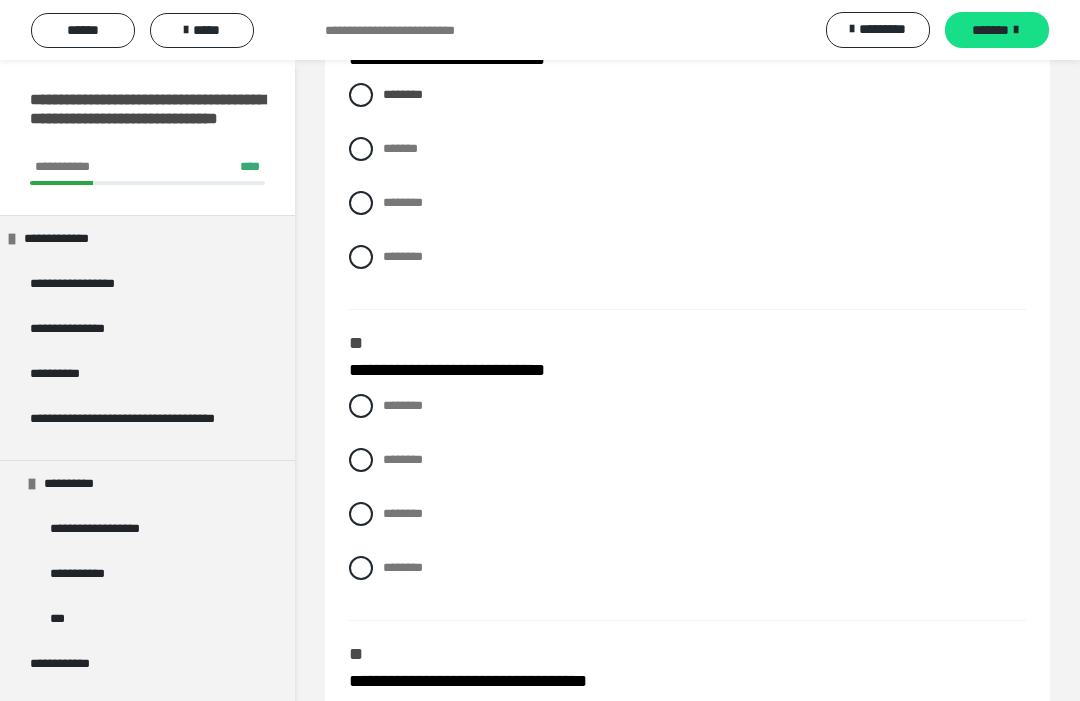 click on "********" at bounding box center (403, 513) 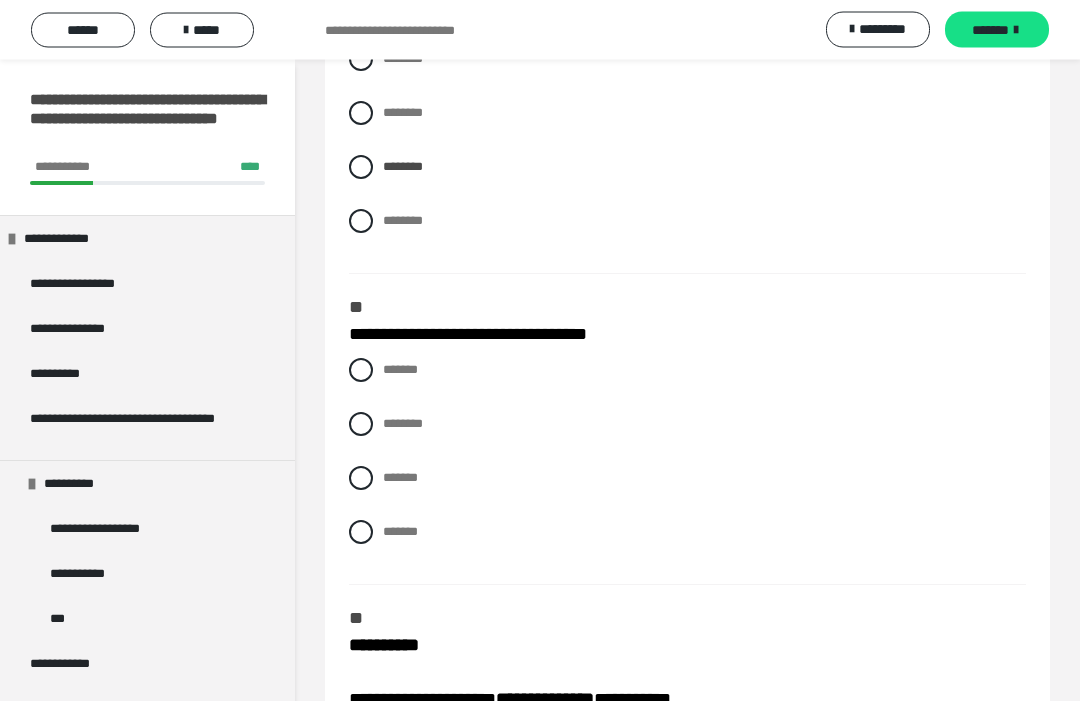 scroll, scrollTop: 1523, scrollLeft: 0, axis: vertical 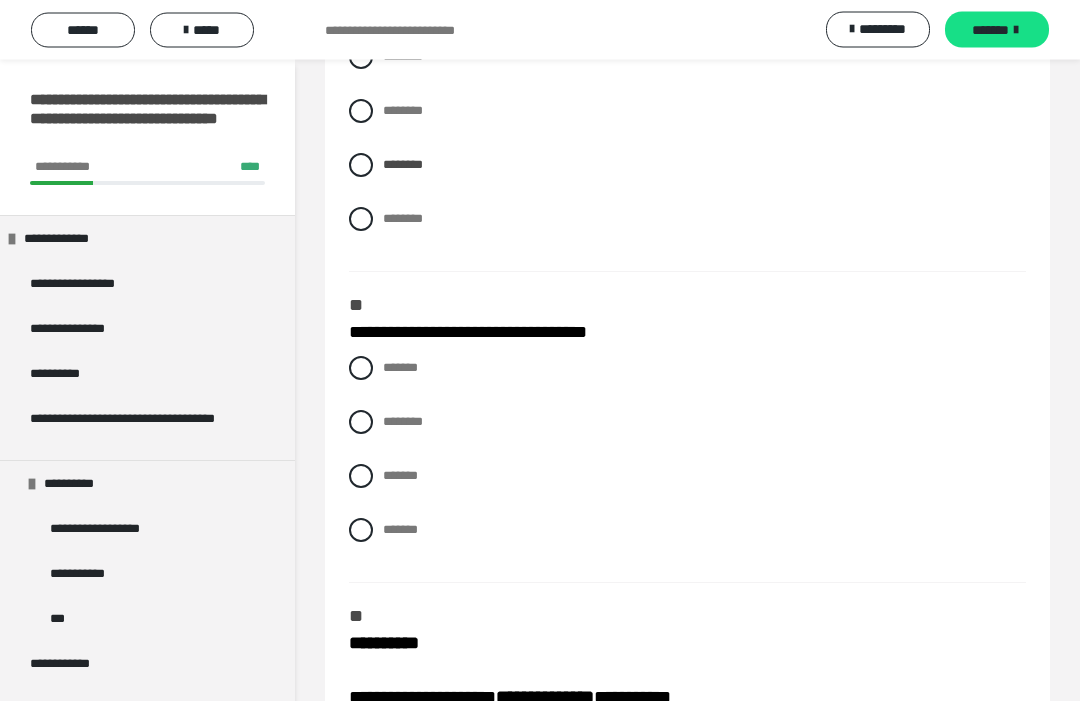click on "*******" at bounding box center (389, 471) 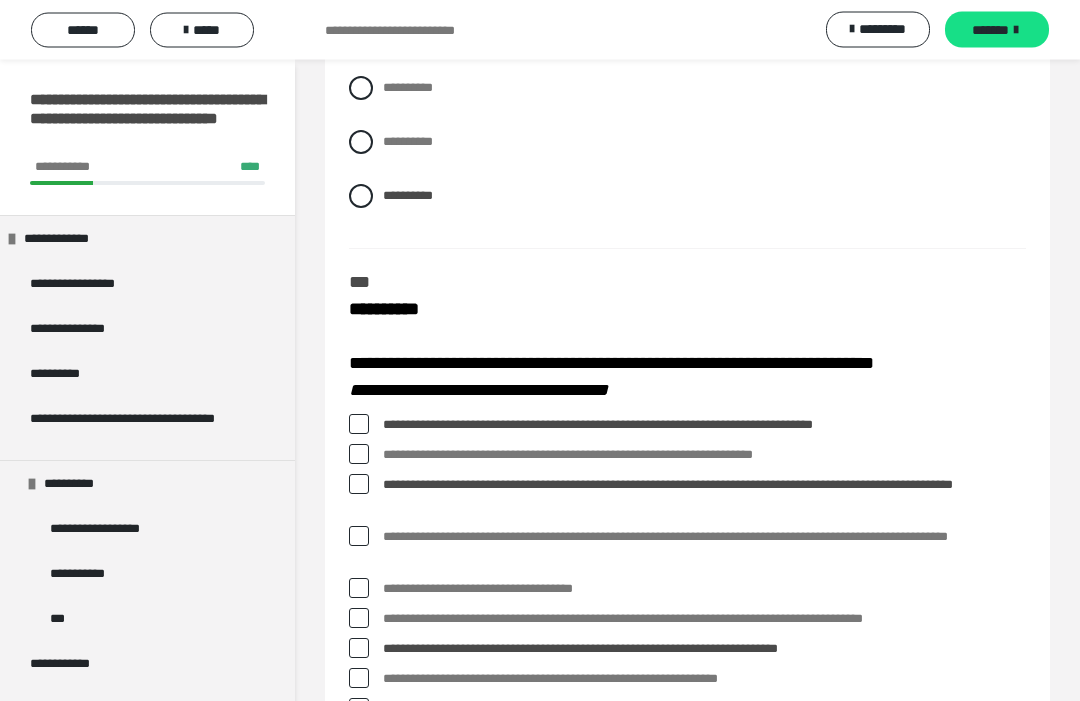 scroll, scrollTop: 4454, scrollLeft: 0, axis: vertical 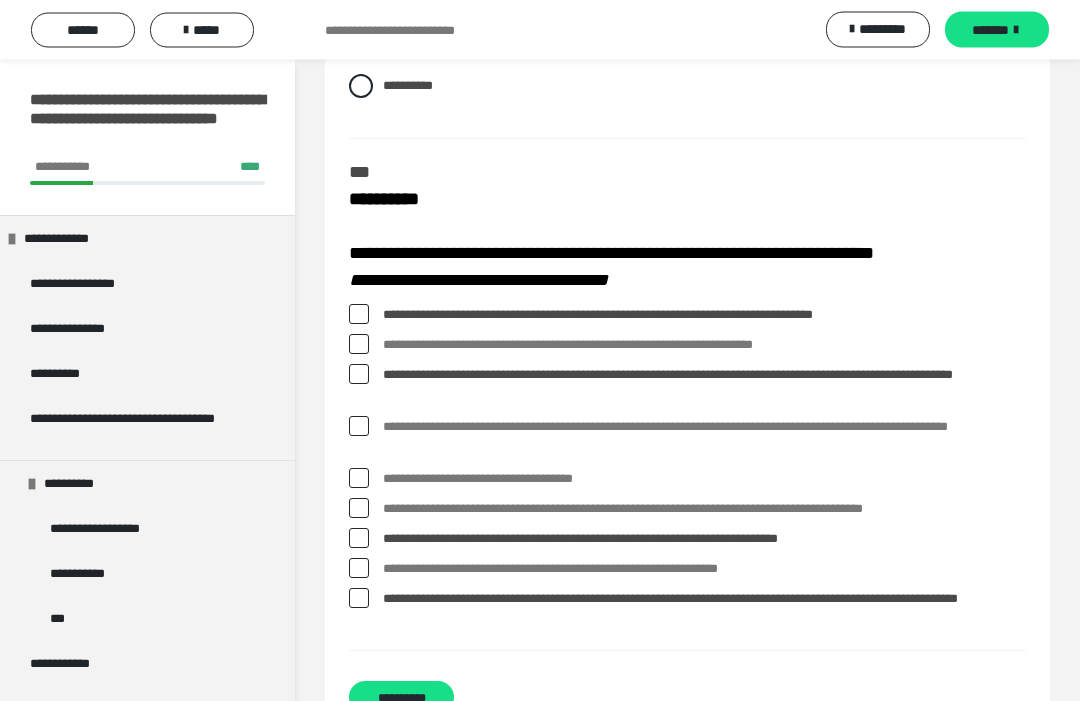 click on "**********" at bounding box center (401, 698) 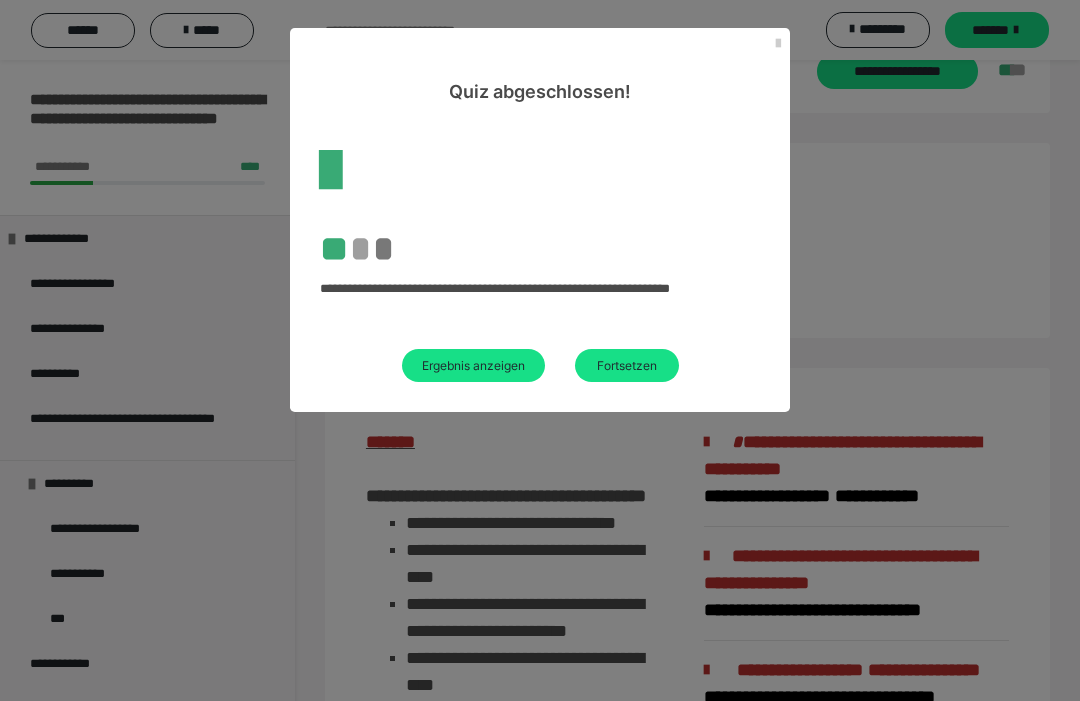 click on "Ergebnis anzeigen" at bounding box center (473, 365) 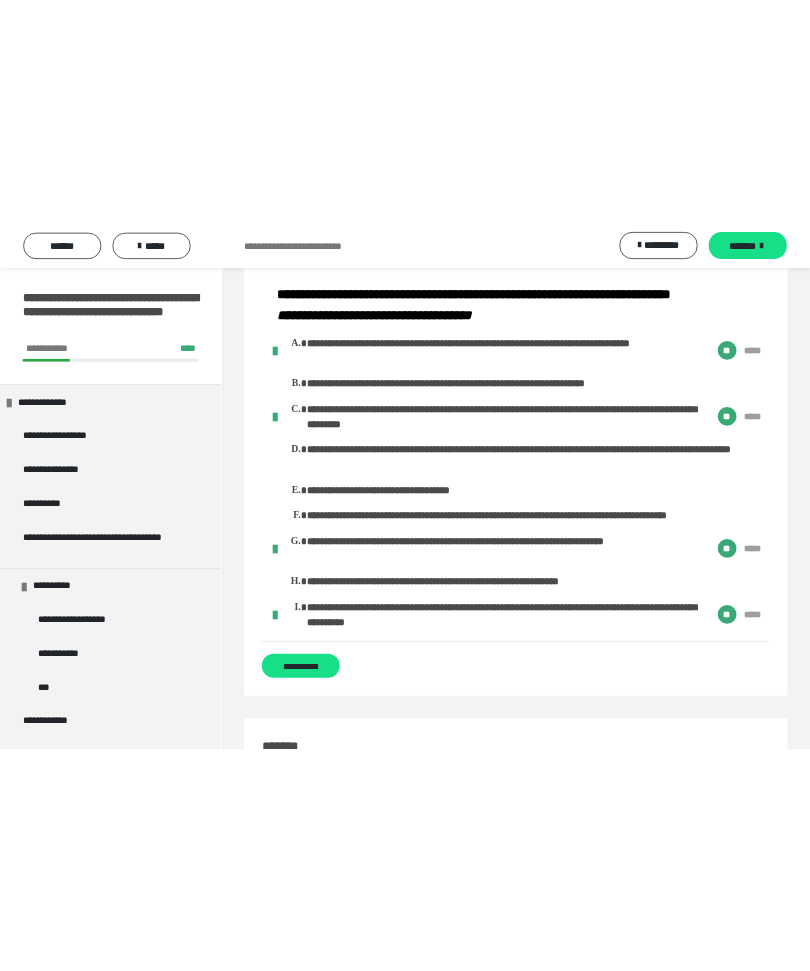 scroll, scrollTop: 3475, scrollLeft: 0, axis: vertical 